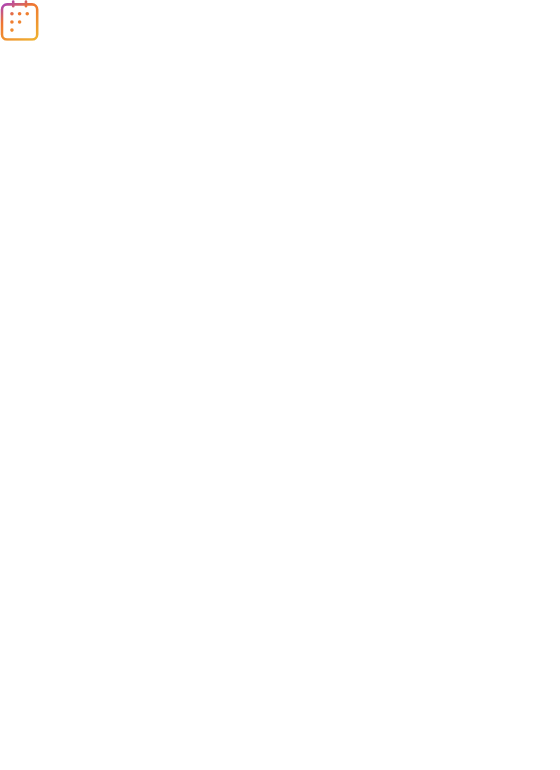 scroll, scrollTop: 0, scrollLeft: 0, axis: both 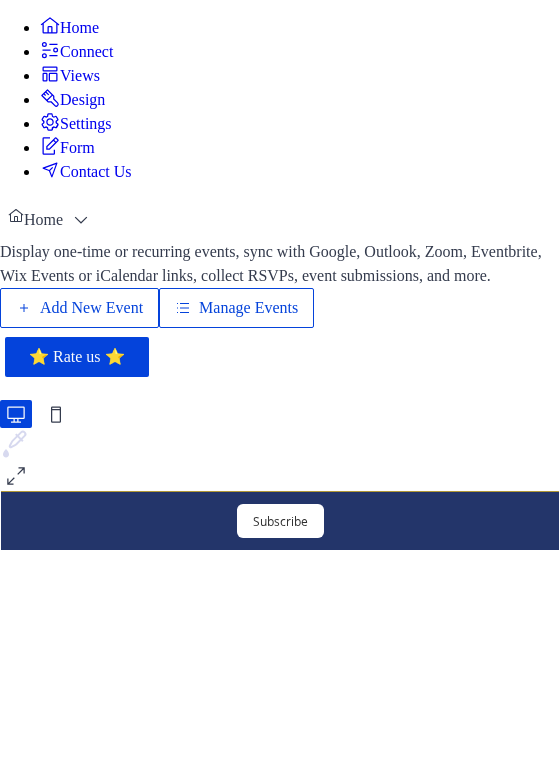 click on "Manage Events" at bounding box center [248, 308] 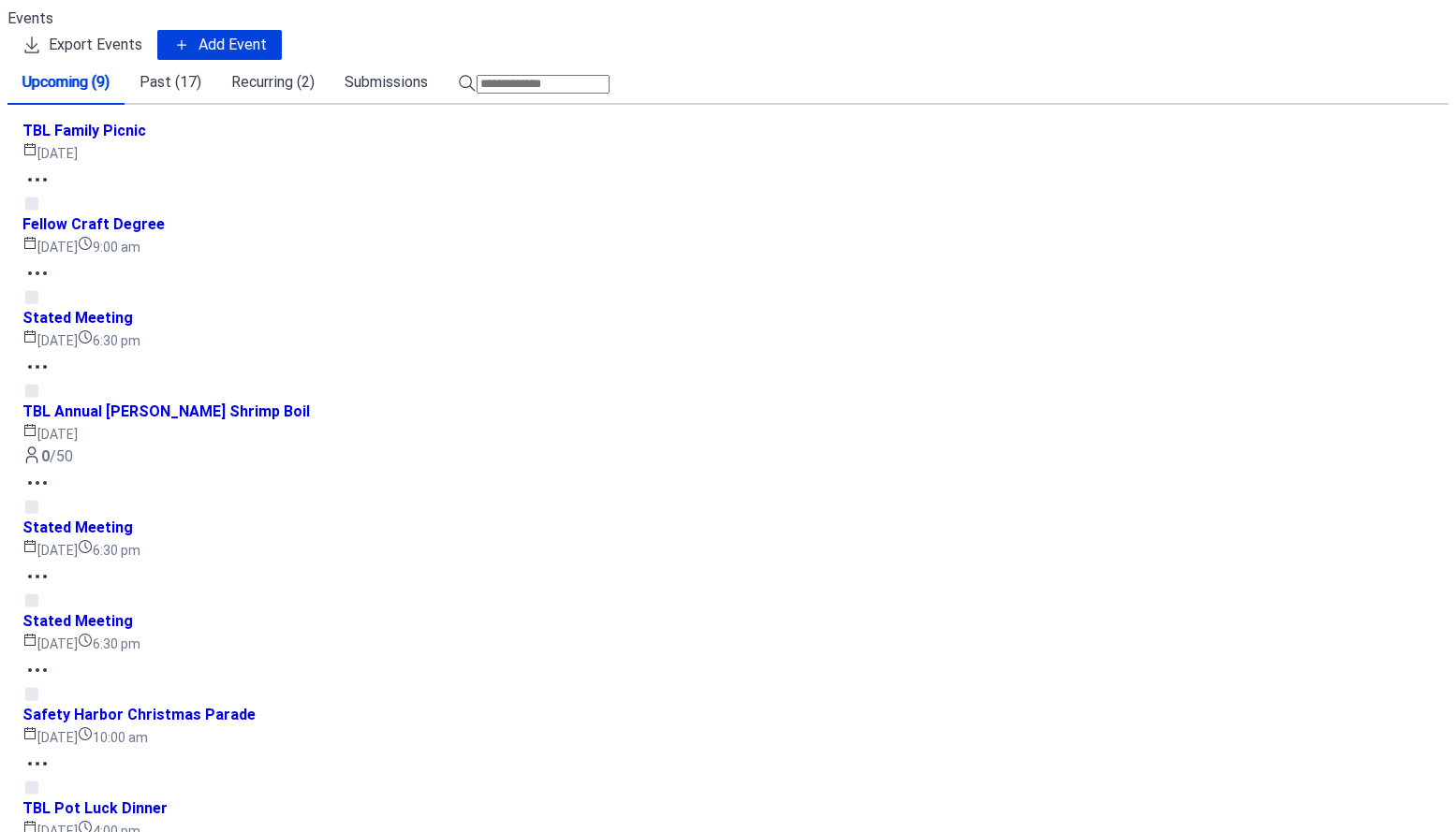 scroll, scrollTop: 0, scrollLeft: 0, axis: both 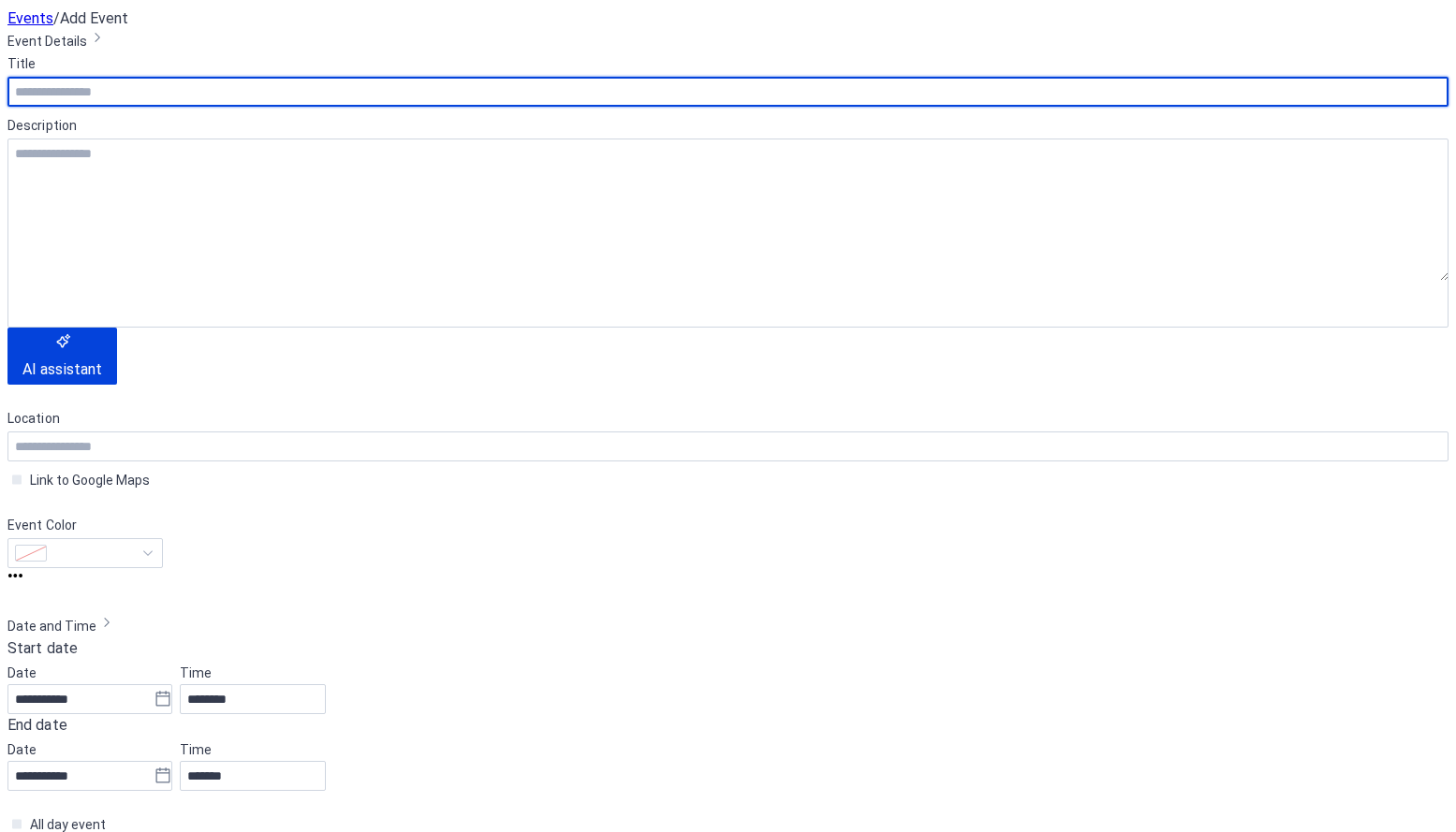 click at bounding box center (728, 92) 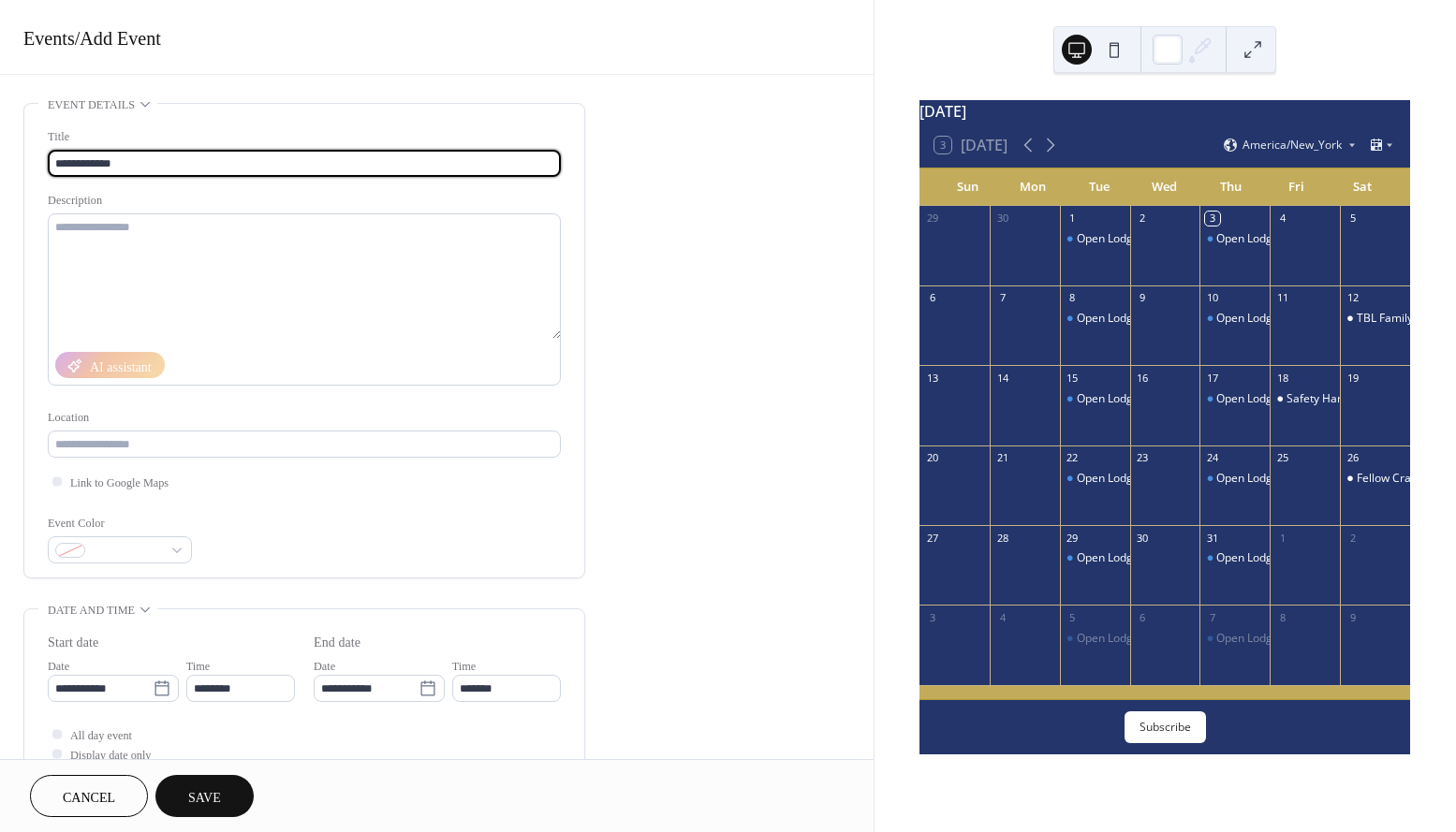 click on "**********" at bounding box center [304, 163] 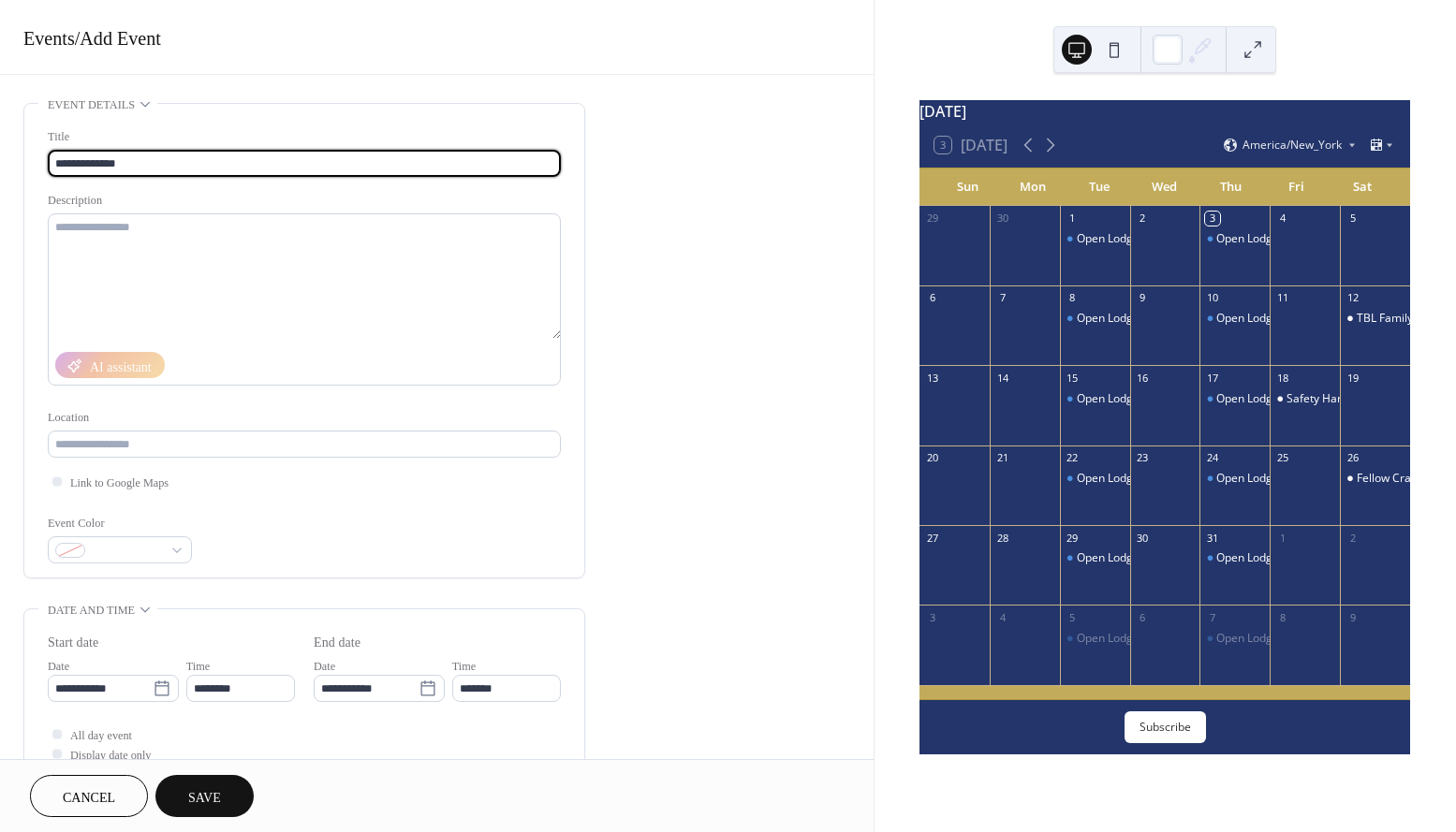 click on "**********" at bounding box center (304, 163) 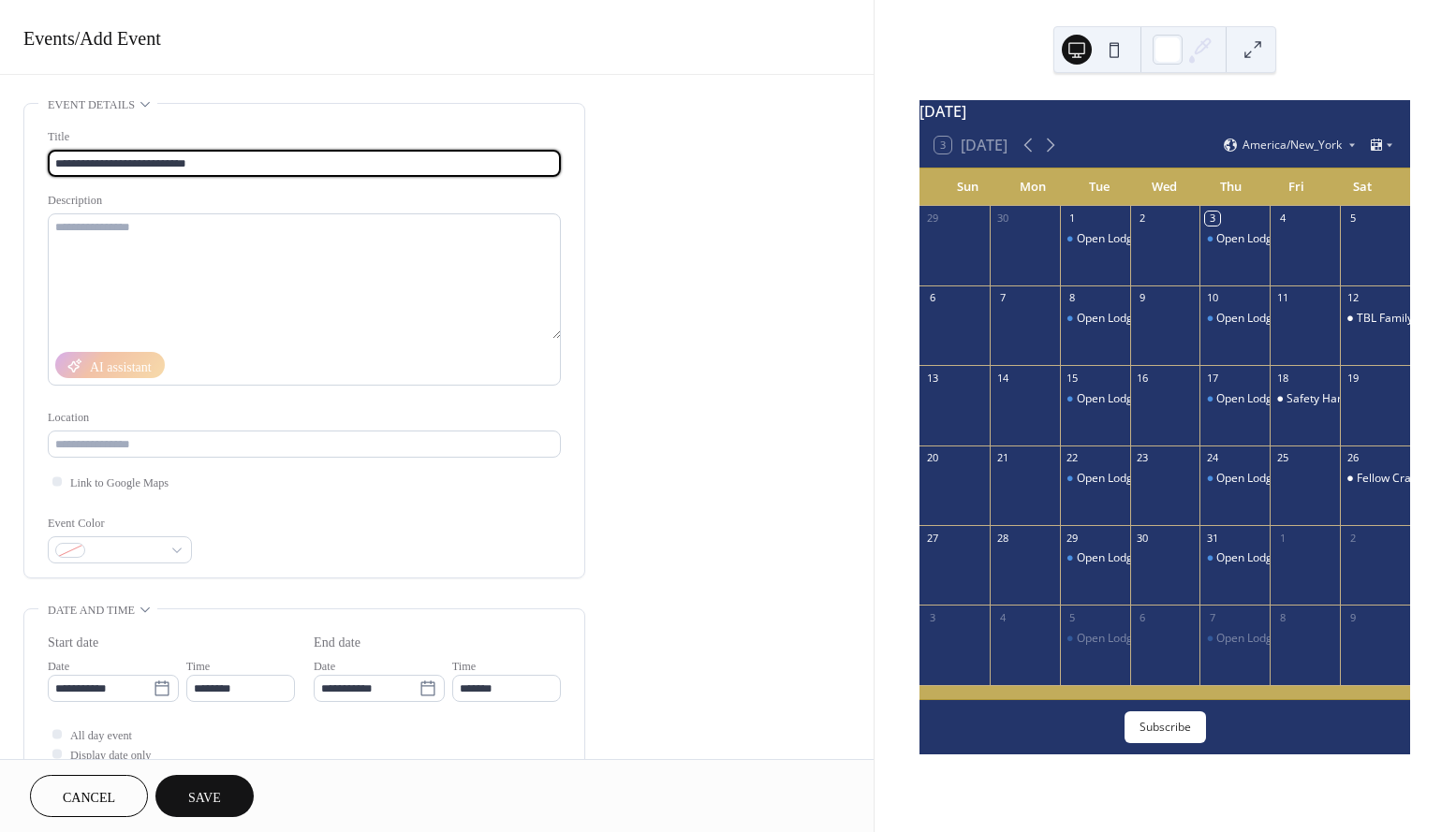 click on "**********" at bounding box center (304, 163) 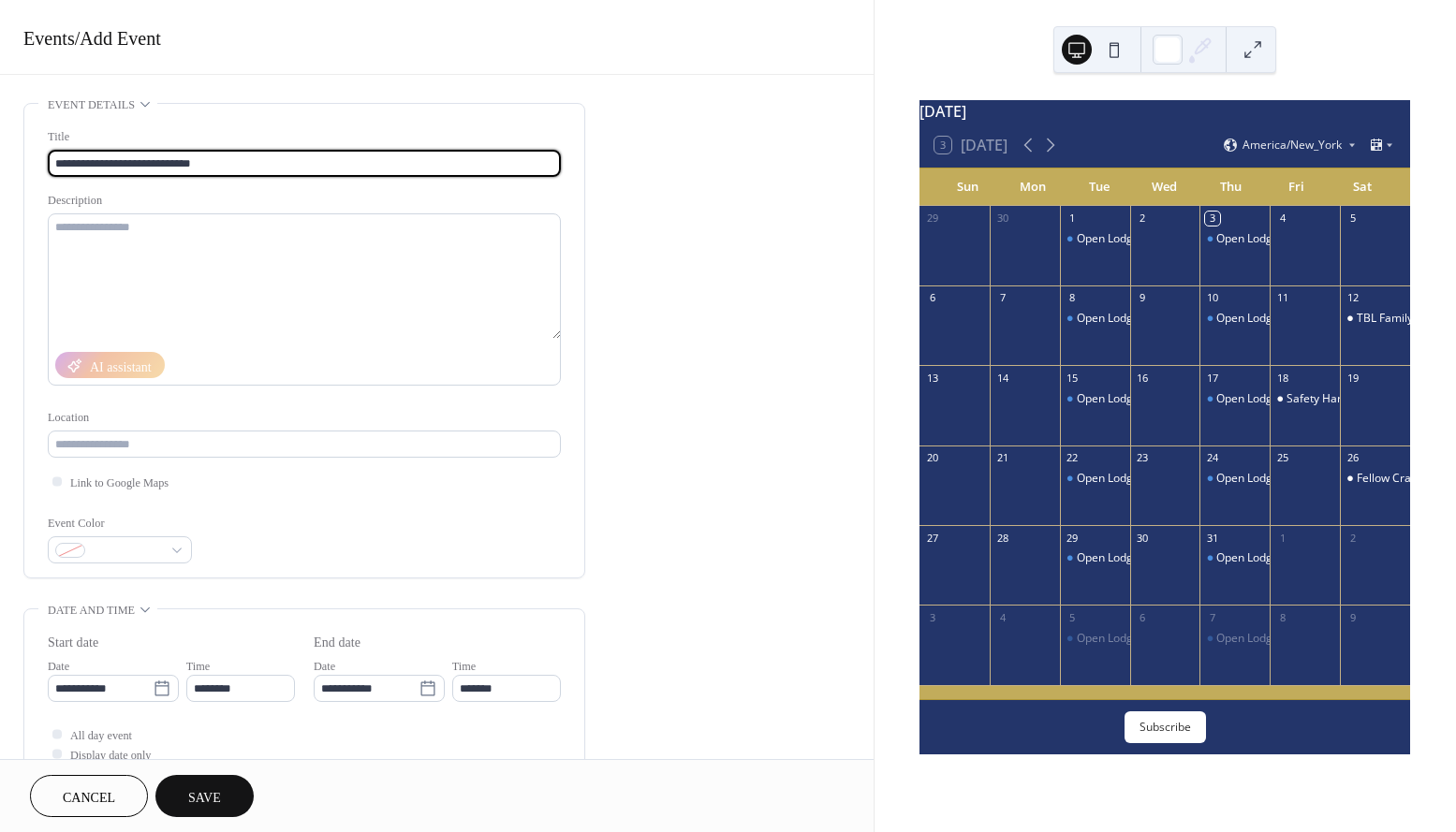 click on "**********" at bounding box center [304, 163] 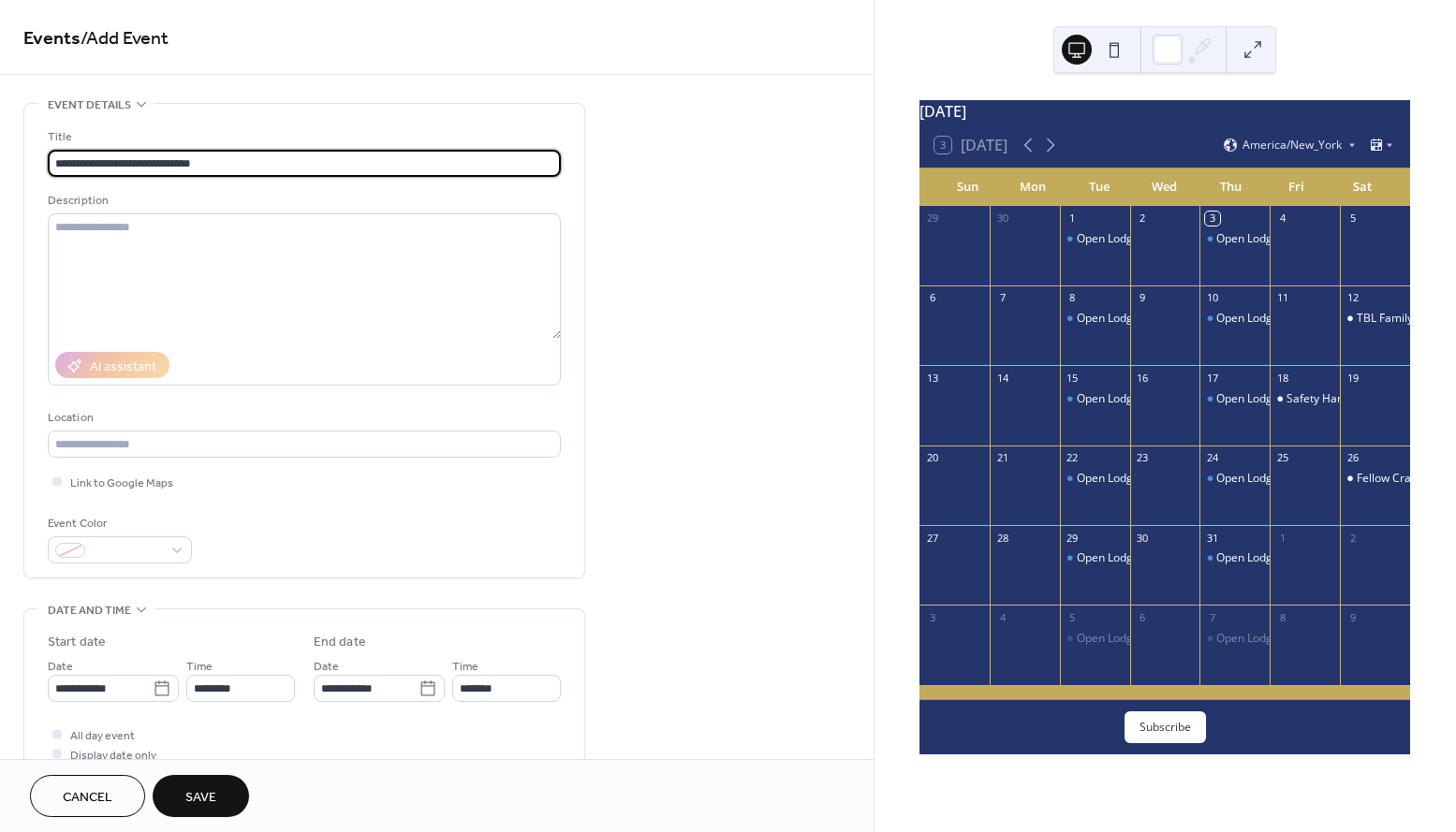 type on "**********" 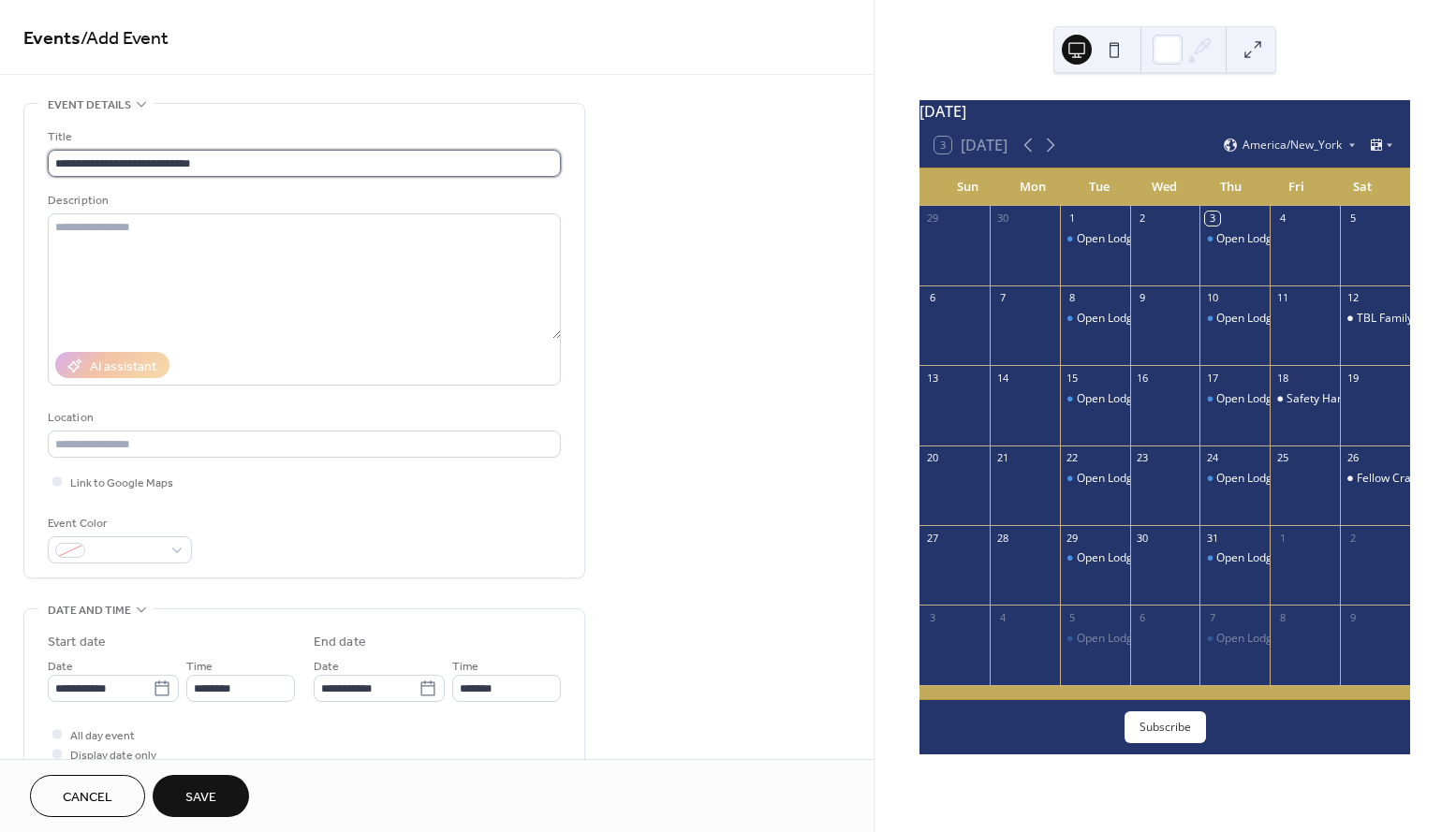 click on "**********" at bounding box center (304, 163) 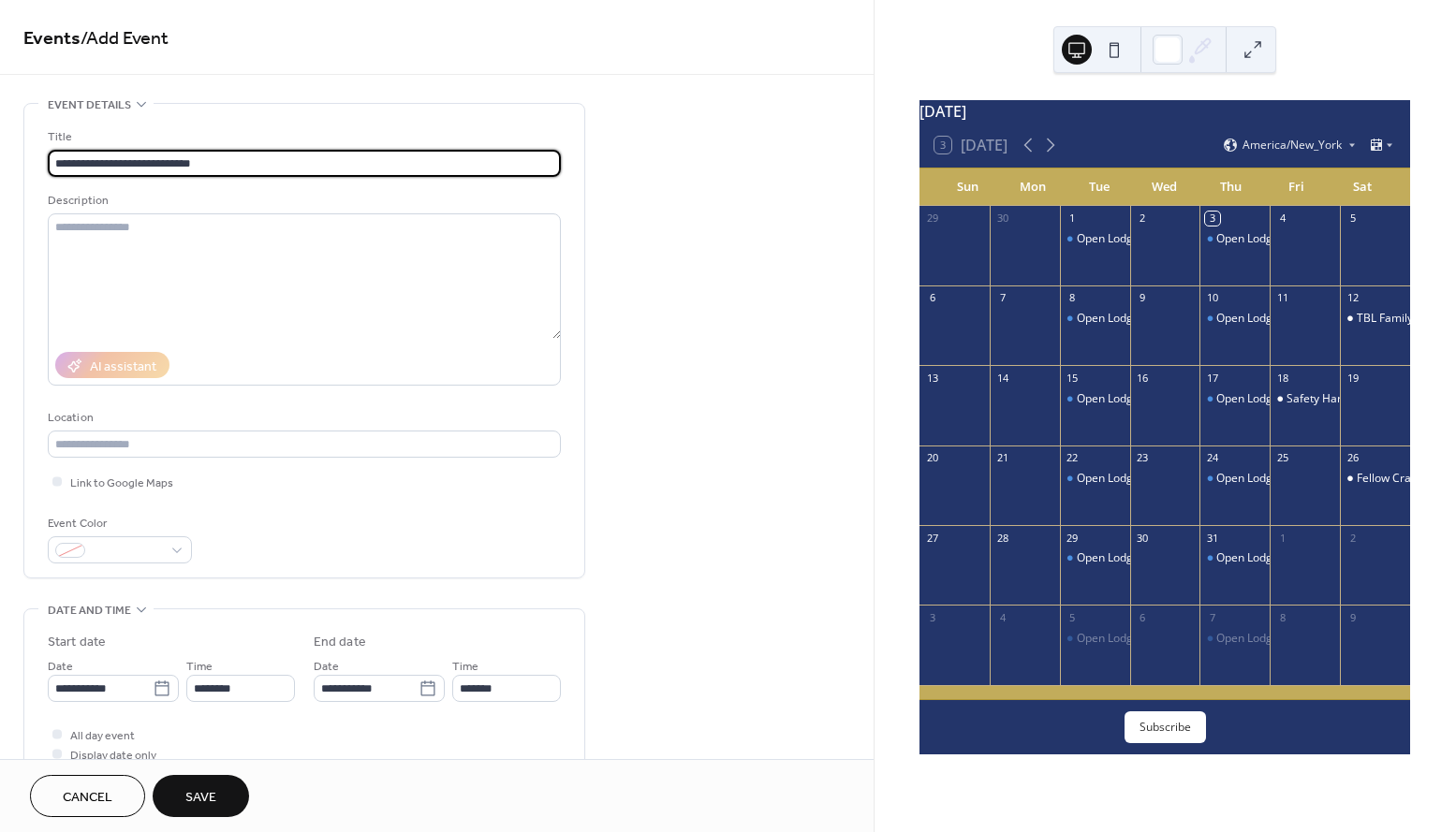 click on "**********" at bounding box center [304, 163] 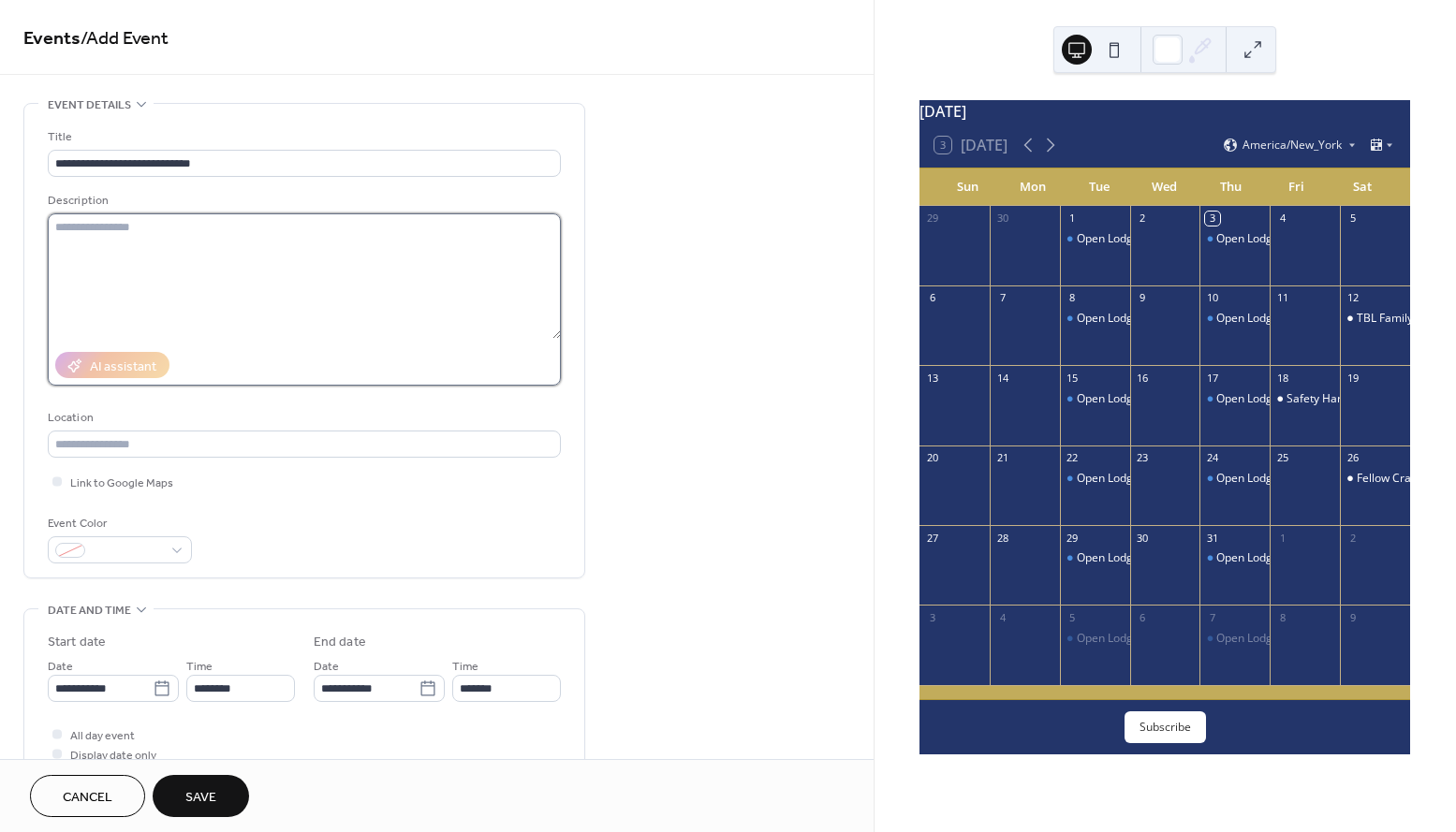 click at bounding box center [304, 276] 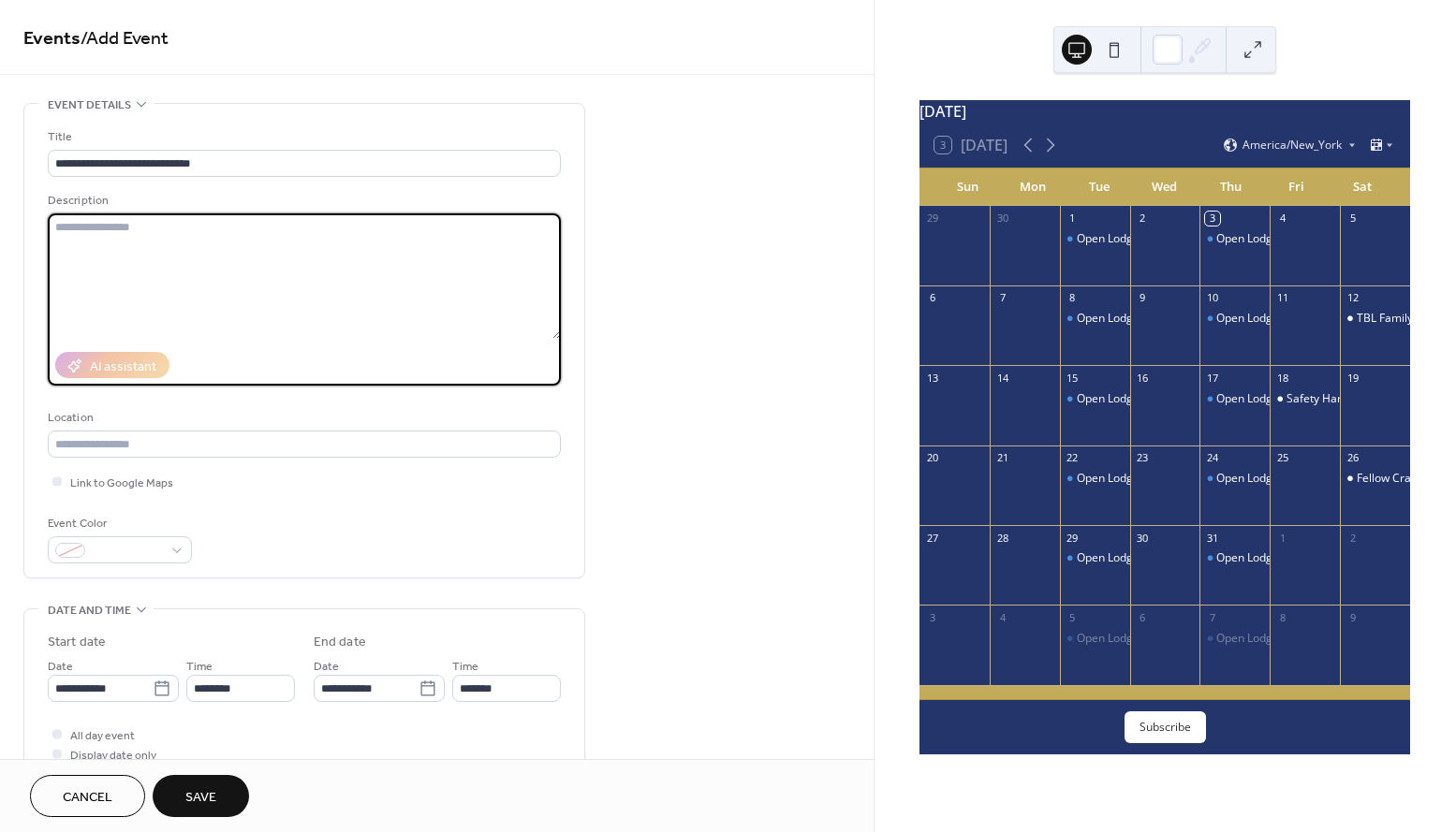 paste on "**********" 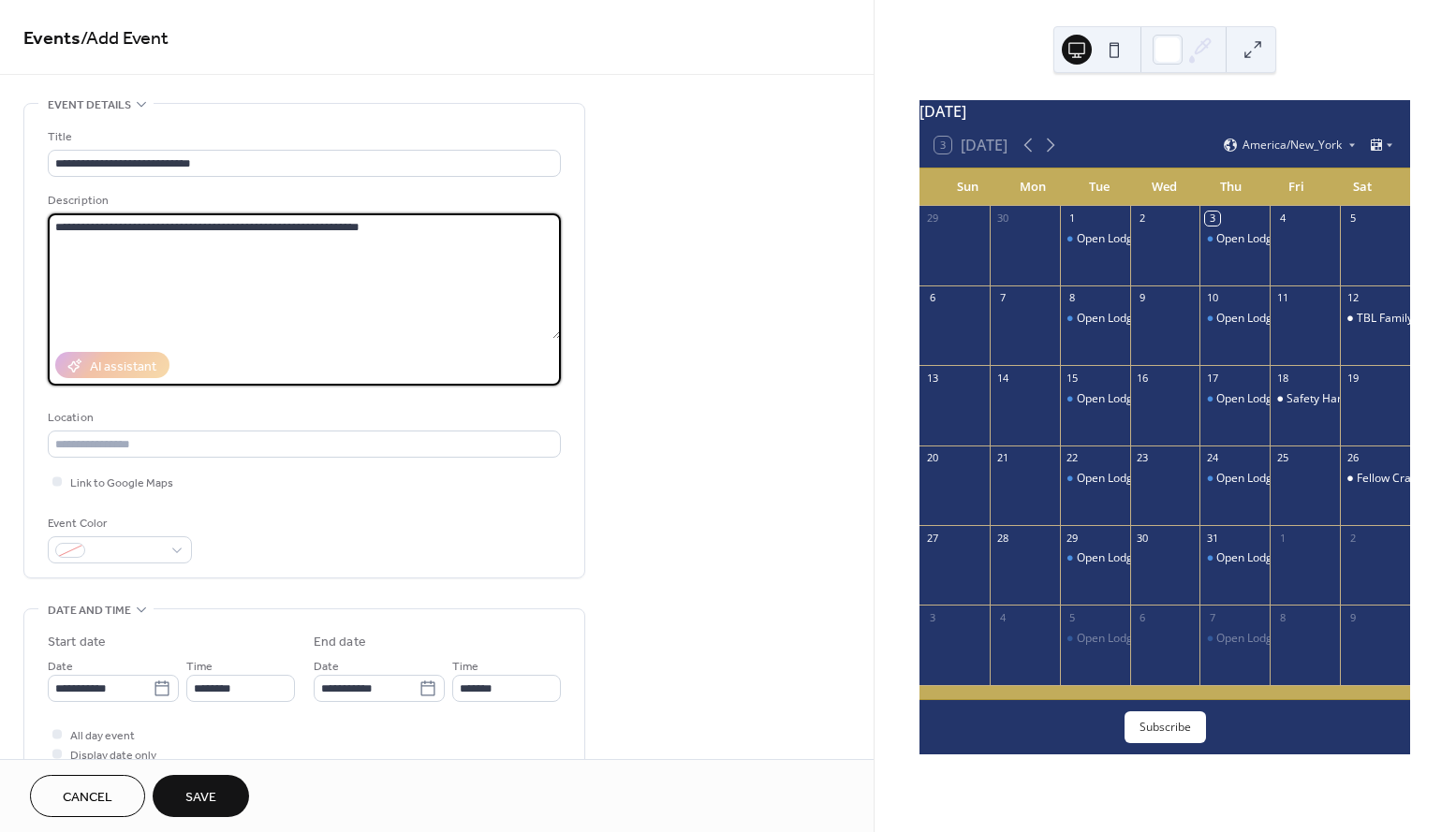 drag, startPoint x: 65, startPoint y: 228, endPoint x: 46, endPoint y: 226, distance: 19.10497 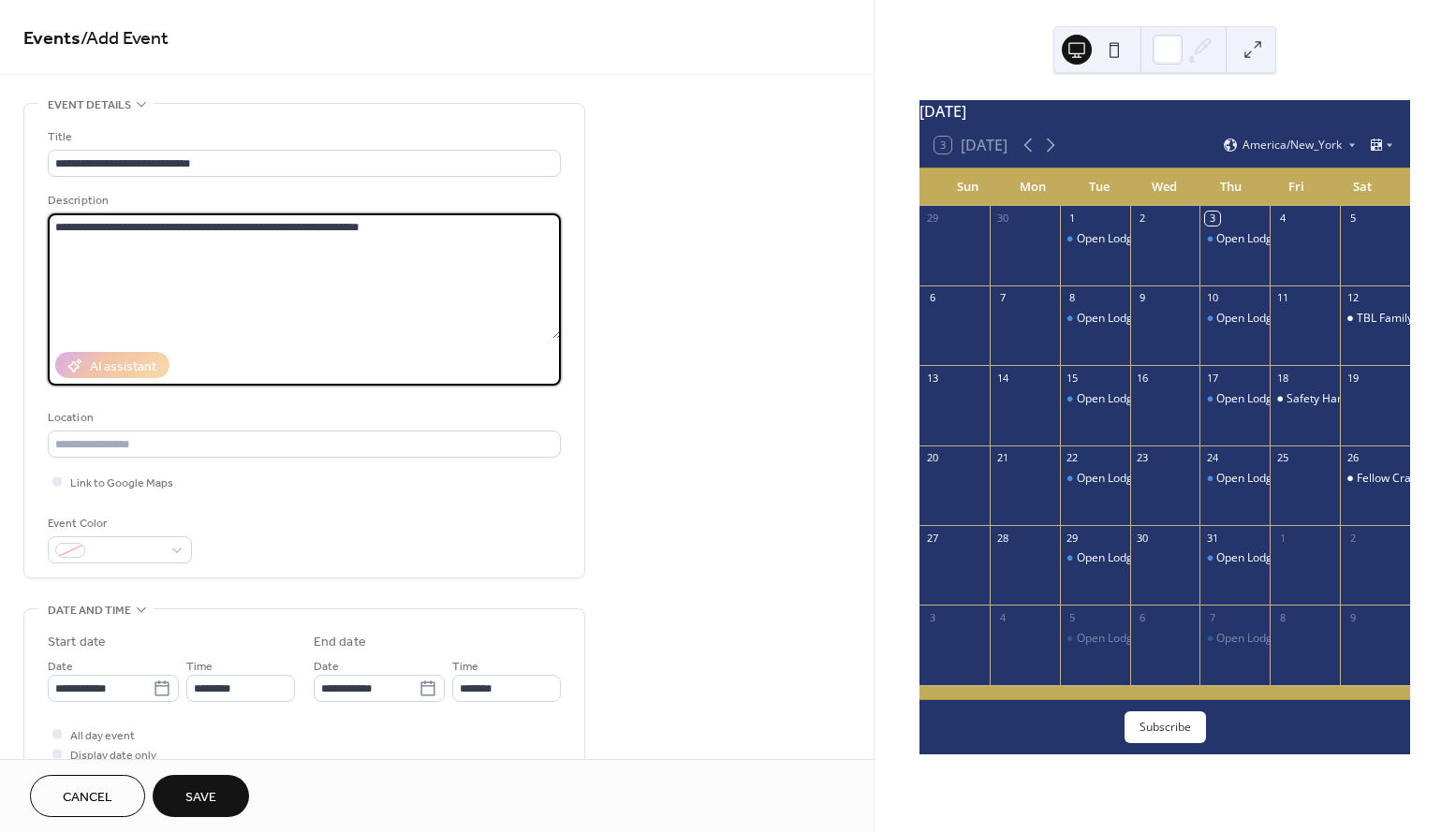 click on "**********" at bounding box center (304, 276) 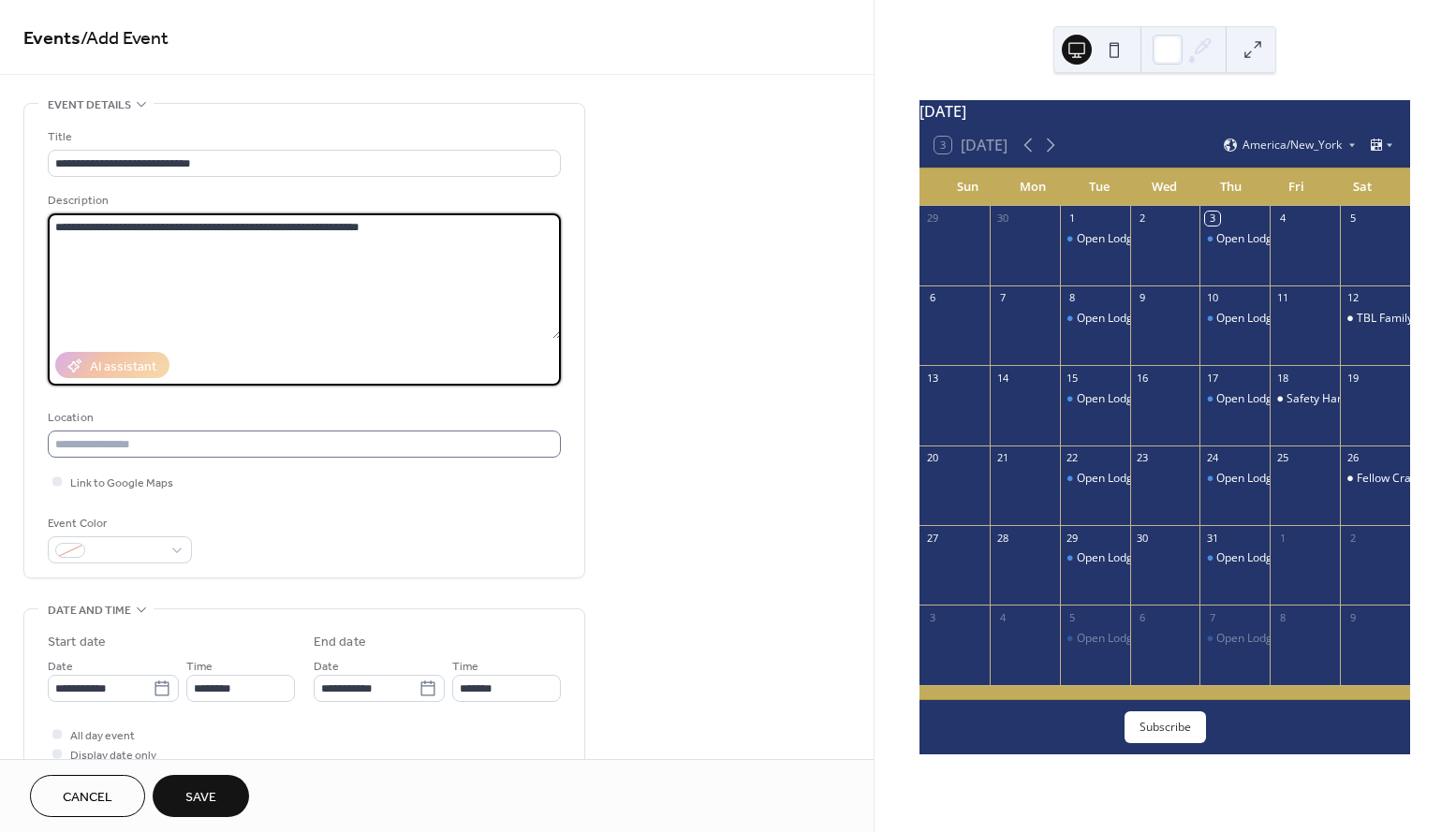 type on "**********" 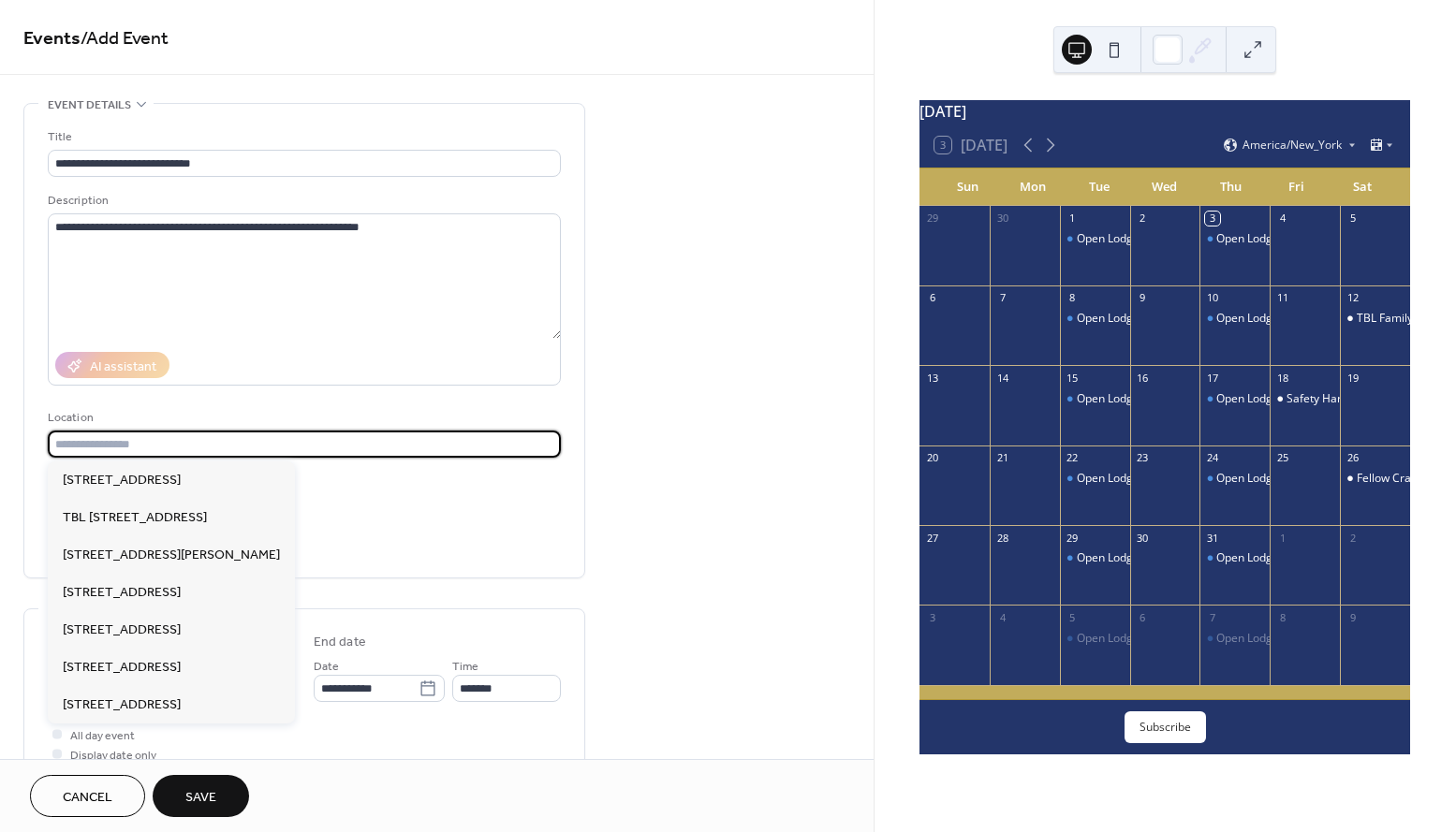 click at bounding box center [304, 444] 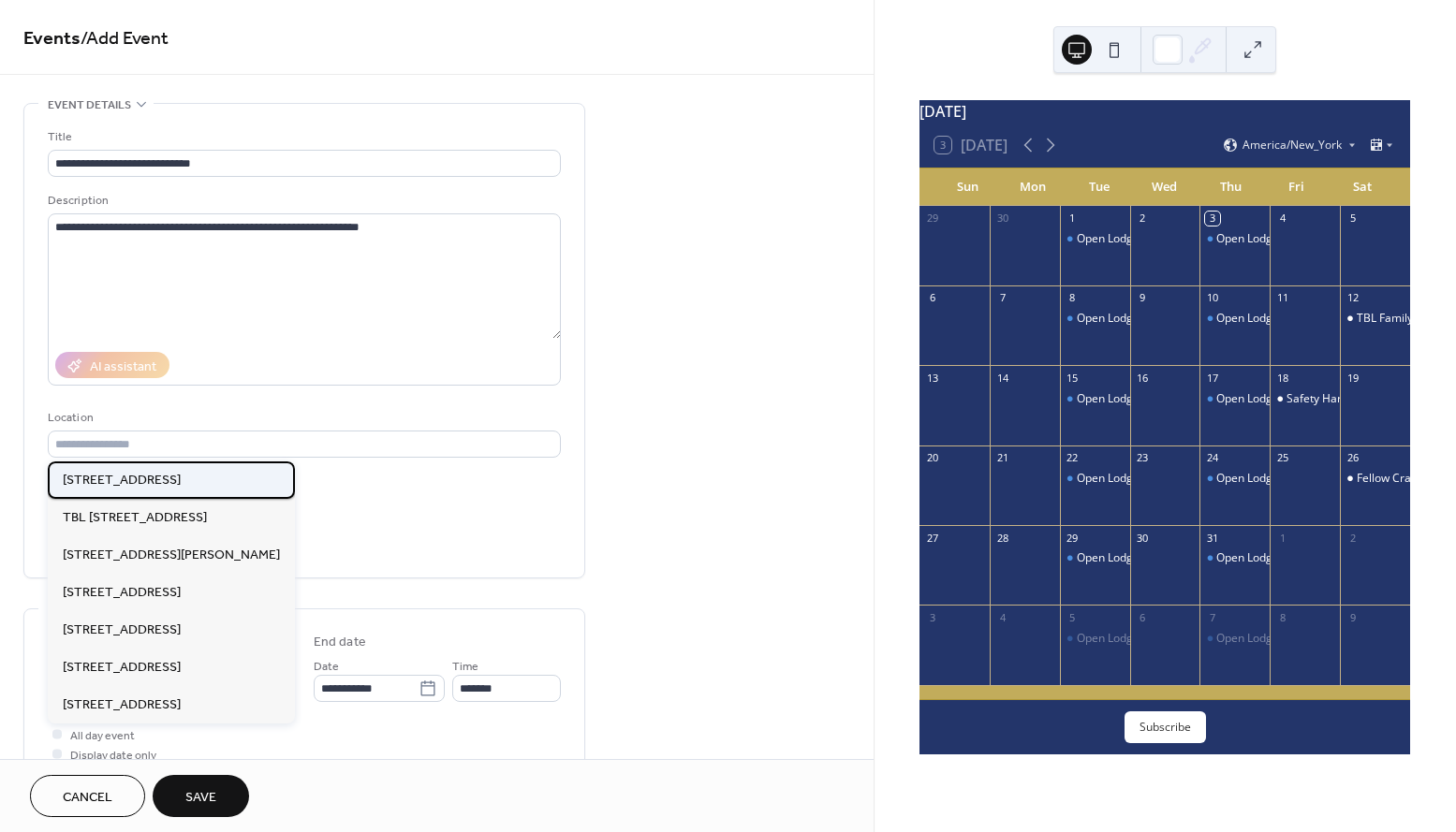 click on "354 Main St, Safety Harbor, FL 34695" at bounding box center (122, 480) 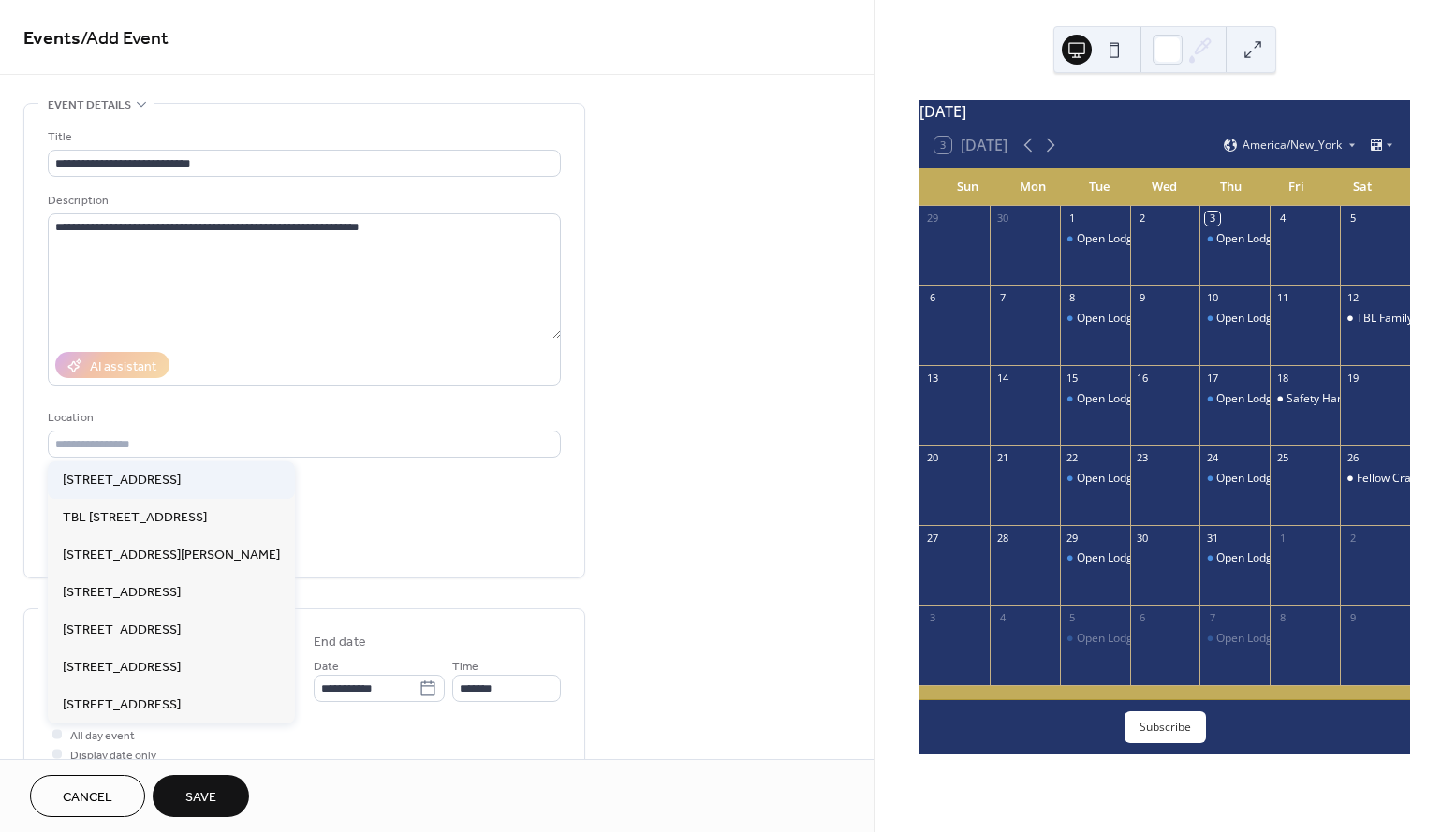 type on "**********" 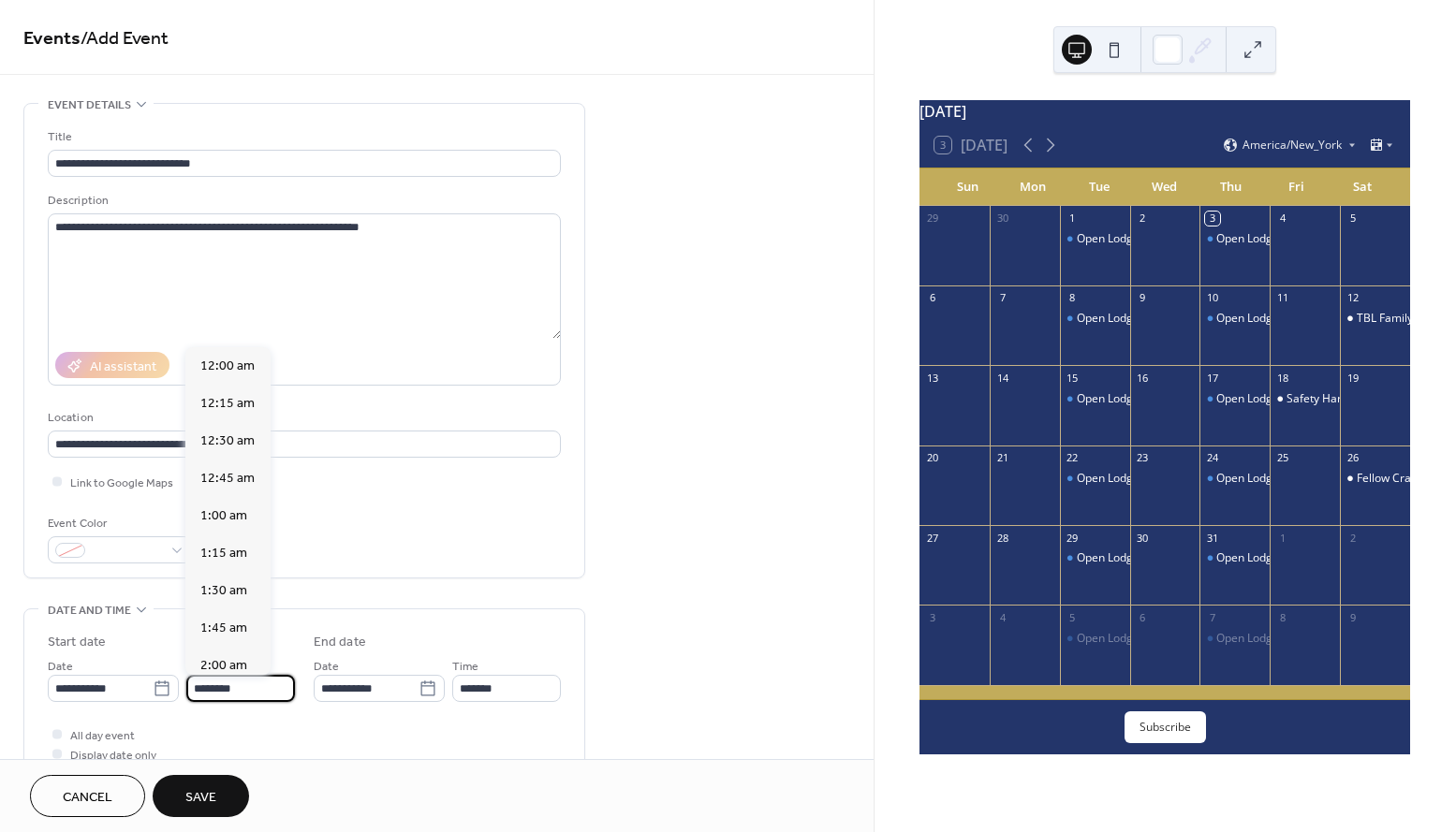 click on "********" at bounding box center (241, 688) 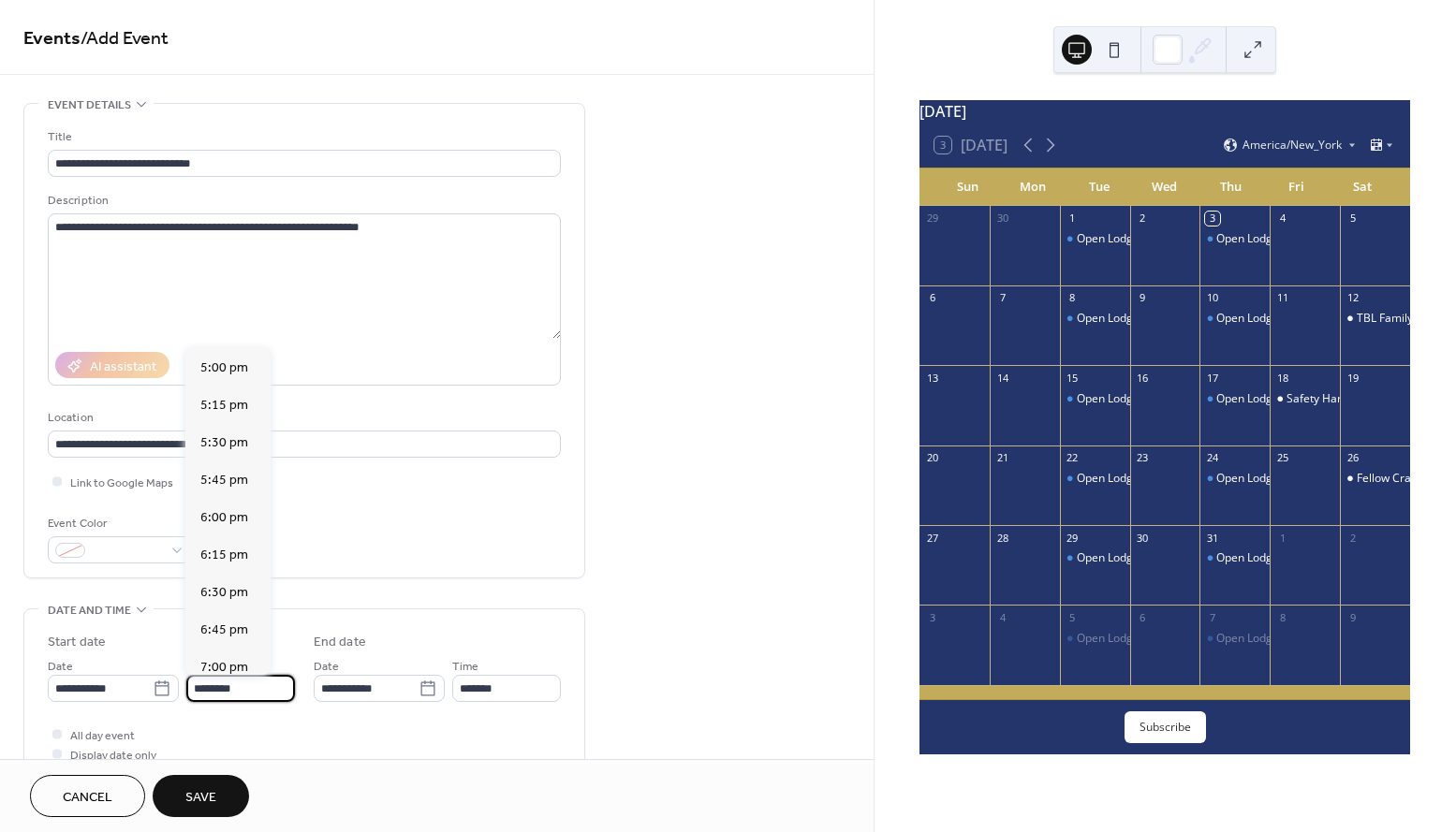 scroll, scrollTop: 2609, scrollLeft: 0, axis: vertical 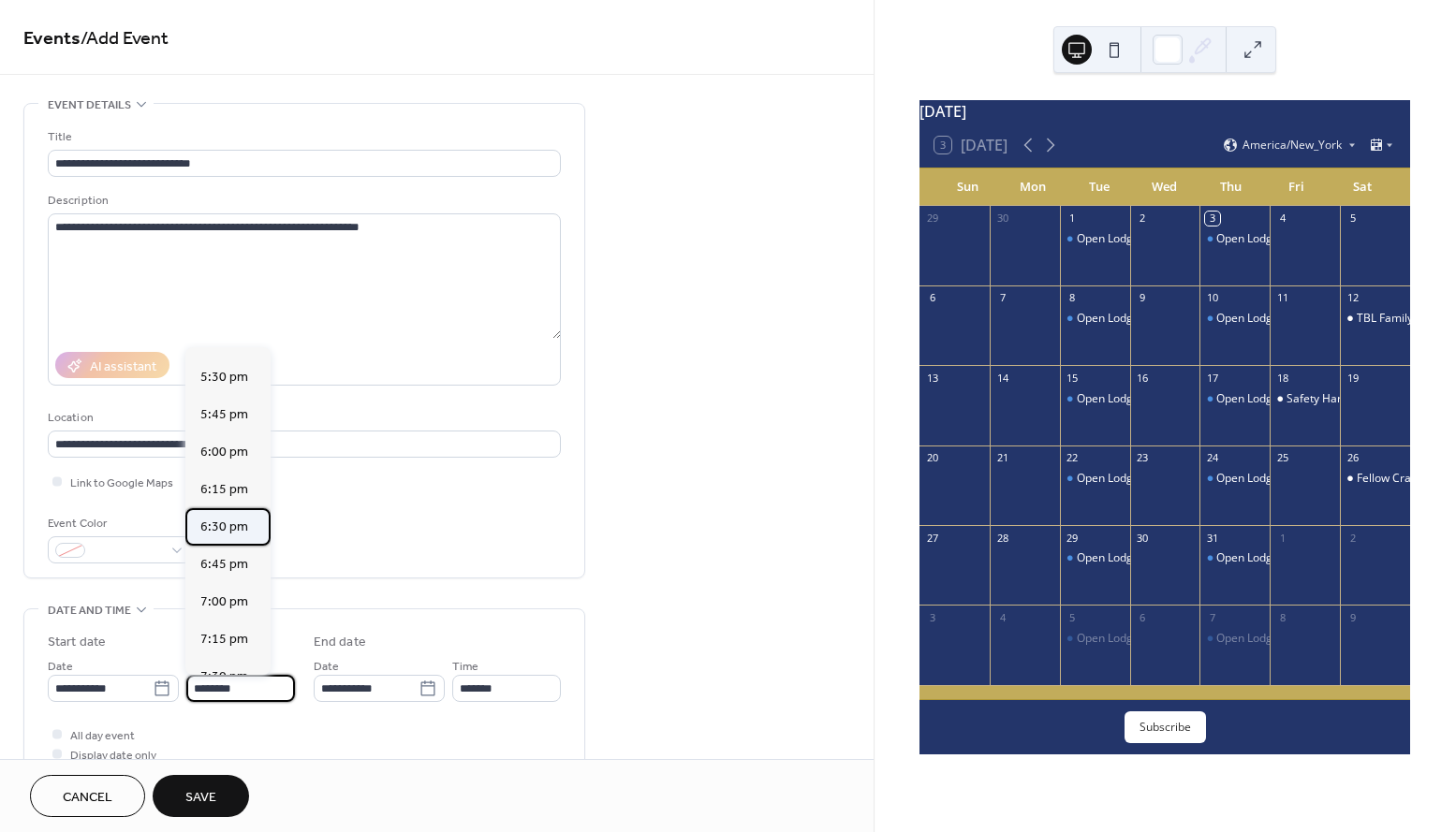 click on "6:30 pm" at bounding box center [224, 527] 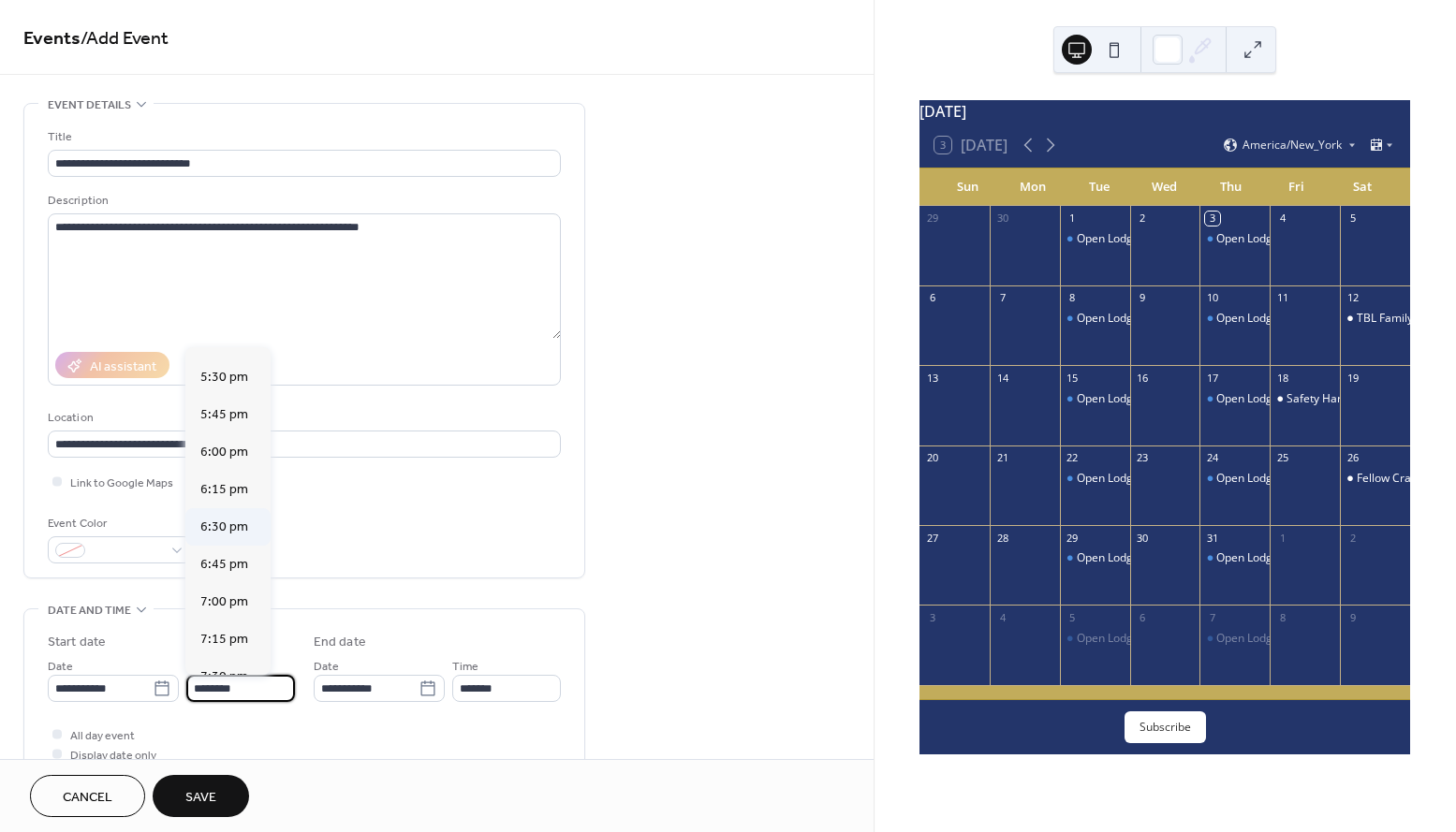 type on "*******" 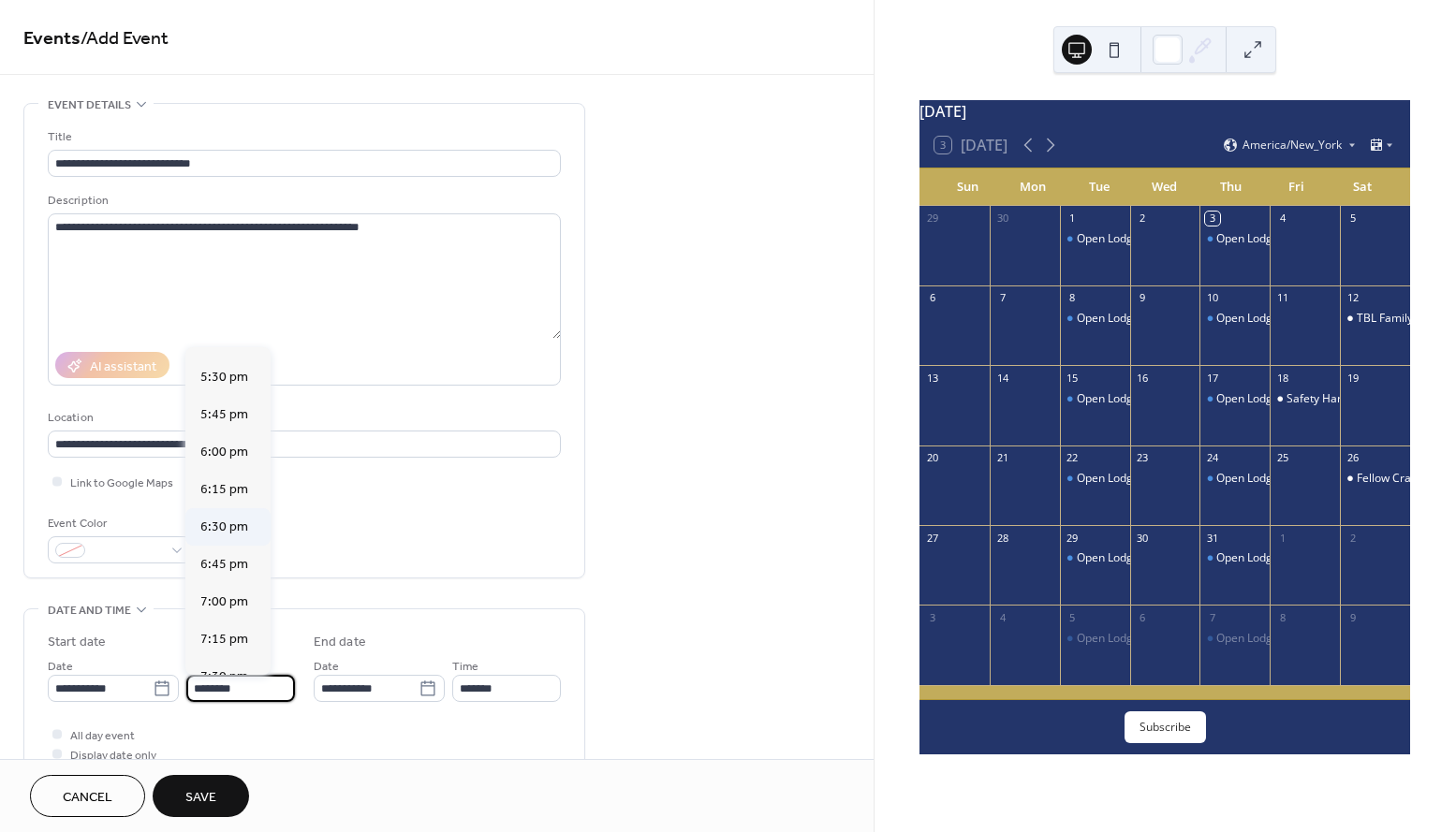 type on "*******" 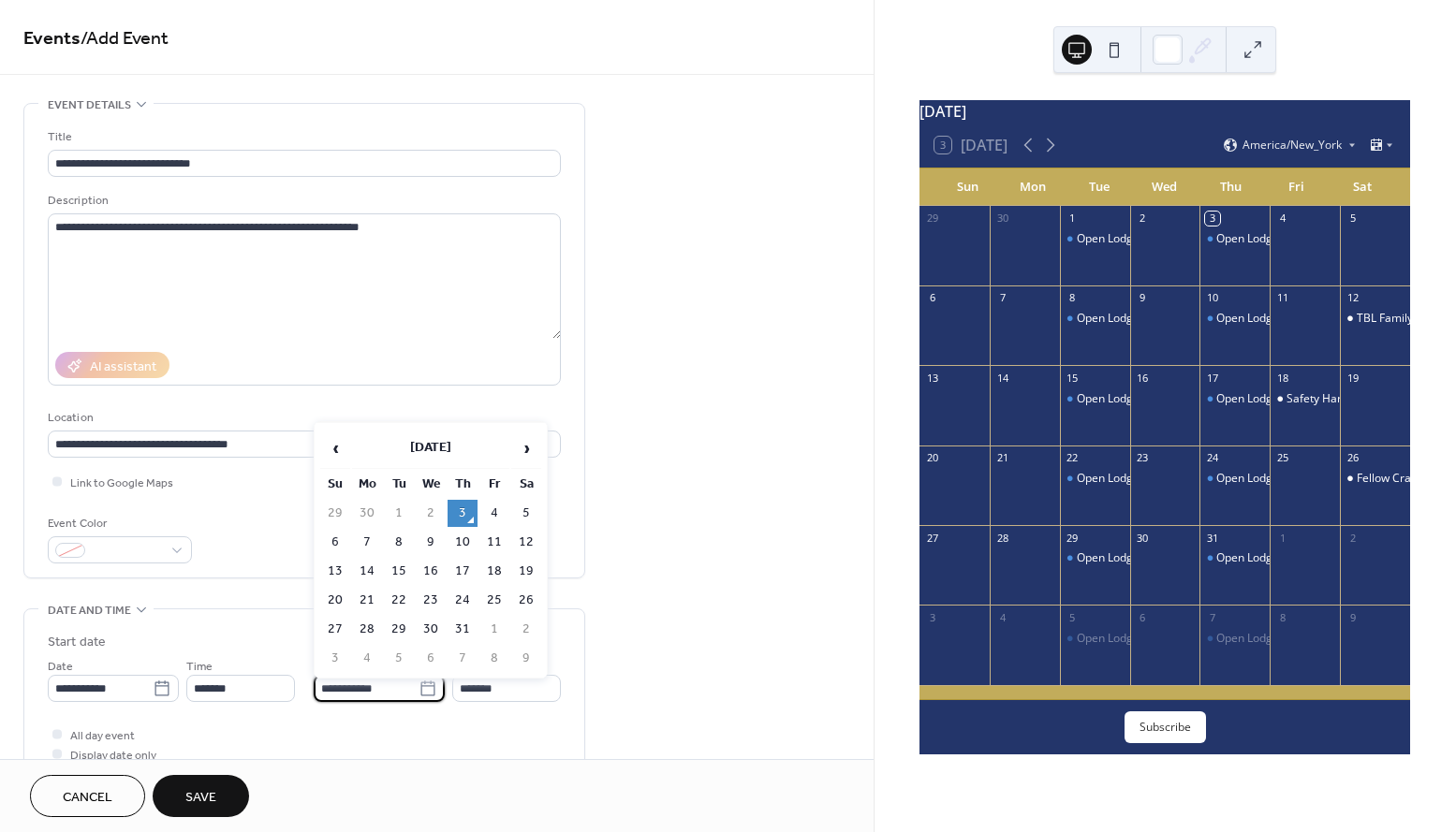 click on "**********" at bounding box center (366, 688) 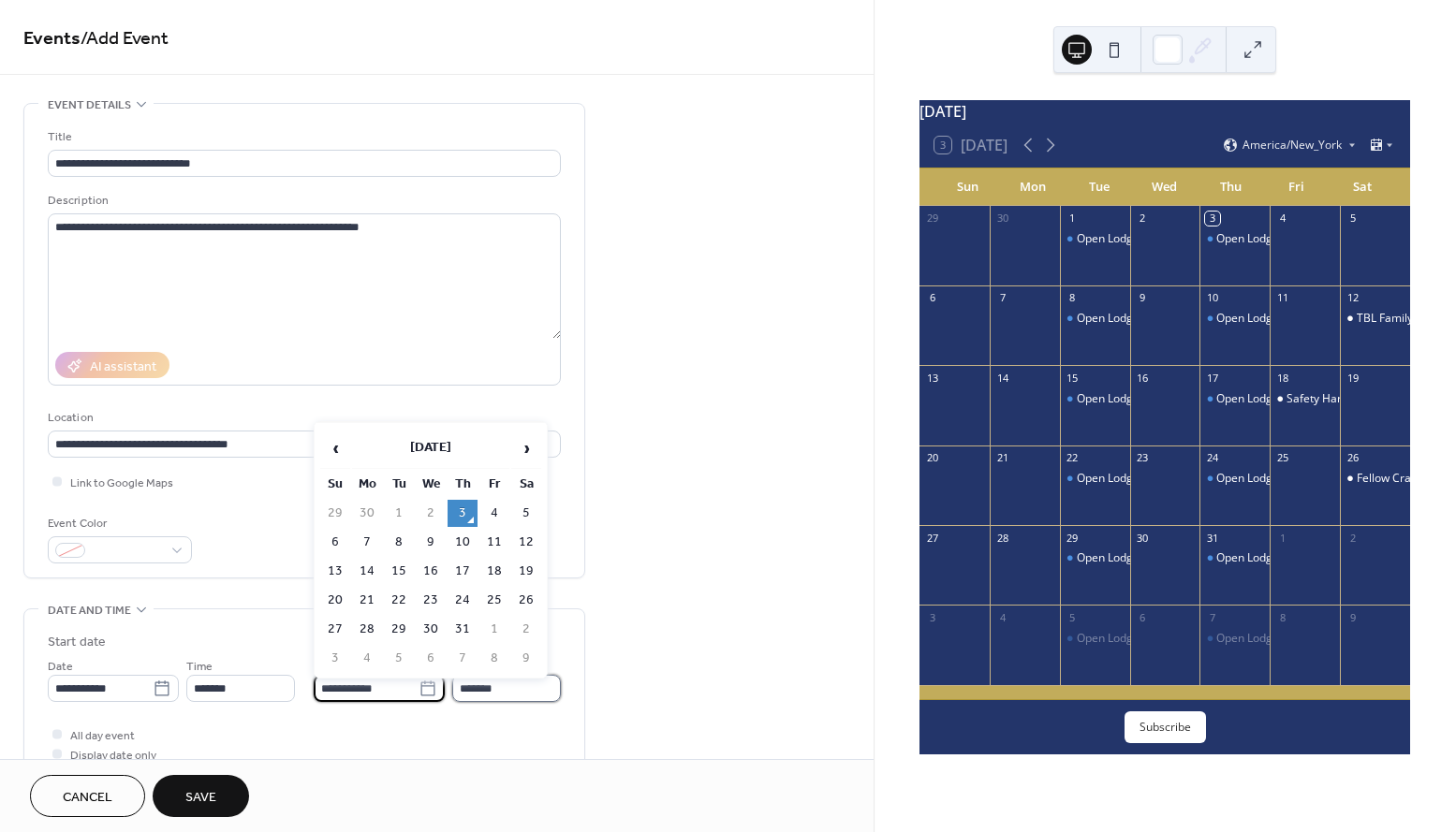 click on "*******" at bounding box center (507, 688) 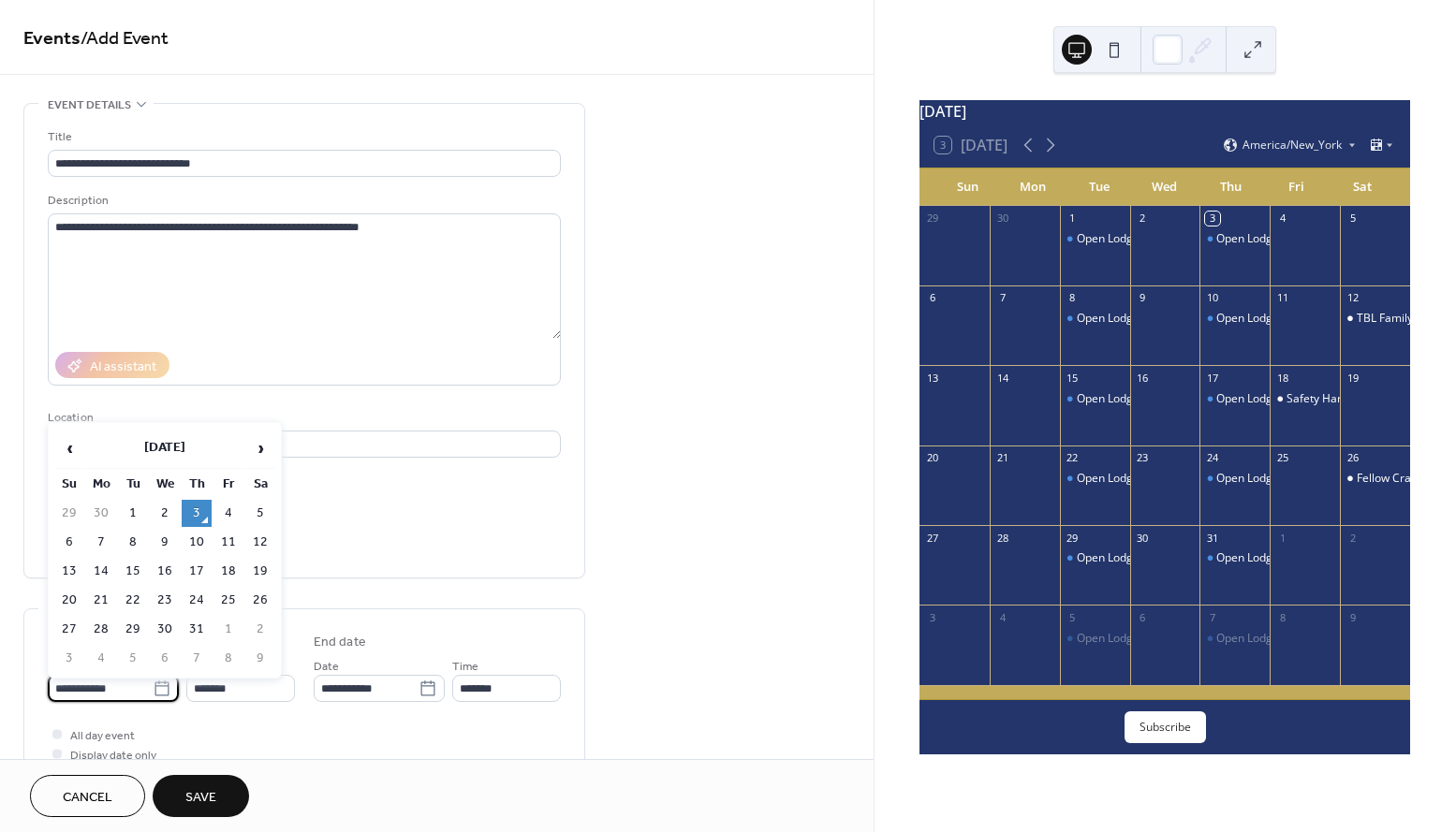 click on "**********" at bounding box center (100, 688) 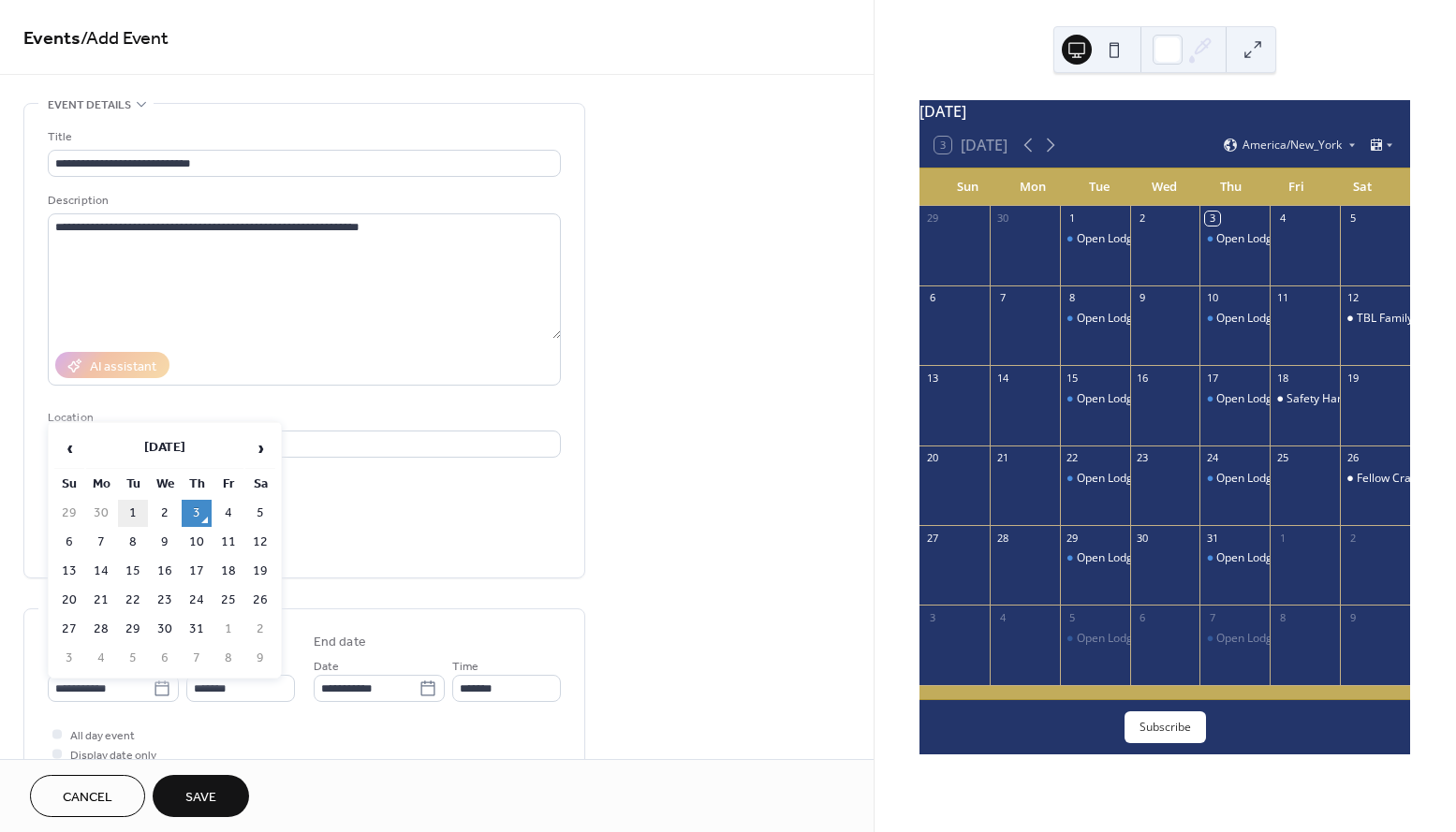 click on "1" at bounding box center [133, 513] 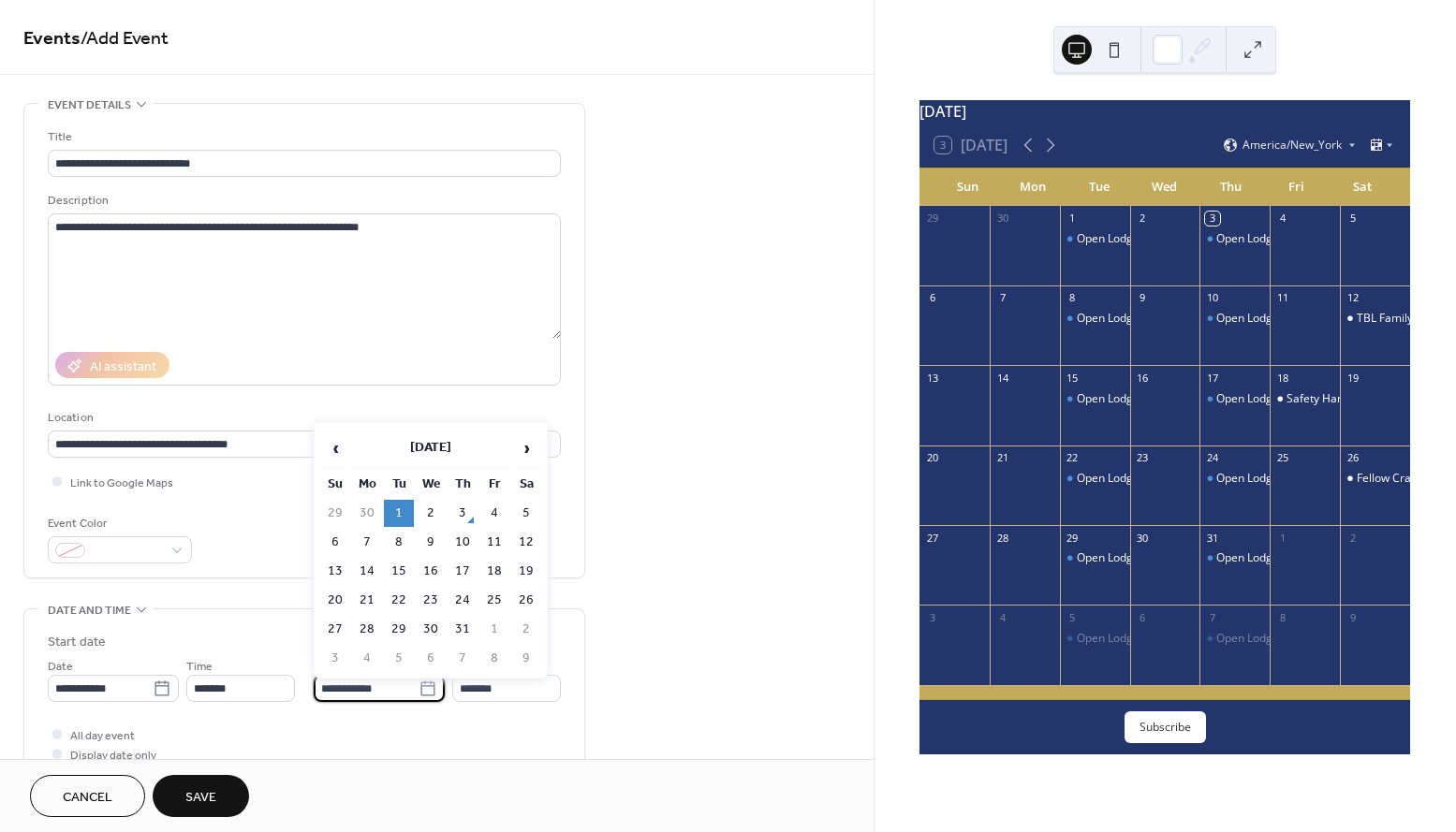 click on "**********" at bounding box center (366, 688) 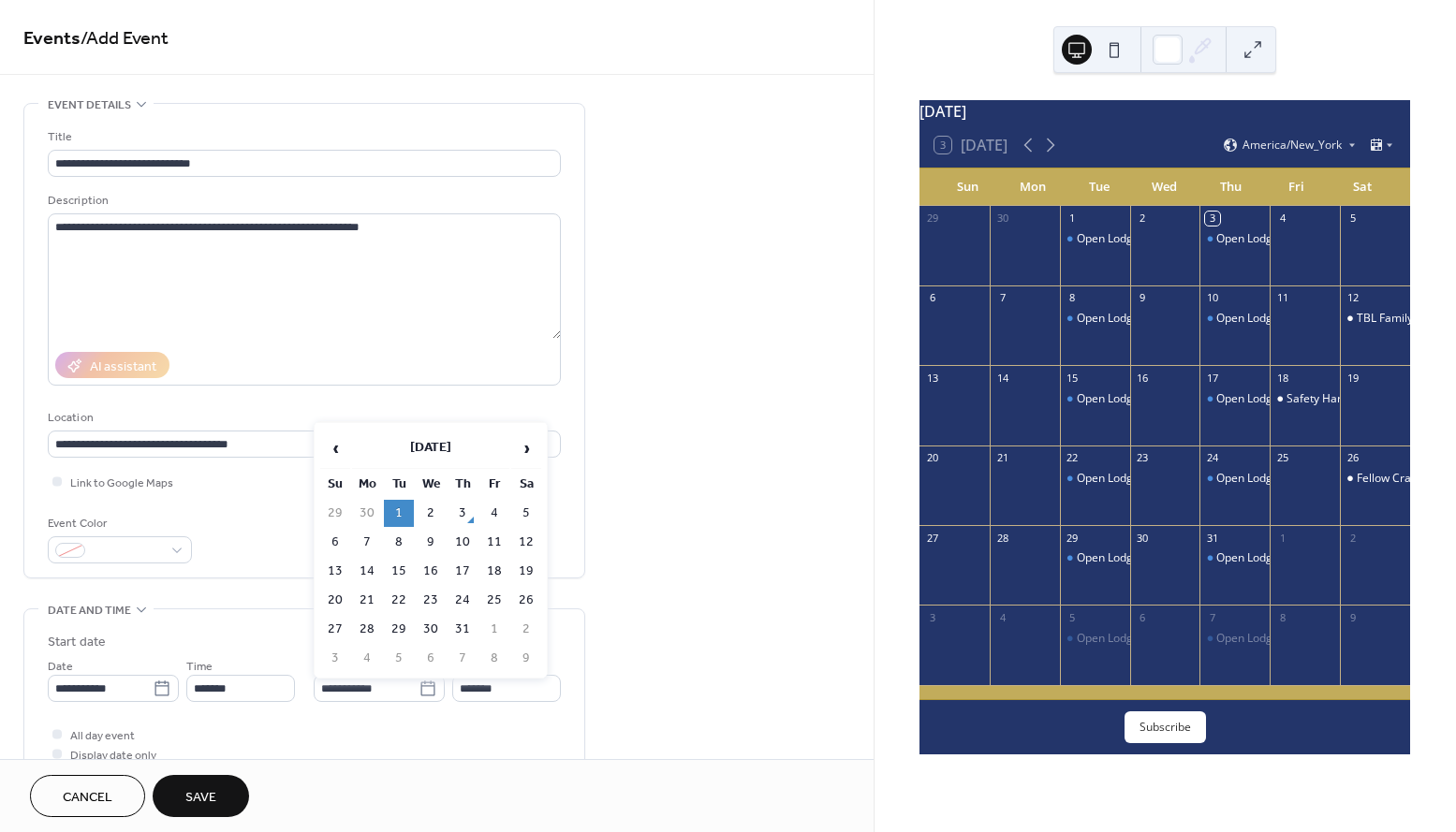 click on "1" at bounding box center (399, 513) 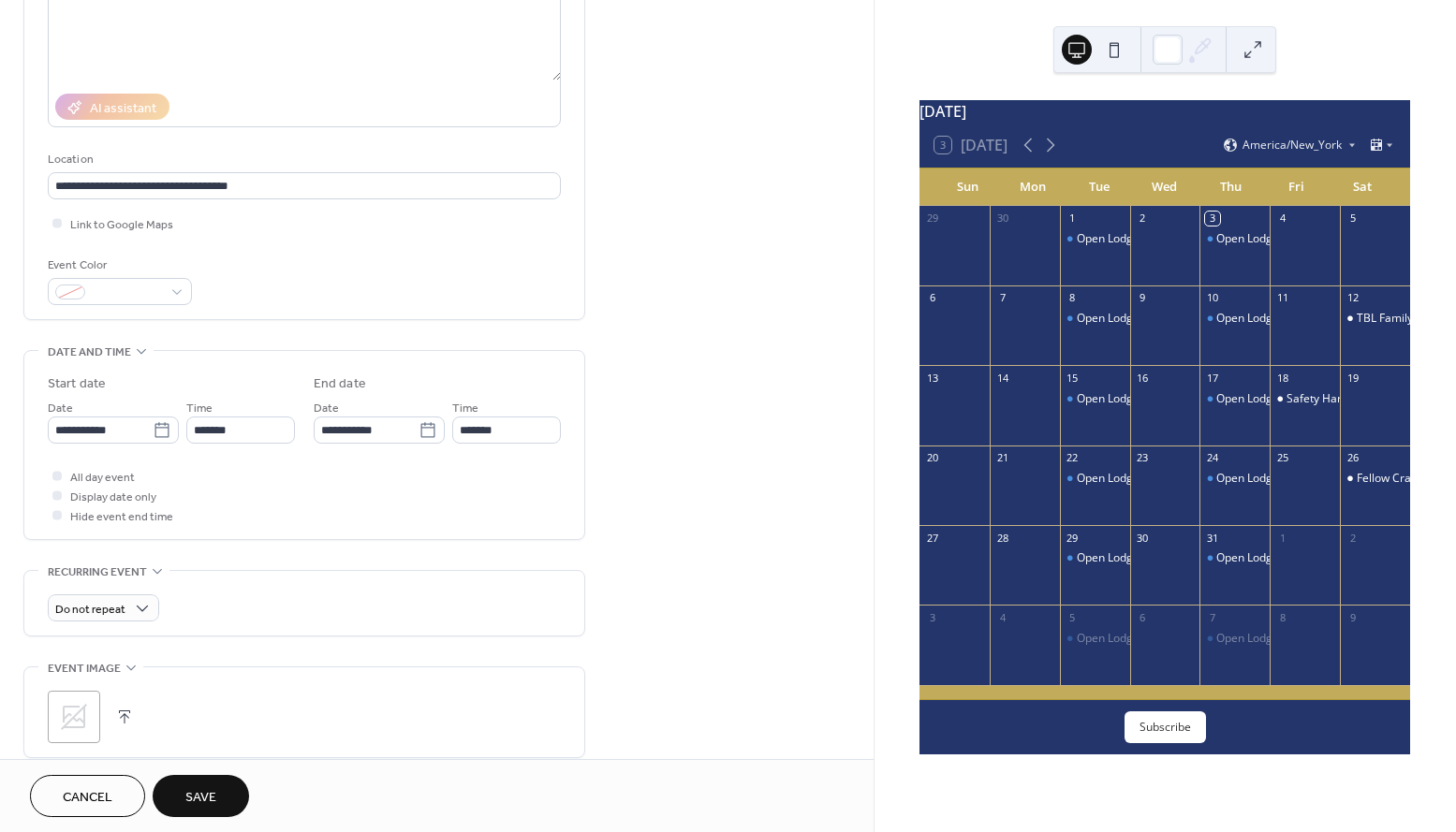 scroll, scrollTop: 264, scrollLeft: 0, axis: vertical 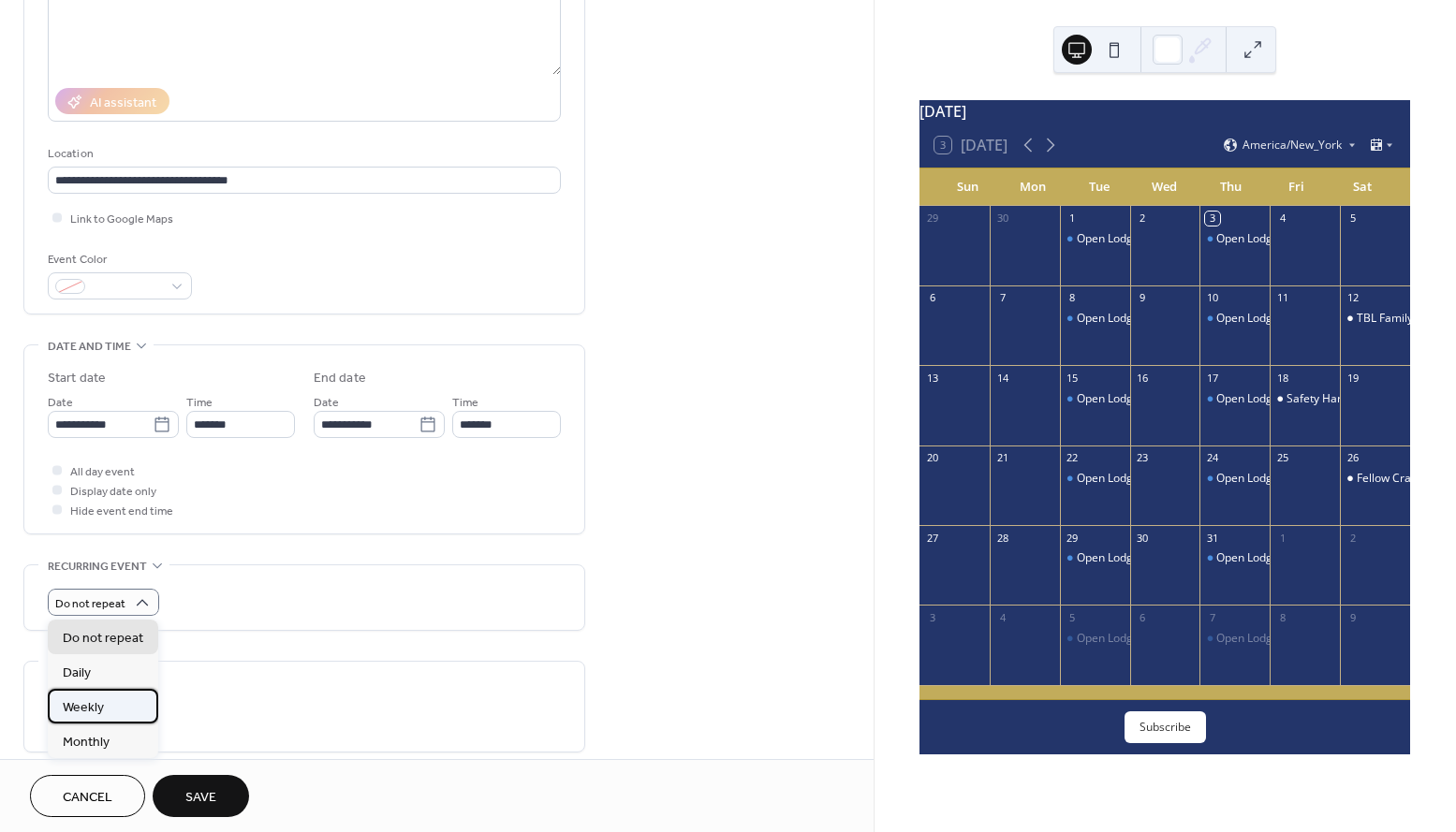 click on "Weekly" at bounding box center (83, 708) 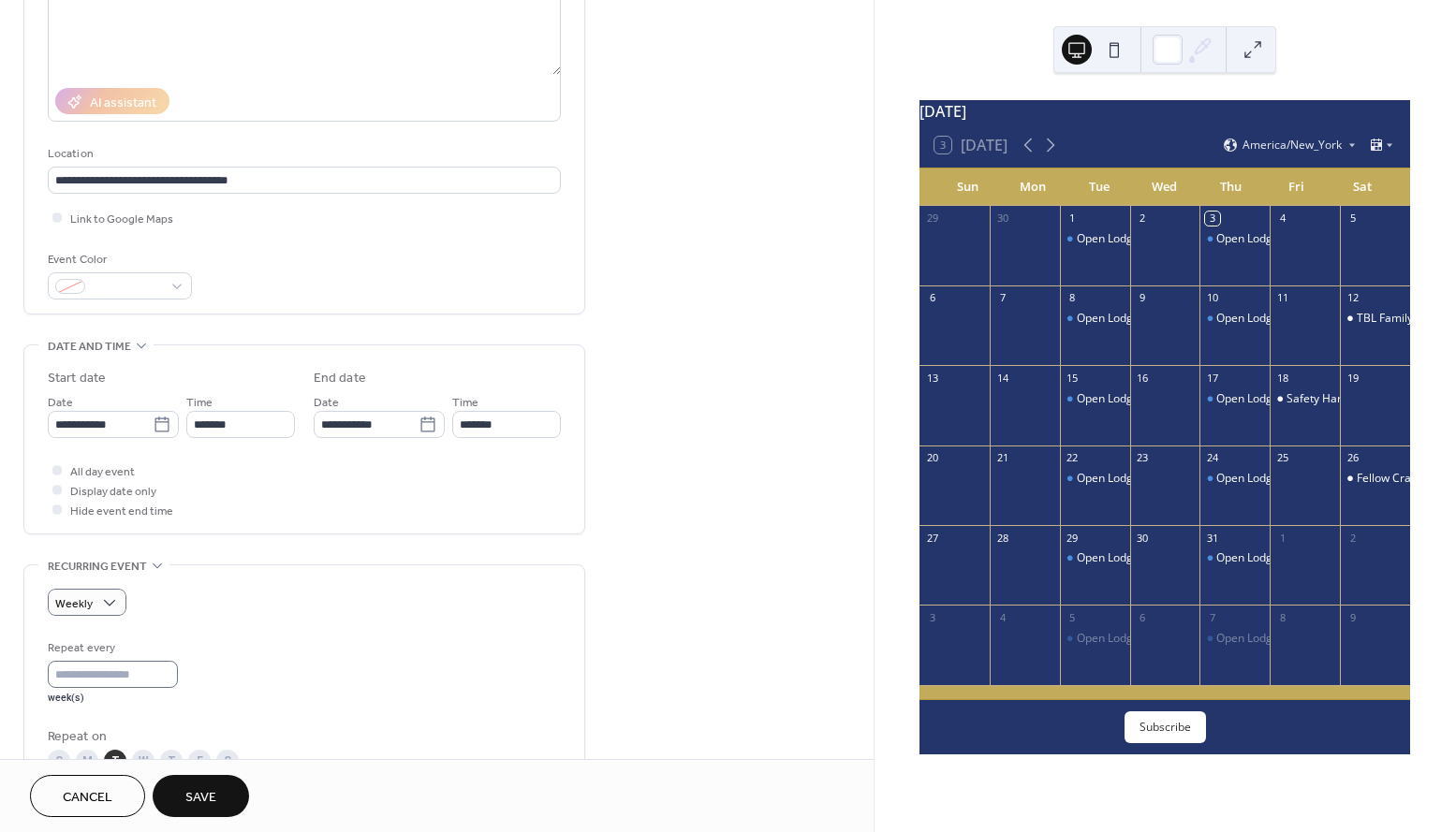 scroll, scrollTop: 1, scrollLeft: 0, axis: vertical 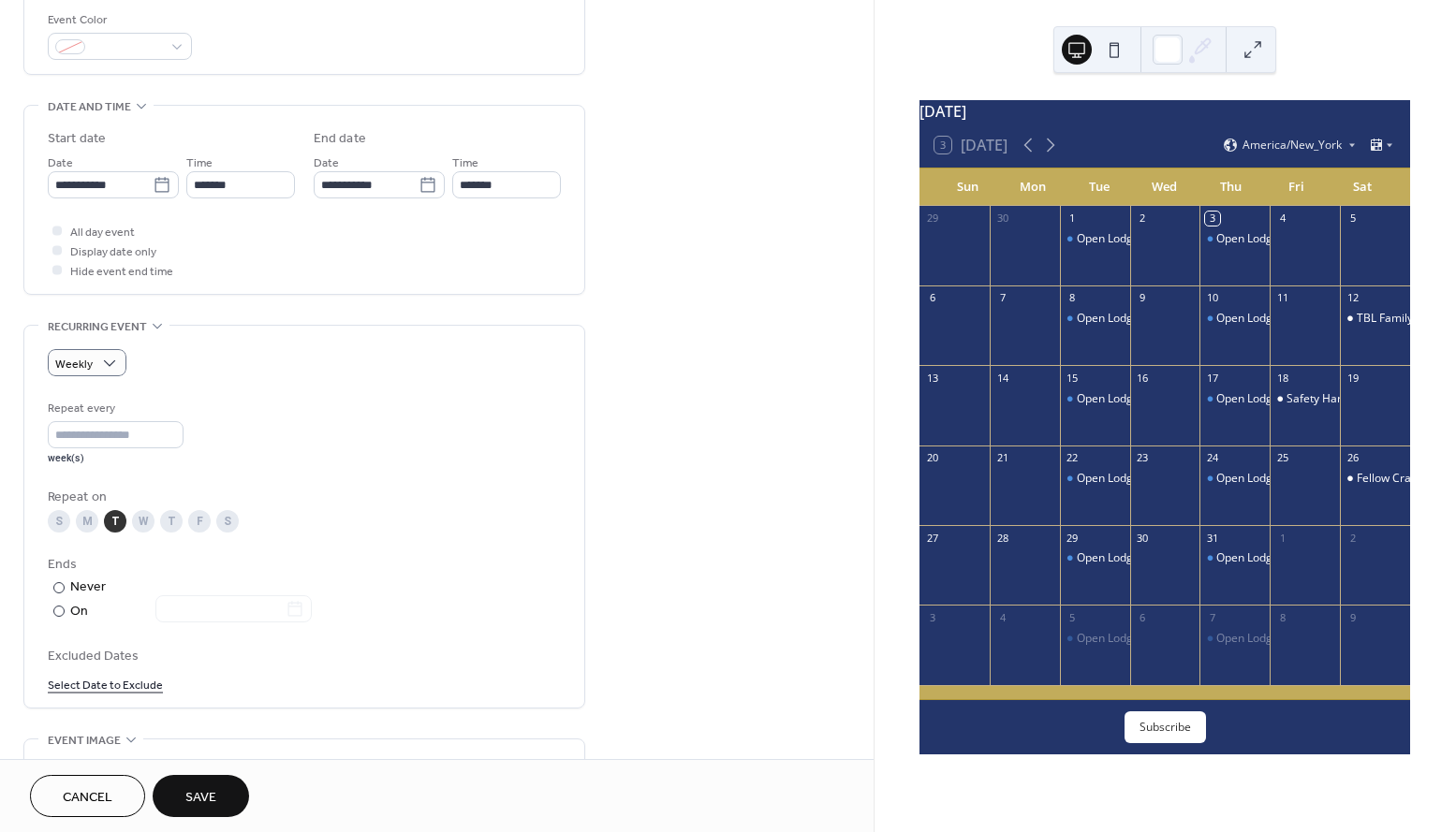 click on "T" at bounding box center (171, 521) 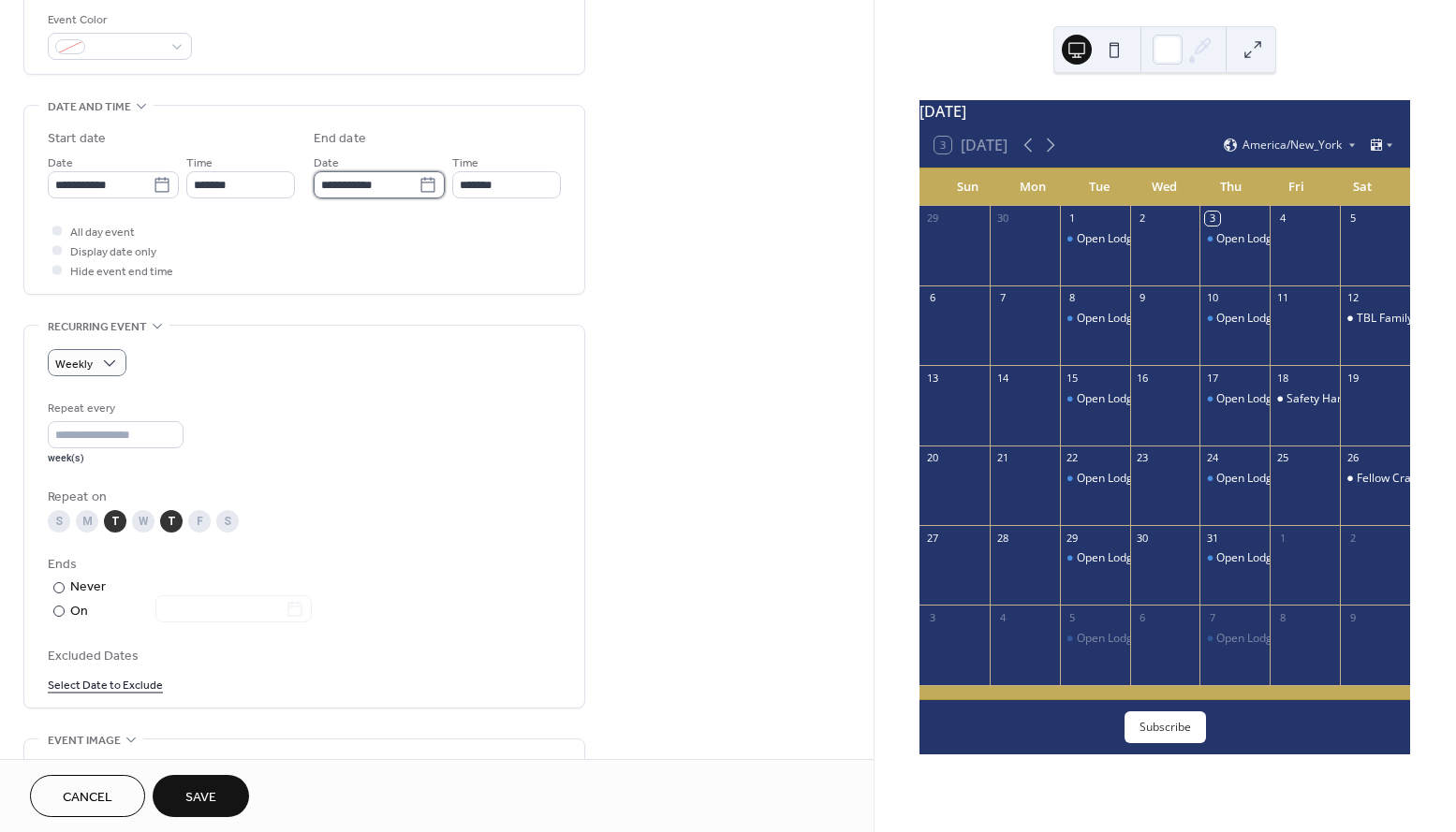 click on "**********" at bounding box center (366, 184) 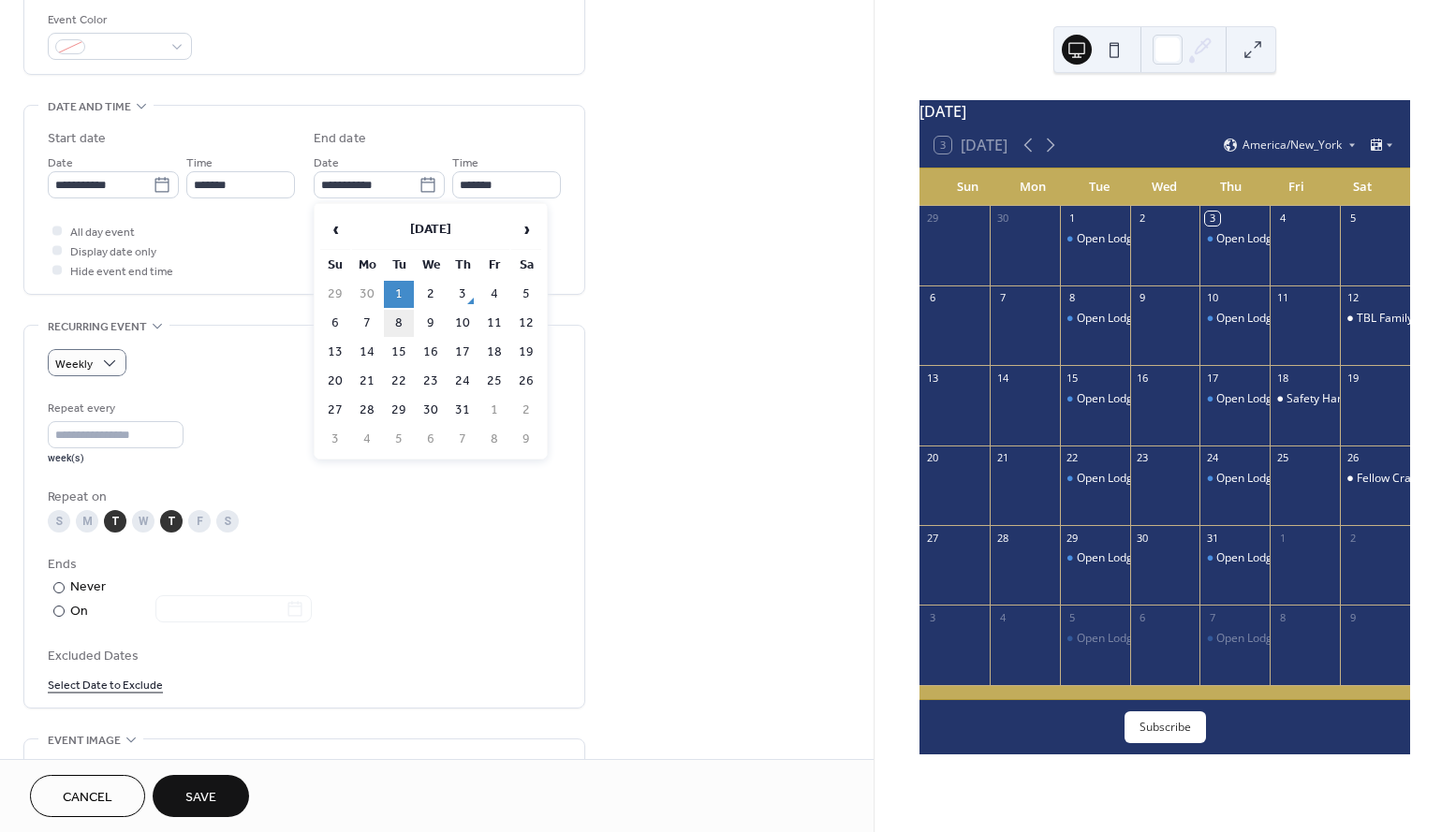 click on "8" at bounding box center (399, 323) 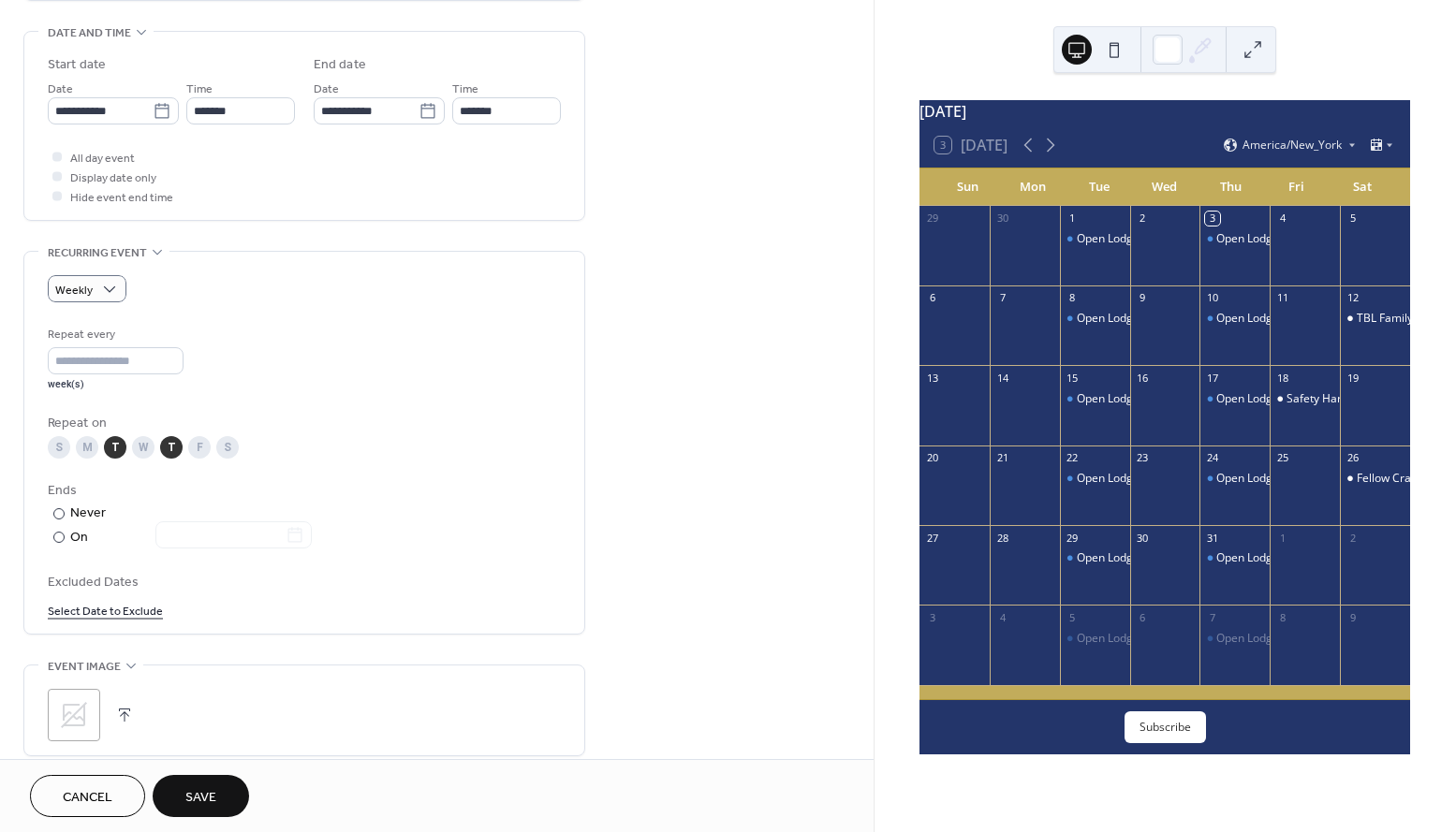 scroll, scrollTop: 574, scrollLeft: 0, axis: vertical 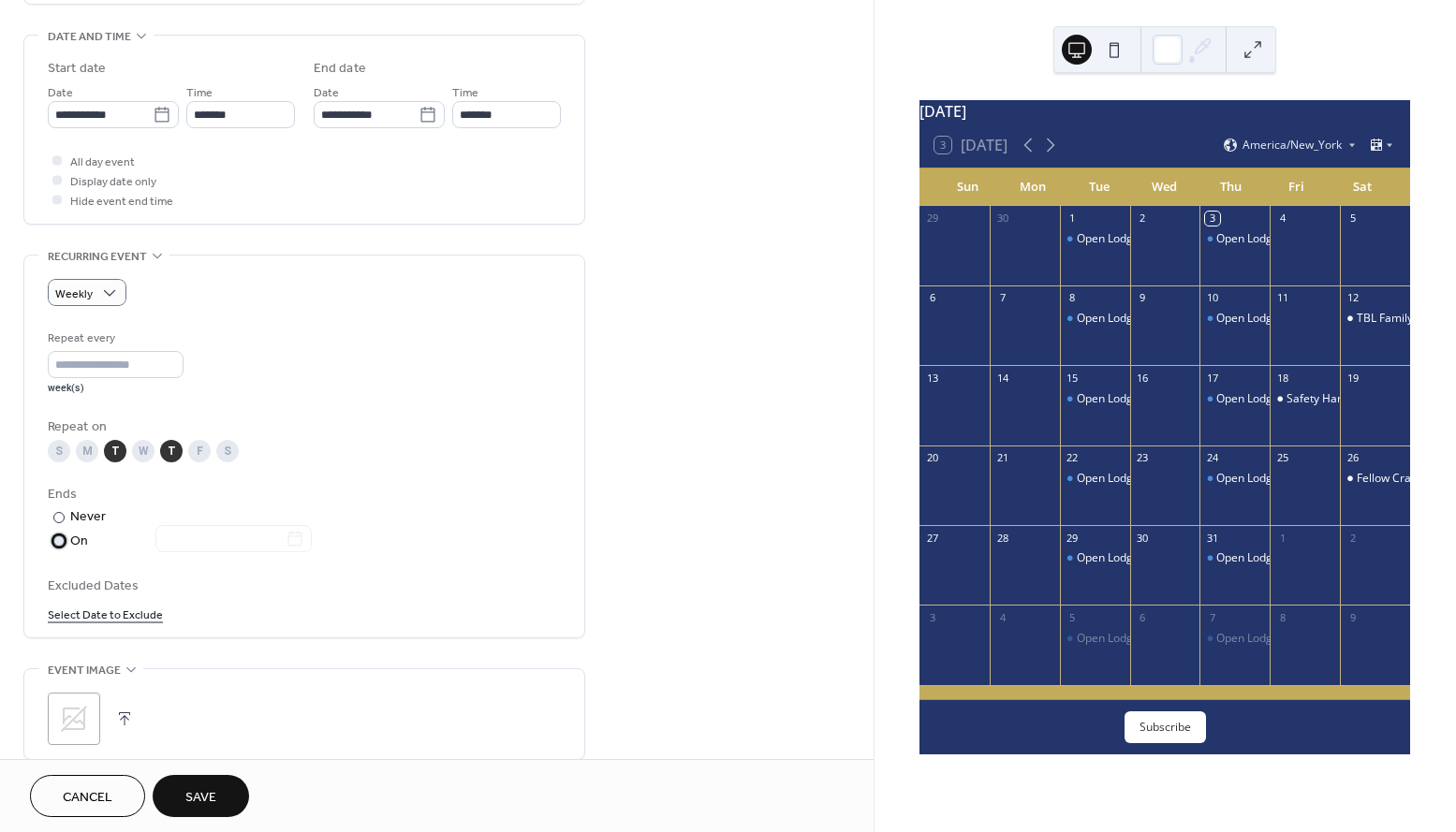 click at bounding box center [59, 541] 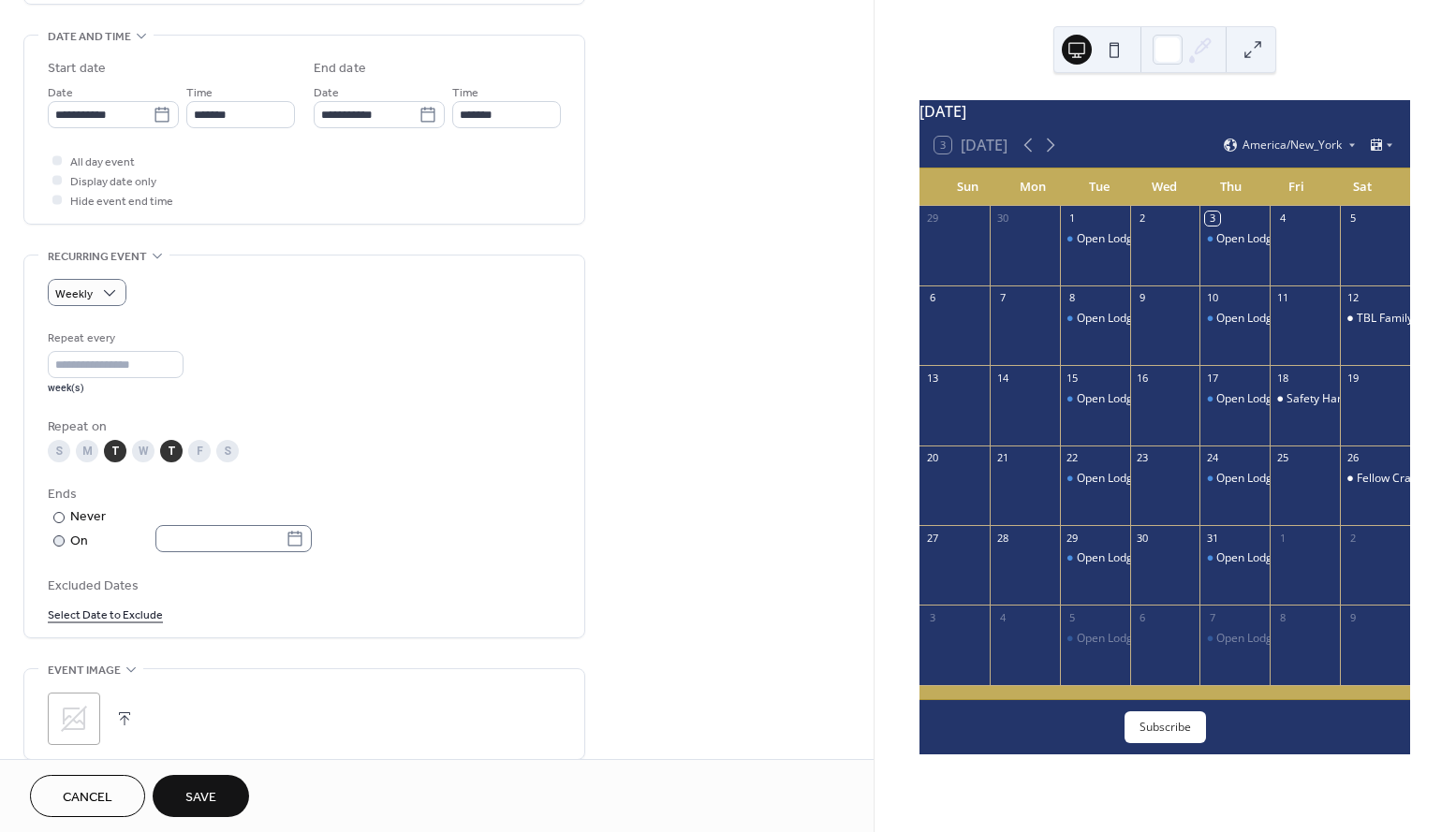 click 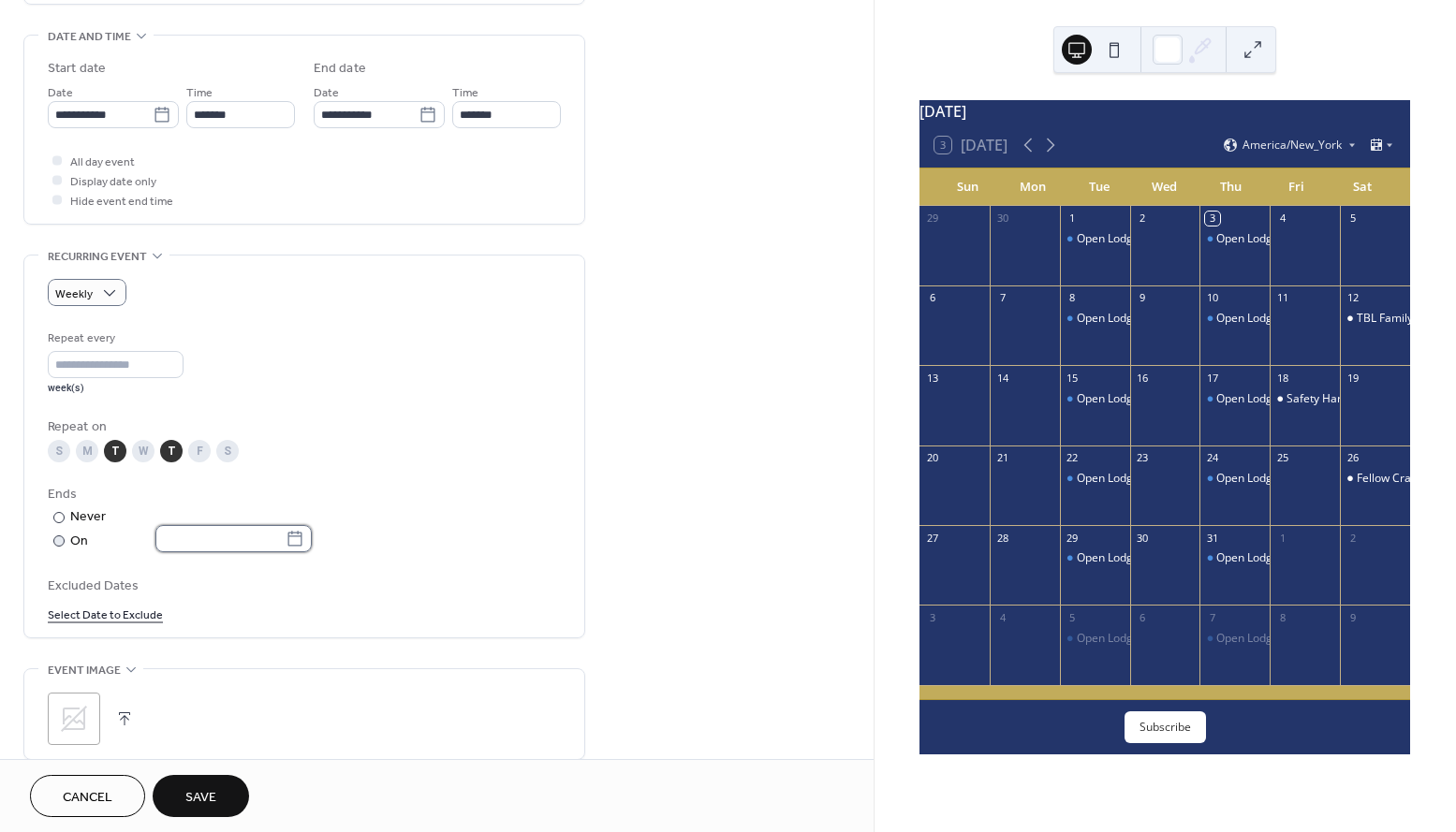 click at bounding box center (220, 538) 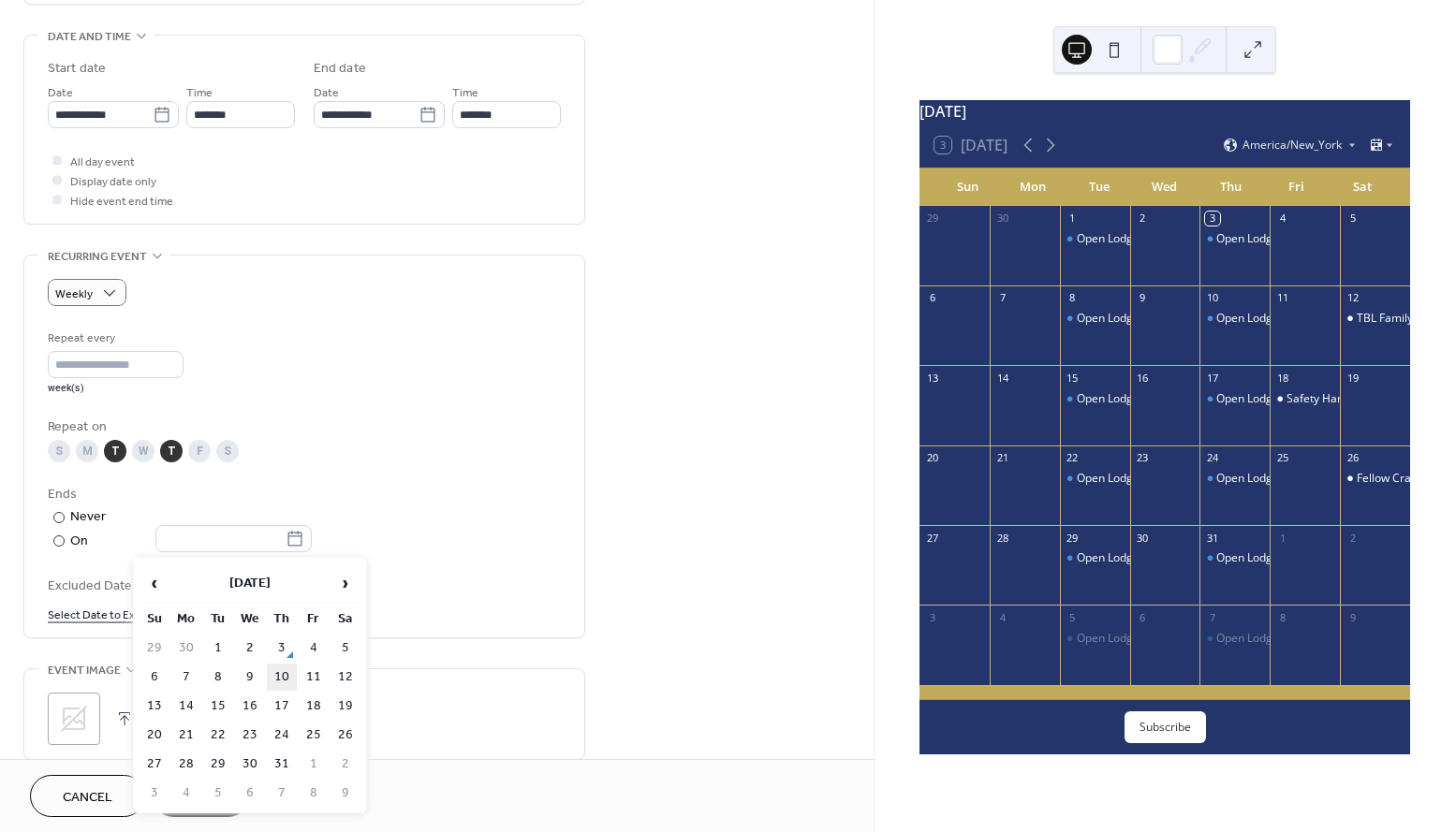 click on "10" at bounding box center (282, 677) 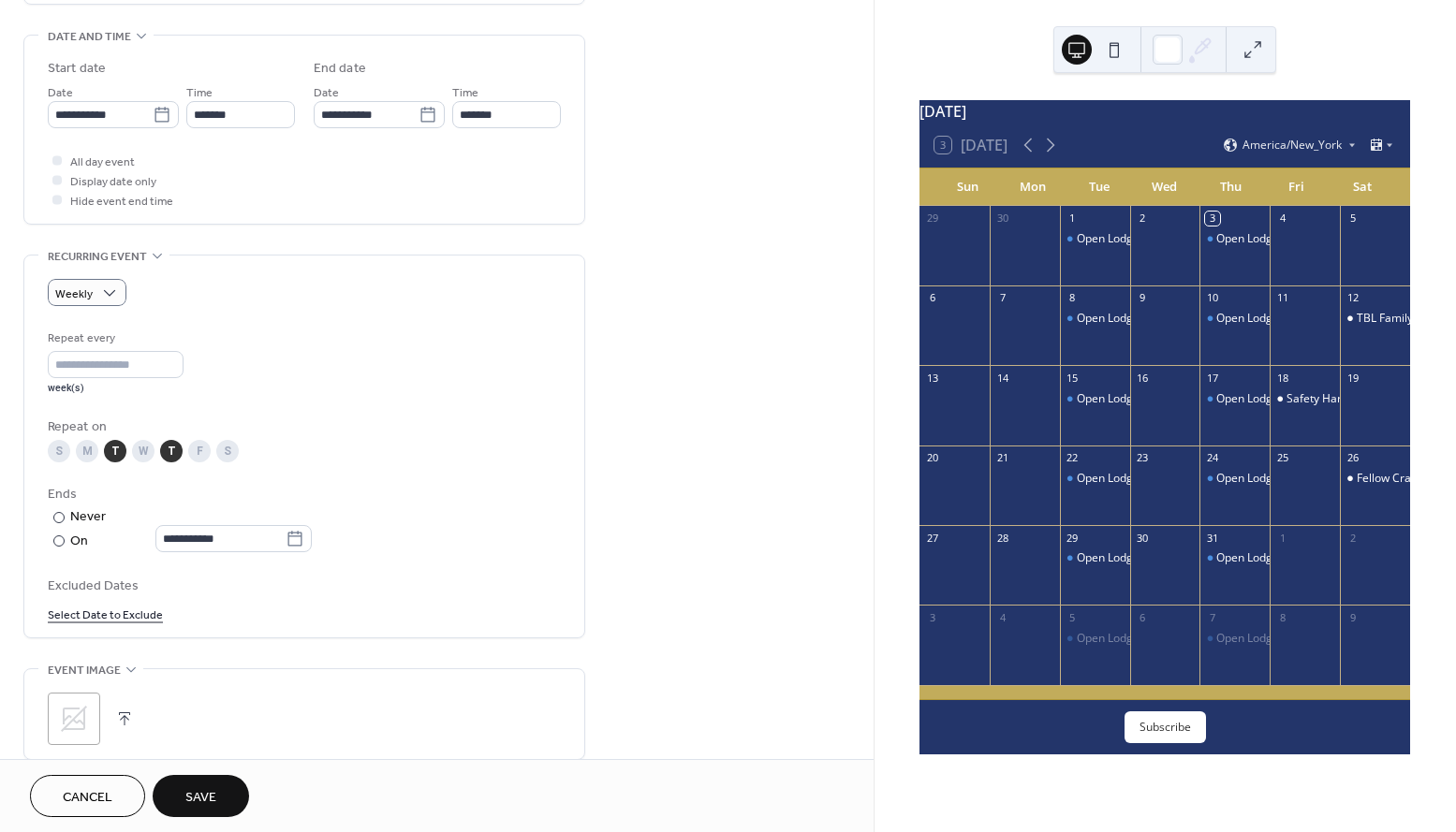 scroll, scrollTop: 586, scrollLeft: 0, axis: vertical 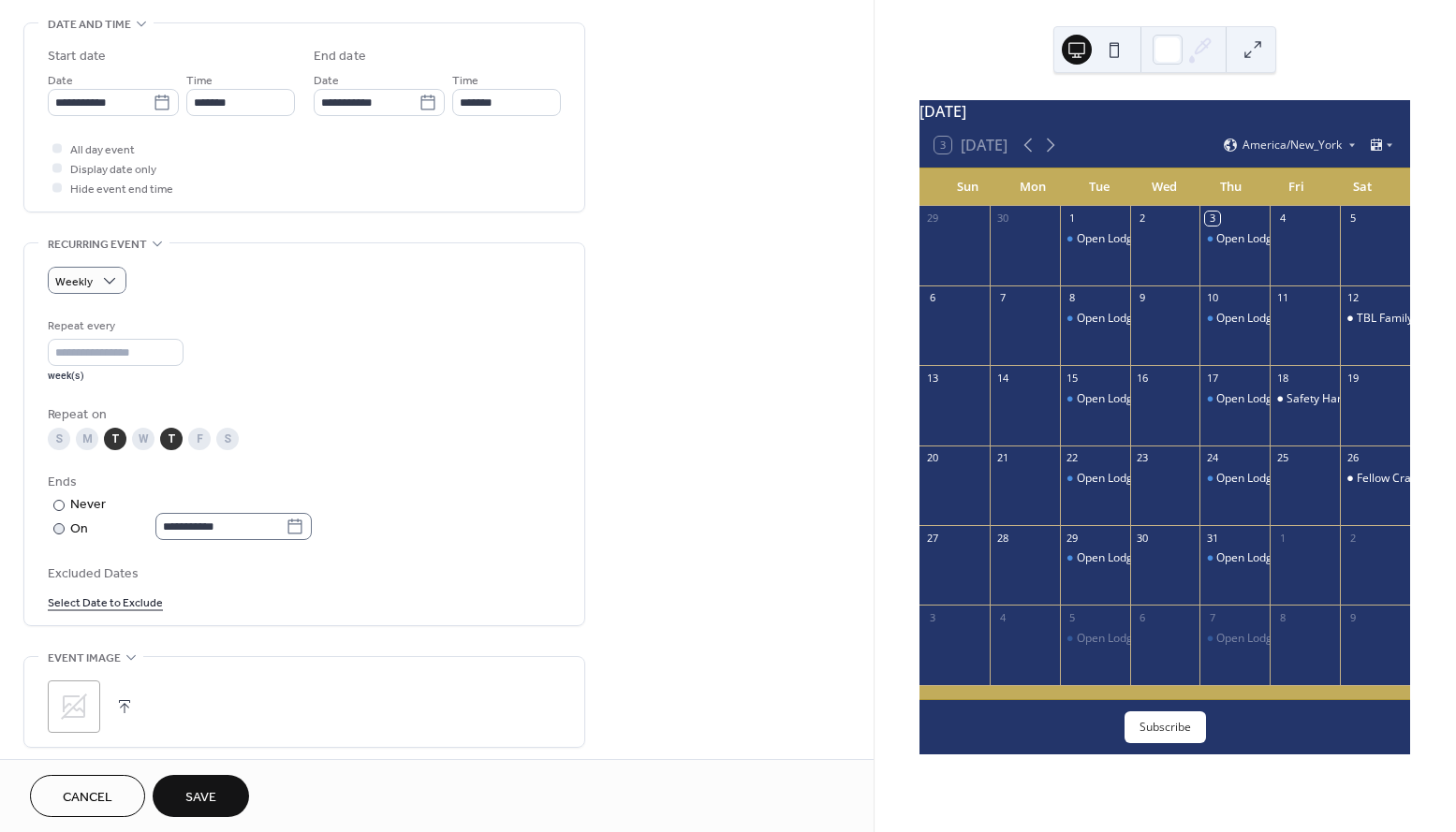 click 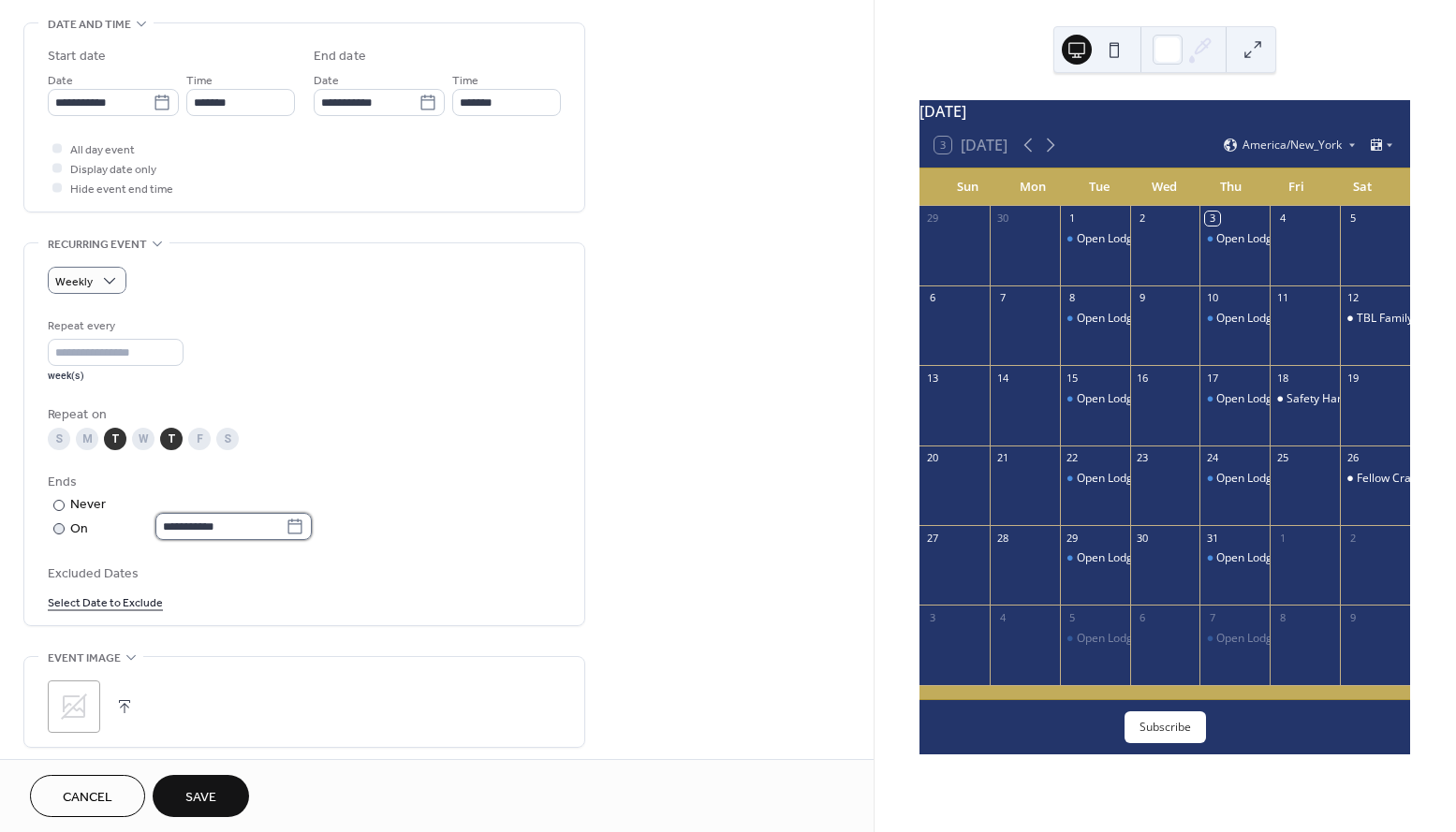 click on "**********" at bounding box center [220, 526] 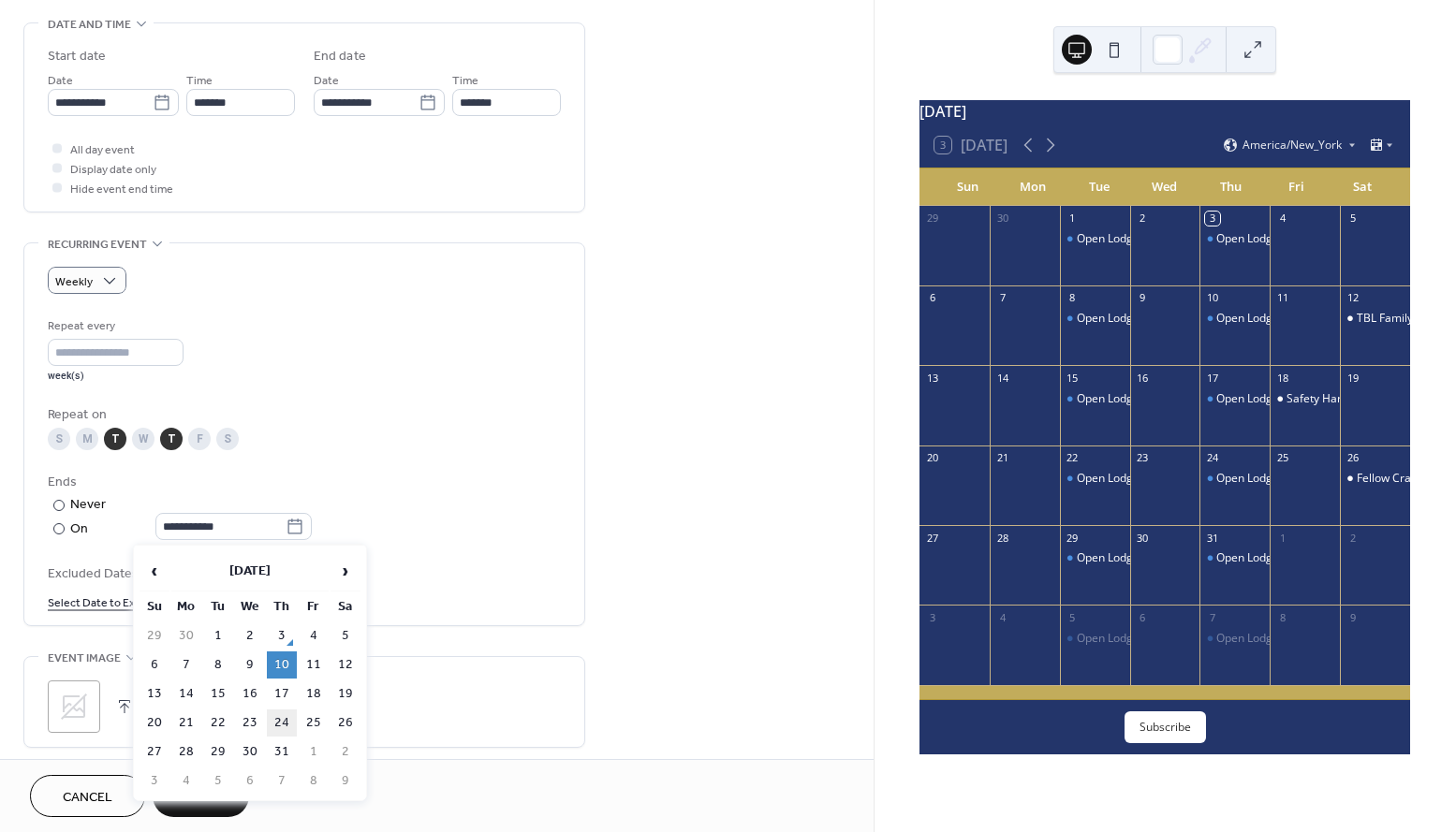 click on "24" at bounding box center (282, 723) 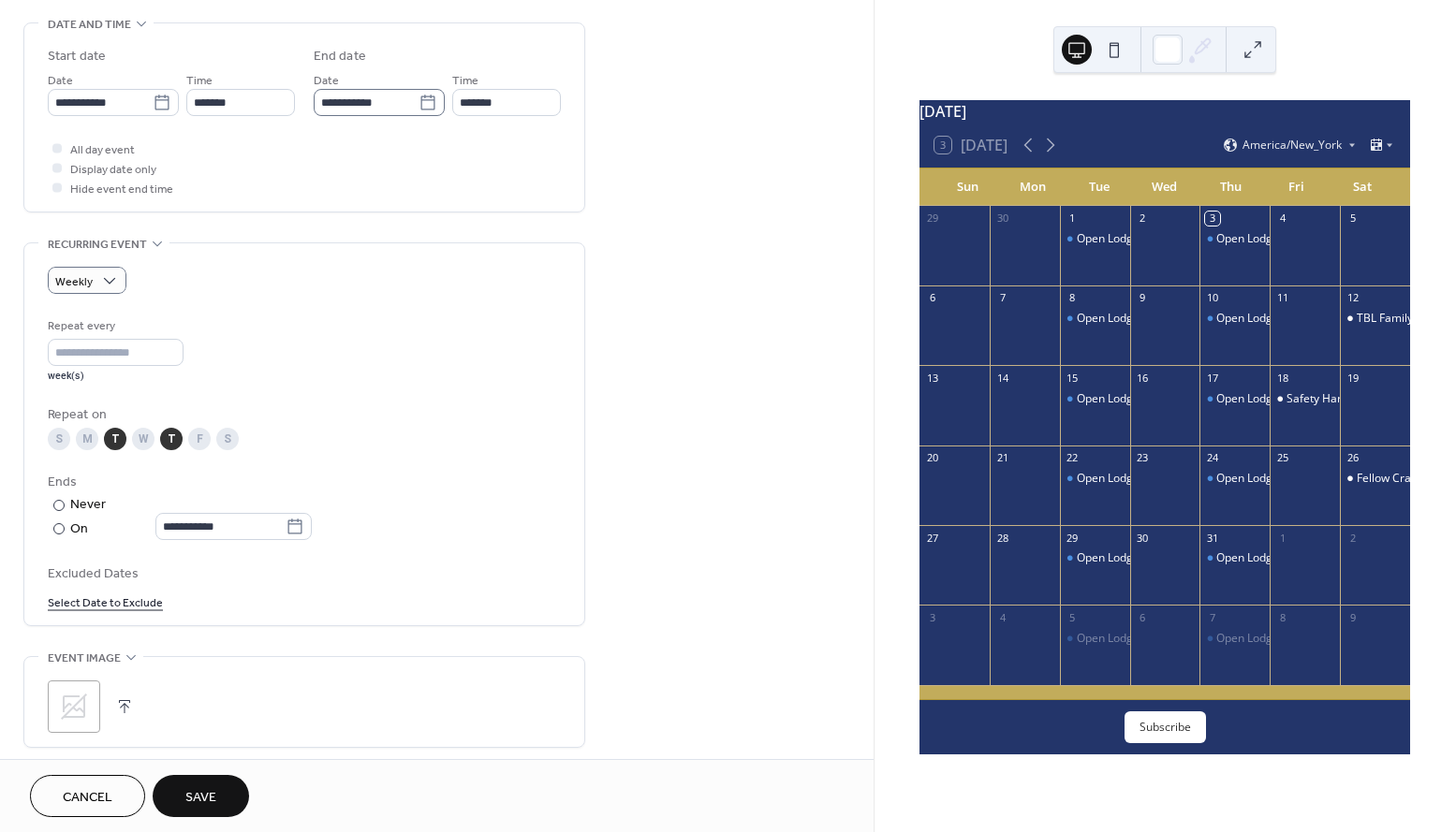 click 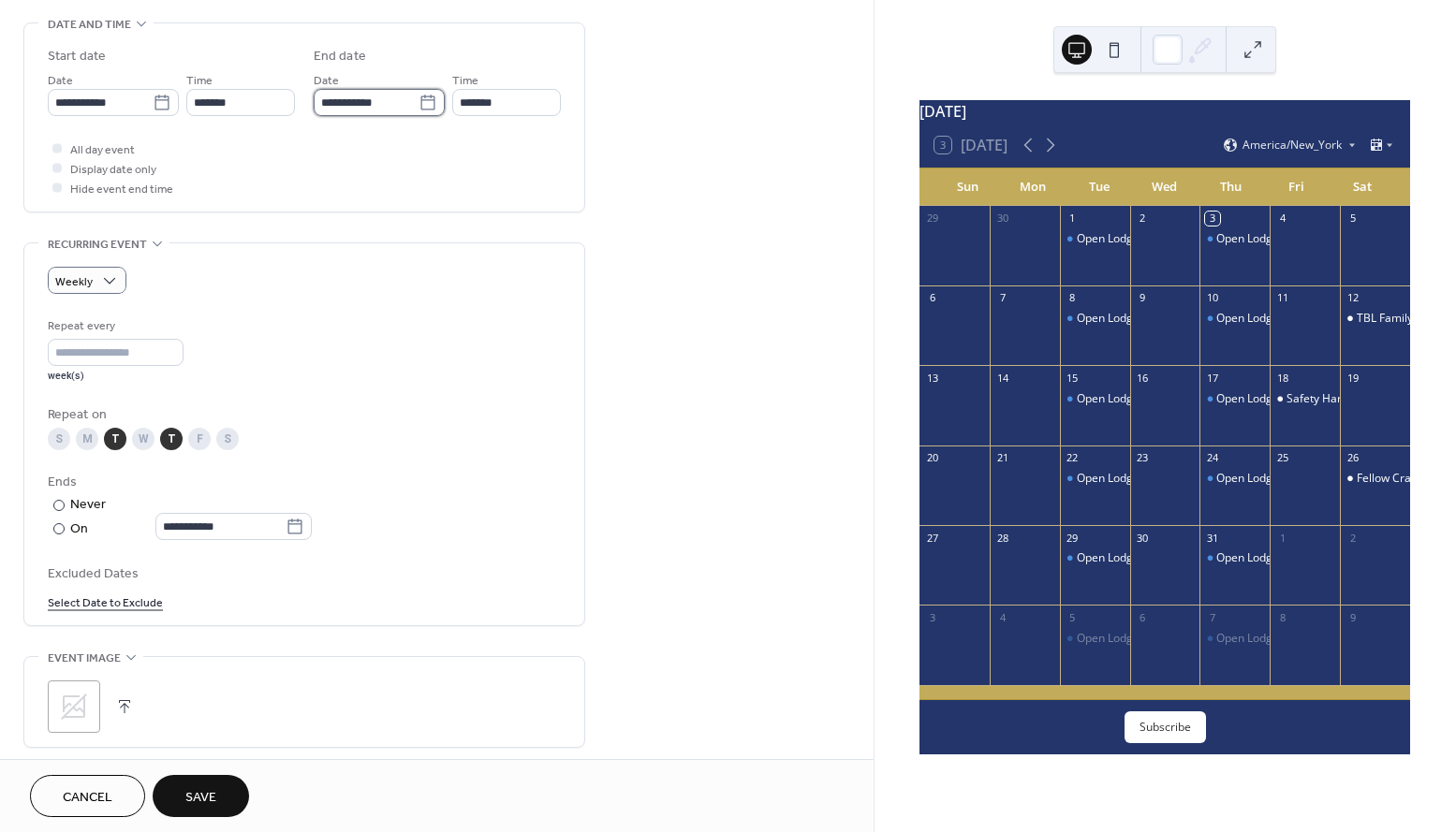 click on "**********" at bounding box center [366, 102] 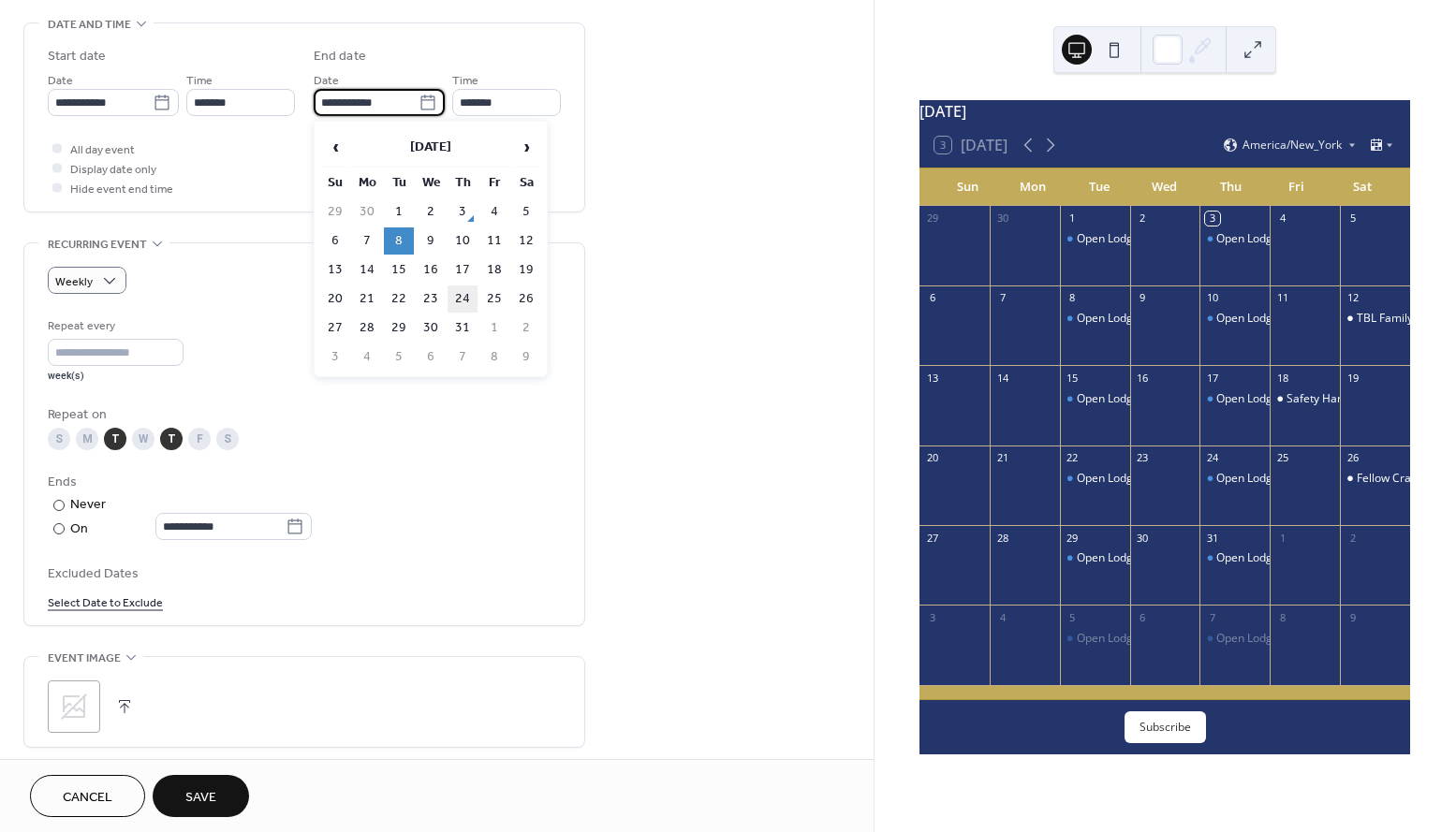 click on "24" at bounding box center (463, 299) 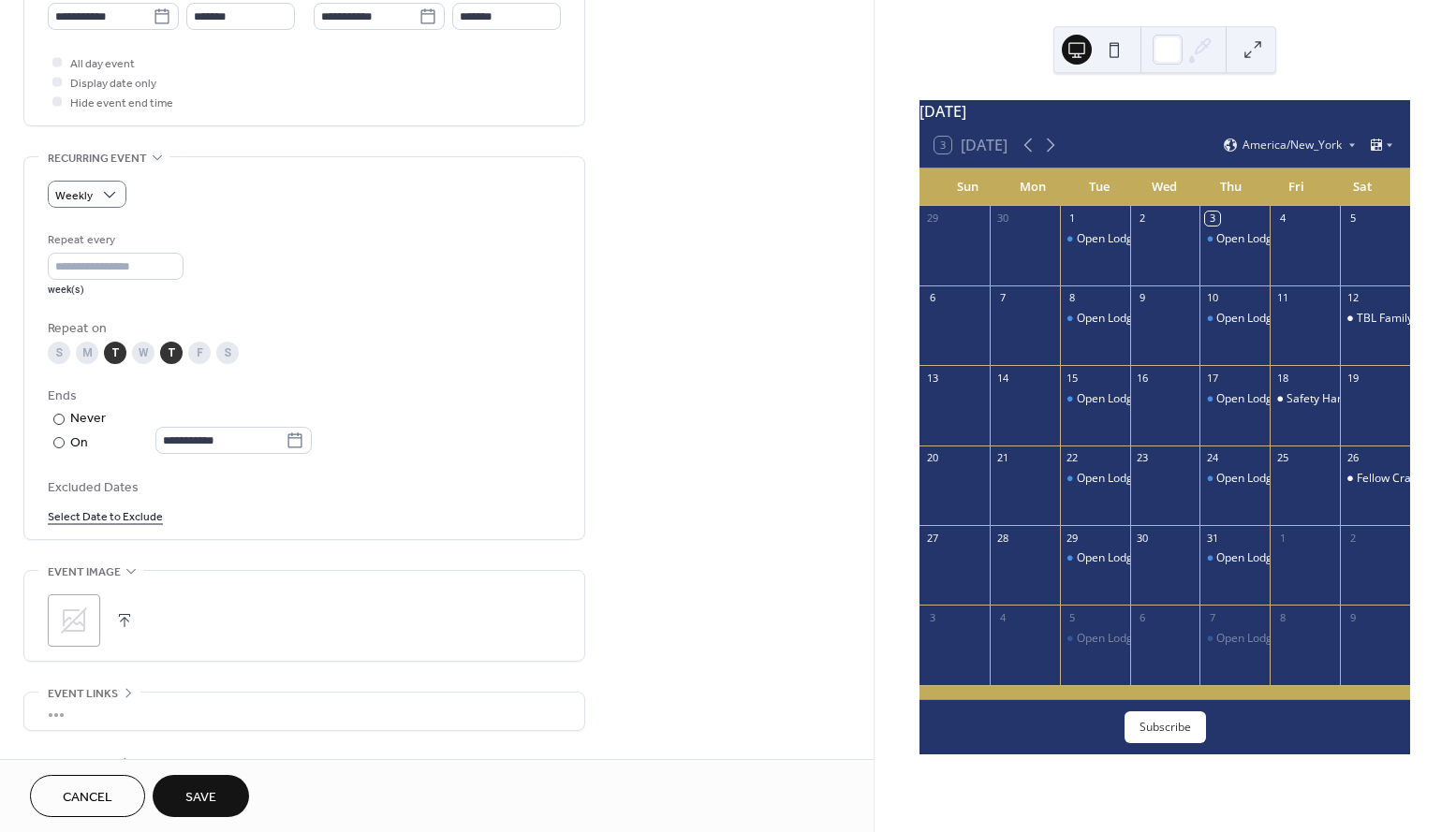 scroll, scrollTop: 684, scrollLeft: 0, axis: vertical 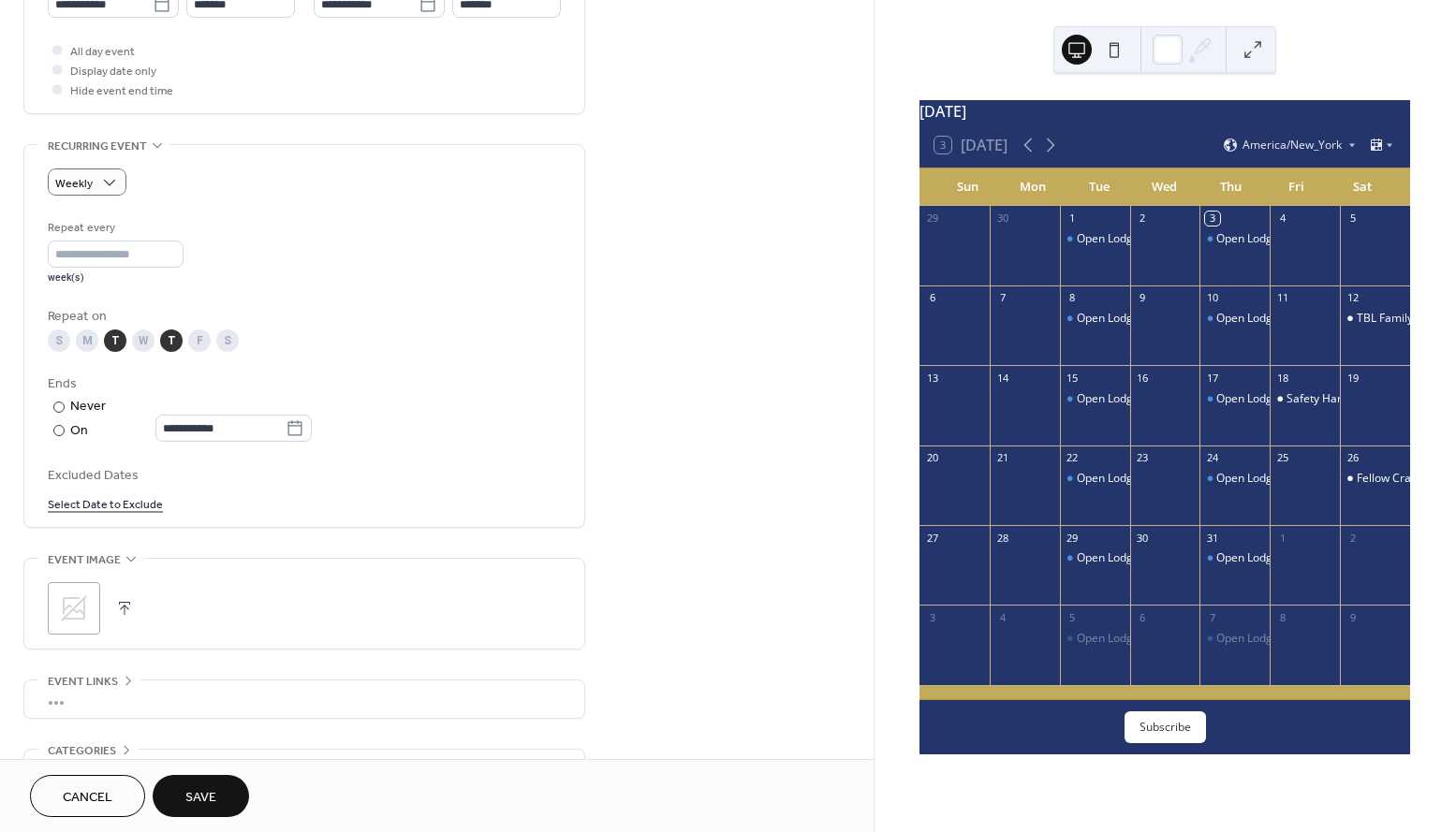 click on "Select Date to Exclude" at bounding box center (105, 503) 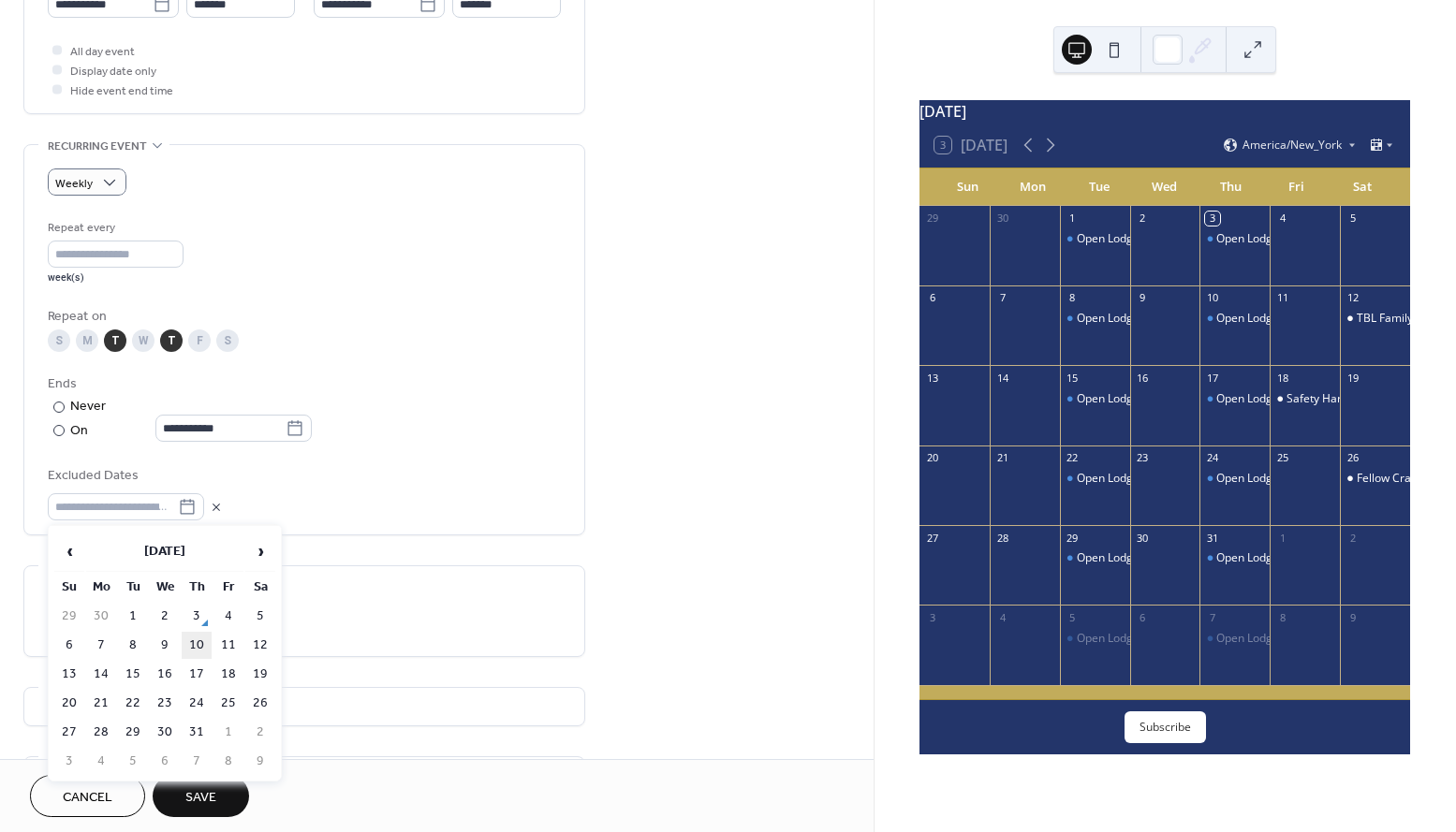 click on "10" at bounding box center [197, 645] 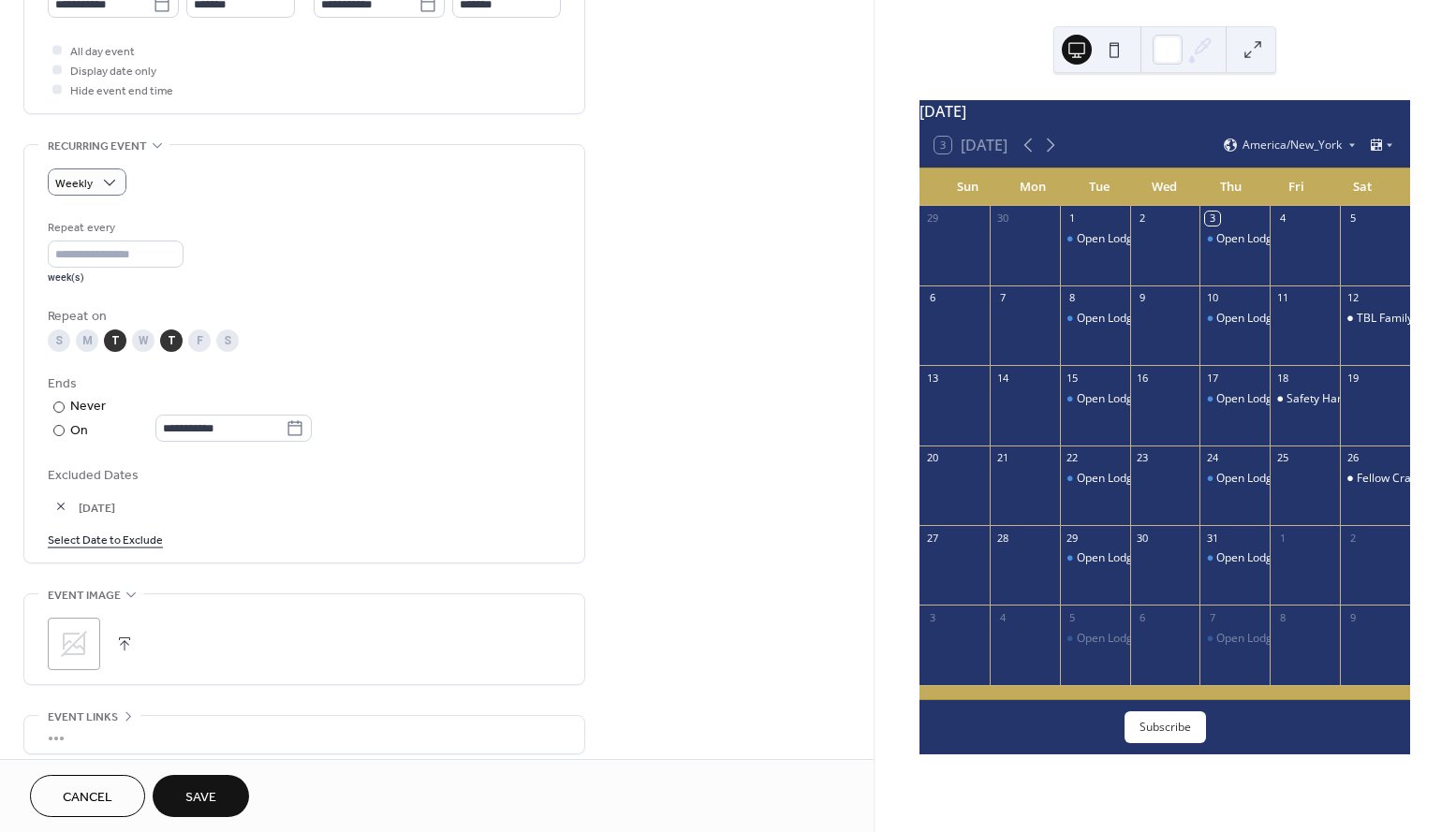 click on "Select Date to Exclude" at bounding box center (105, 538) 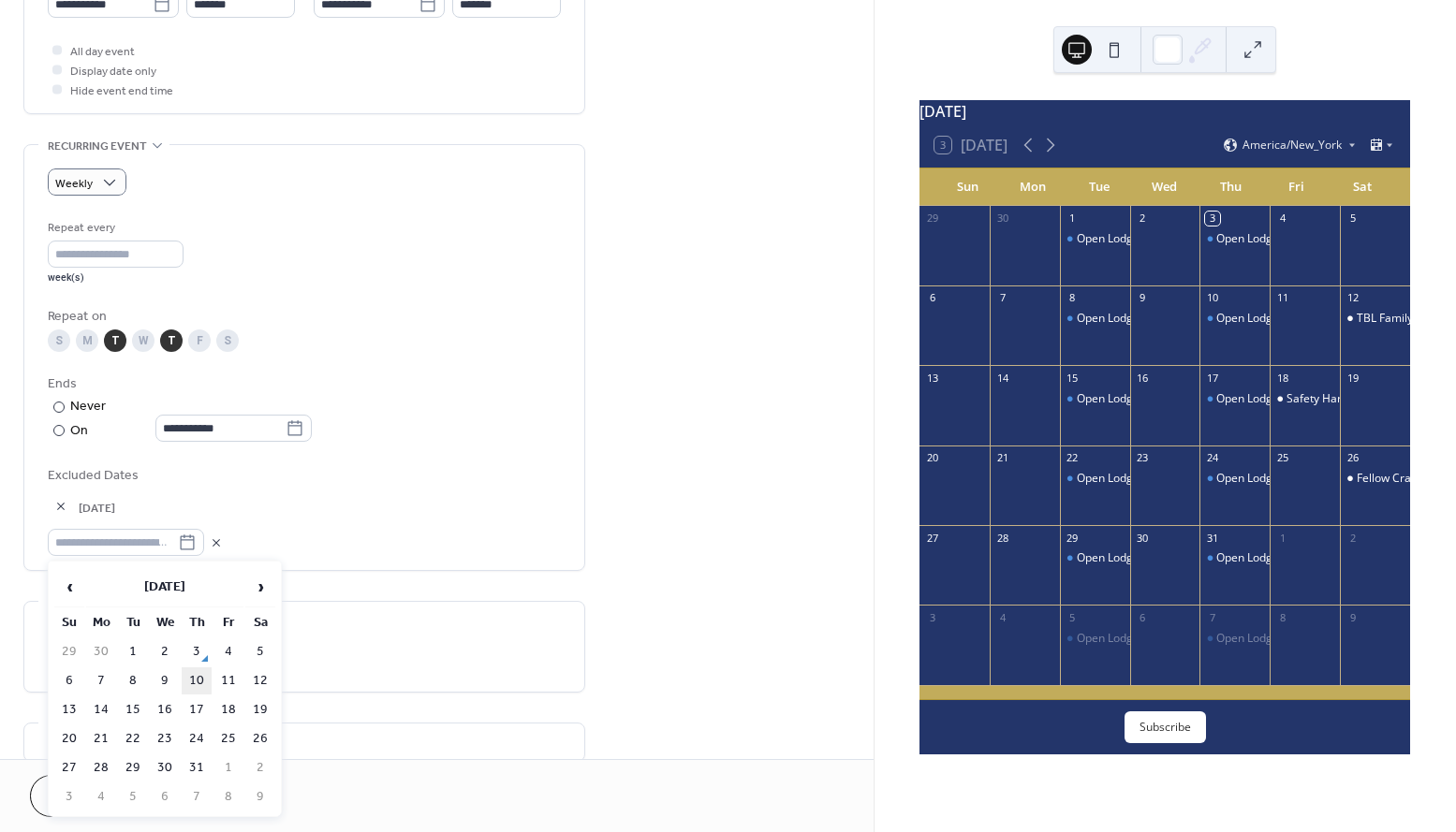 click on "10" at bounding box center (197, 680) 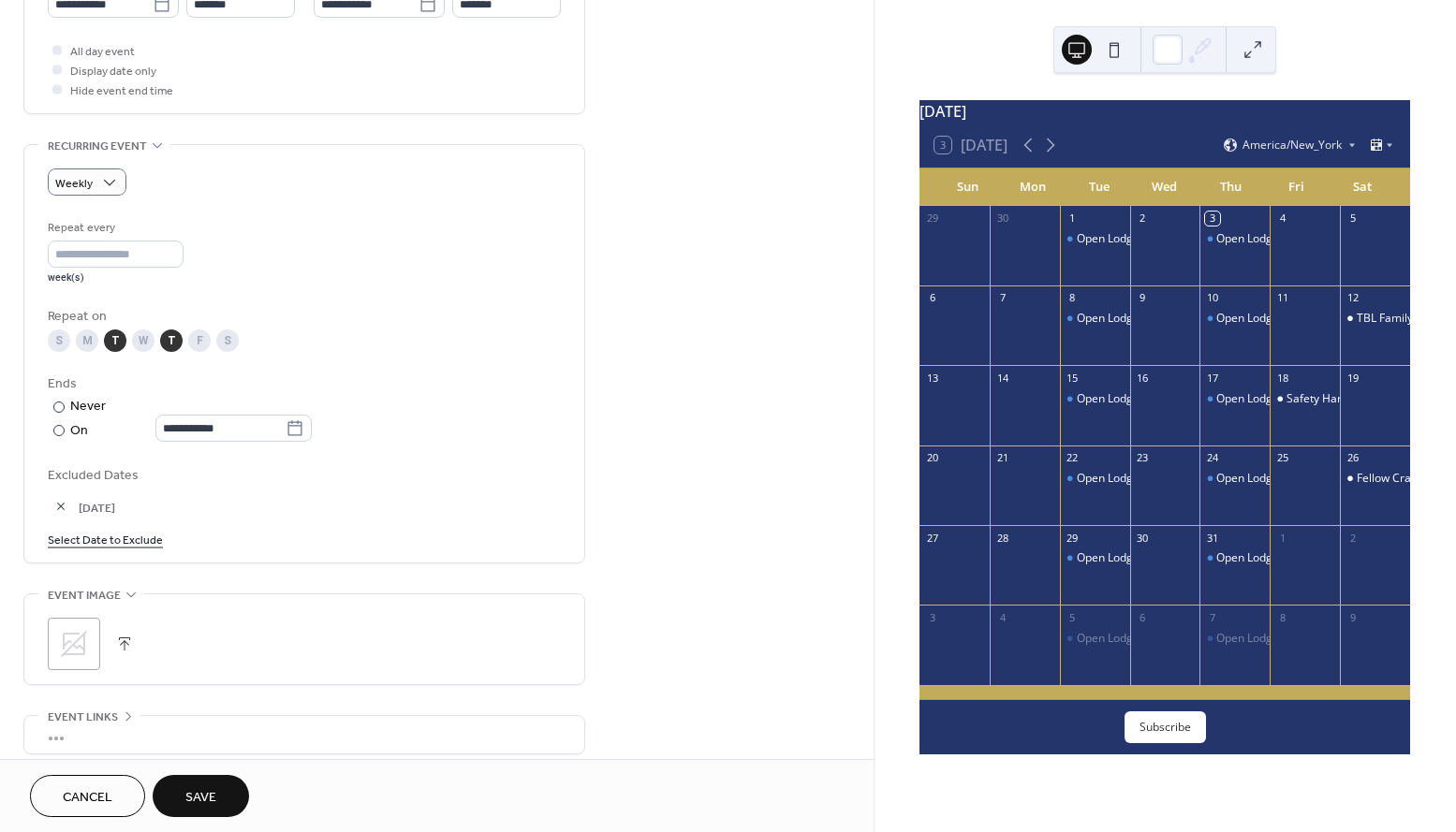 click on "Select Date to Exclude" at bounding box center [105, 538] 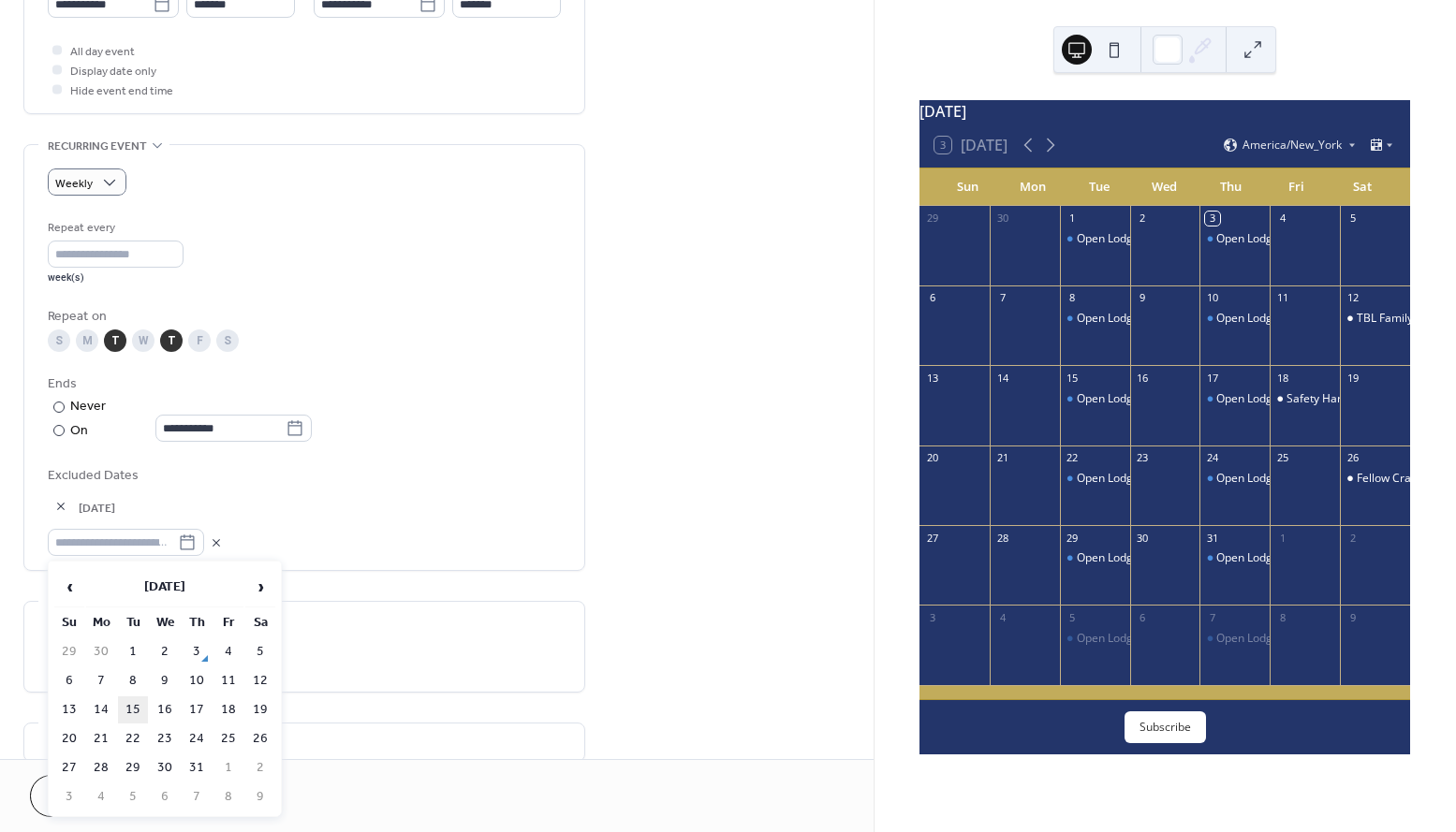 click on "15" at bounding box center [133, 709] 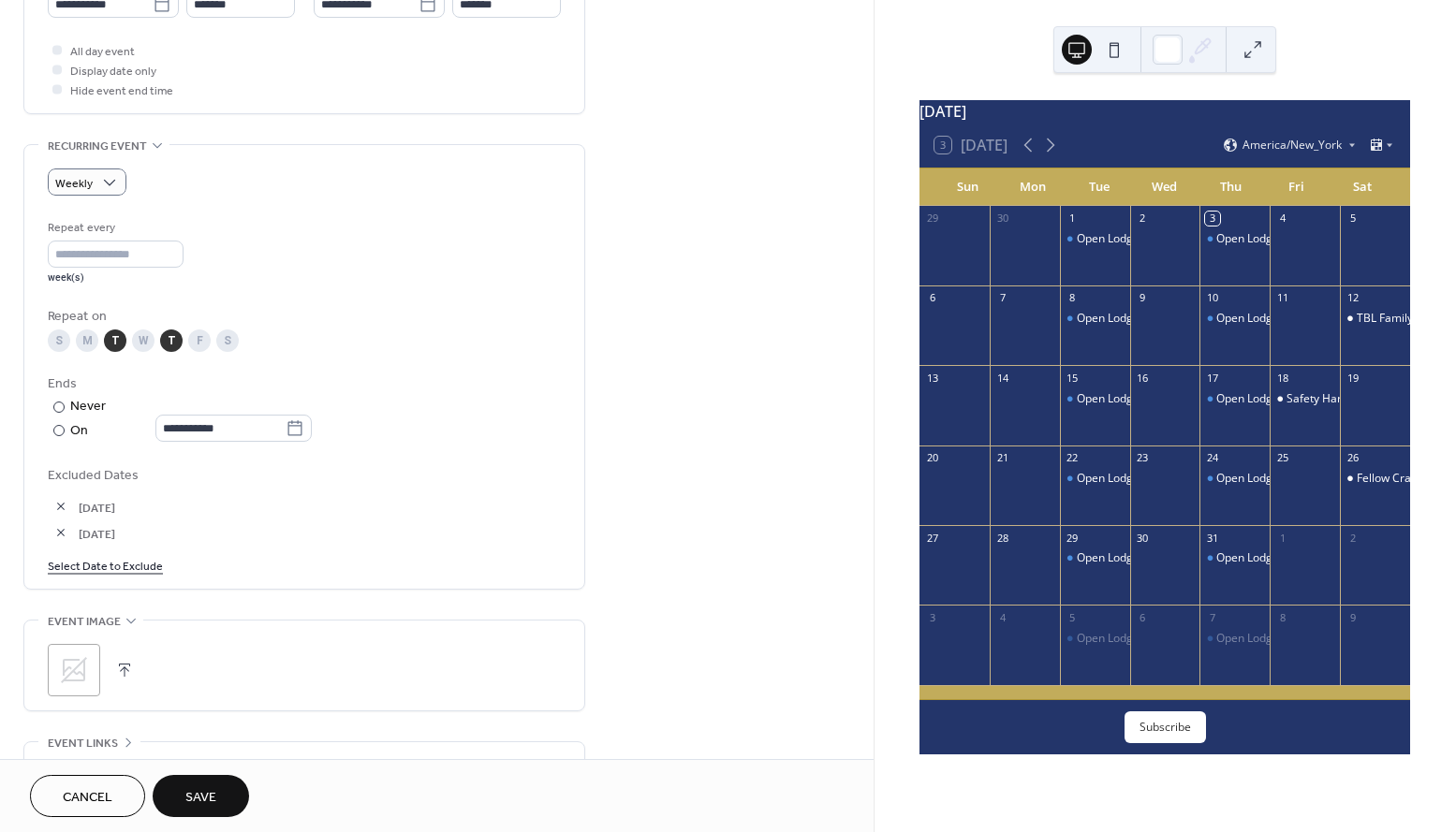 scroll, scrollTop: 702, scrollLeft: 0, axis: vertical 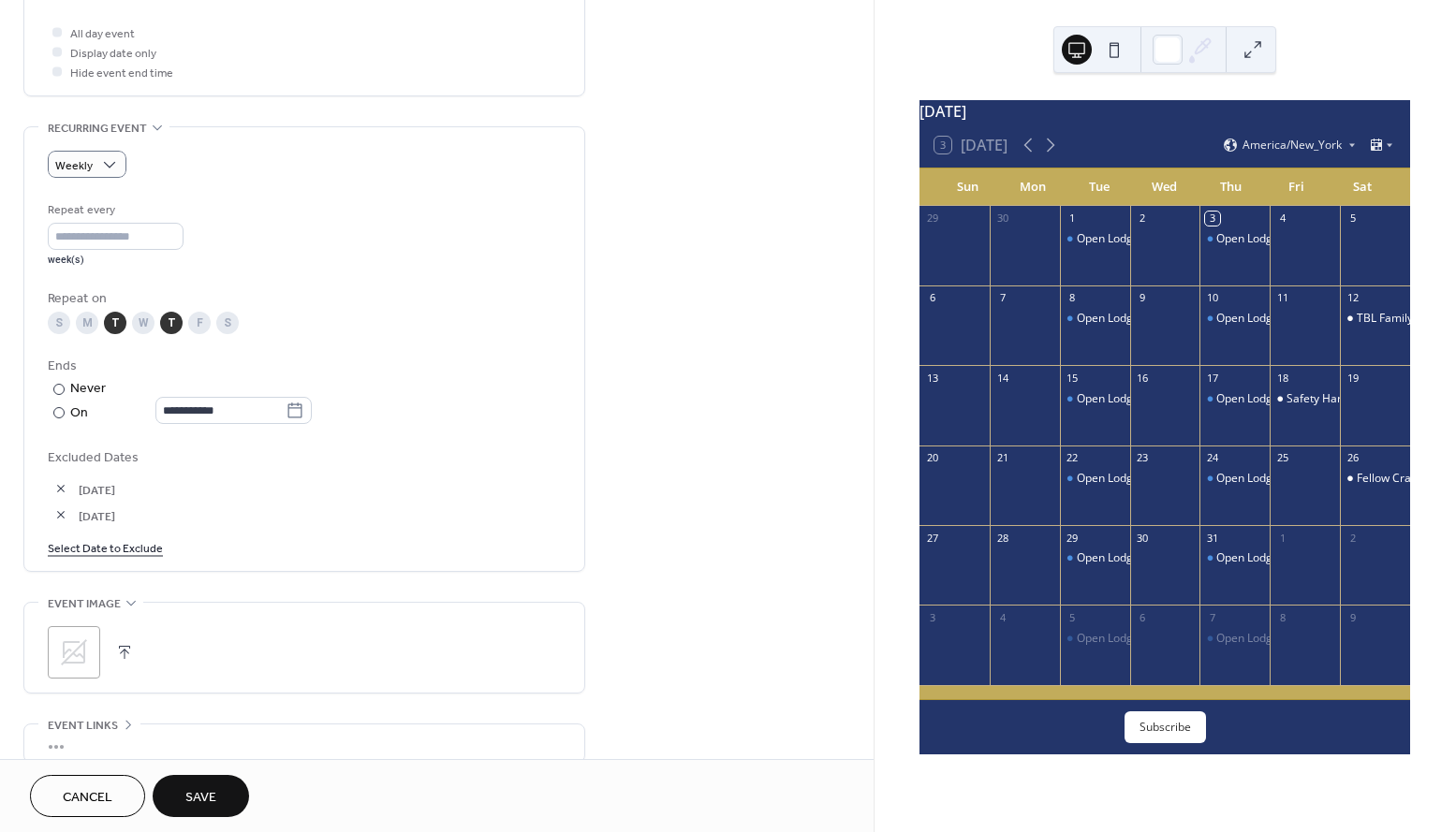 click 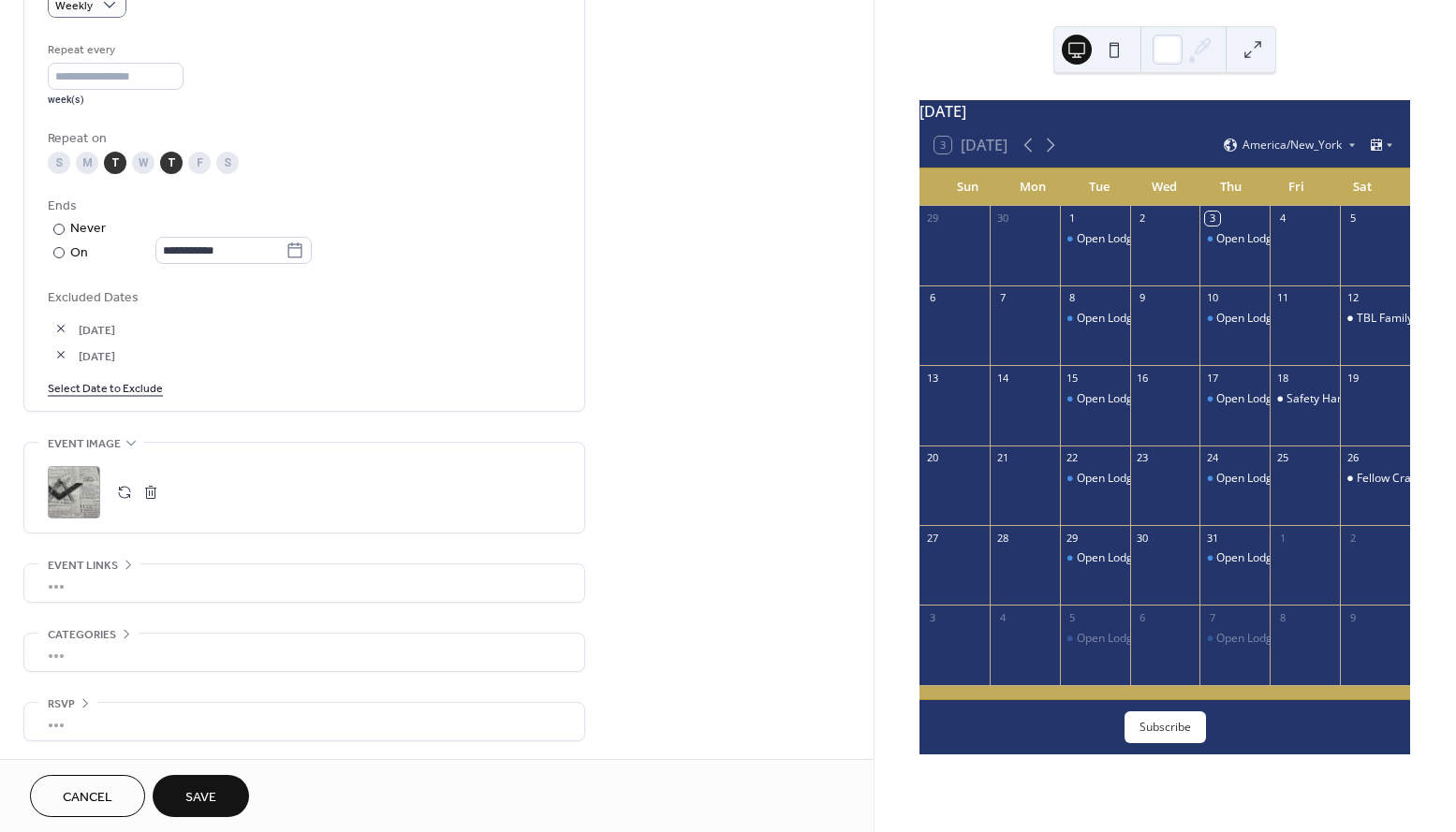 scroll, scrollTop: 863, scrollLeft: 0, axis: vertical 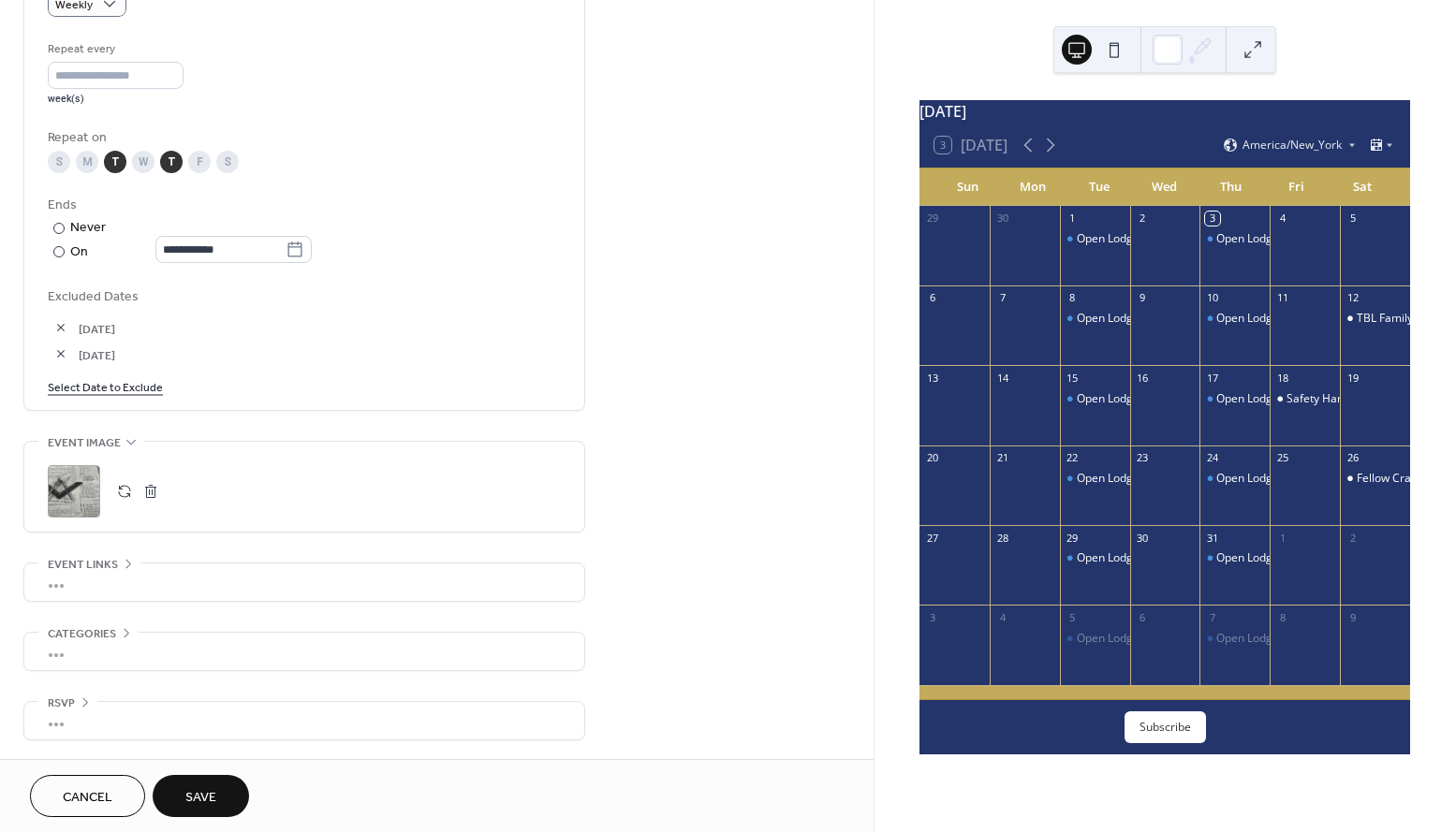 click on "Save" at bounding box center (200, 797) 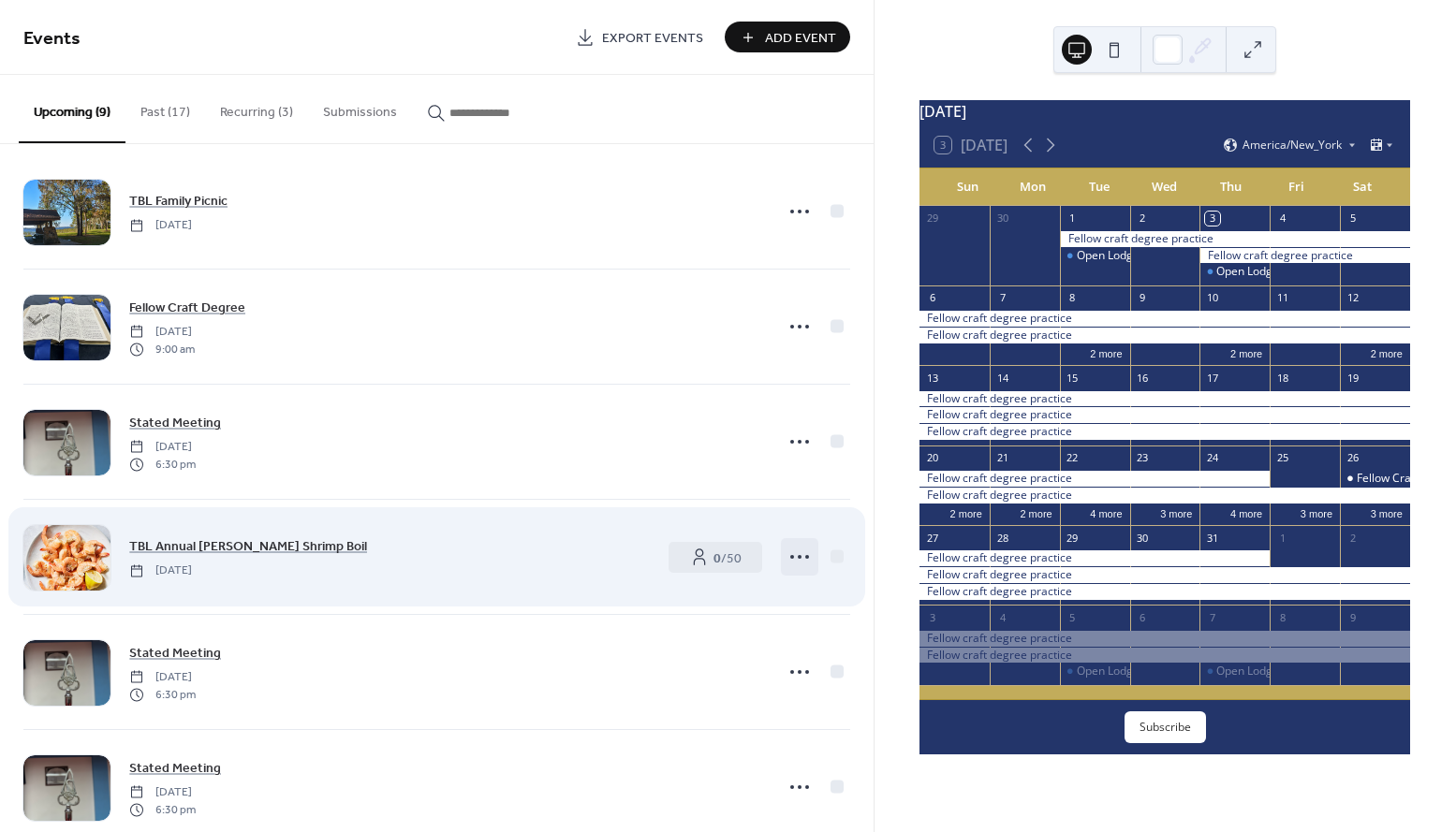 scroll, scrollTop: 0, scrollLeft: 0, axis: both 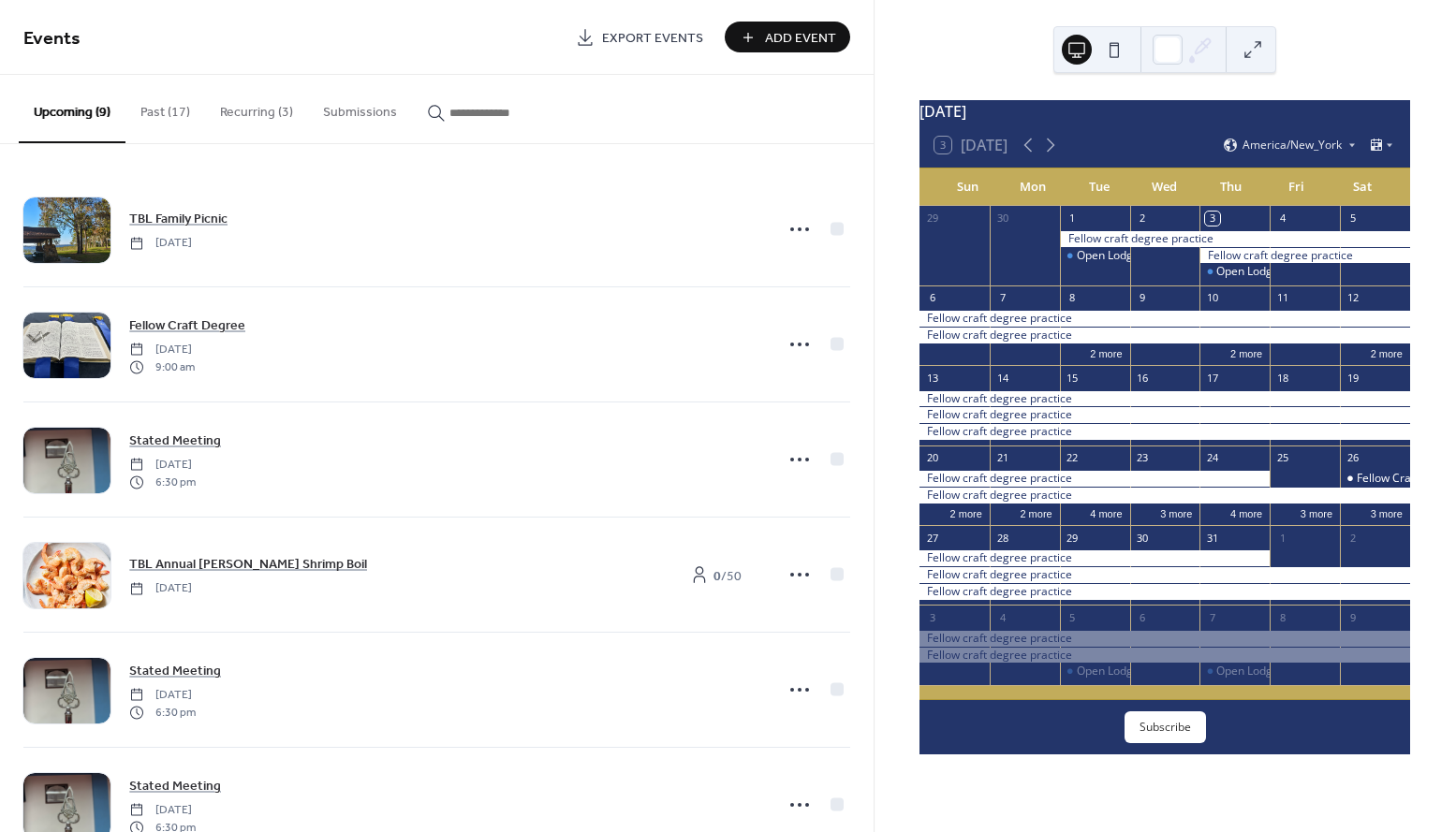 click at bounding box center (1165, 318) 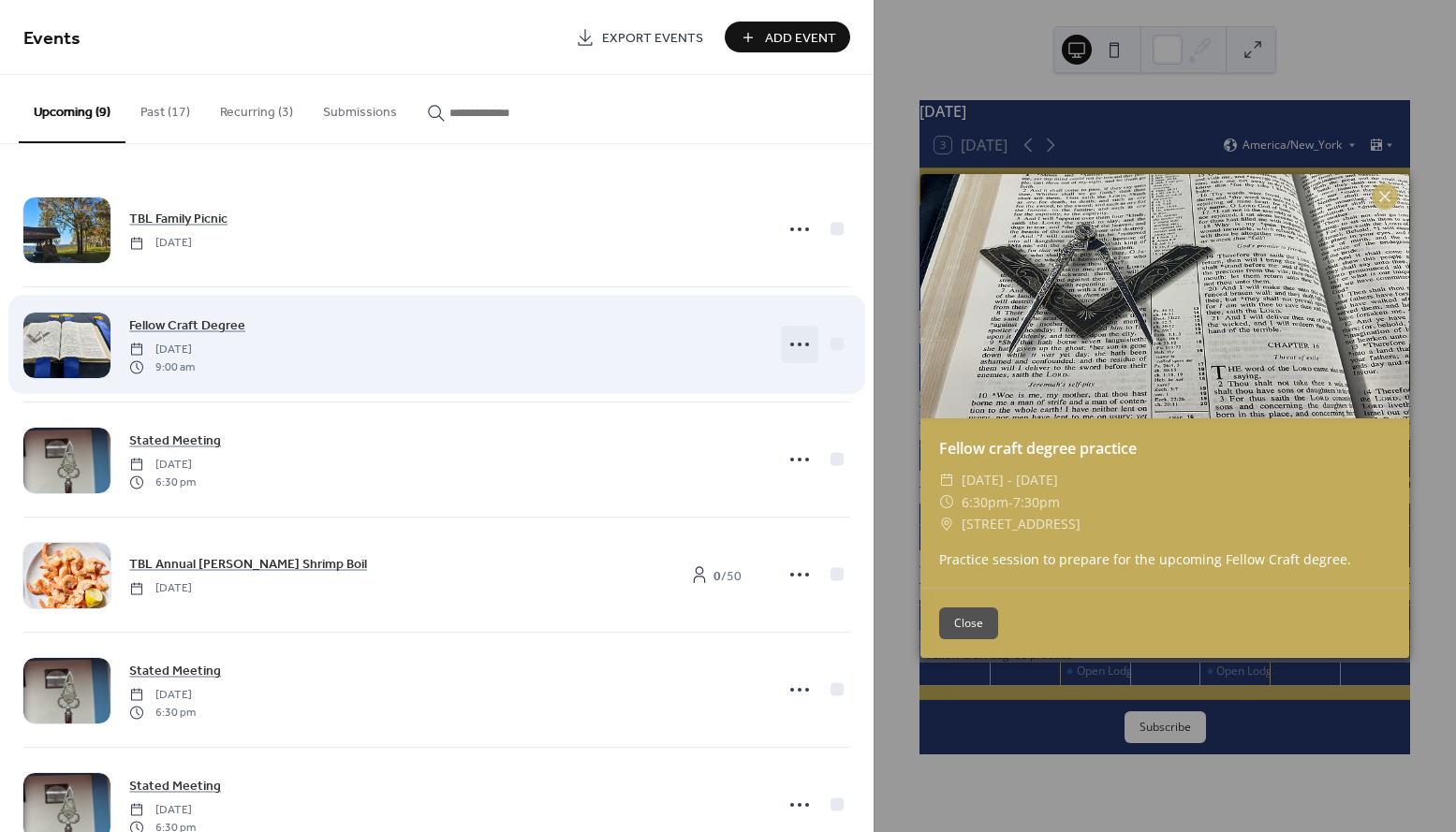click 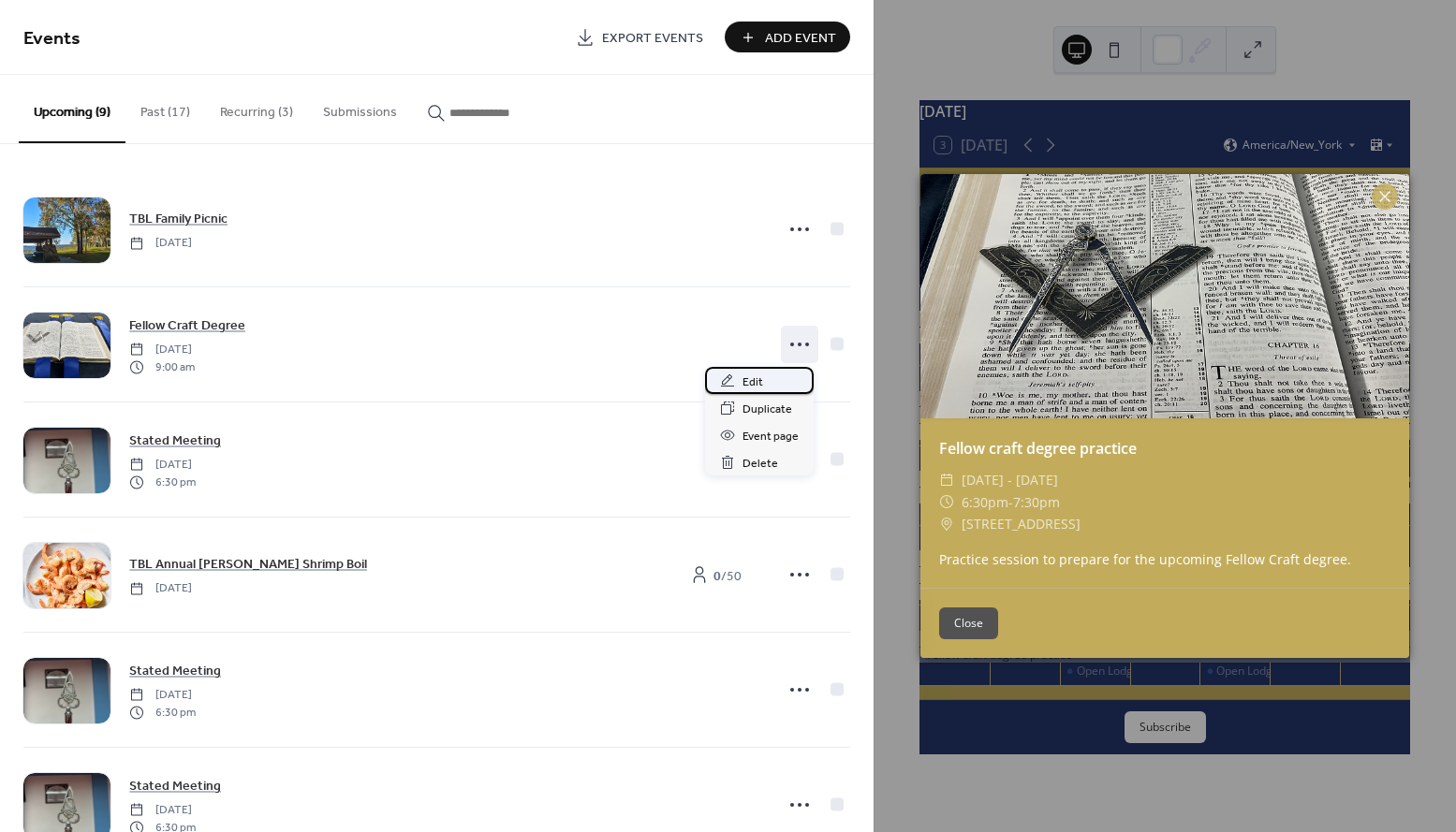 click on "Edit" at bounding box center (759, 380) 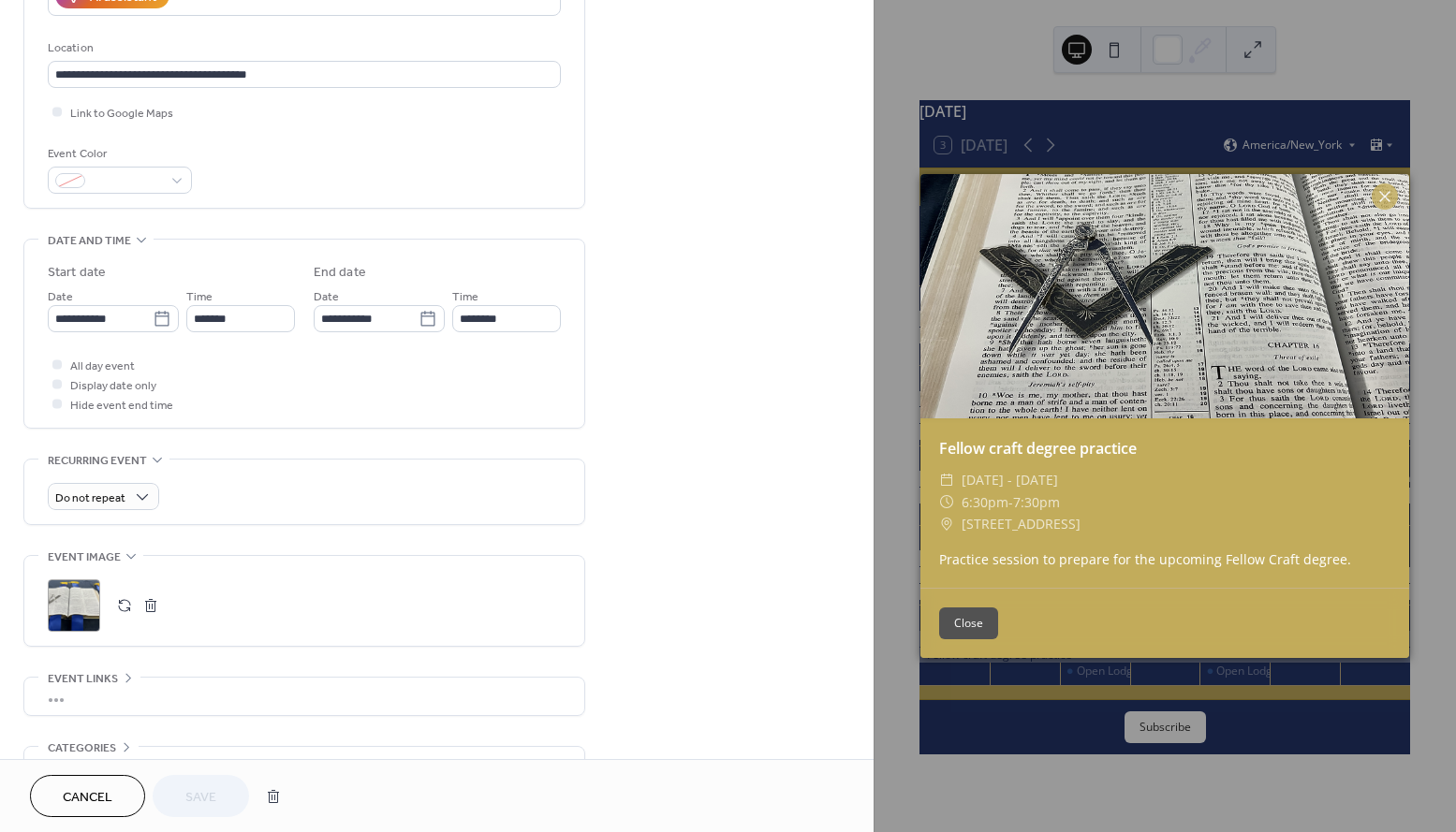 scroll, scrollTop: 372, scrollLeft: 0, axis: vertical 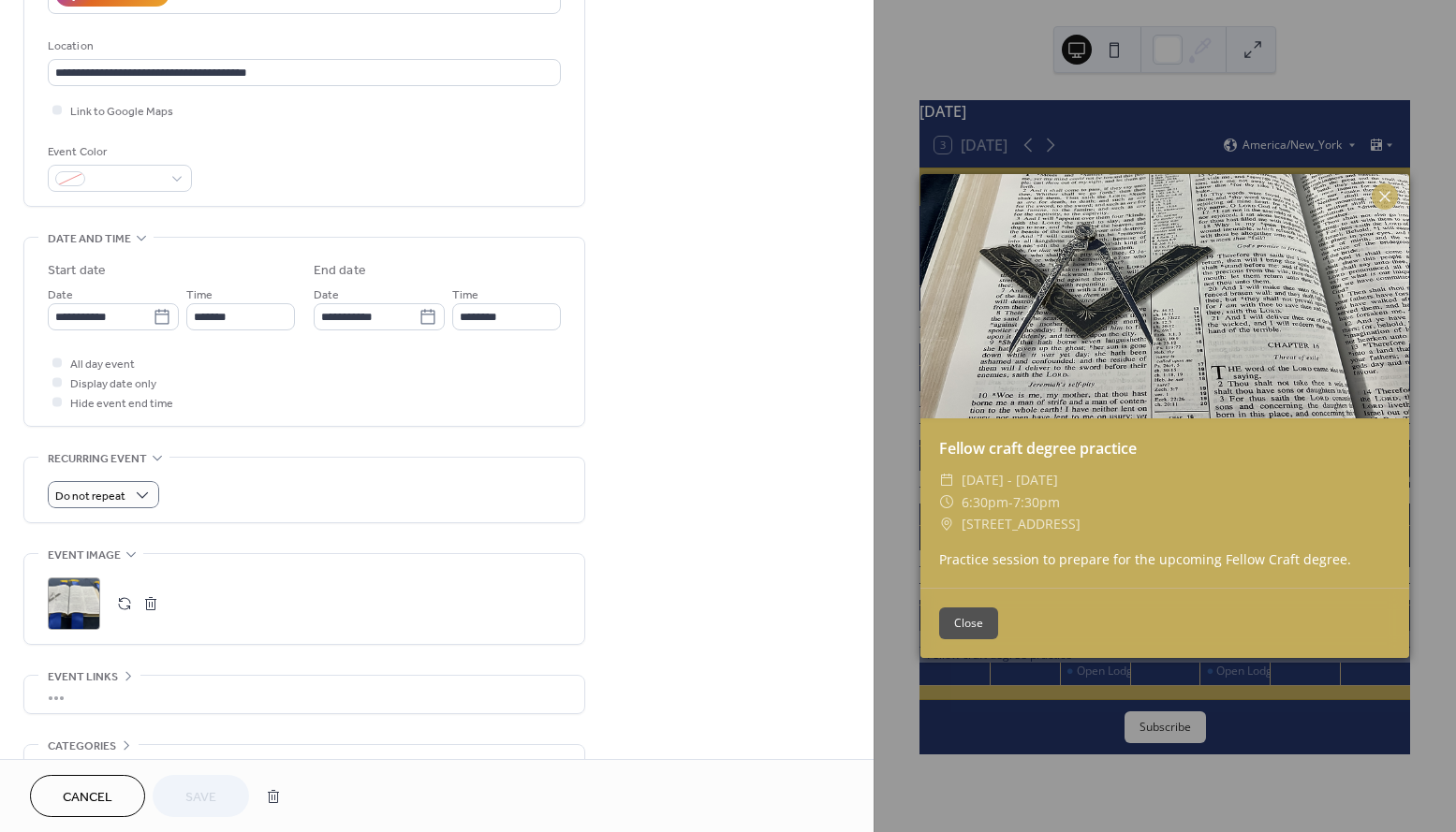 click on "Do not repeat" at bounding box center (304, 489) 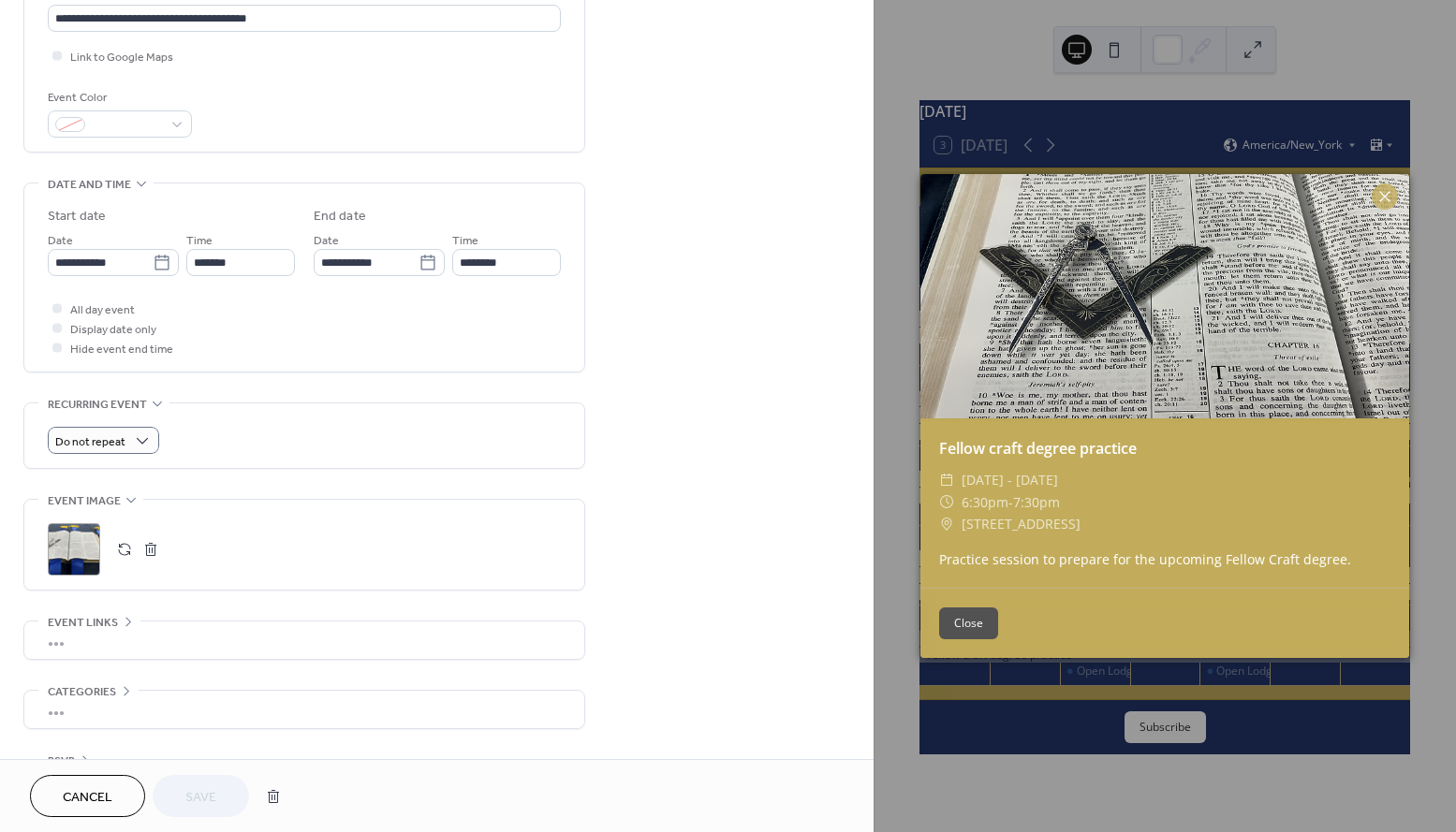 scroll, scrollTop: 484, scrollLeft: 0, axis: vertical 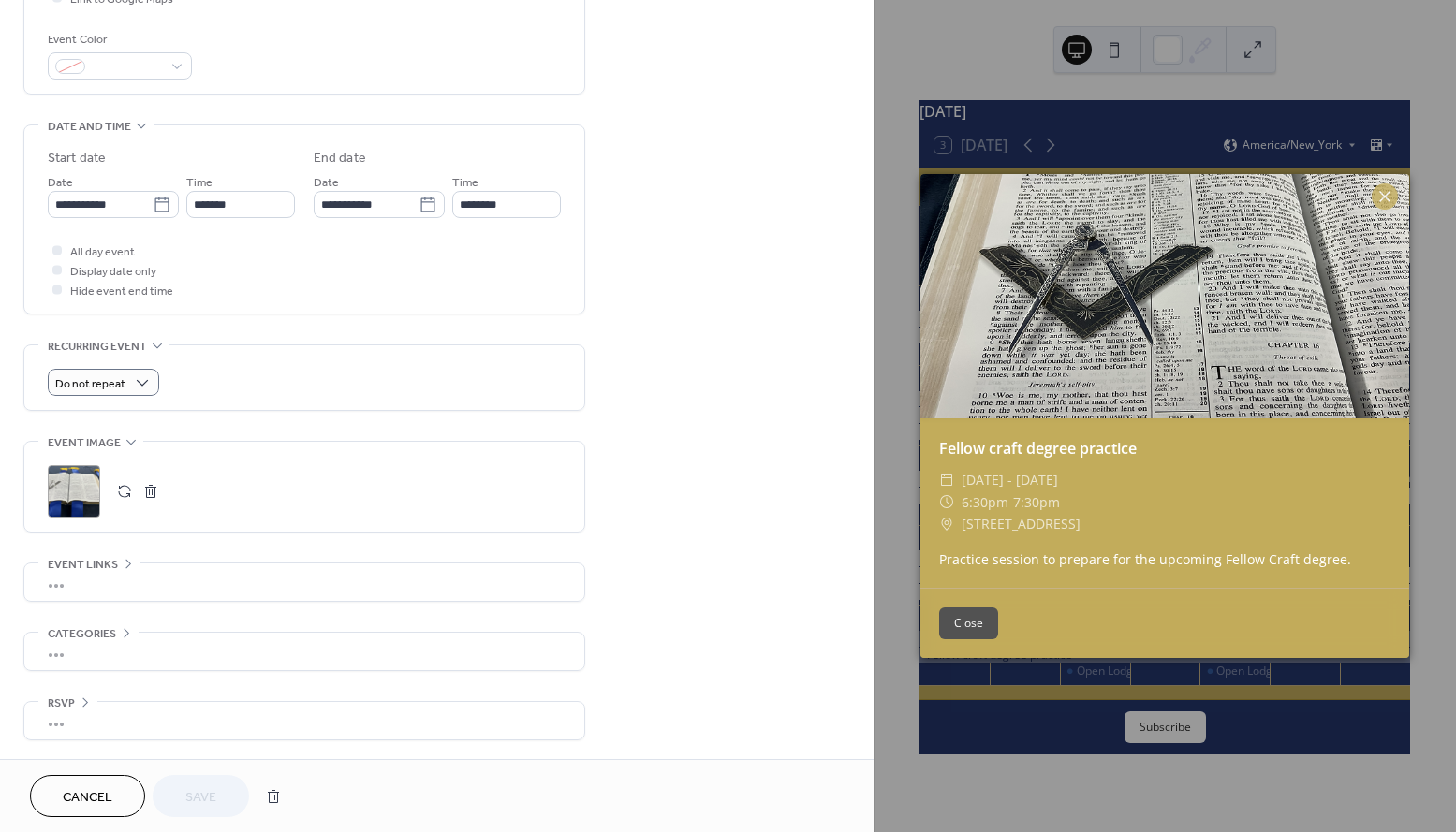 click on "Do not repeat" at bounding box center [304, 382] 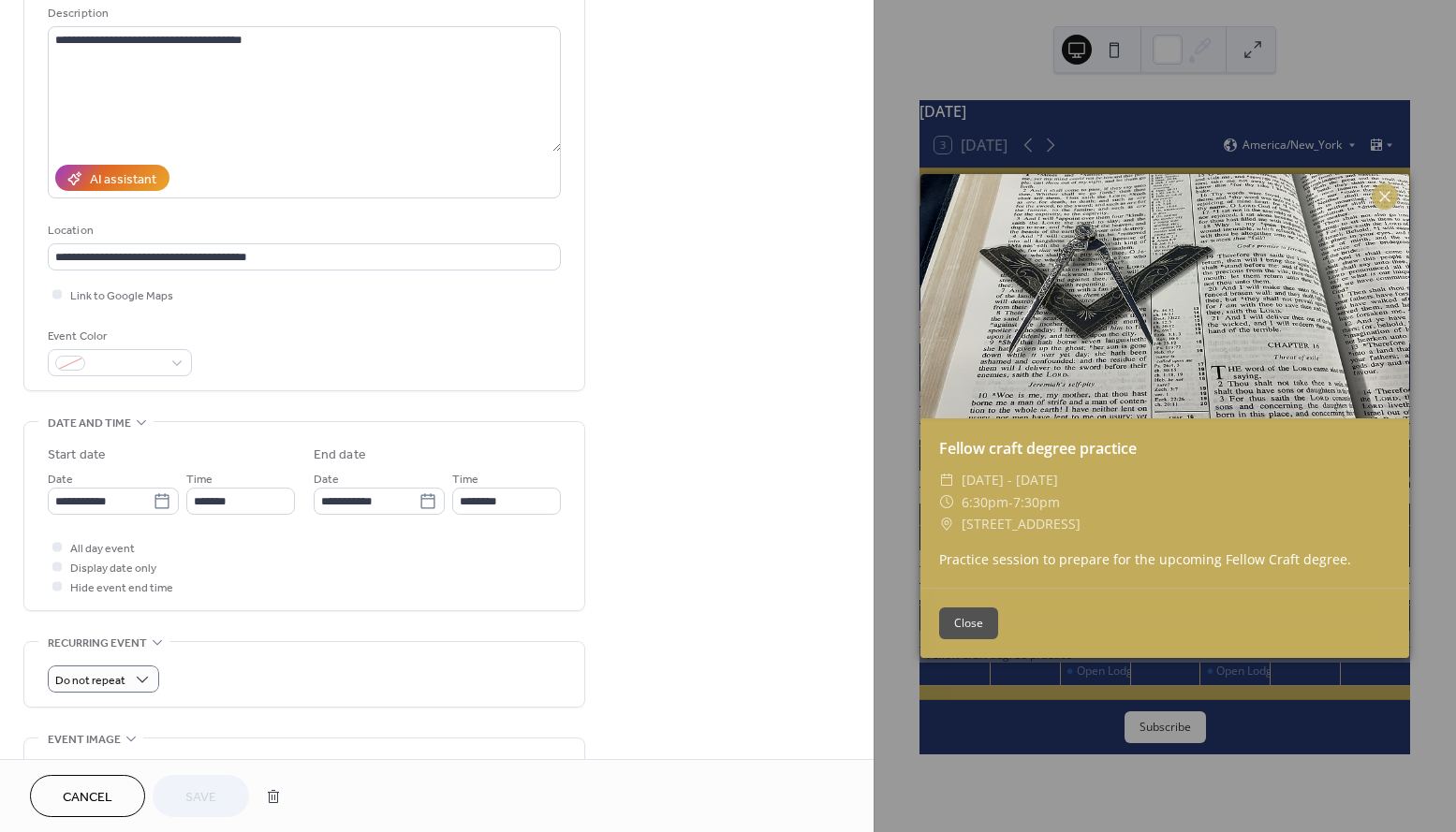 scroll, scrollTop: 198, scrollLeft: 0, axis: vertical 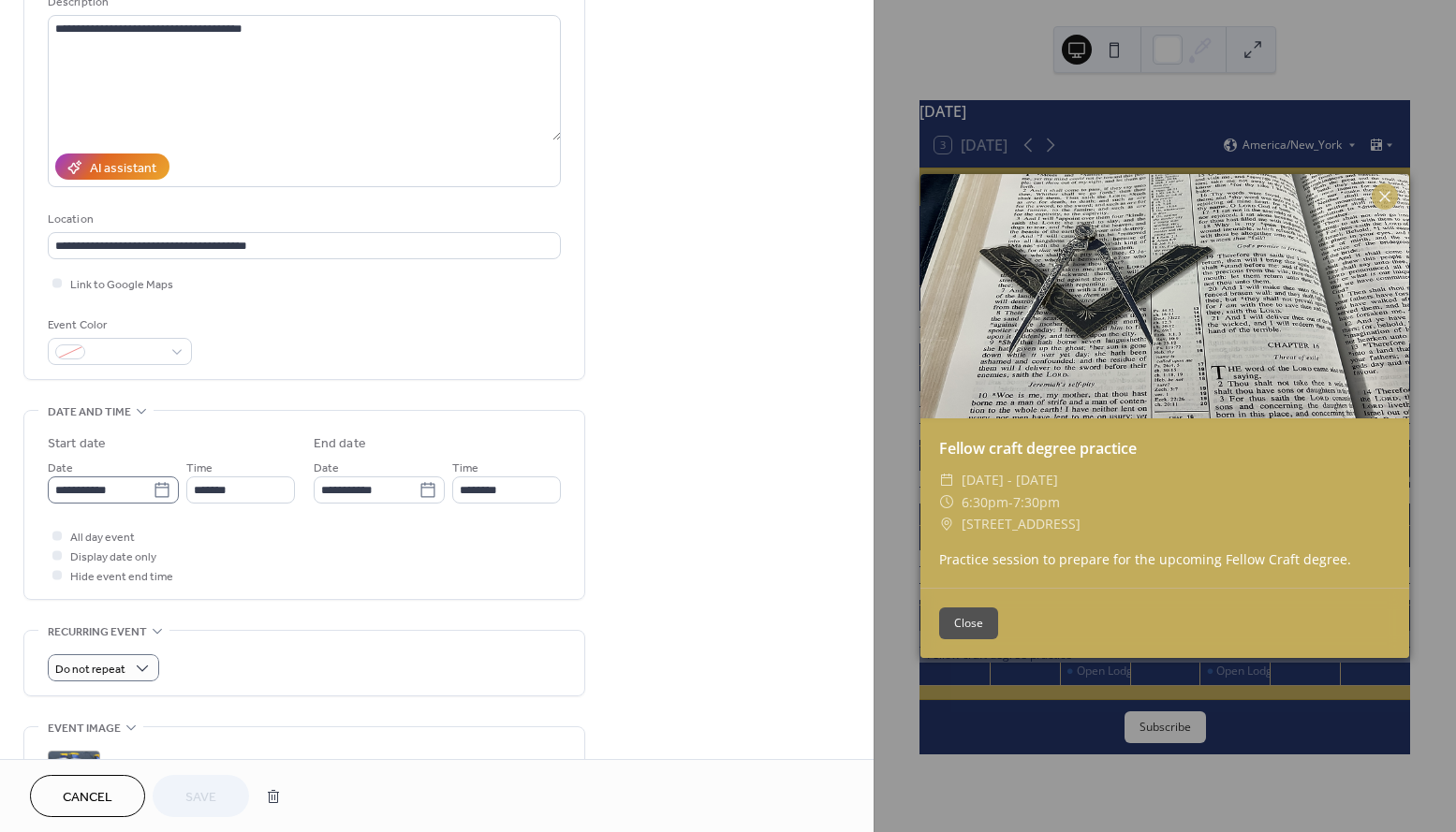 click 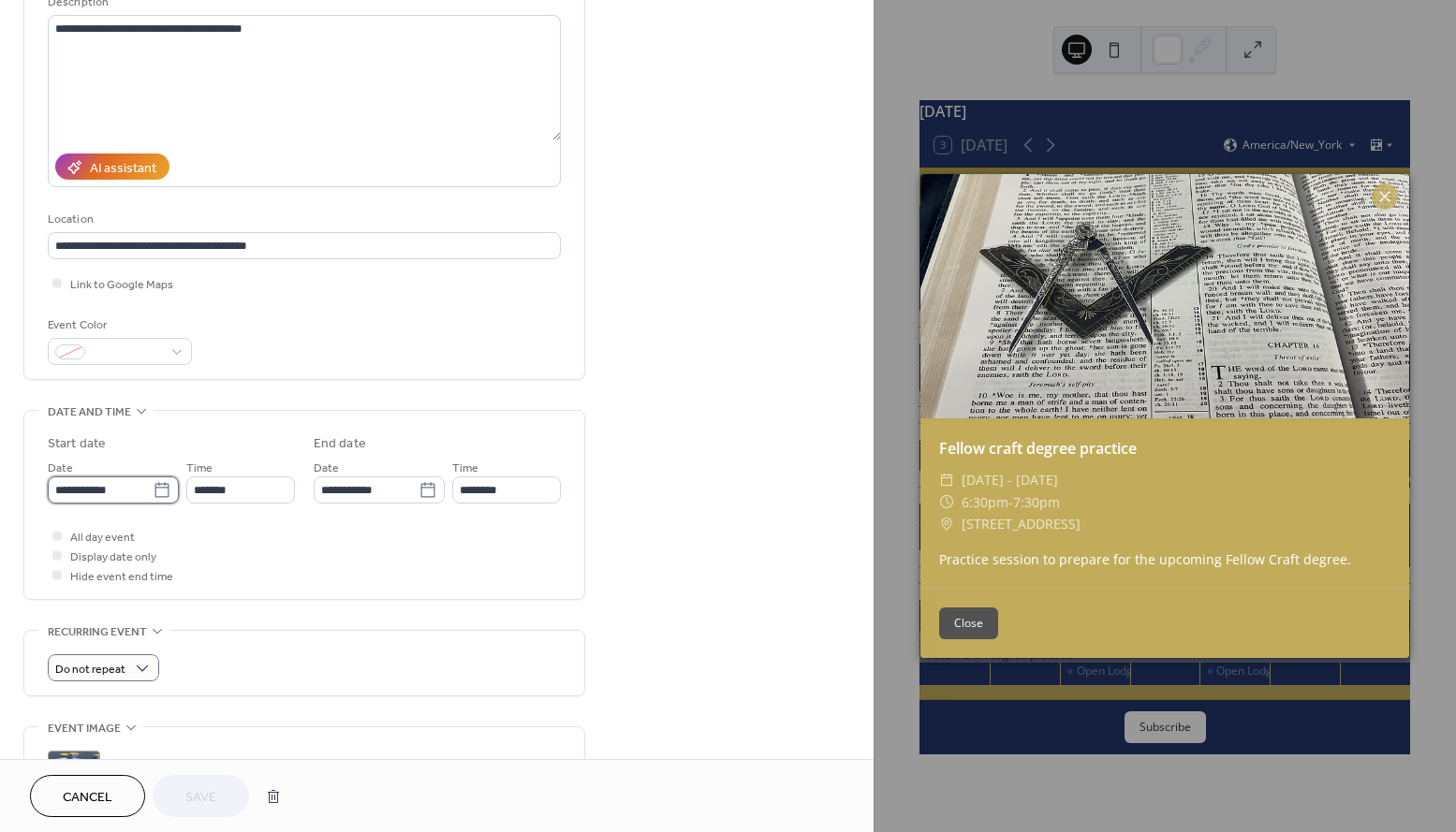 click on "**********" at bounding box center (100, 489) 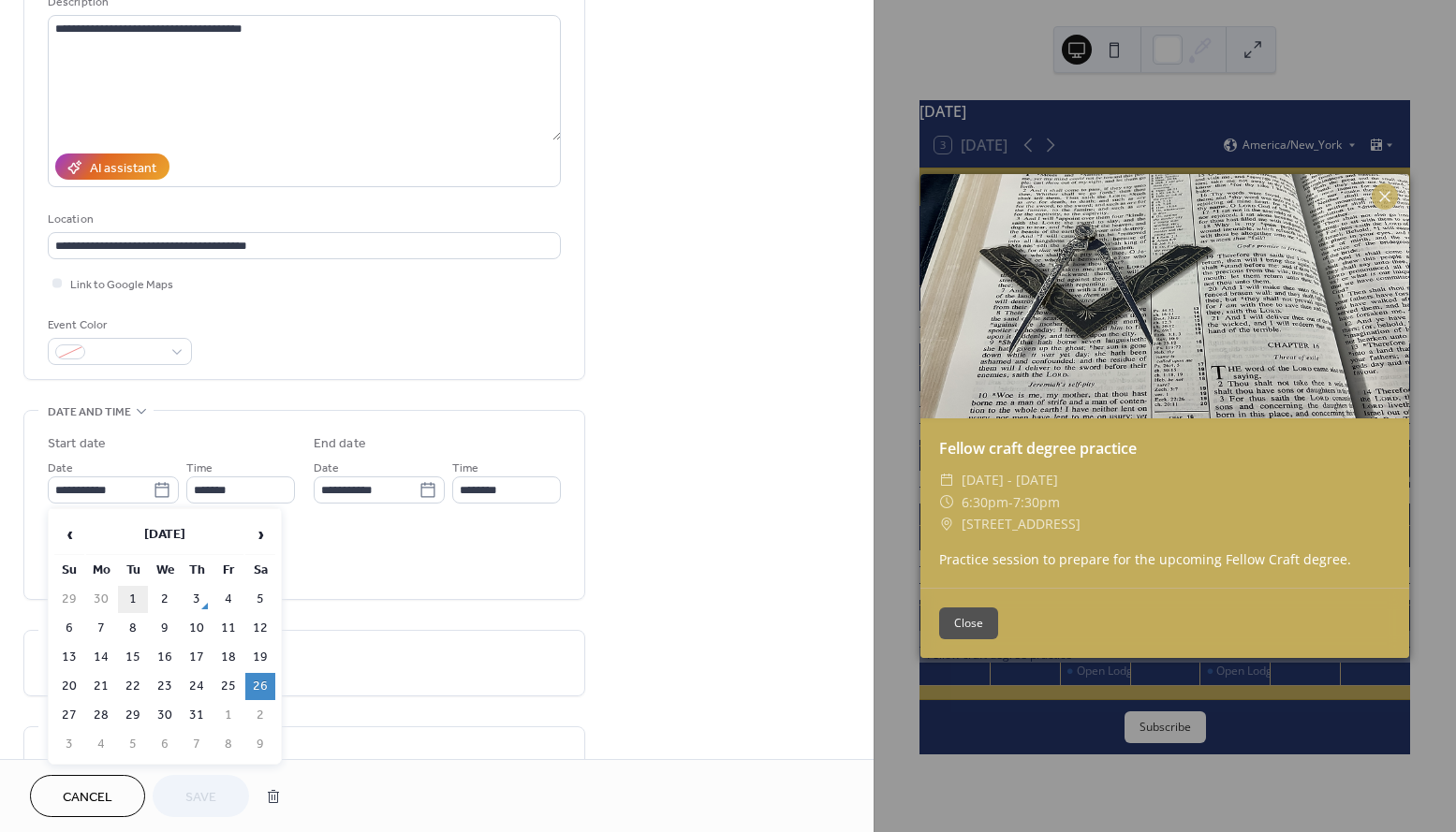 click on "1" at bounding box center [133, 599] 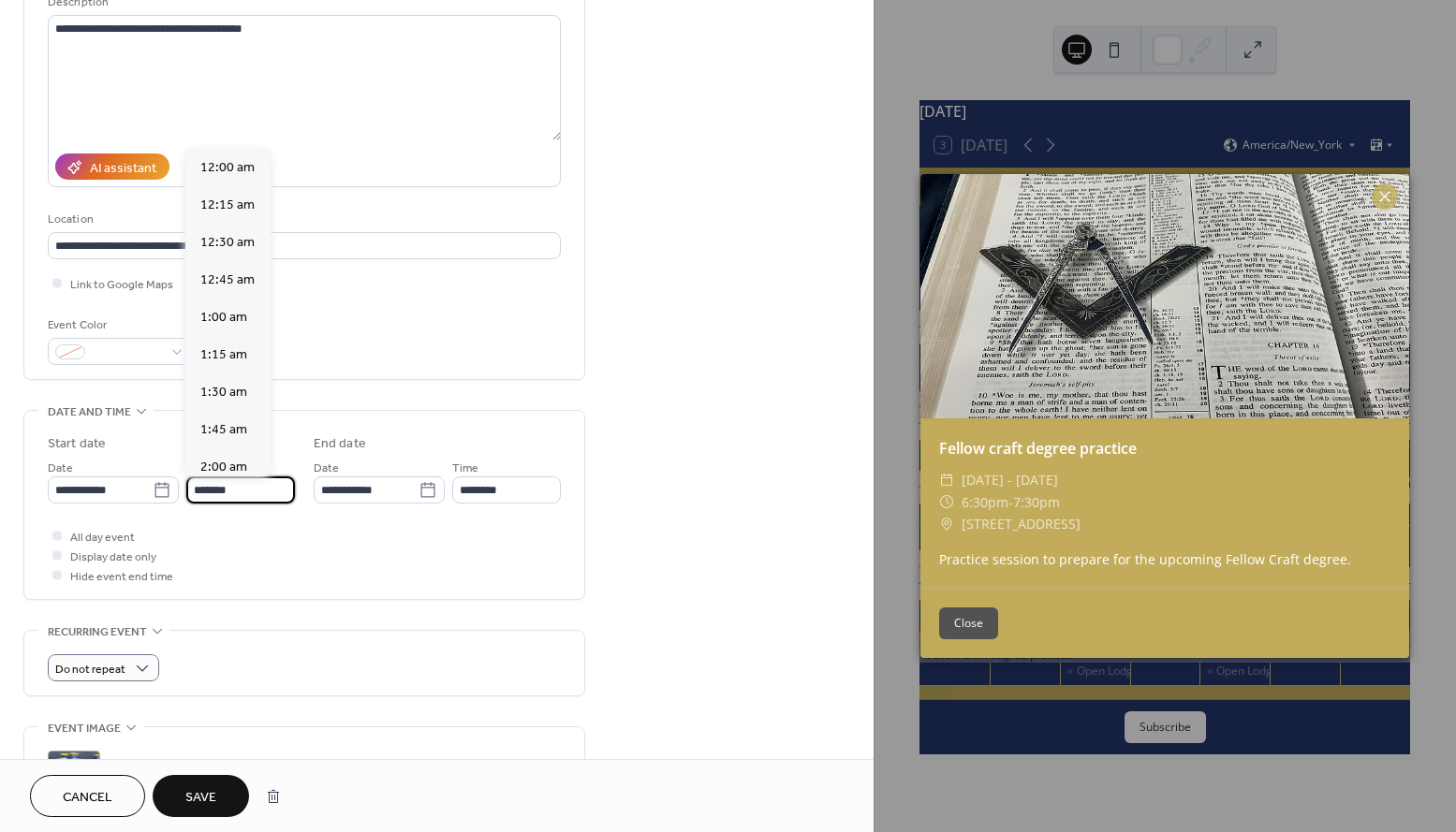 click on "*******" at bounding box center (241, 489) 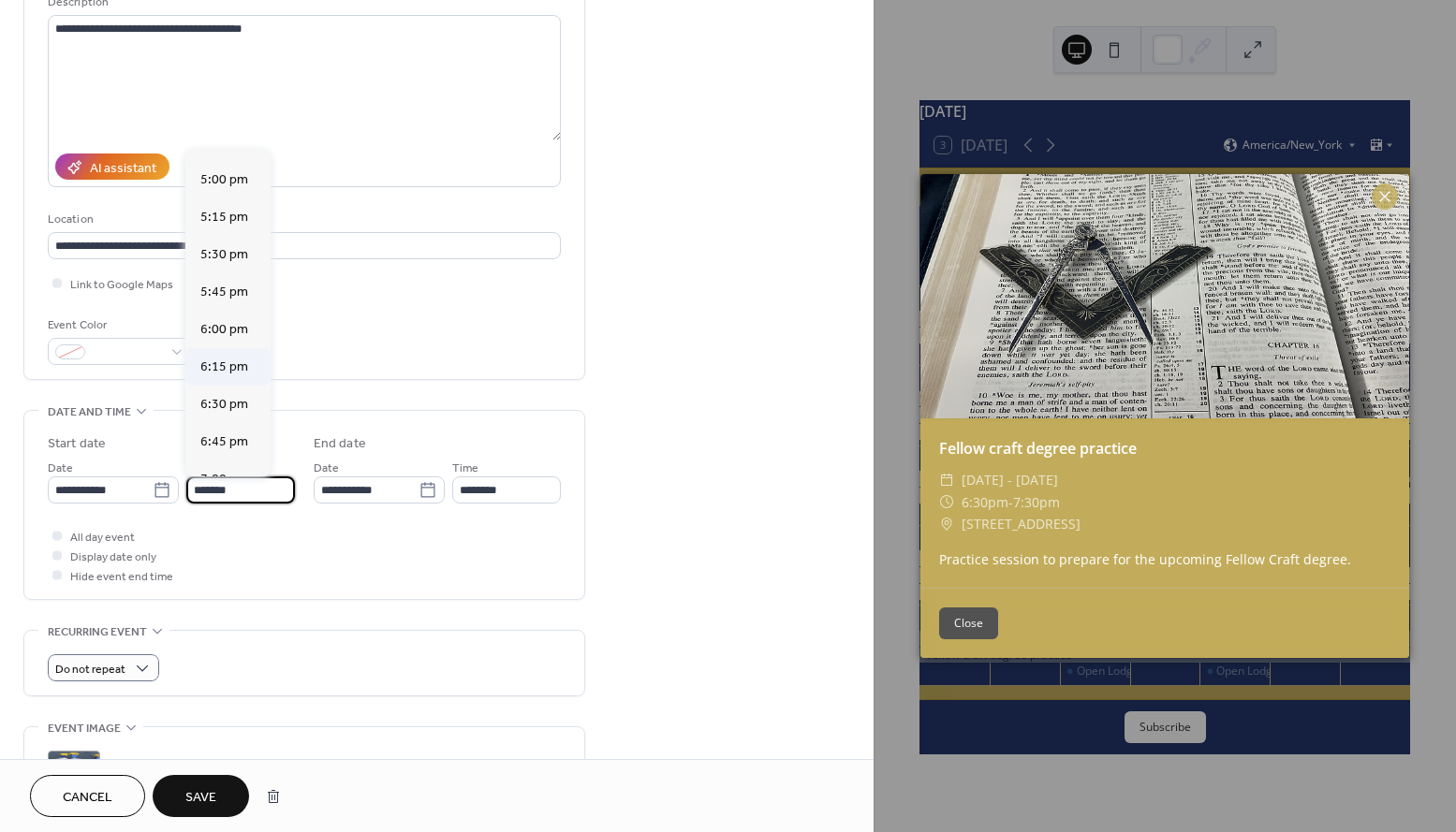 scroll, scrollTop: 2526, scrollLeft: 0, axis: vertical 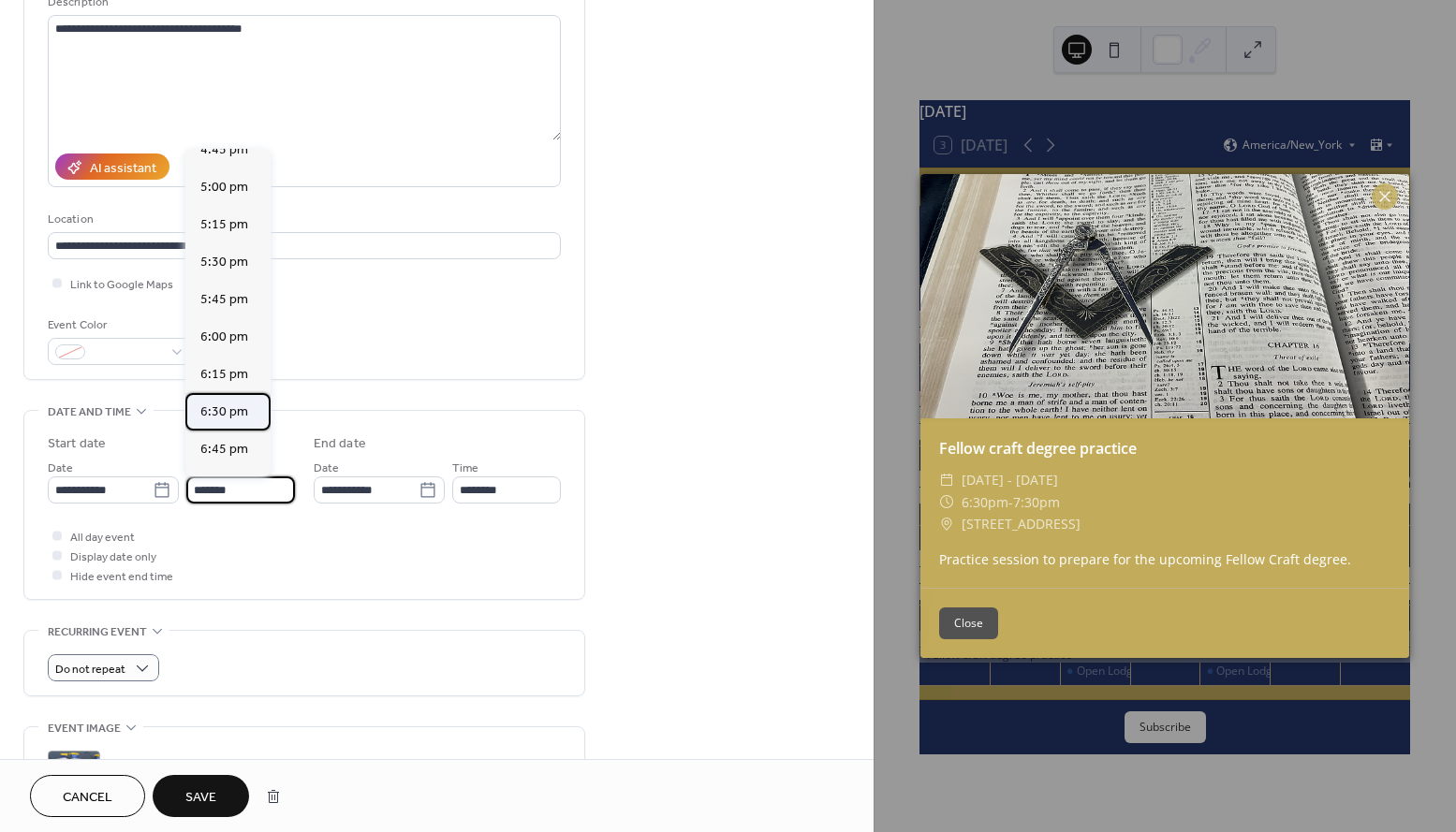click on "6:30 pm" at bounding box center [224, 412] 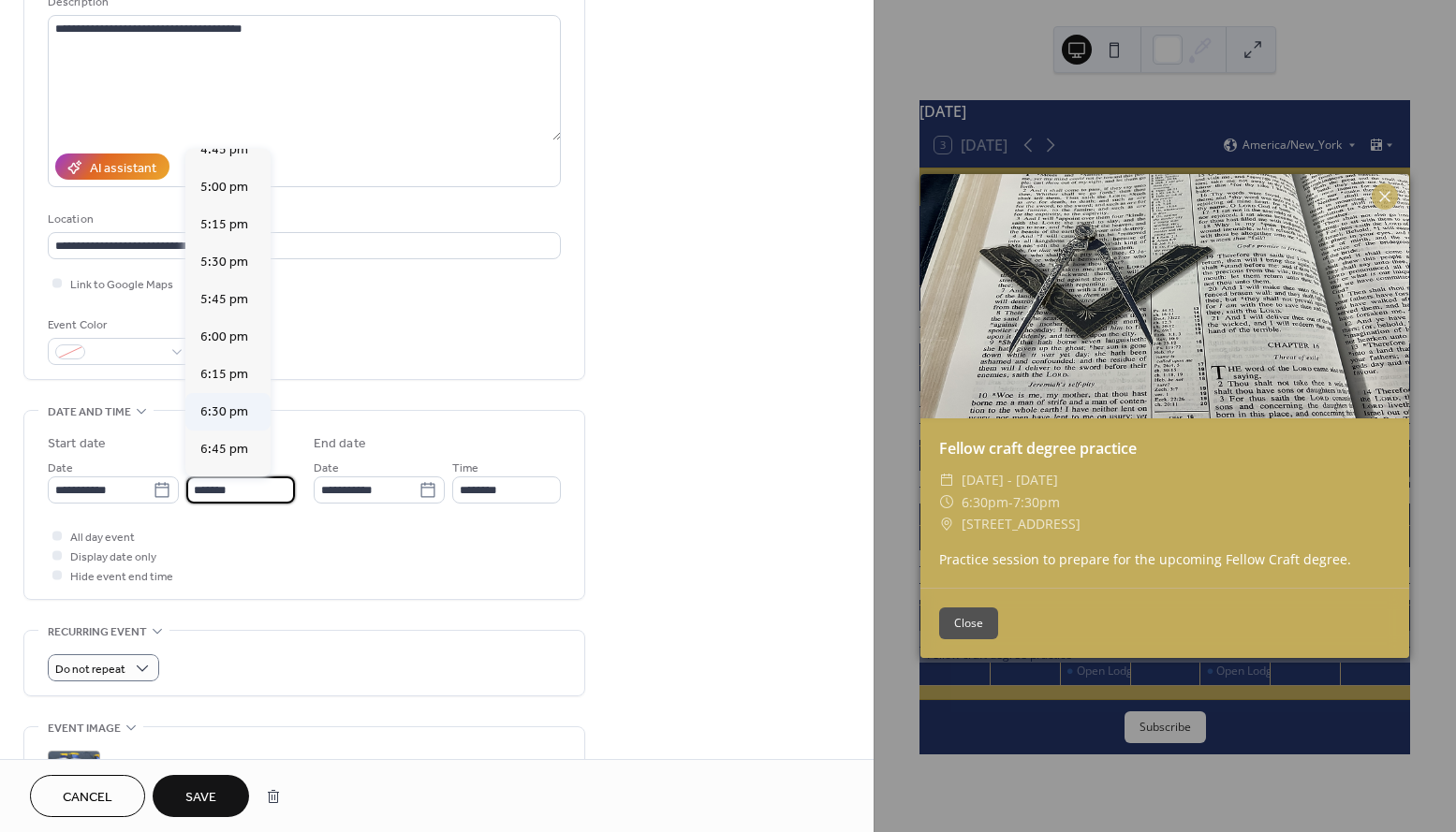 type on "*******" 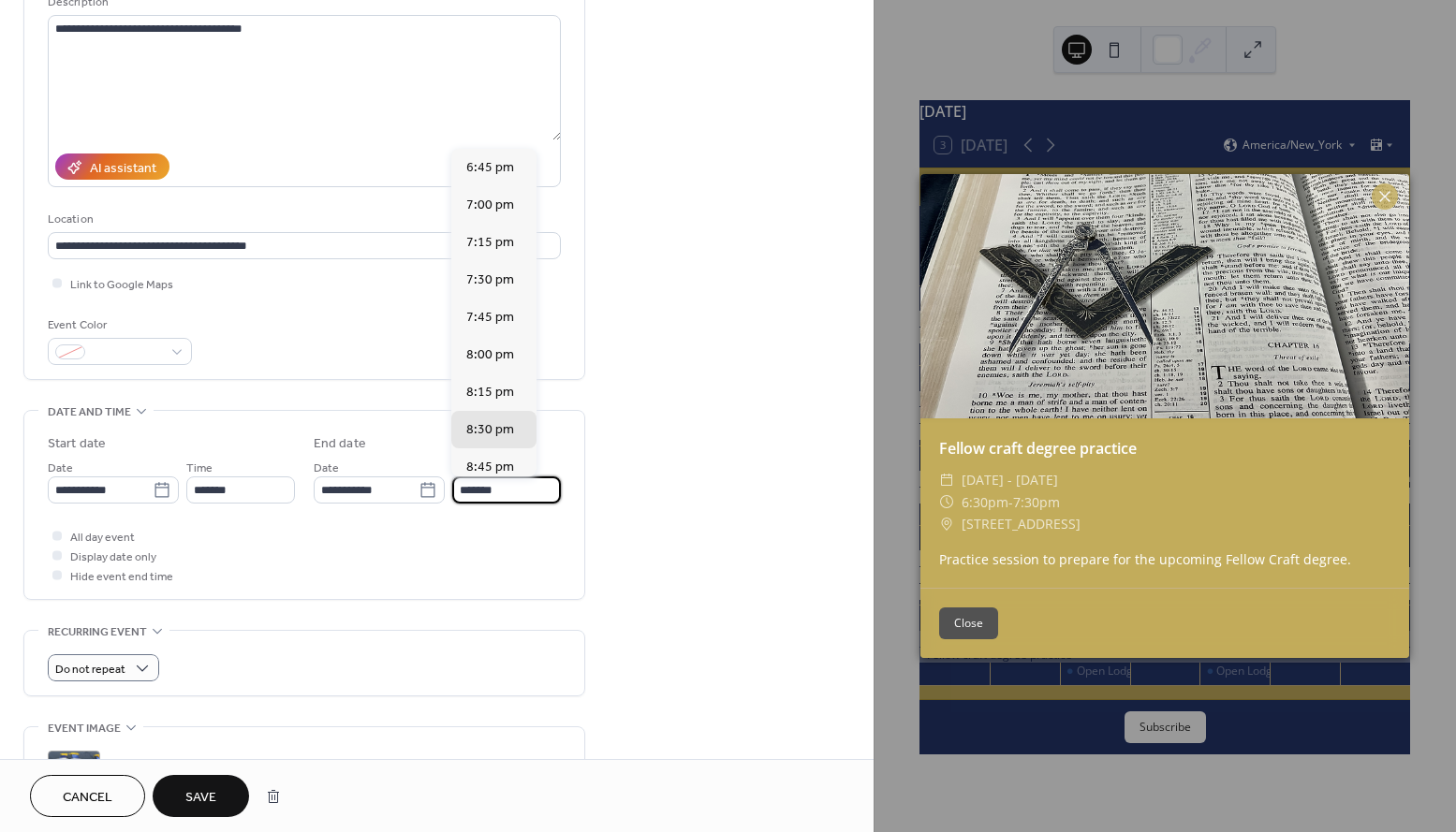 click on "*******" at bounding box center (507, 489) 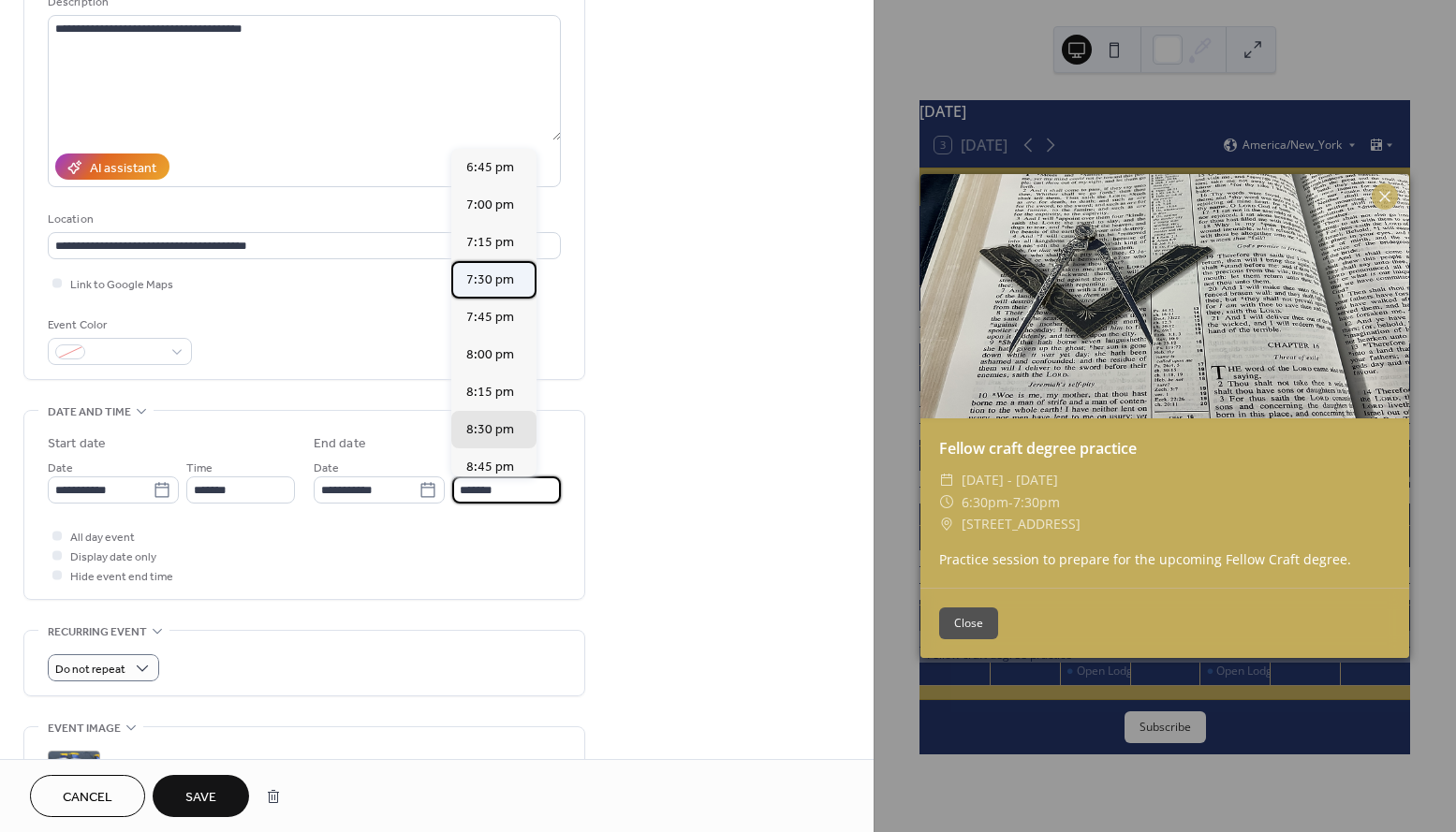 click on "7:30 pm" at bounding box center (490, 280) 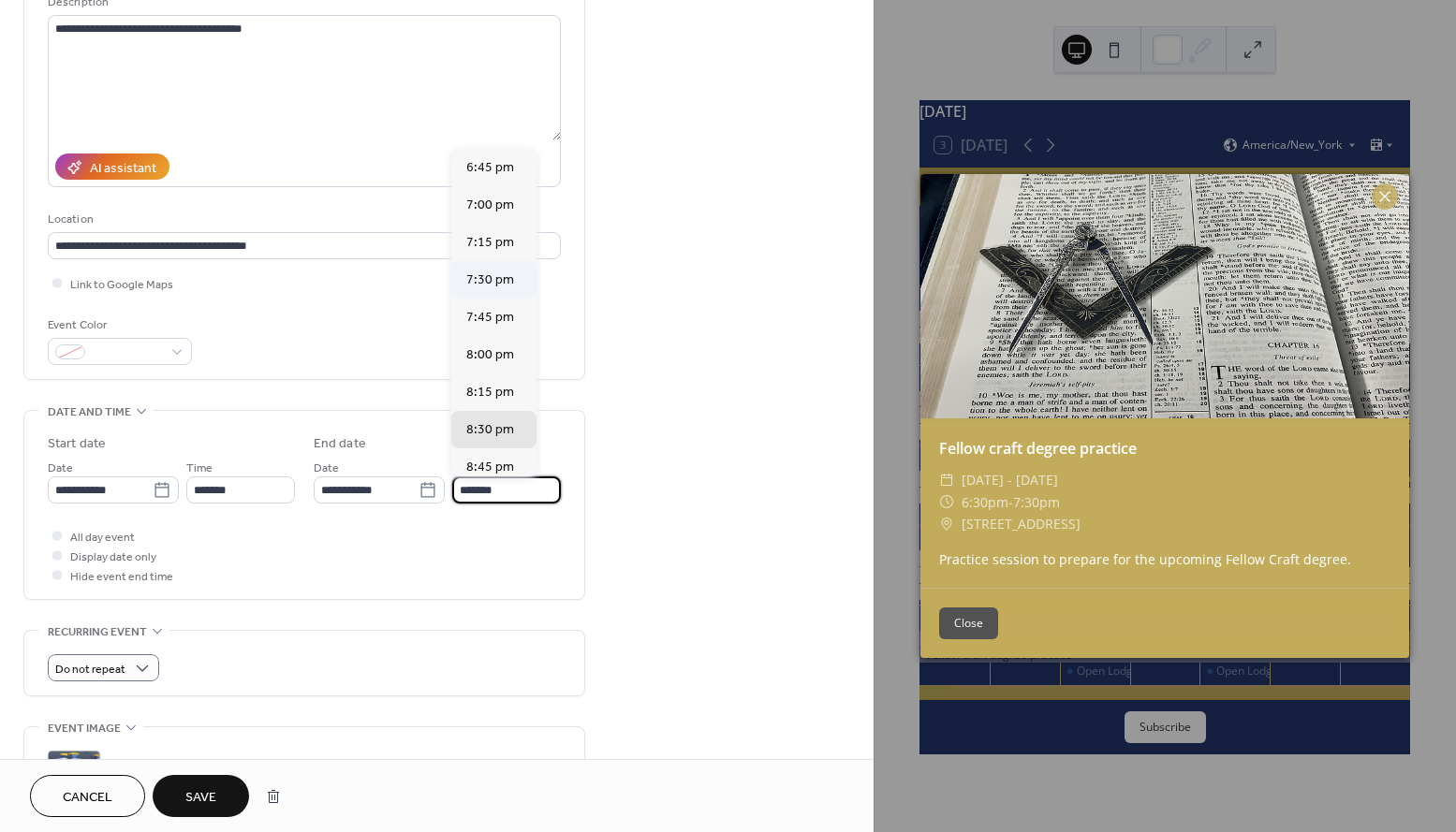 type on "*******" 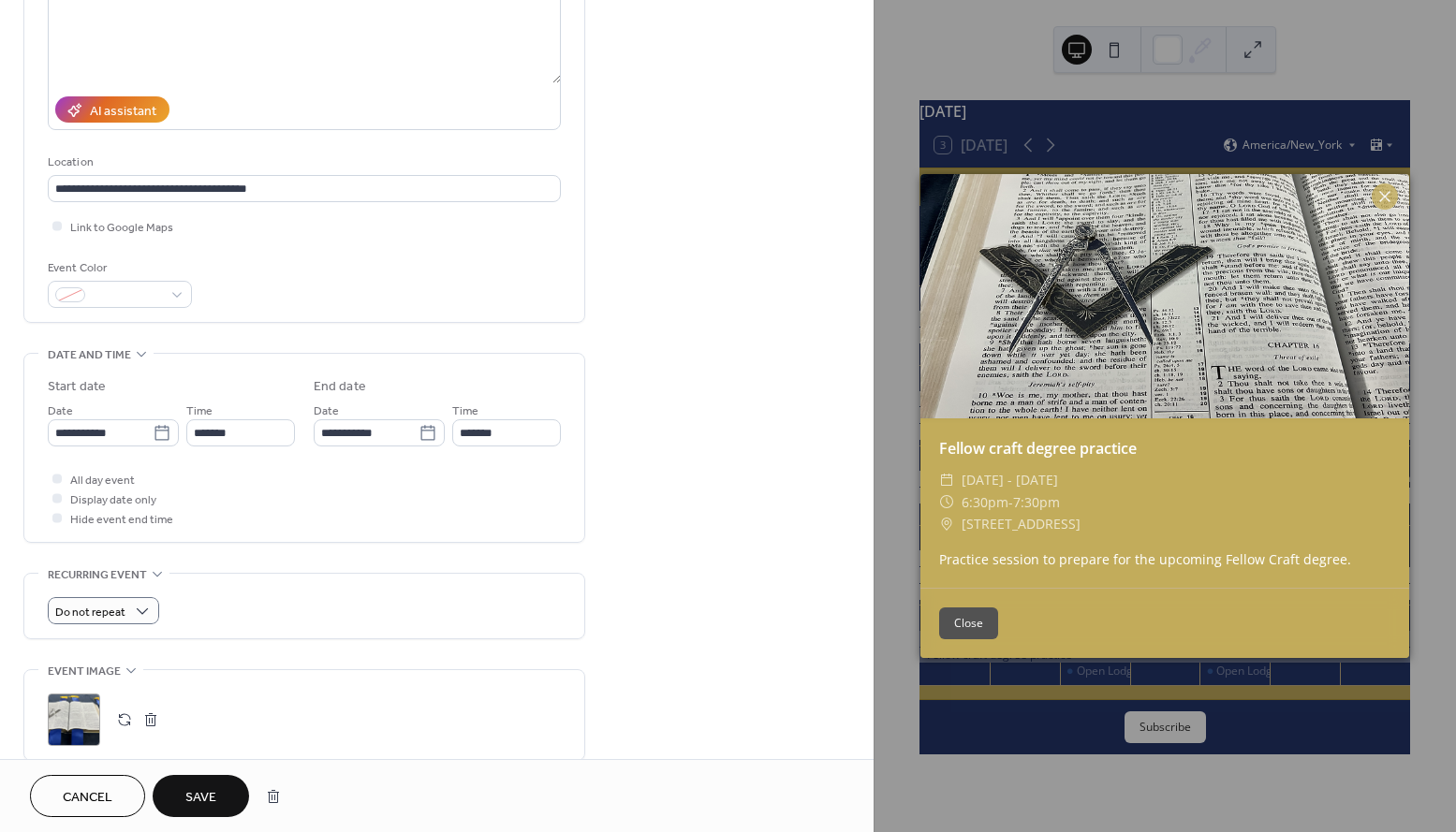 scroll, scrollTop: 258, scrollLeft: 0, axis: vertical 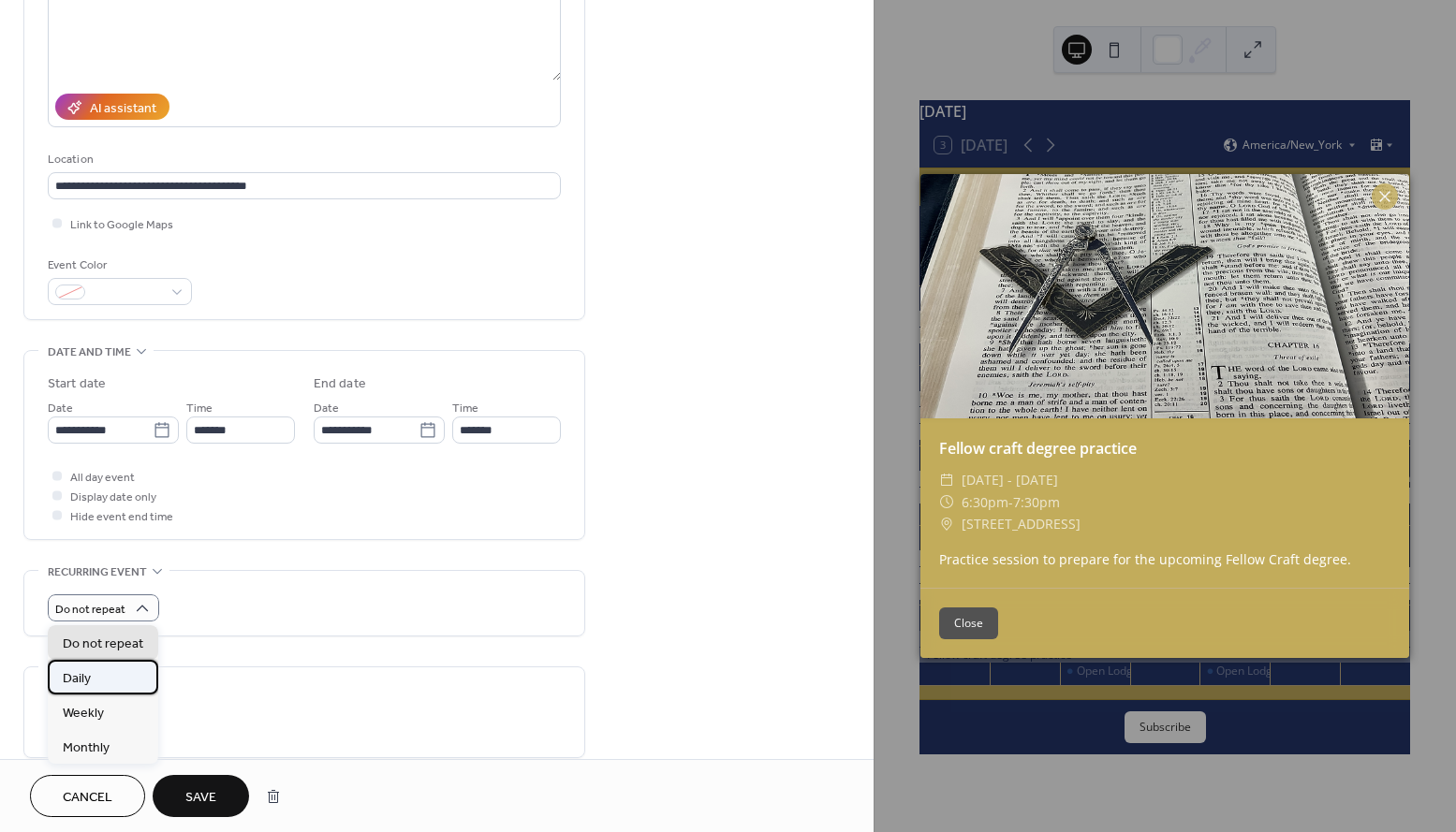click on "Daily" at bounding box center (103, 677) 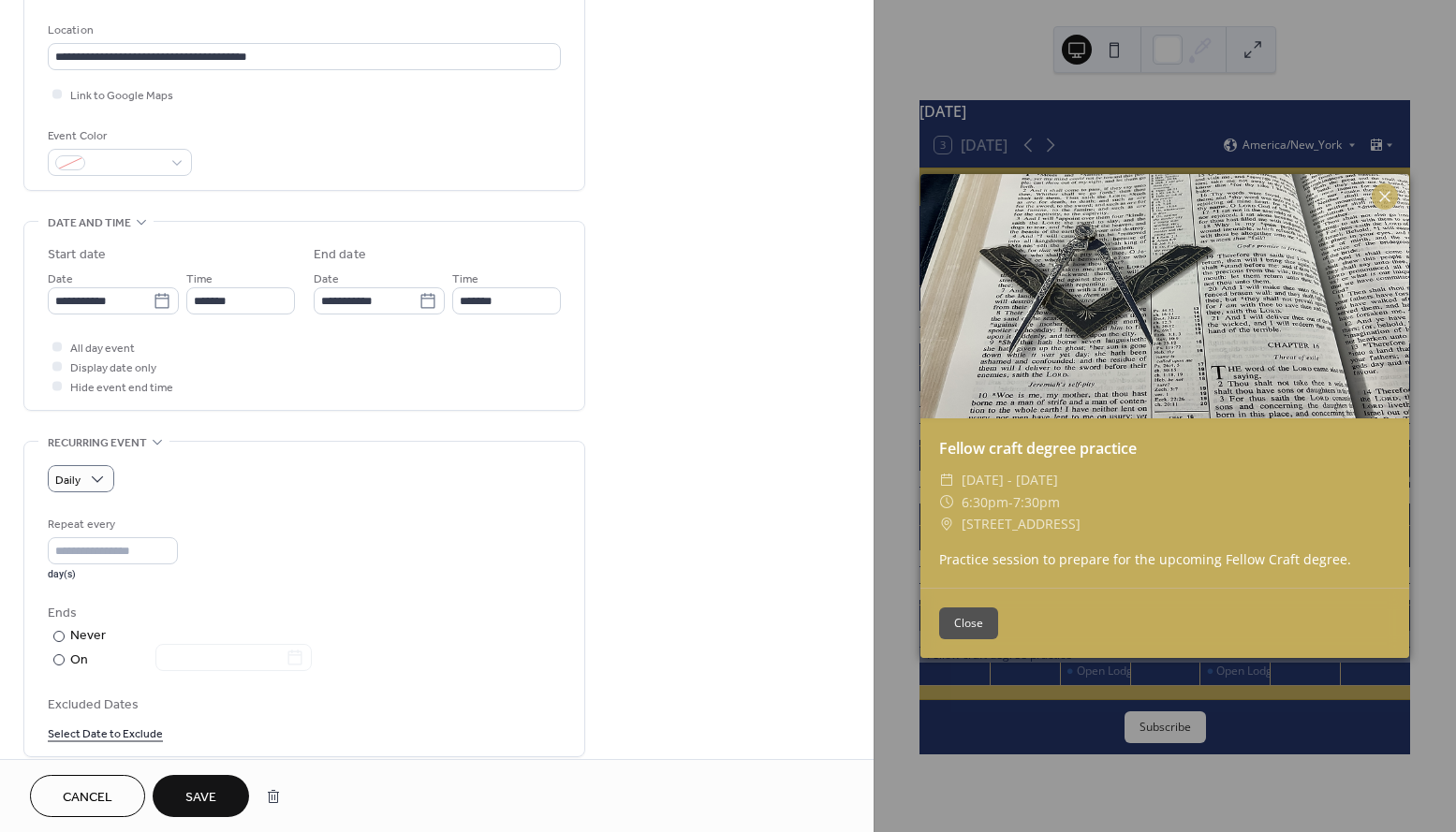 scroll, scrollTop: 402, scrollLeft: 0, axis: vertical 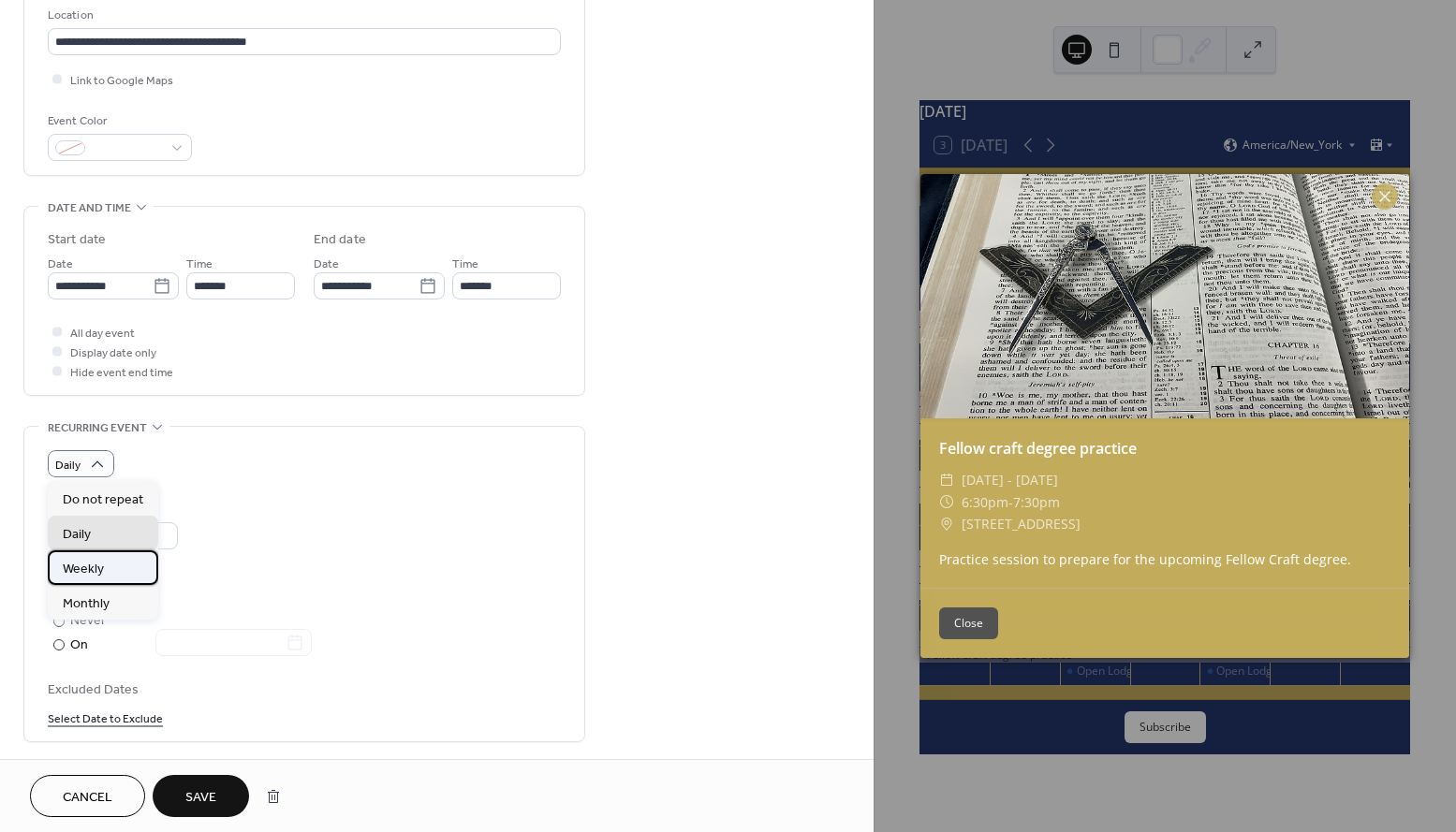 click on "Weekly" at bounding box center [83, 569] 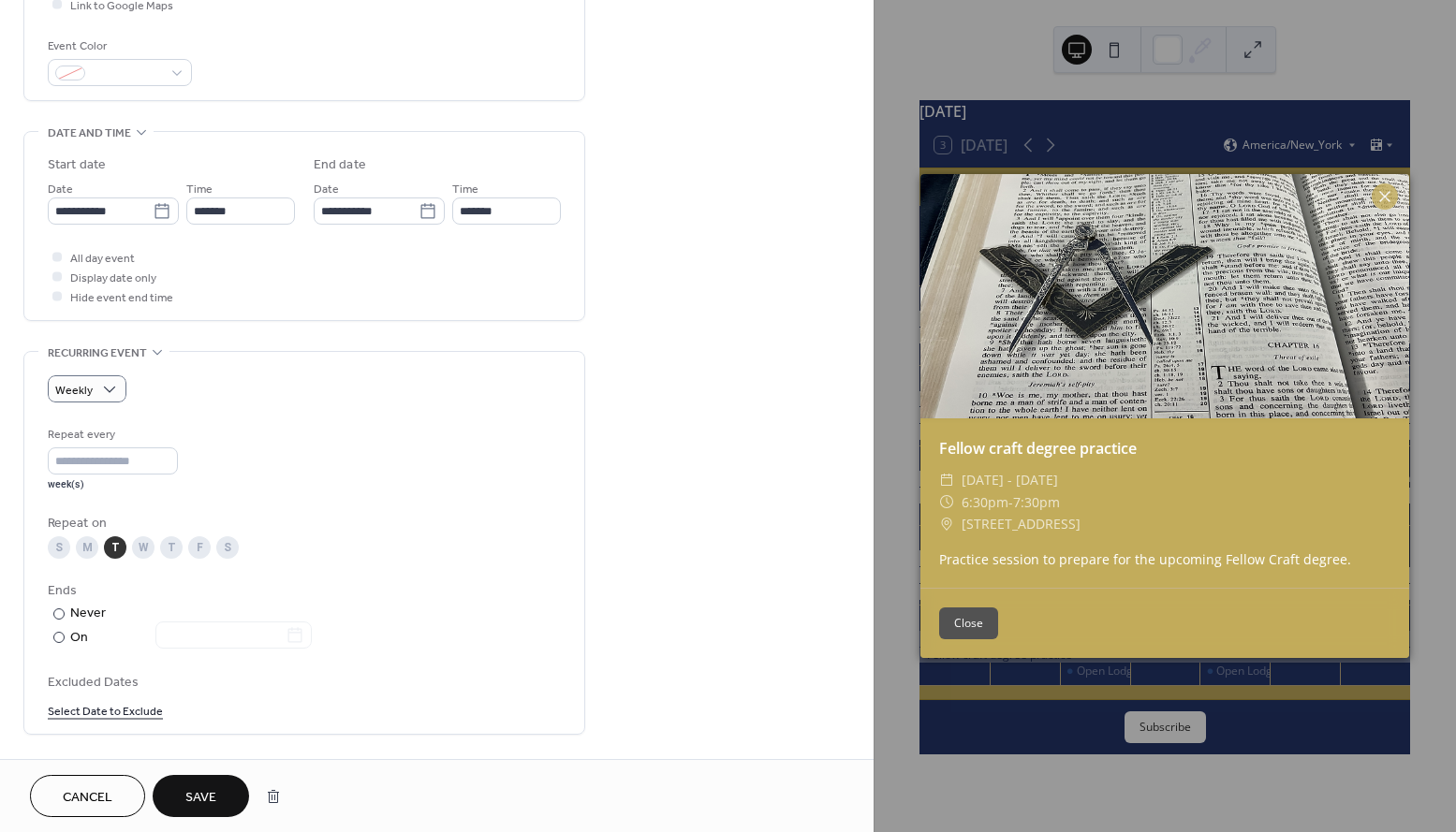scroll, scrollTop: 489, scrollLeft: 0, axis: vertical 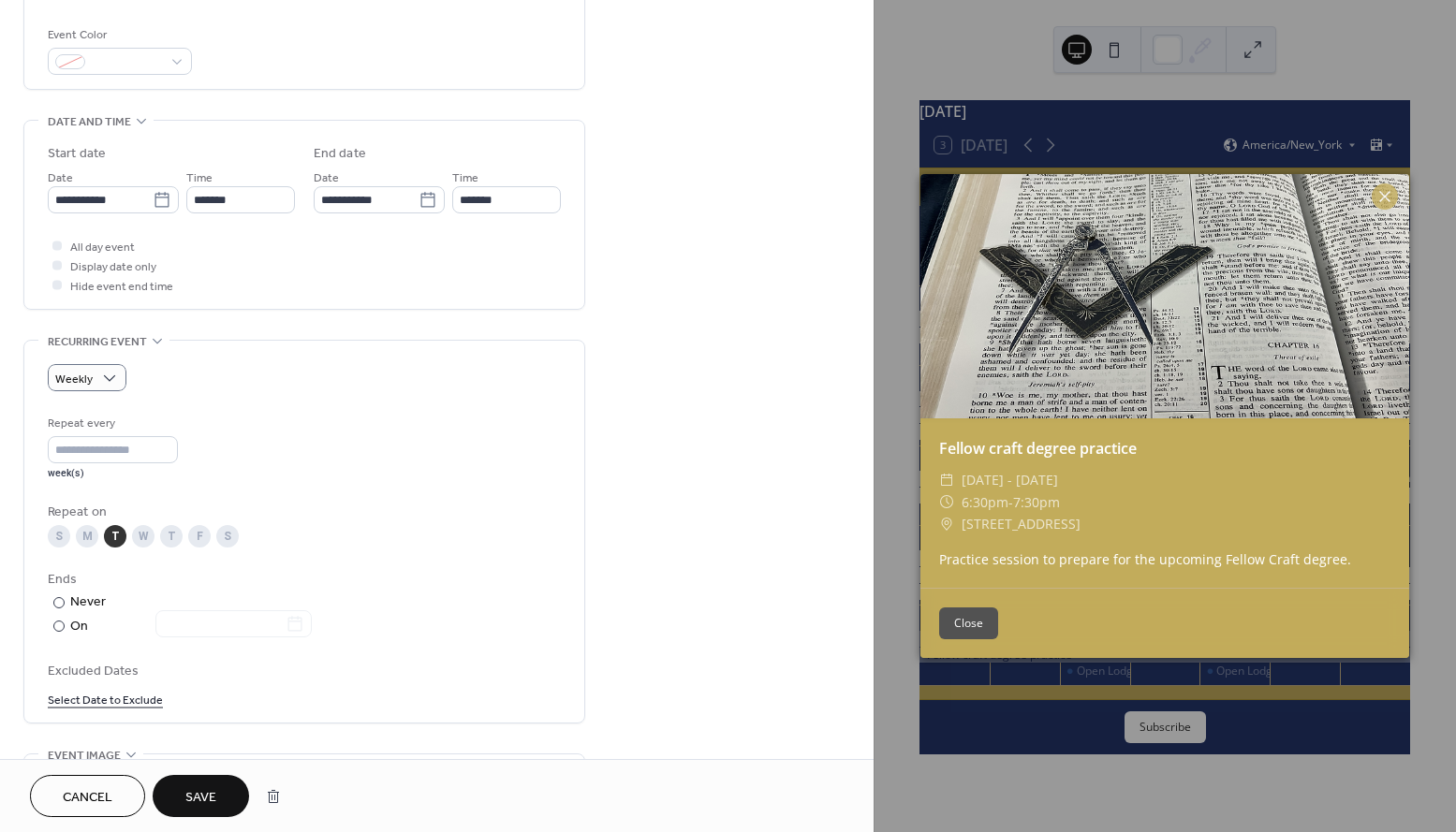 click on "T" at bounding box center (171, 536) 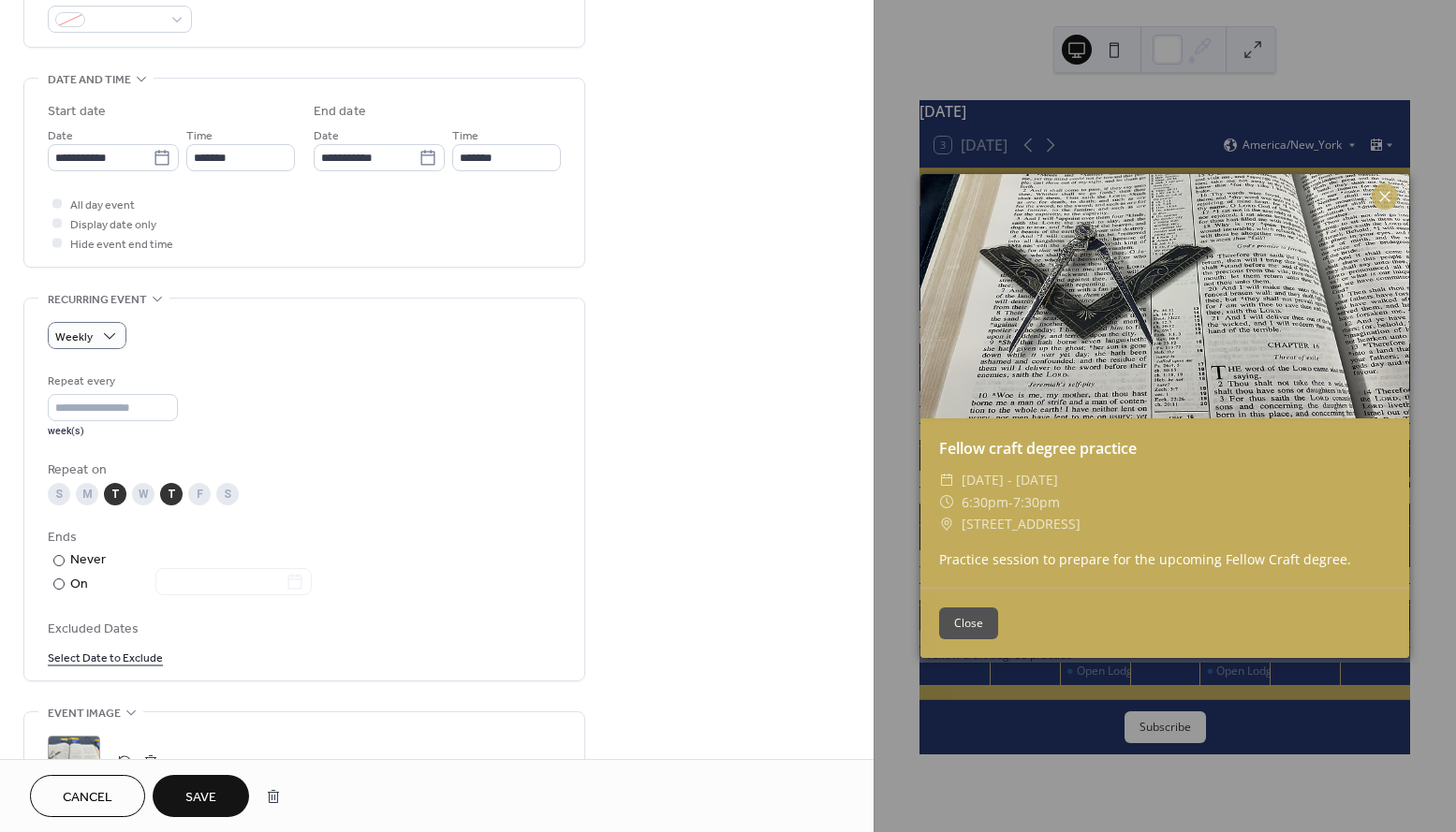 scroll, scrollTop: 528, scrollLeft: 0, axis: vertical 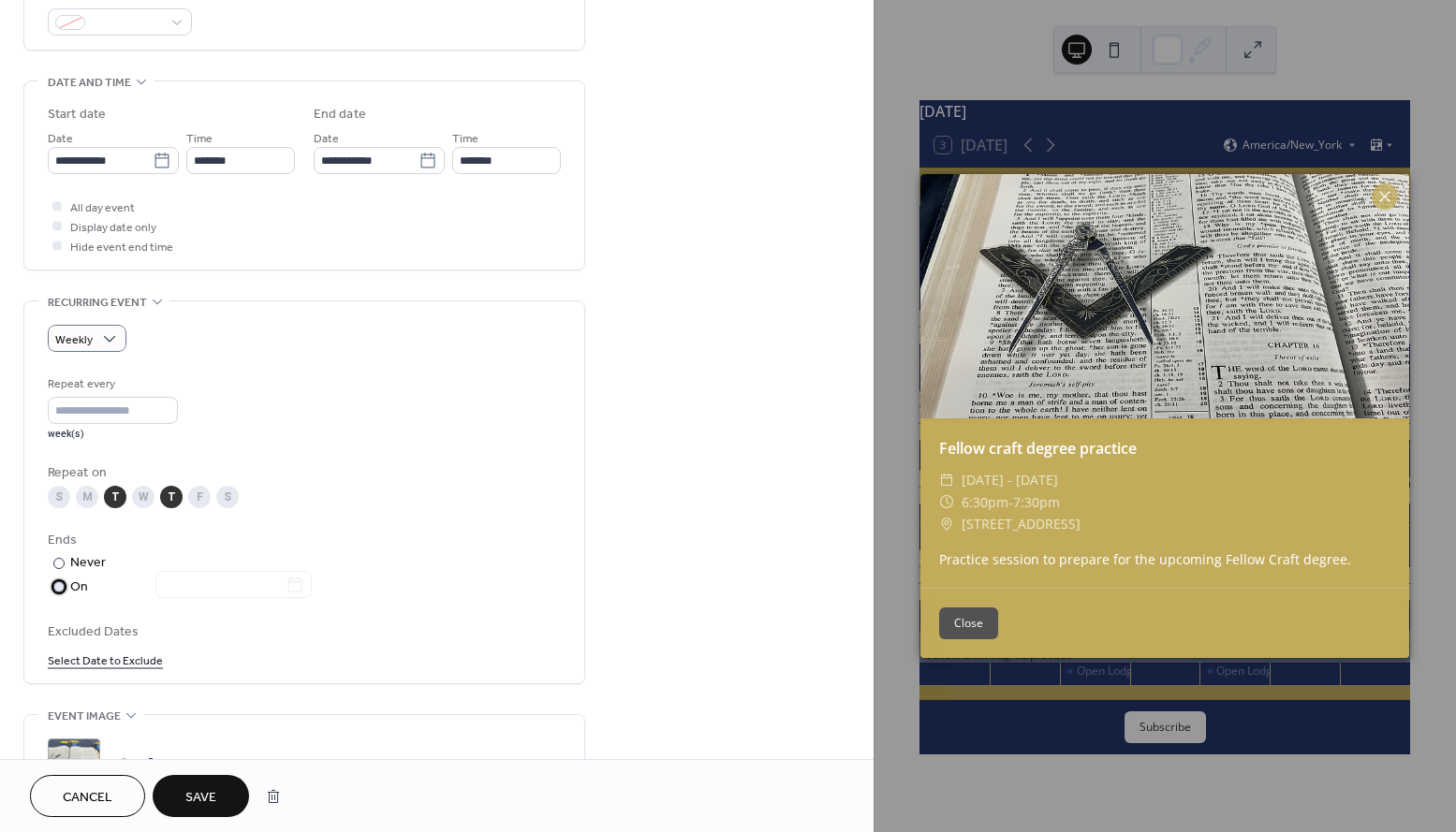 click at bounding box center [59, 587] 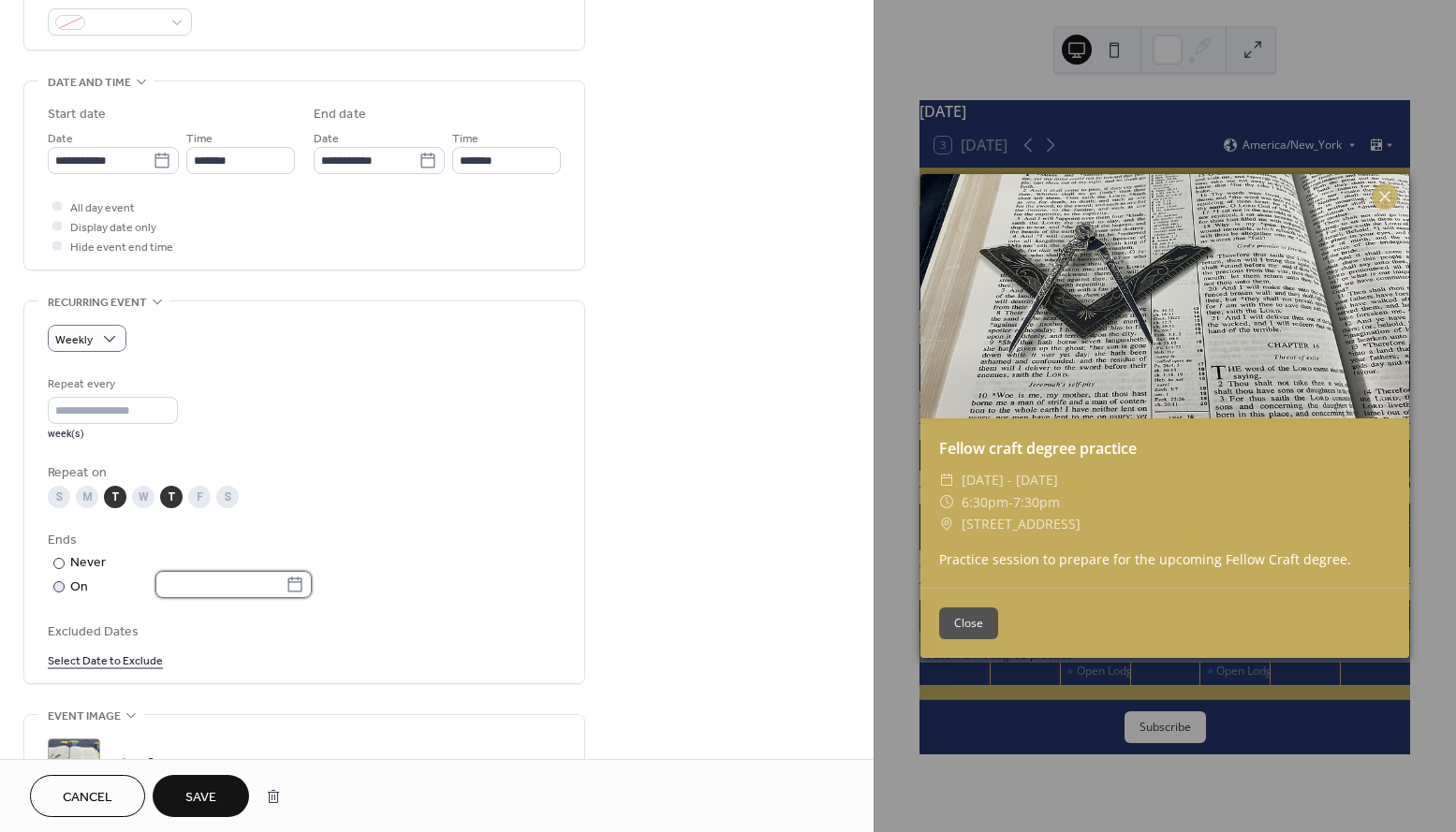 click at bounding box center (220, 584) 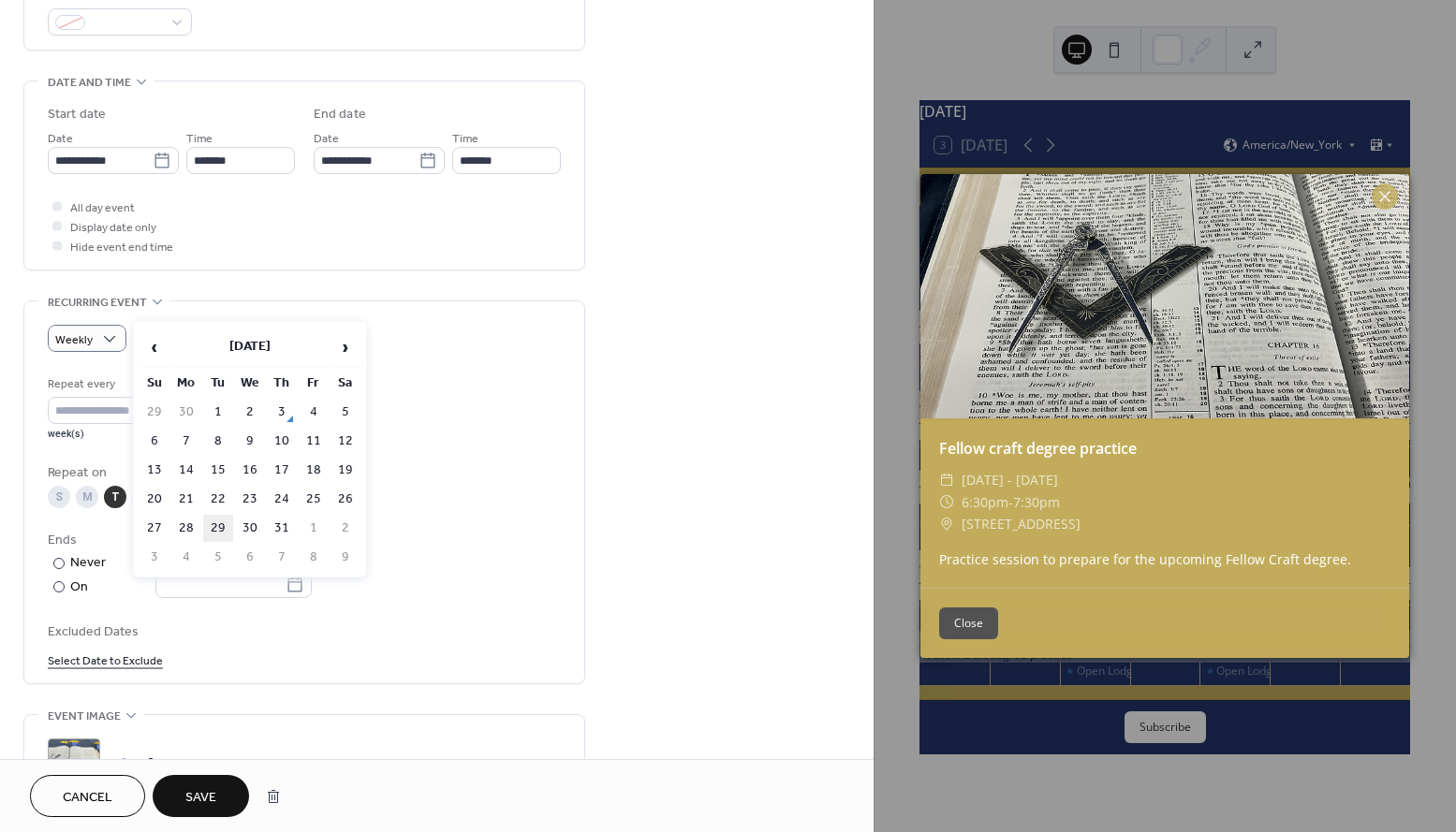 click on "29" at bounding box center (218, 528) 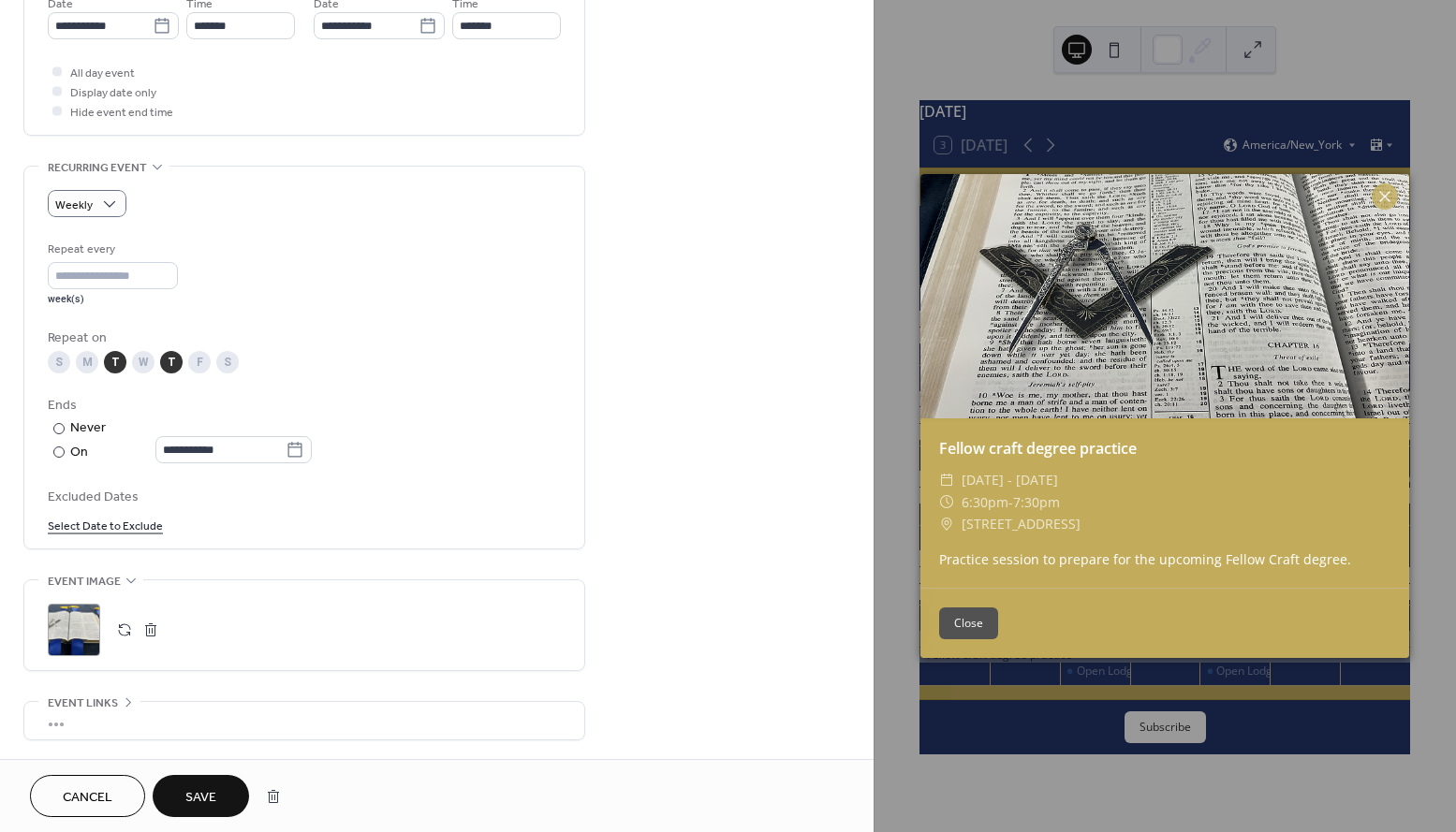scroll, scrollTop: 673, scrollLeft: 0, axis: vertical 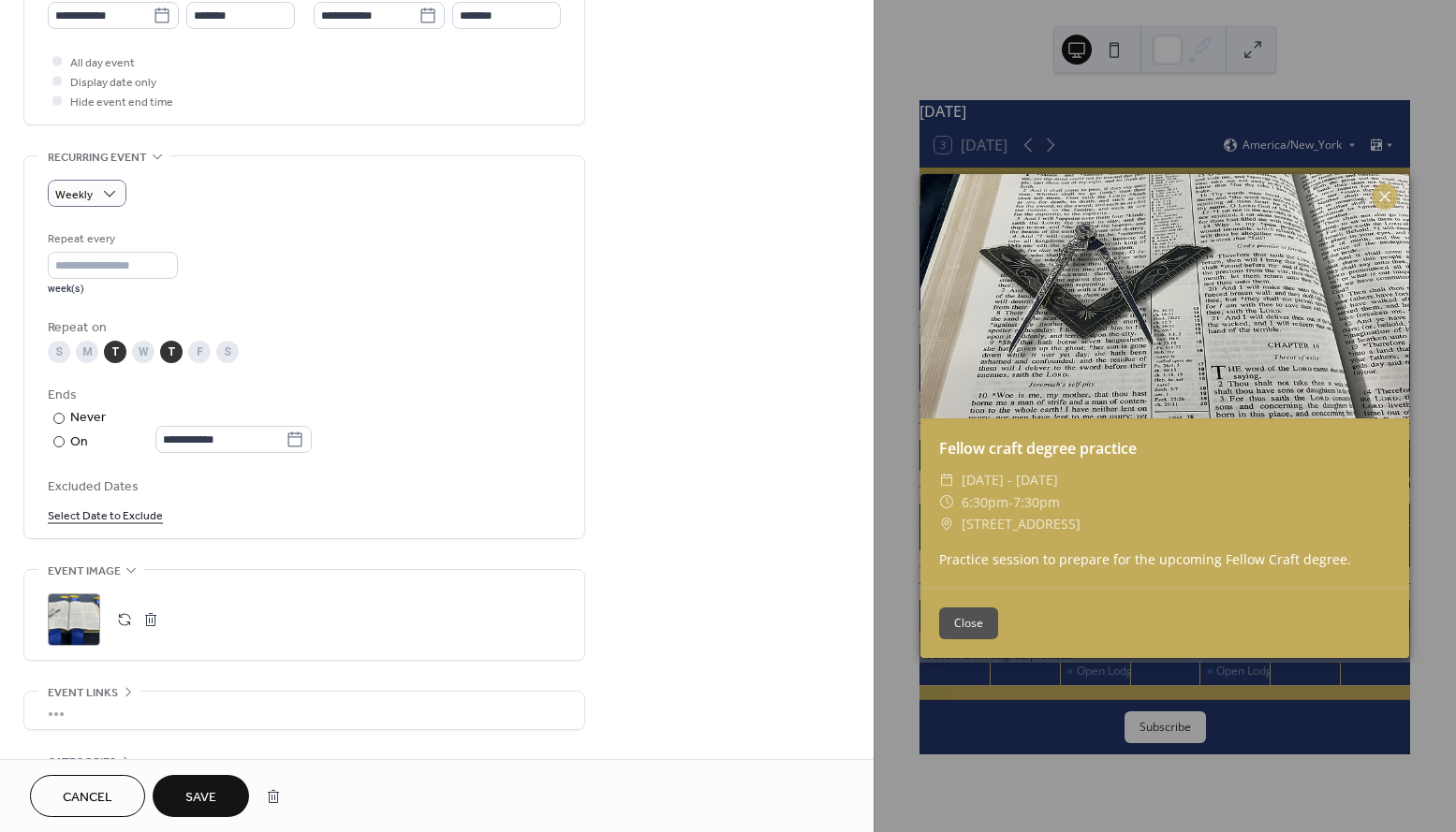 click on "Select Date to Exclude" at bounding box center [105, 514] 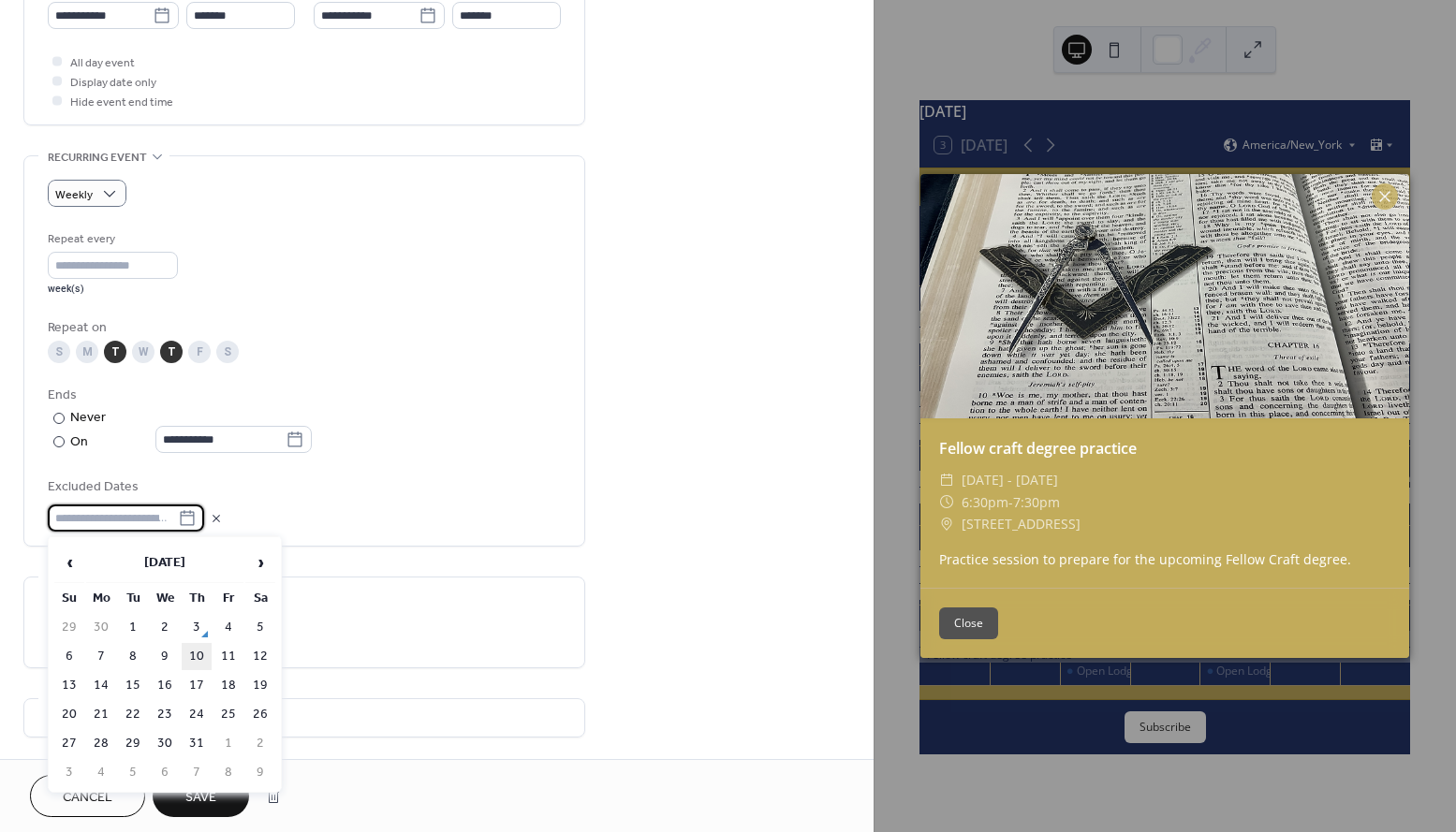 click on "10" at bounding box center (197, 656) 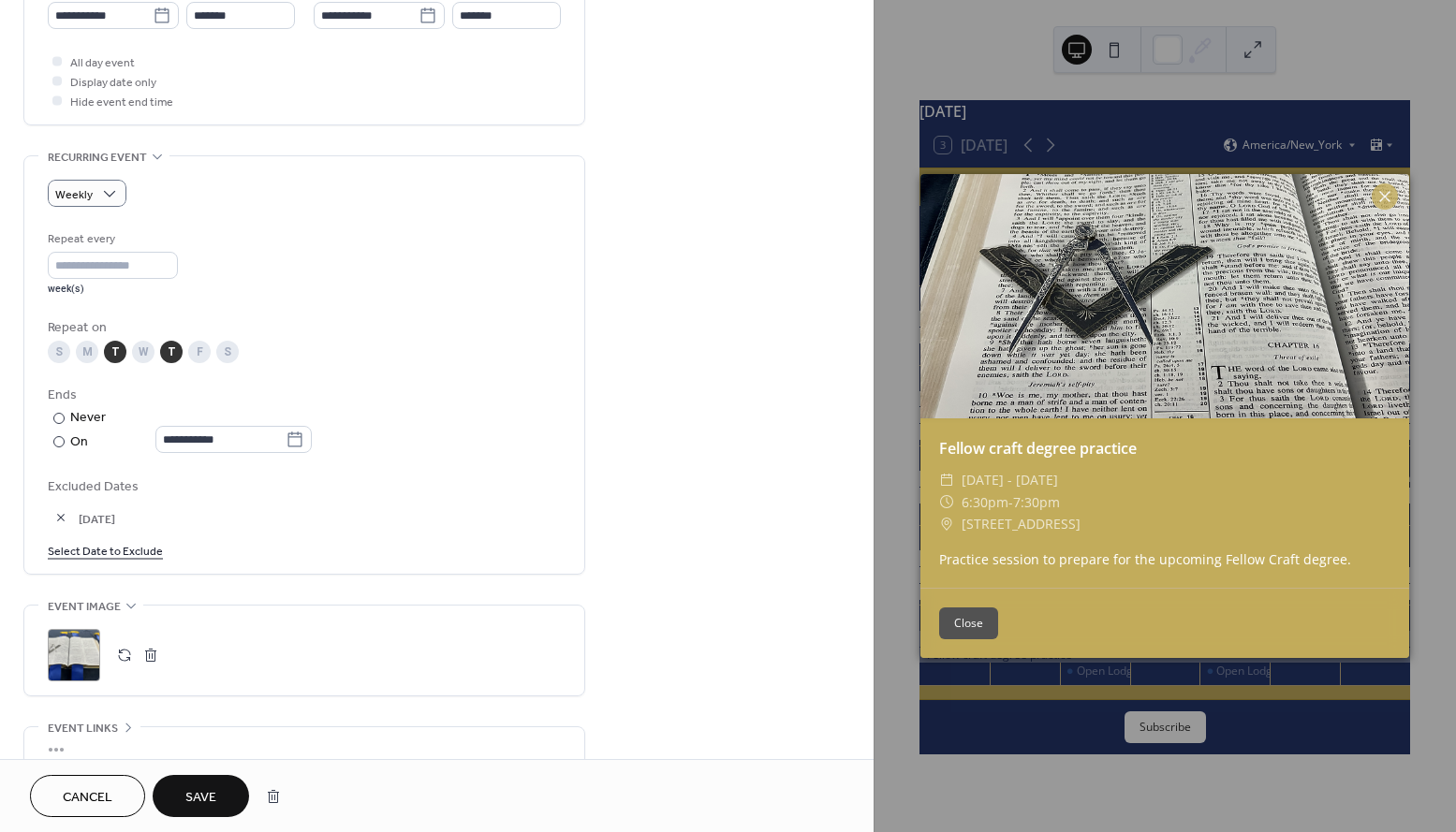 click on "Select Date to Exclude" at bounding box center [105, 549] 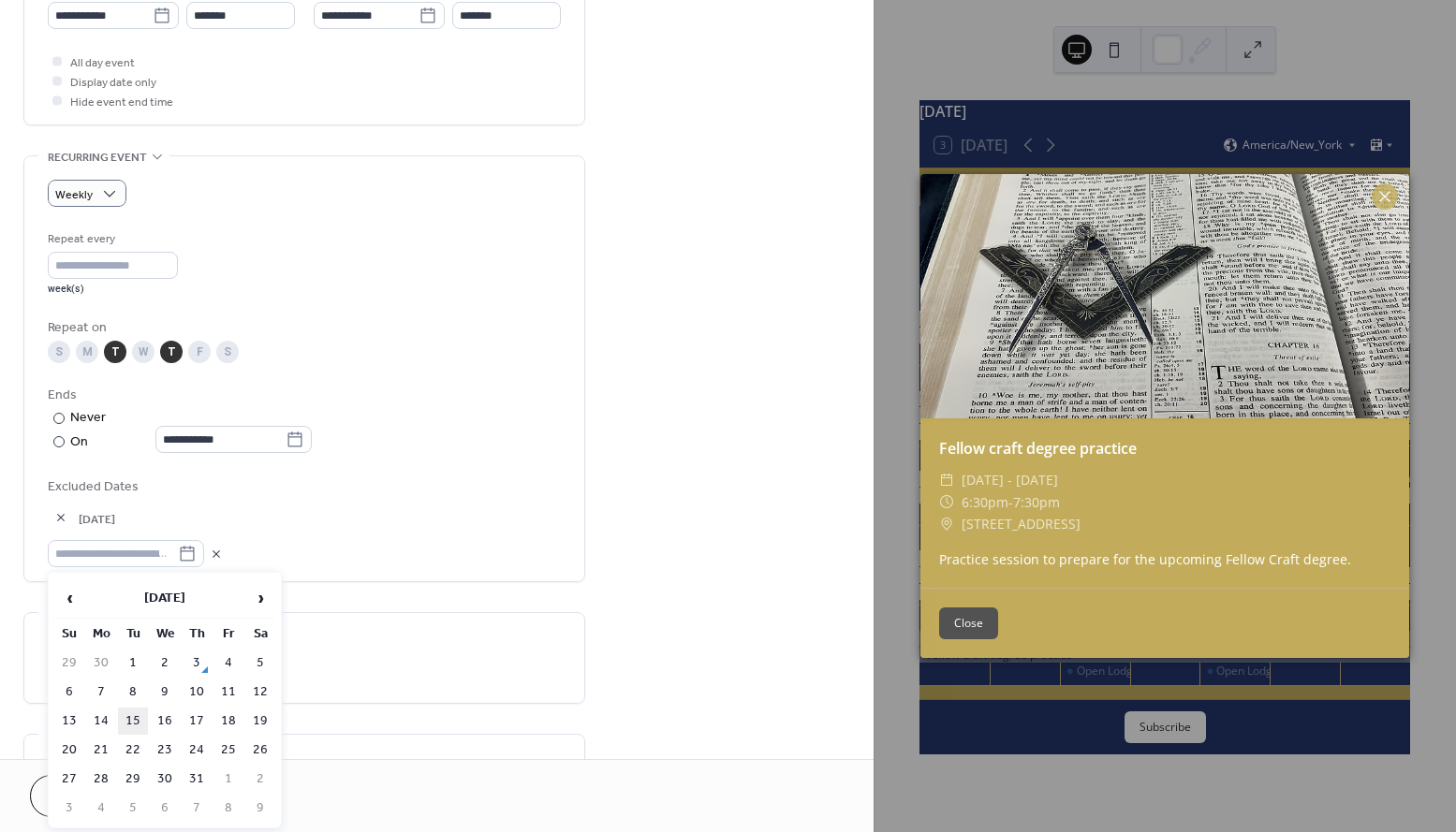 click on "15" at bounding box center (133, 721) 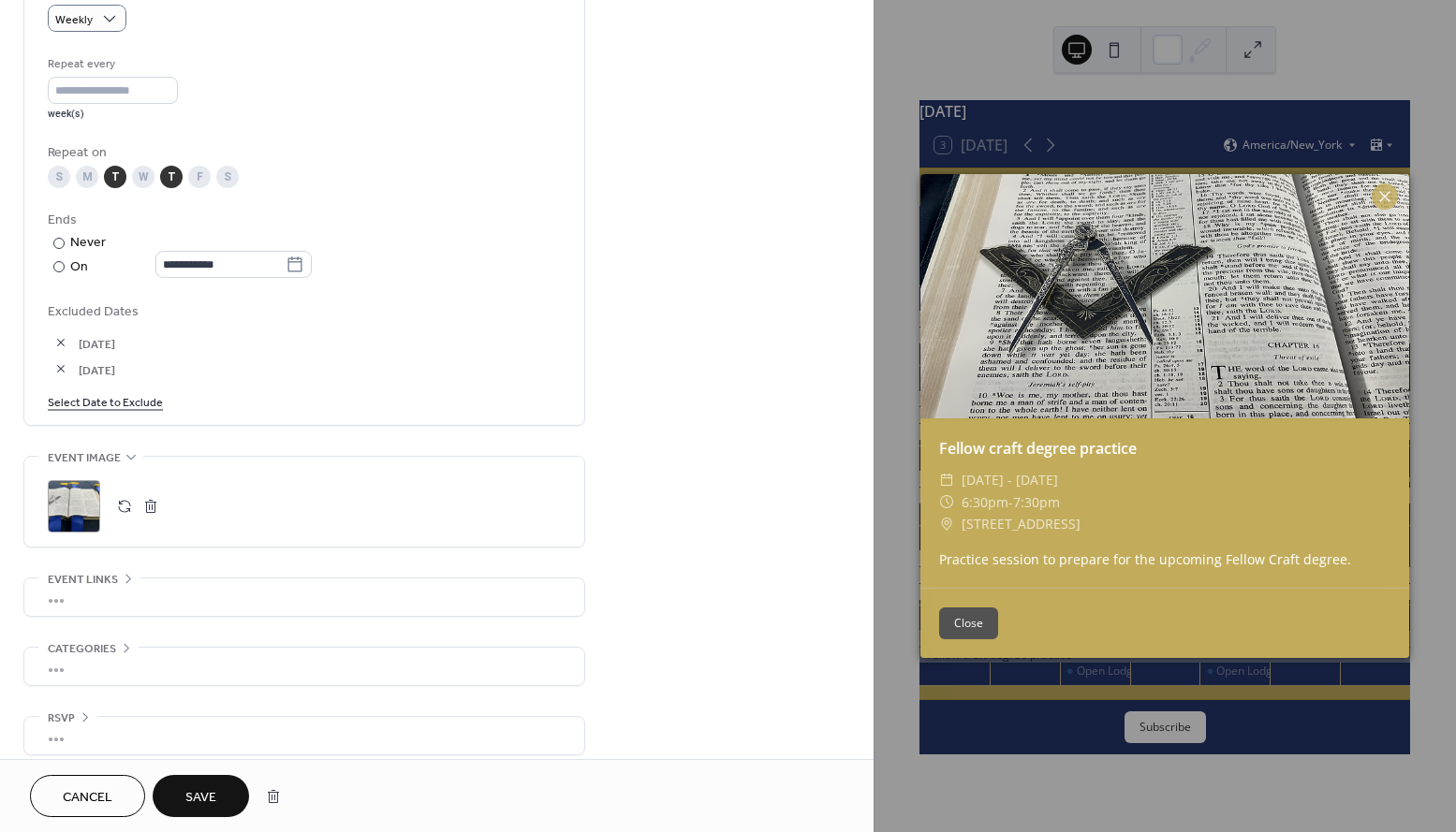 scroll, scrollTop: 863, scrollLeft: 0, axis: vertical 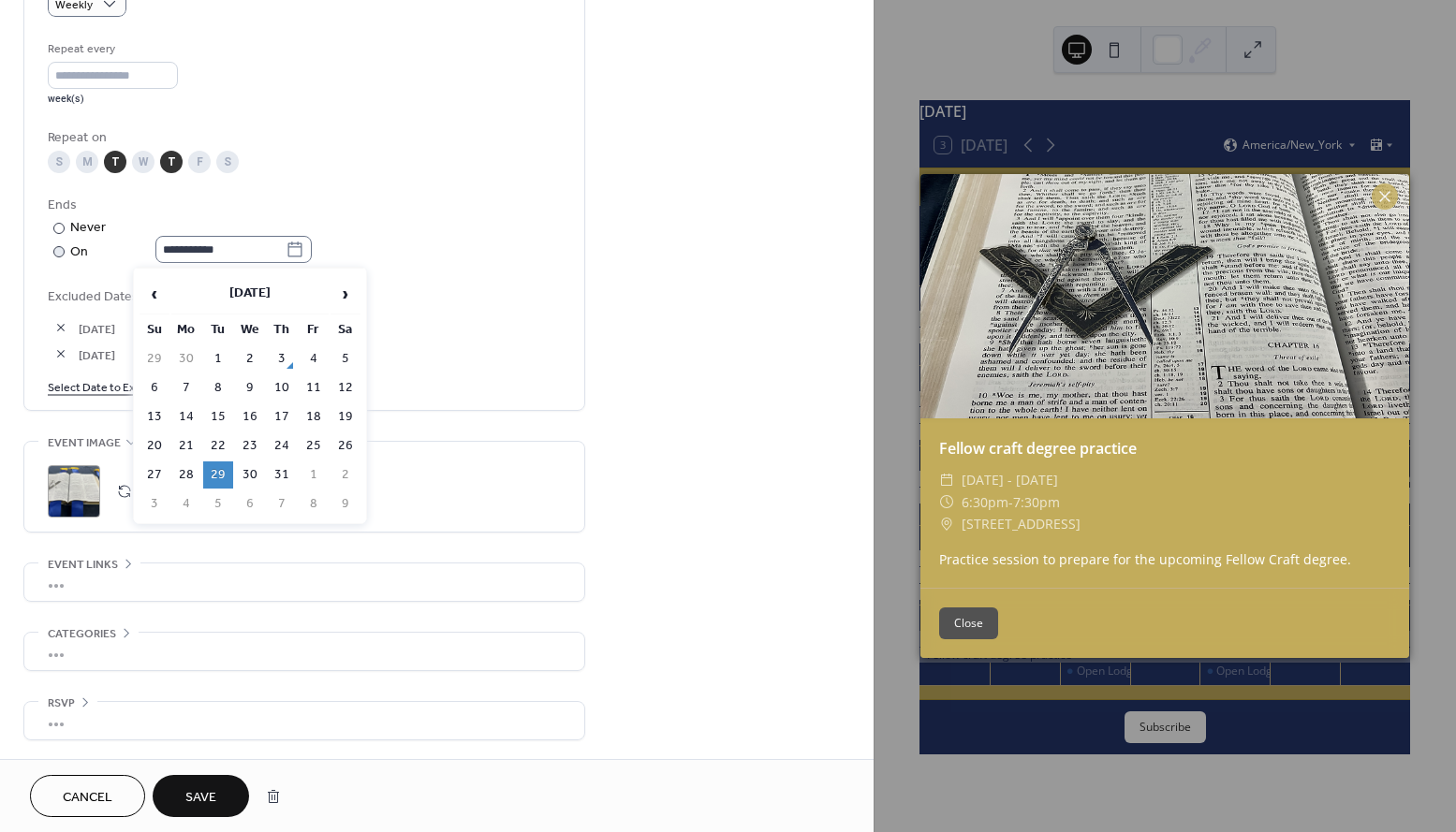 click 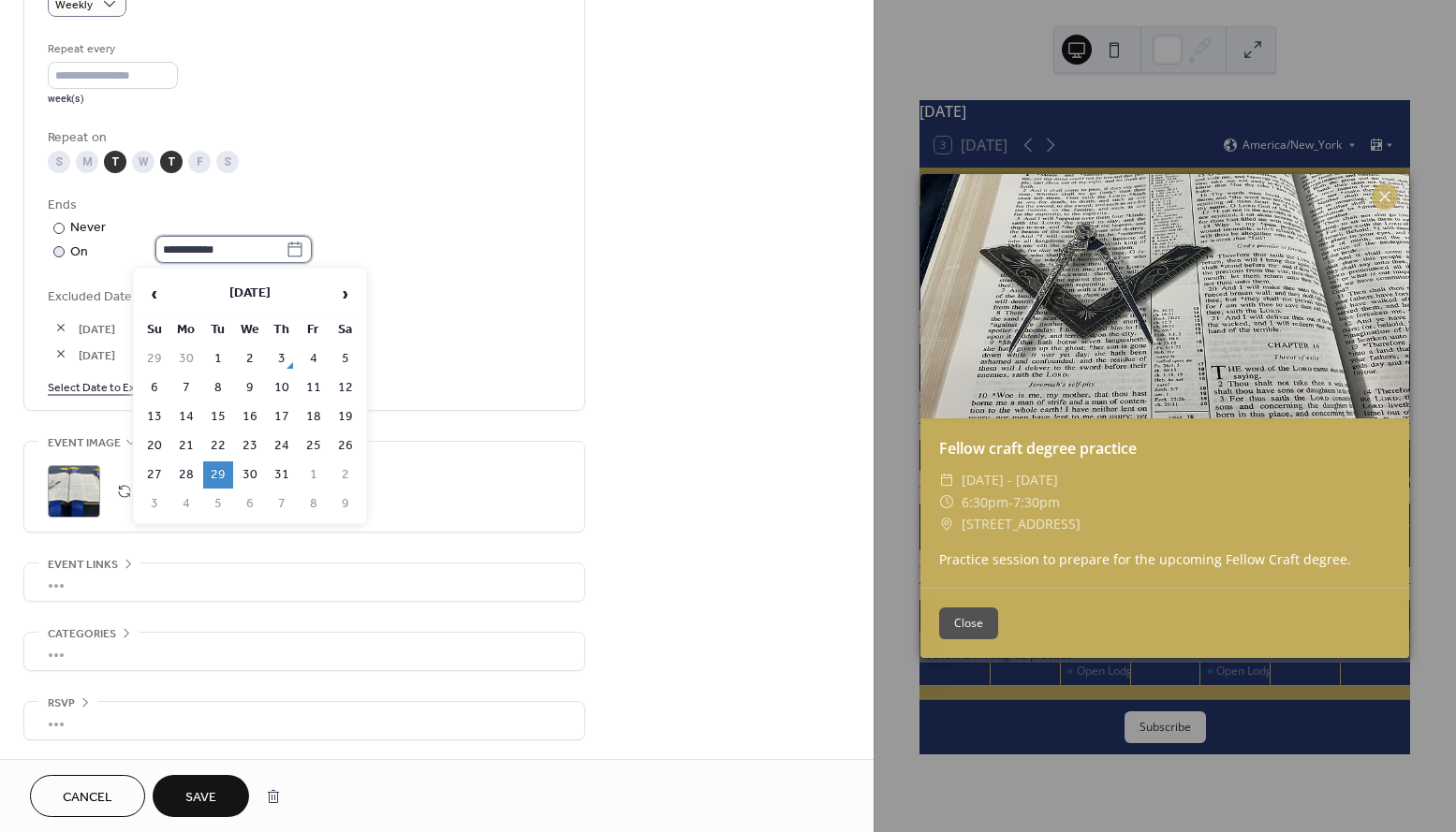 click on "**********" at bounding box center [220, 249] 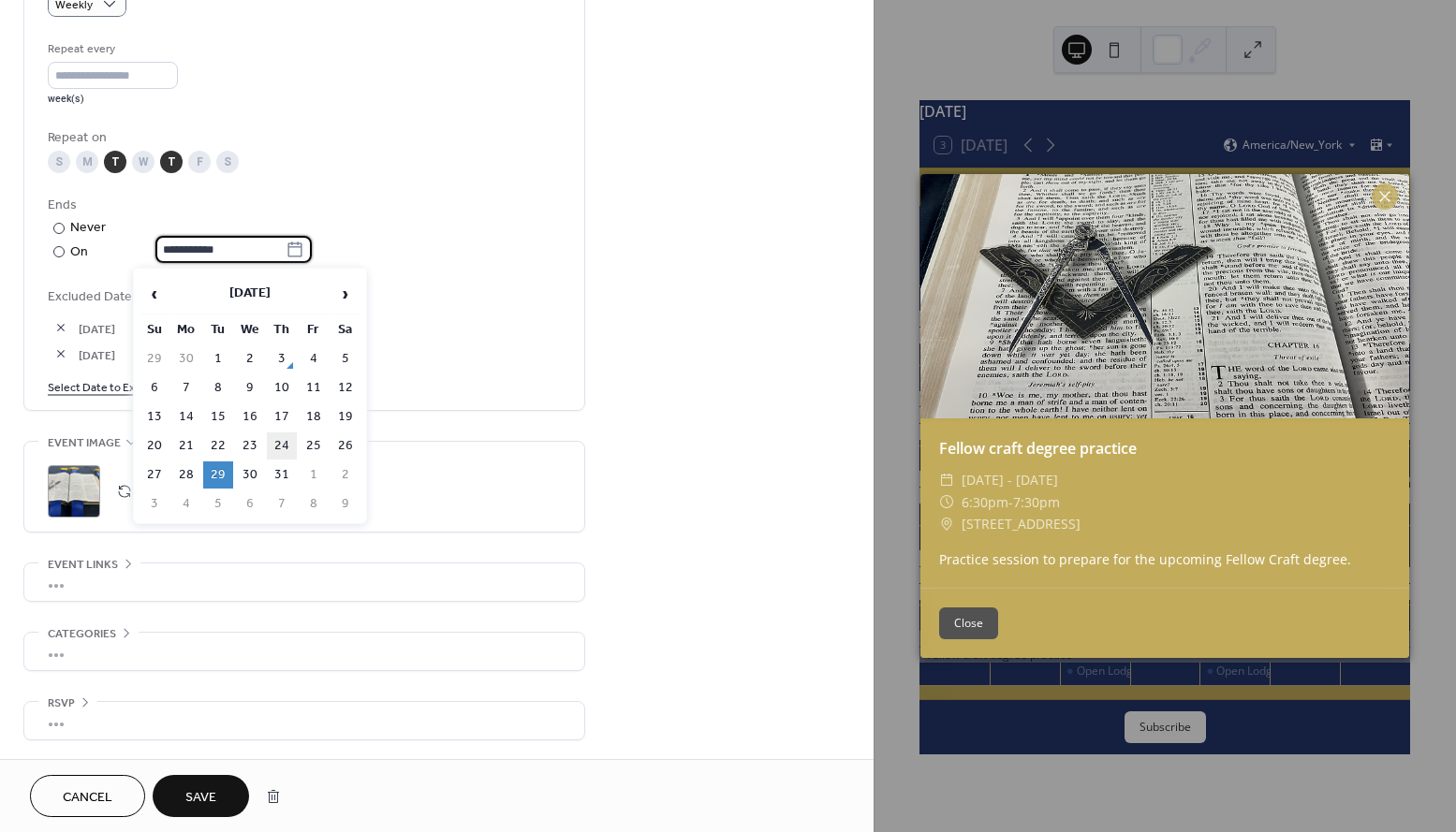 click on "24" at bounding box center [282, 445] 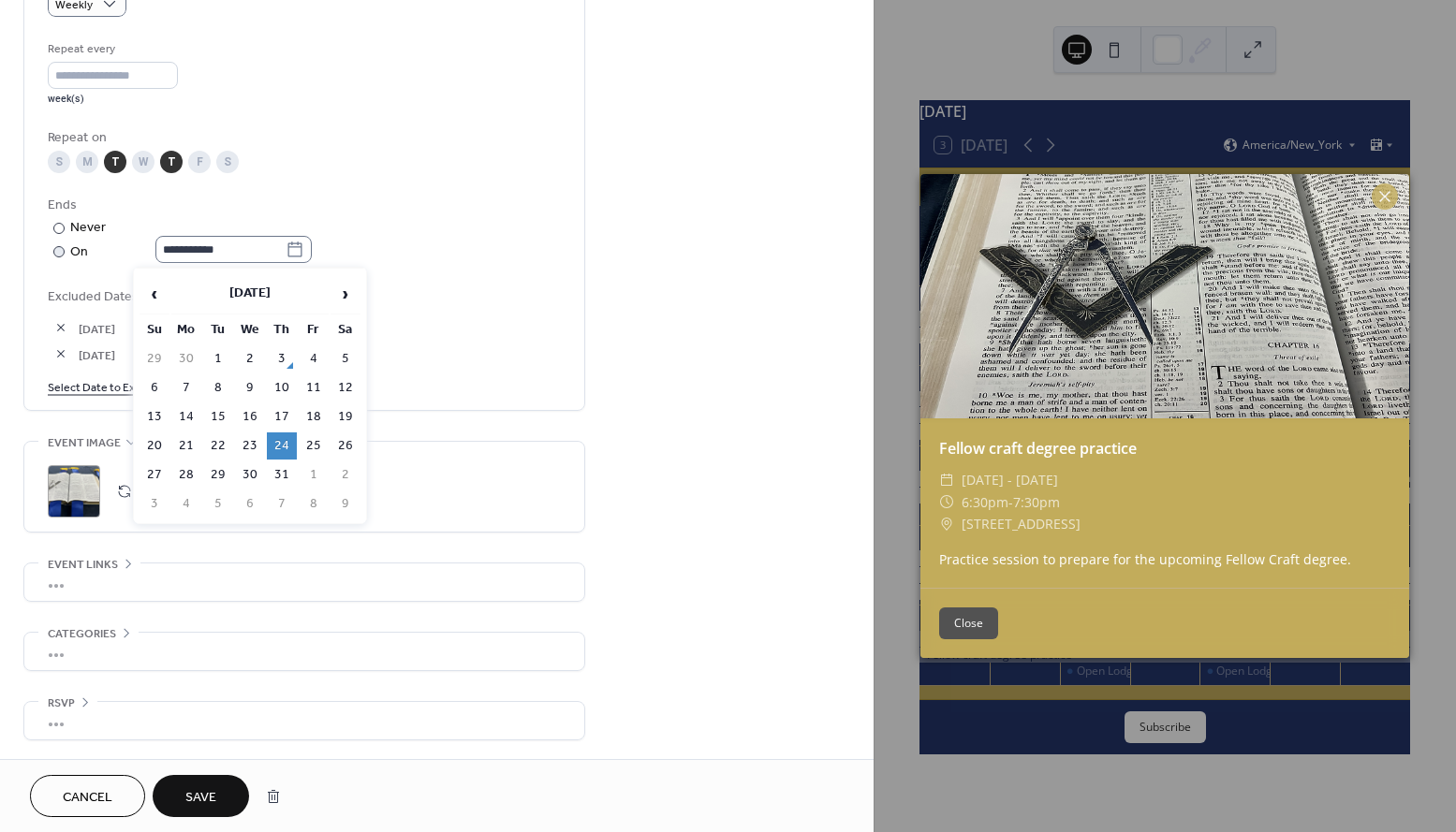 click 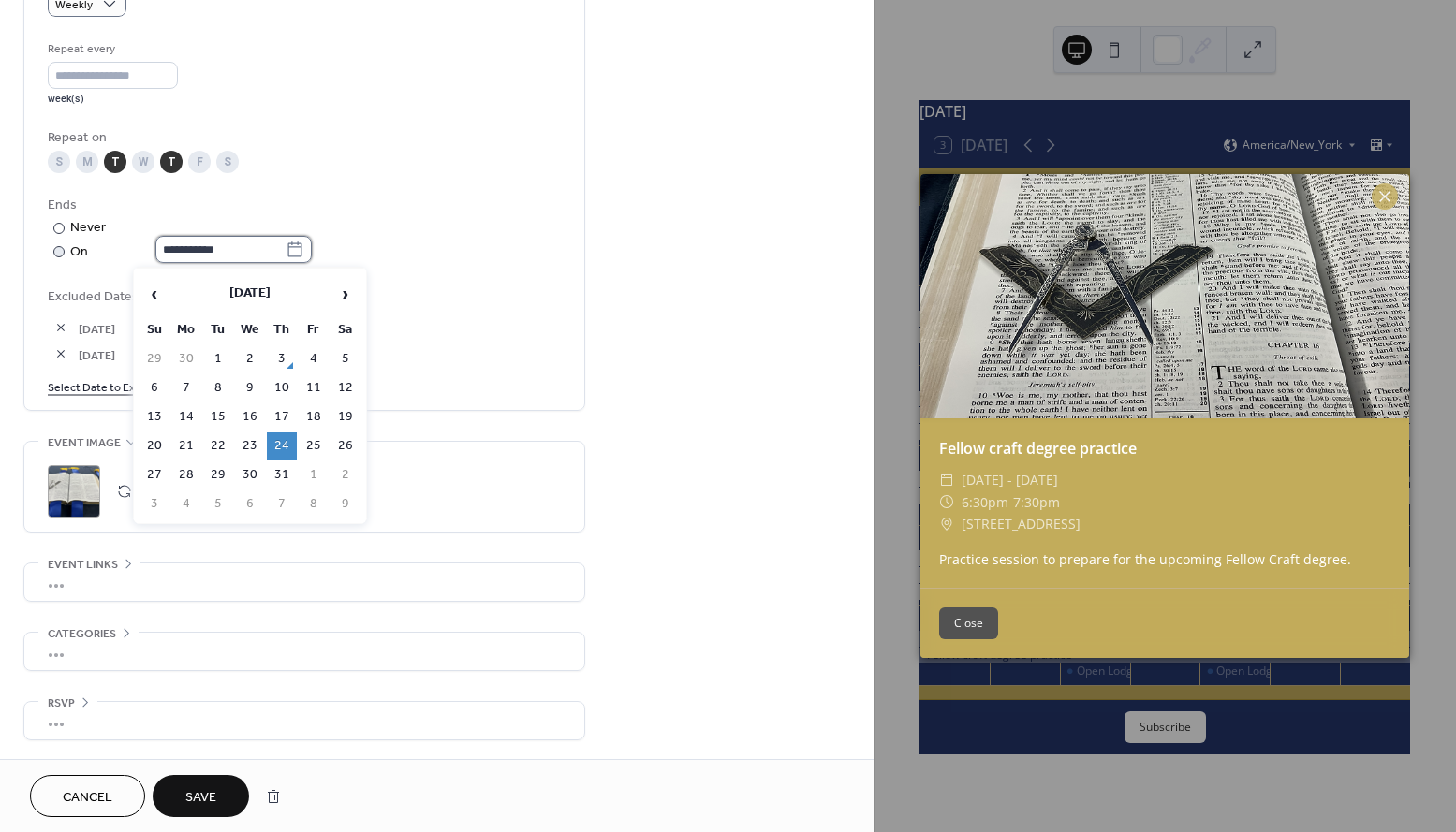 click on "**********" at bounding box center [220, 249] 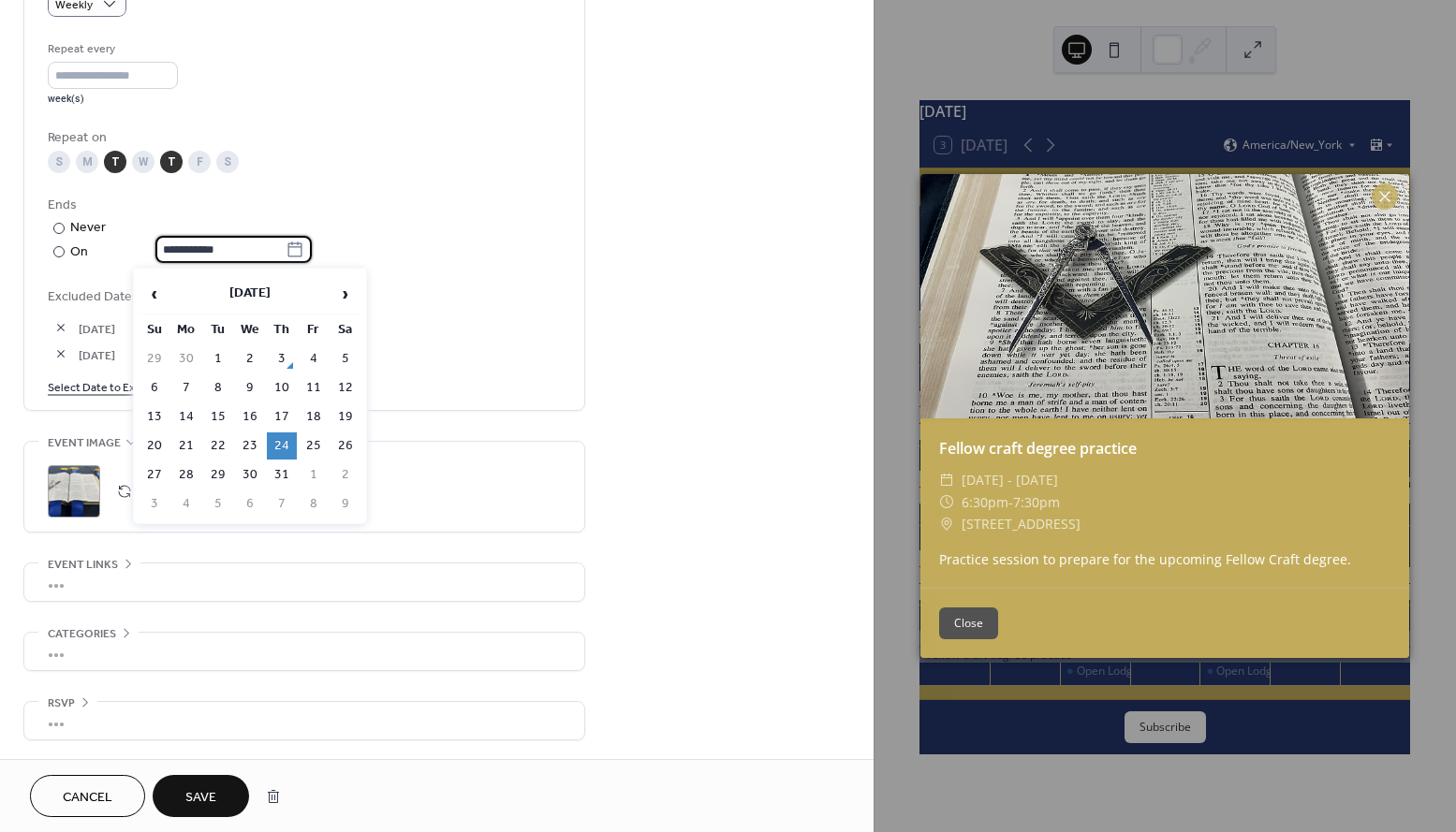 click on "24" at bounding box center (282, 445) 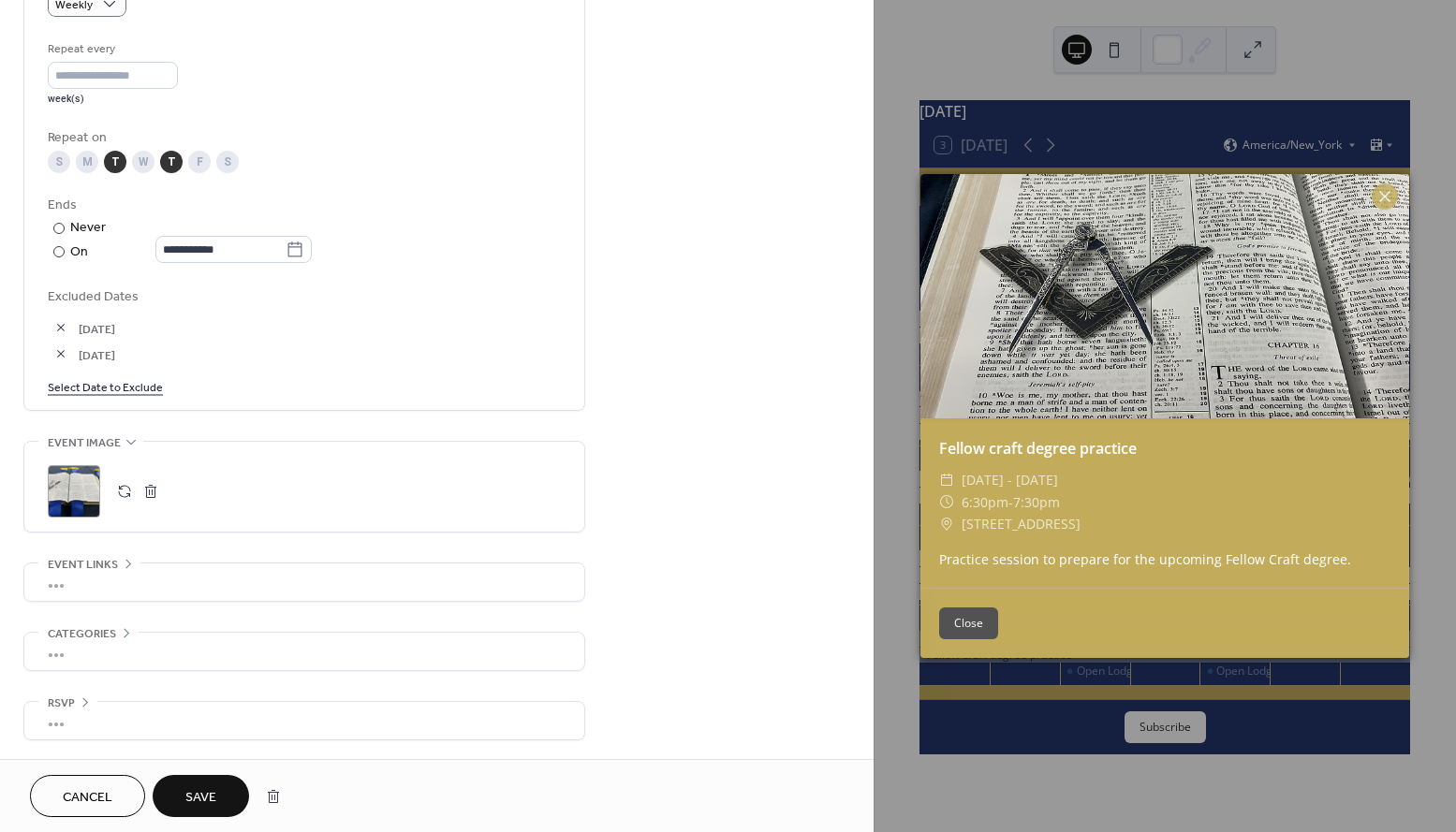click on "Save" at bounding box center (200, 797) 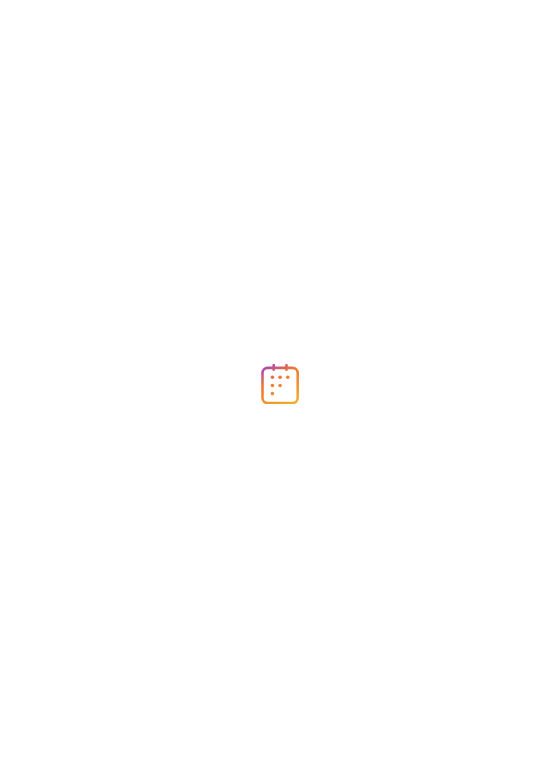 scroll, scrollTop: 0, scrollLeft: 0, axis: both 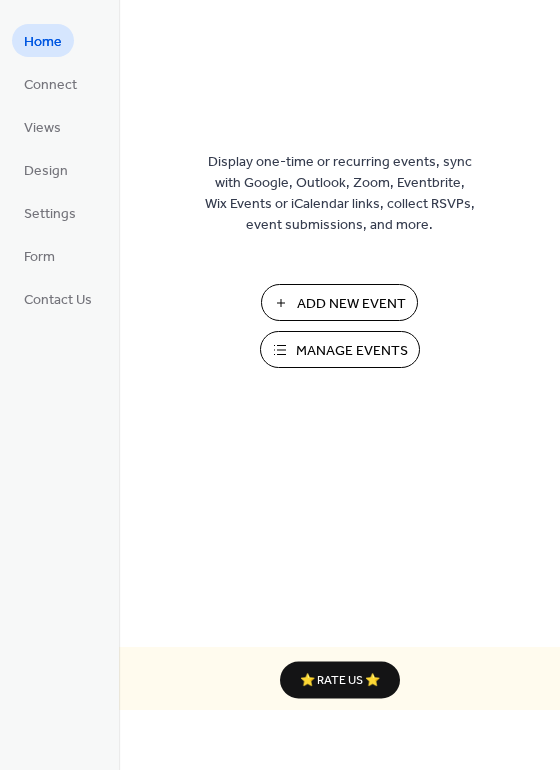 click on "Manage Events" at bounding box center (352, 351) 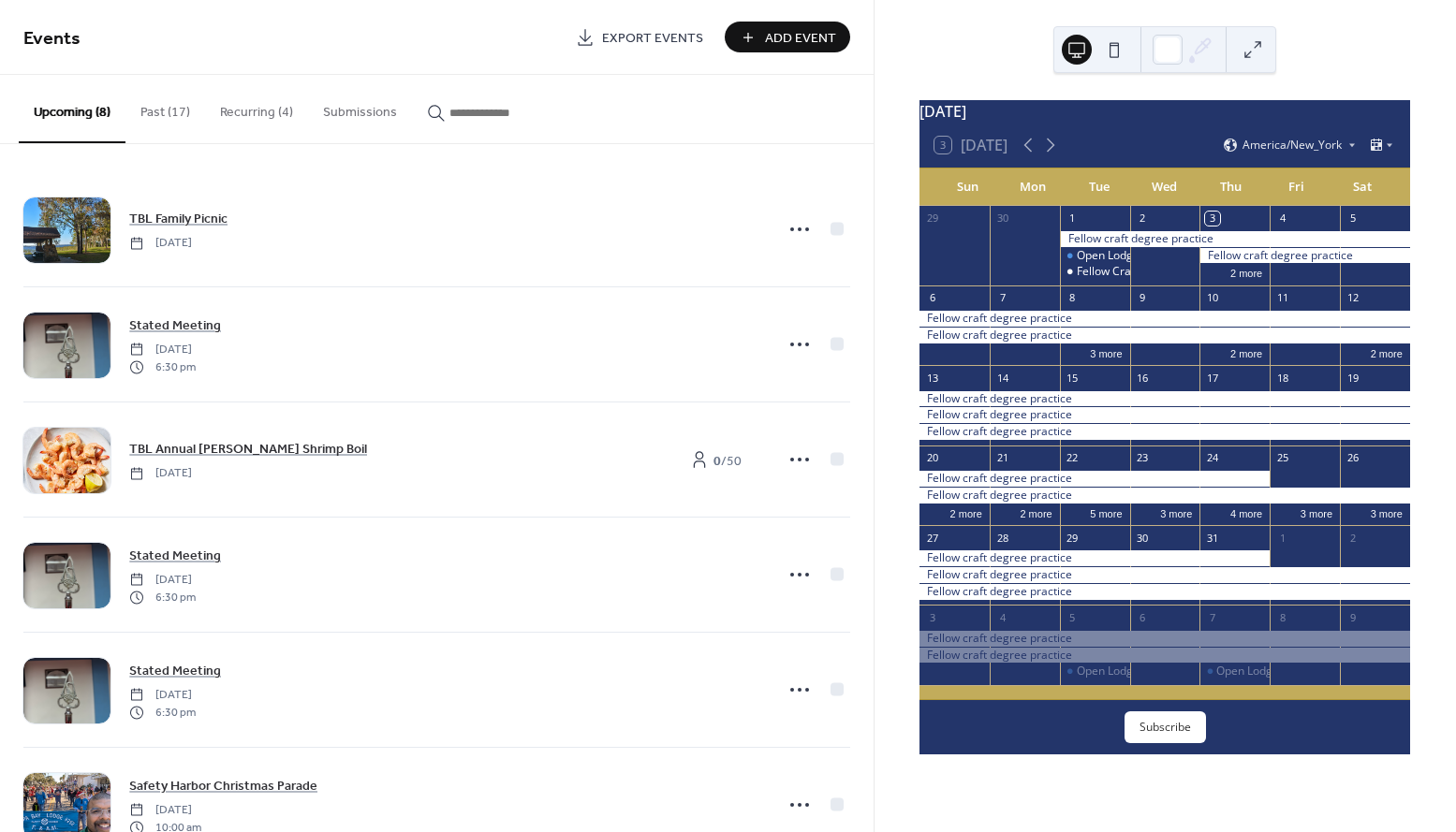 scroll, scrollTop: 0, scrollLeft: 0, axis: both 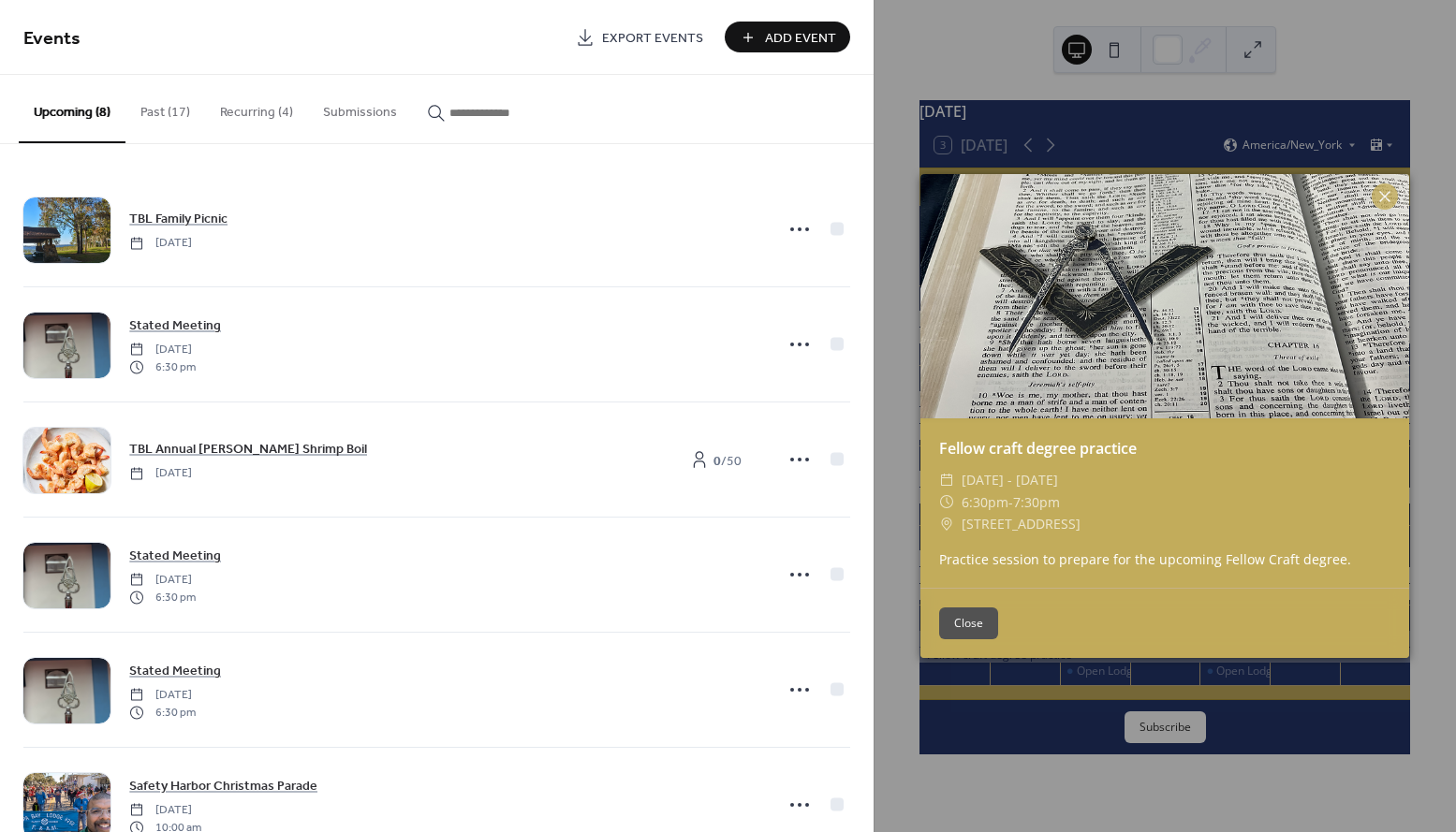click on "Close" at bounding box center (968, 623) 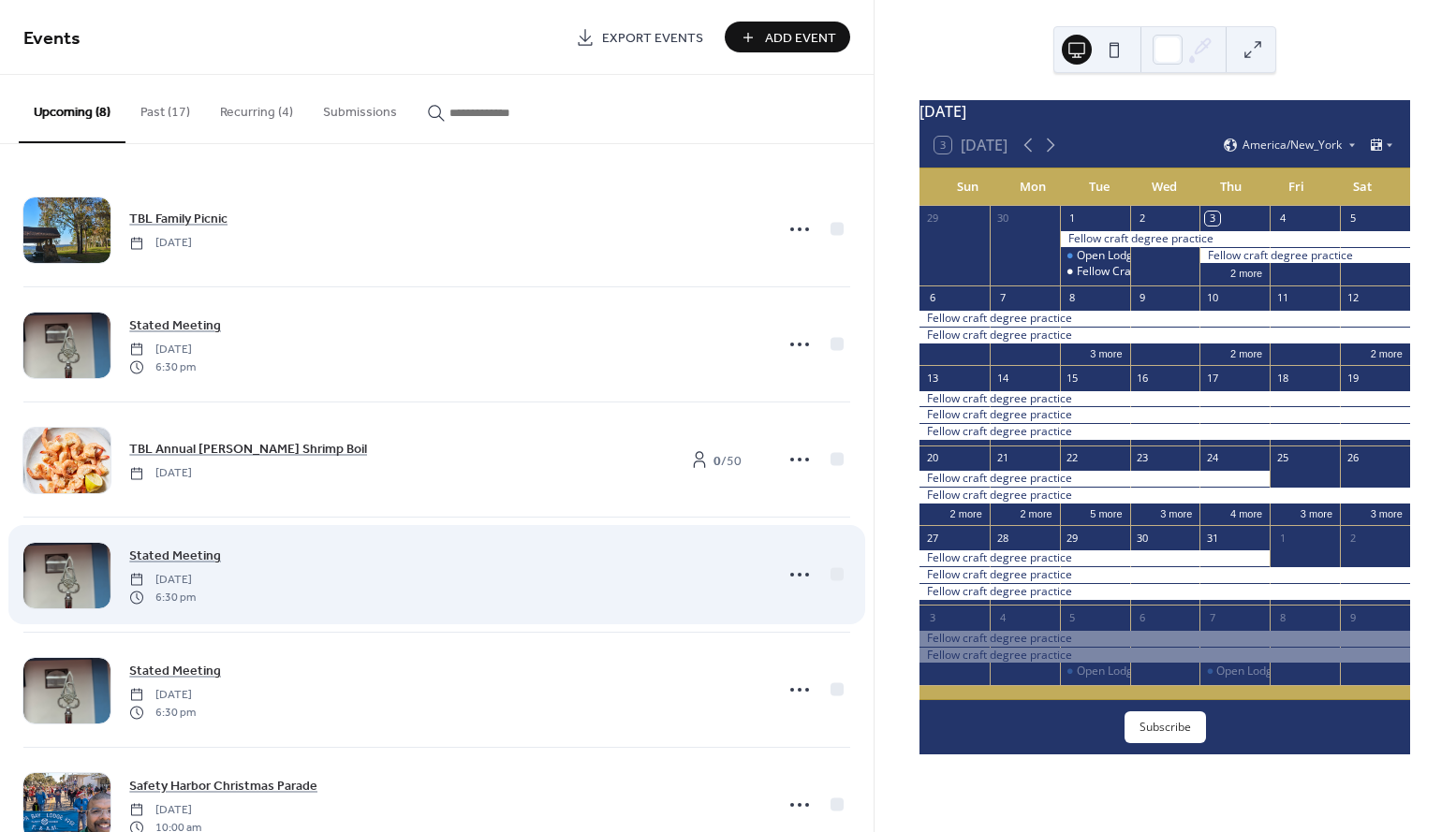 scroll, scrollTop: 288, scrollLeft: 0, axis: vertical 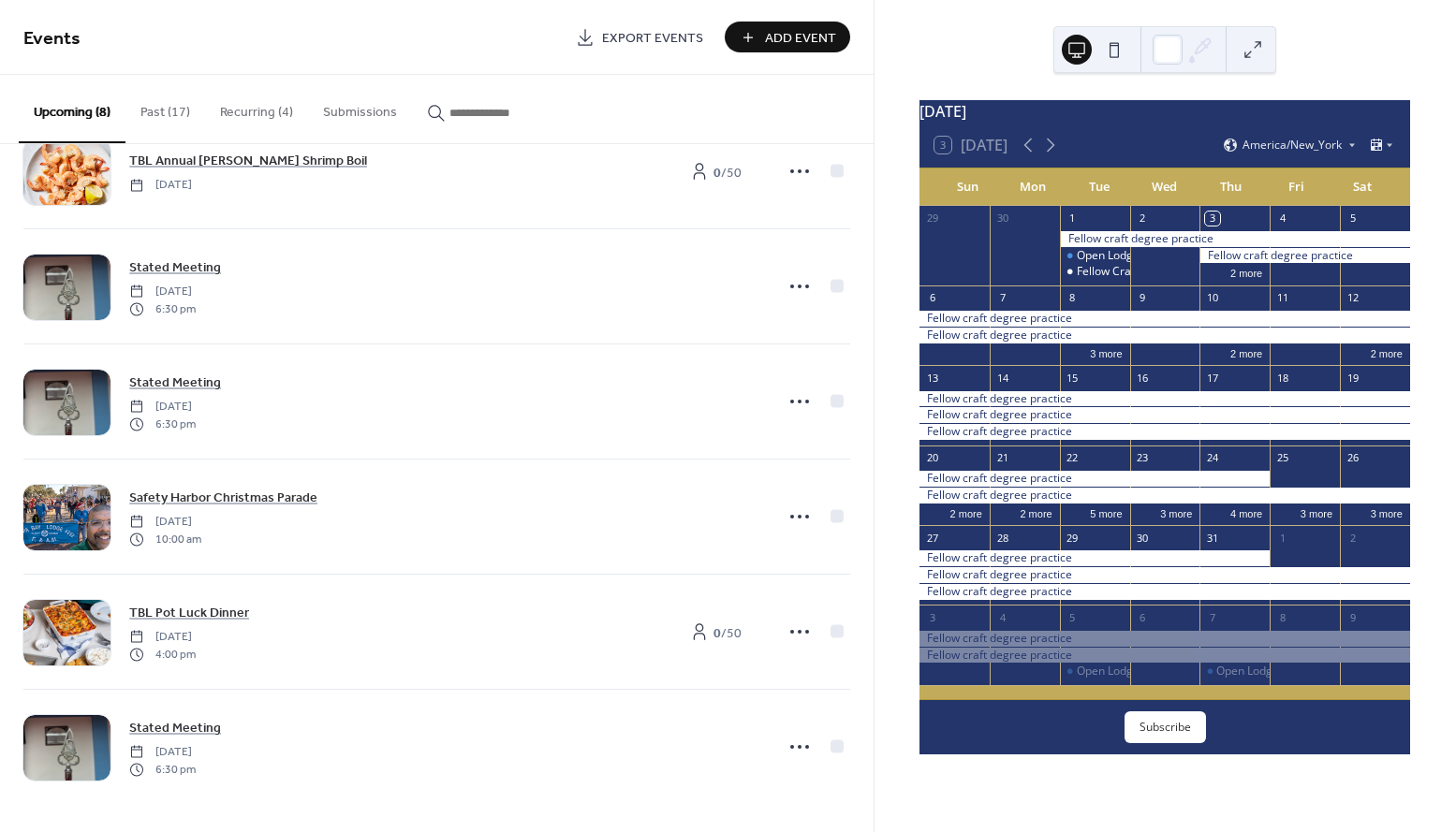 click on "Past  (17)" at bounding box center [165, 108] 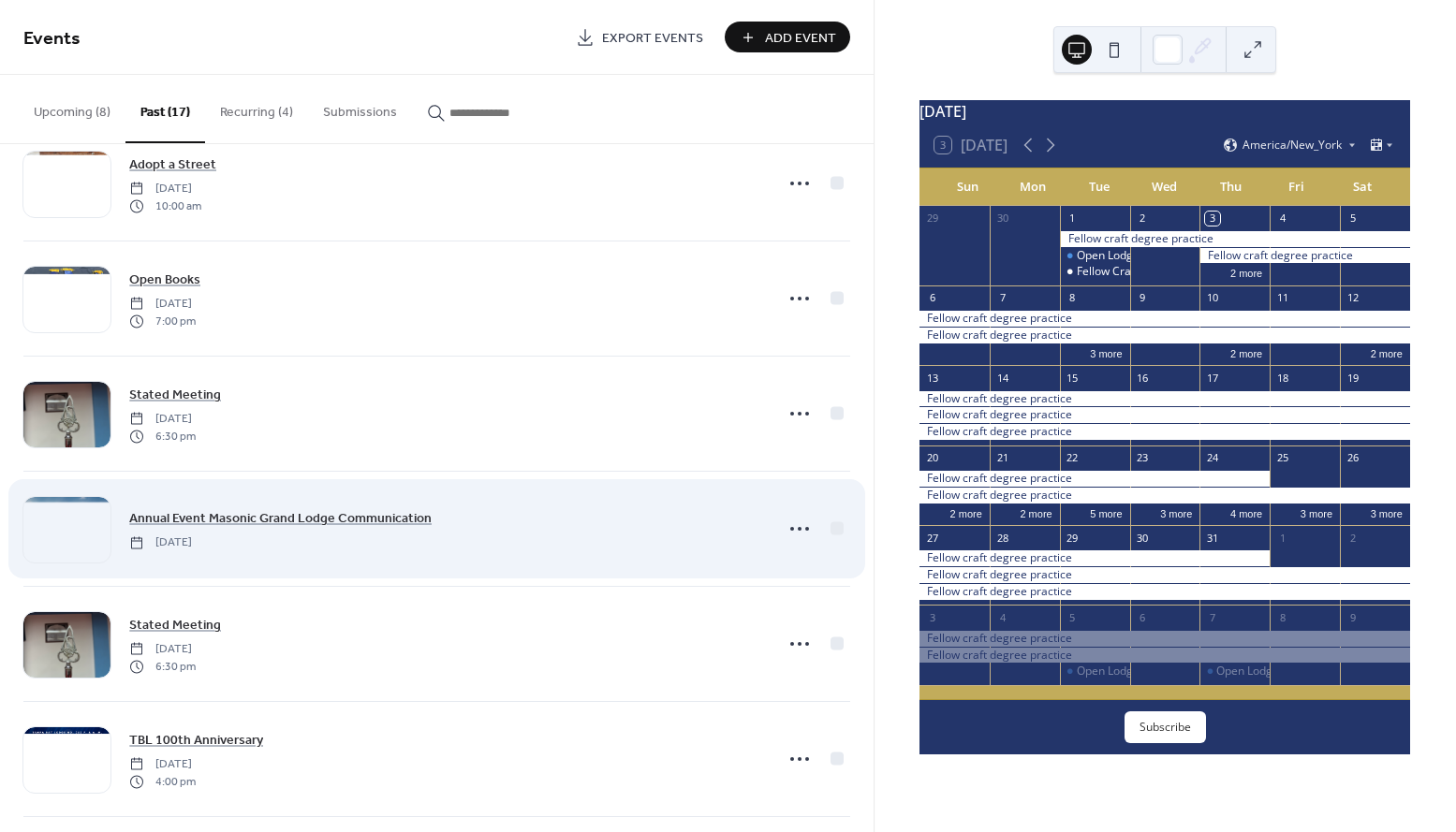 scroll, scrollTop: 0, scrollLeft: 0, axis: both 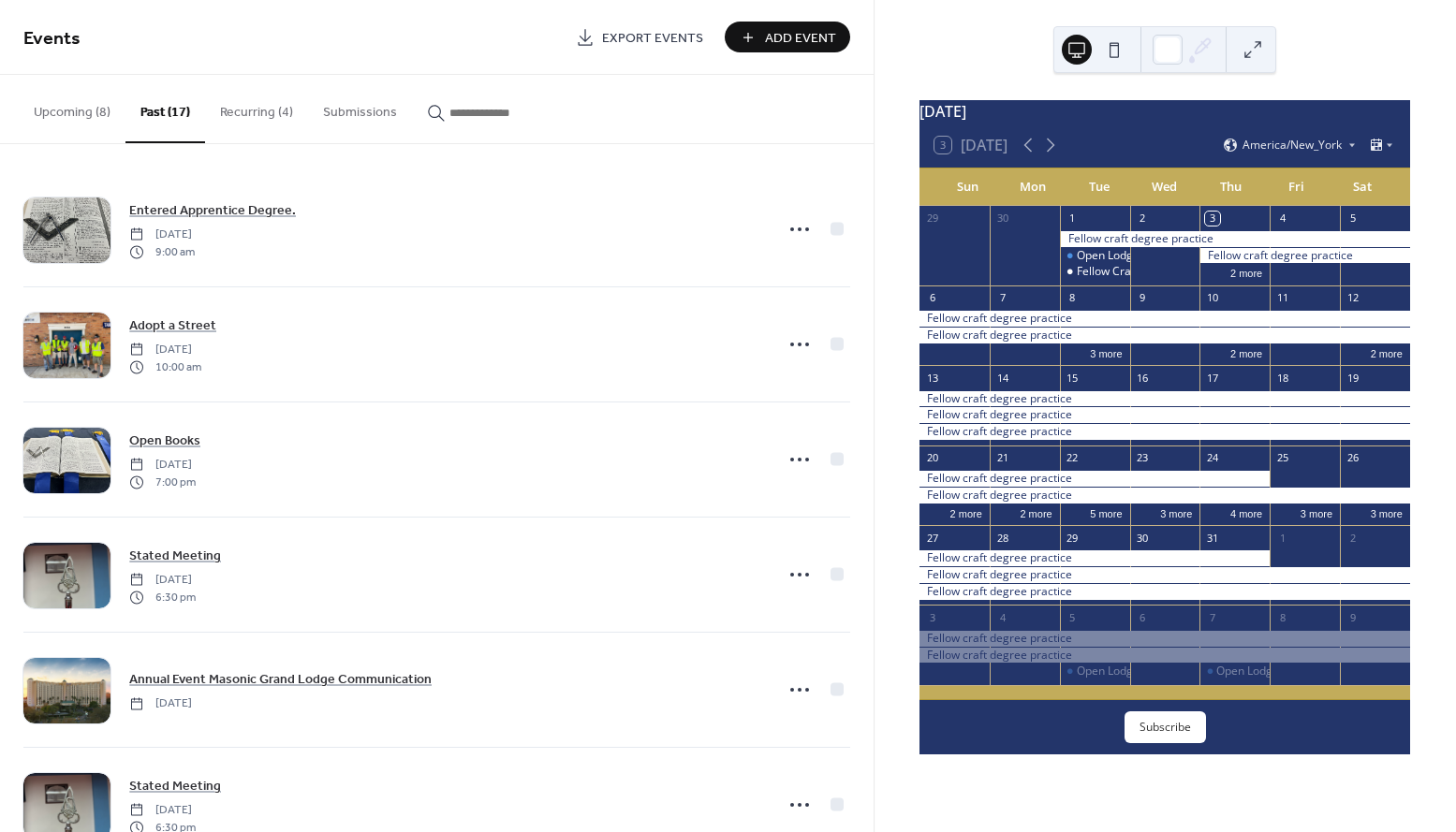click on "Upcoming  (8)" at bounding box center [72, 108] 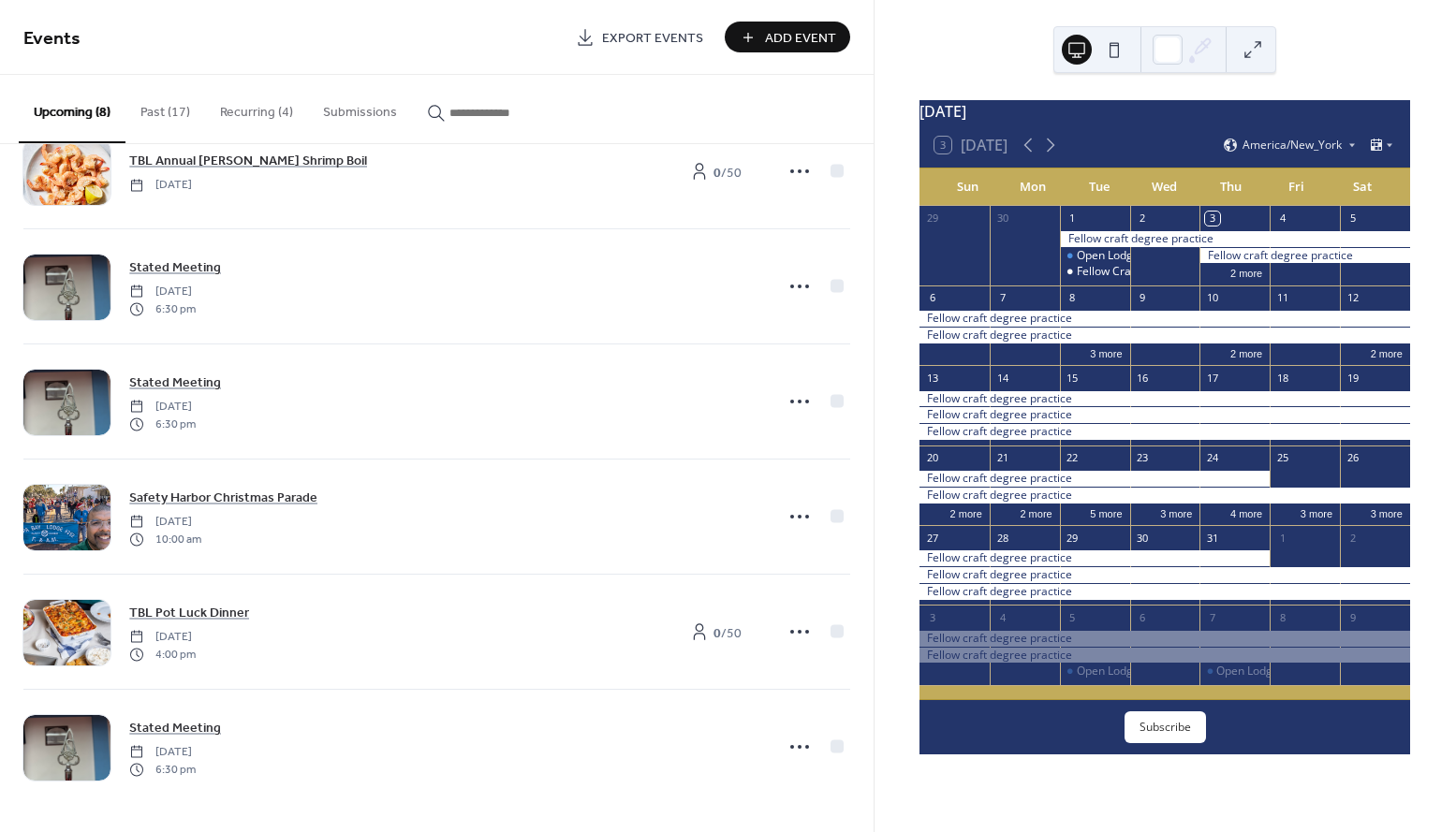 click on "Recurring  (4)" at bounding box center [257, 108] 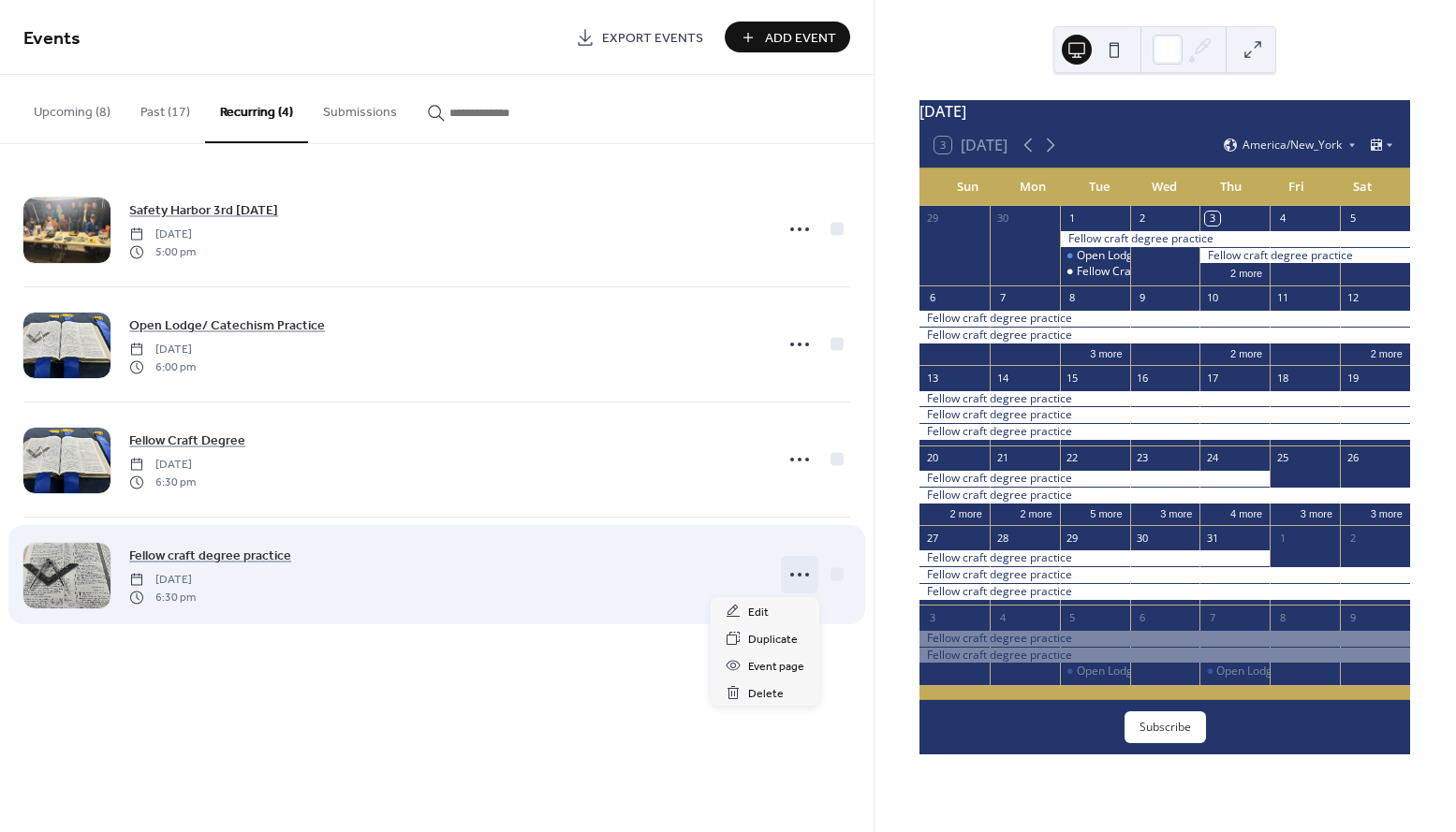 click 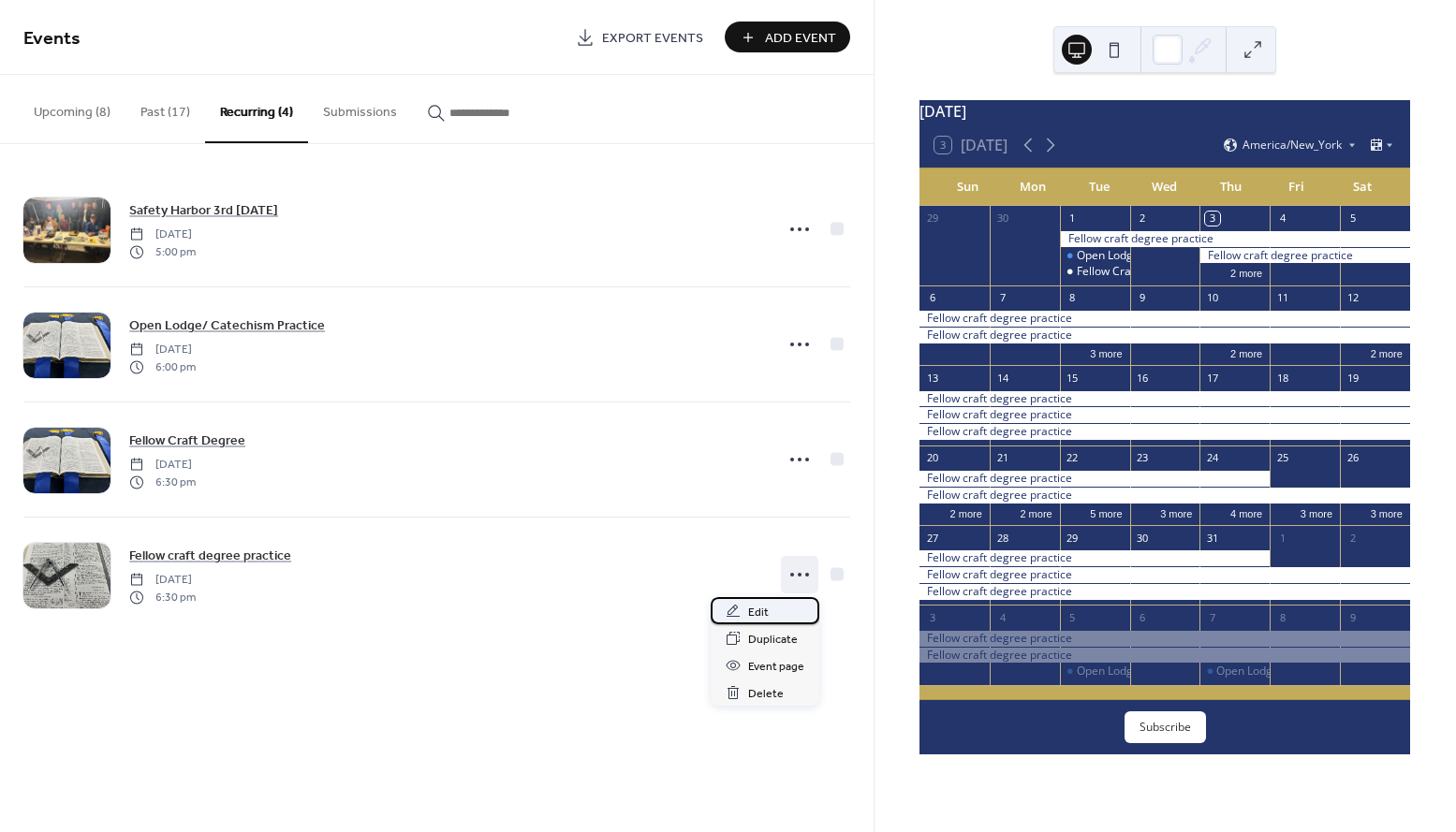 click on "Edit" at bounding box center [758, 612] 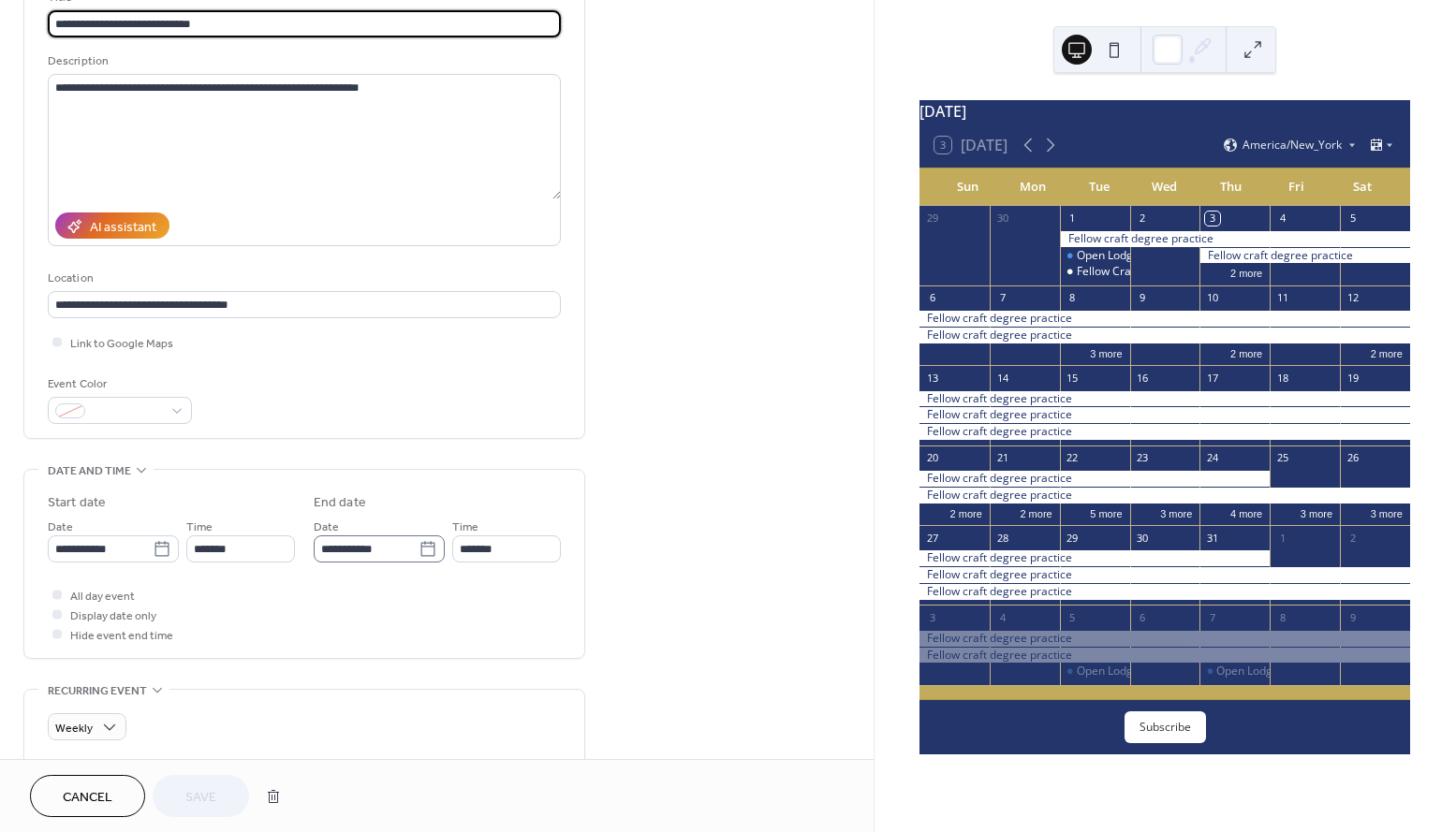scroll, scrollTop: 258, scrollLeft: 0, axis: vertical 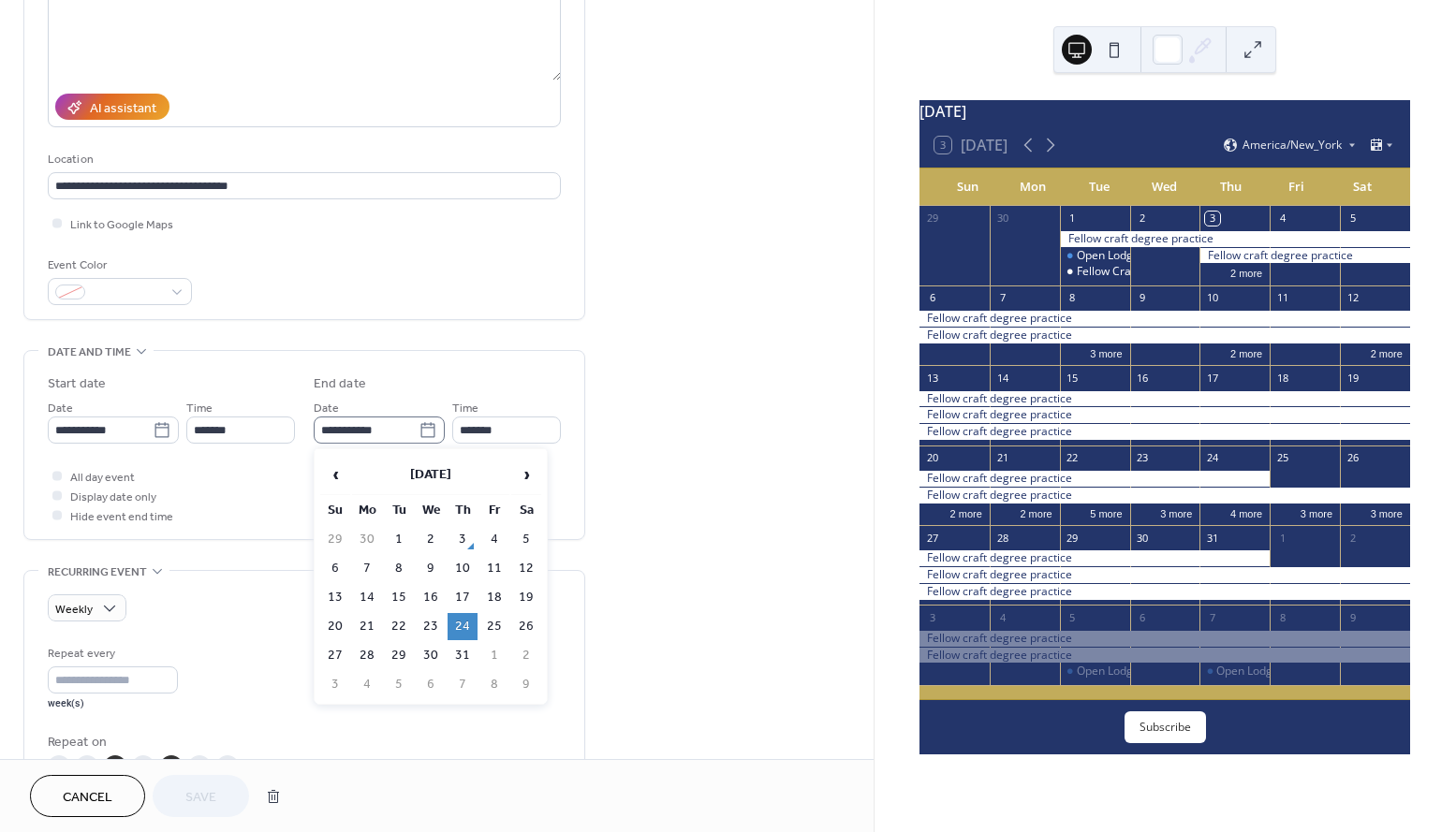 click 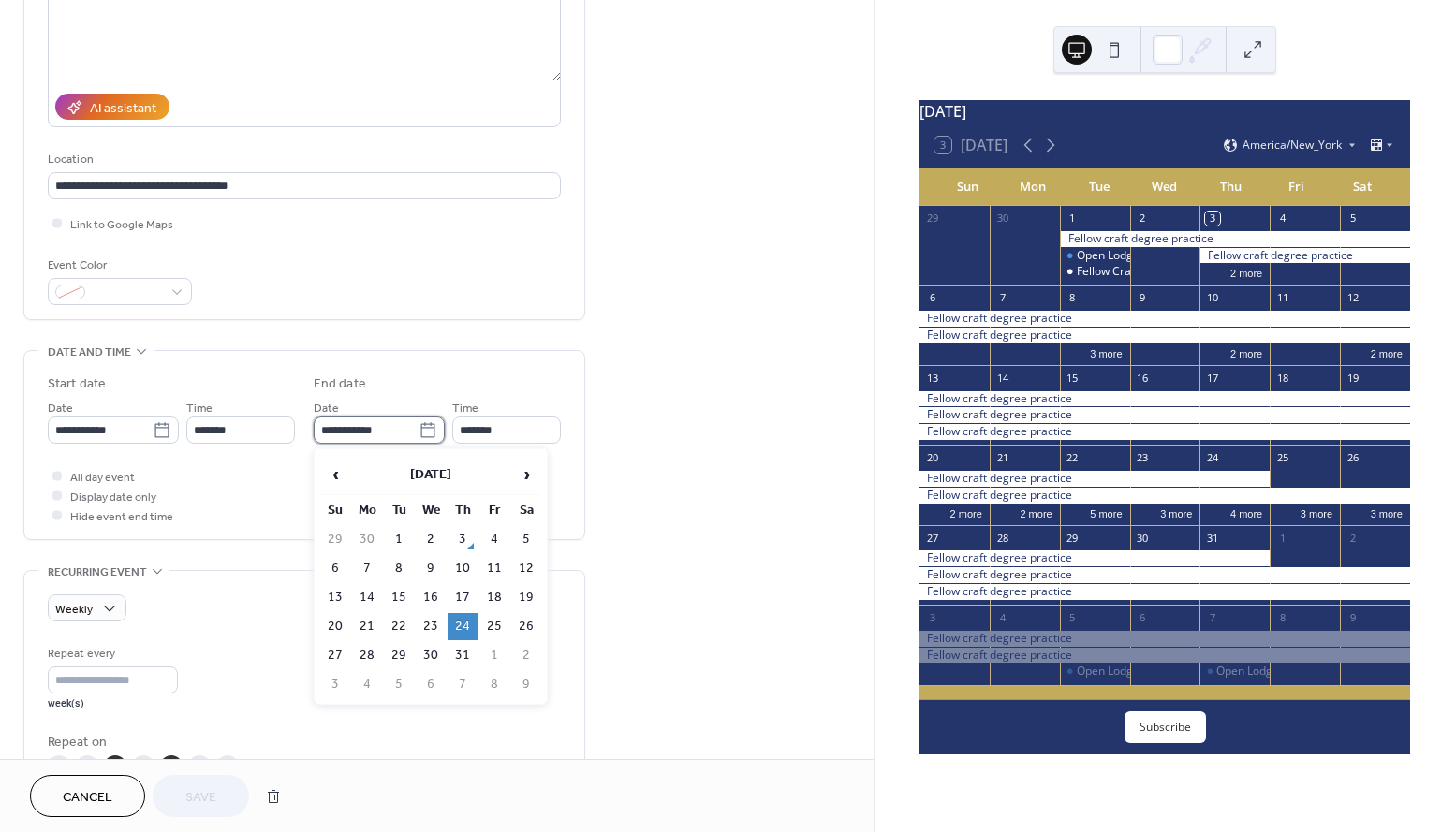 click on "**********" at bounding box center [366, 430] 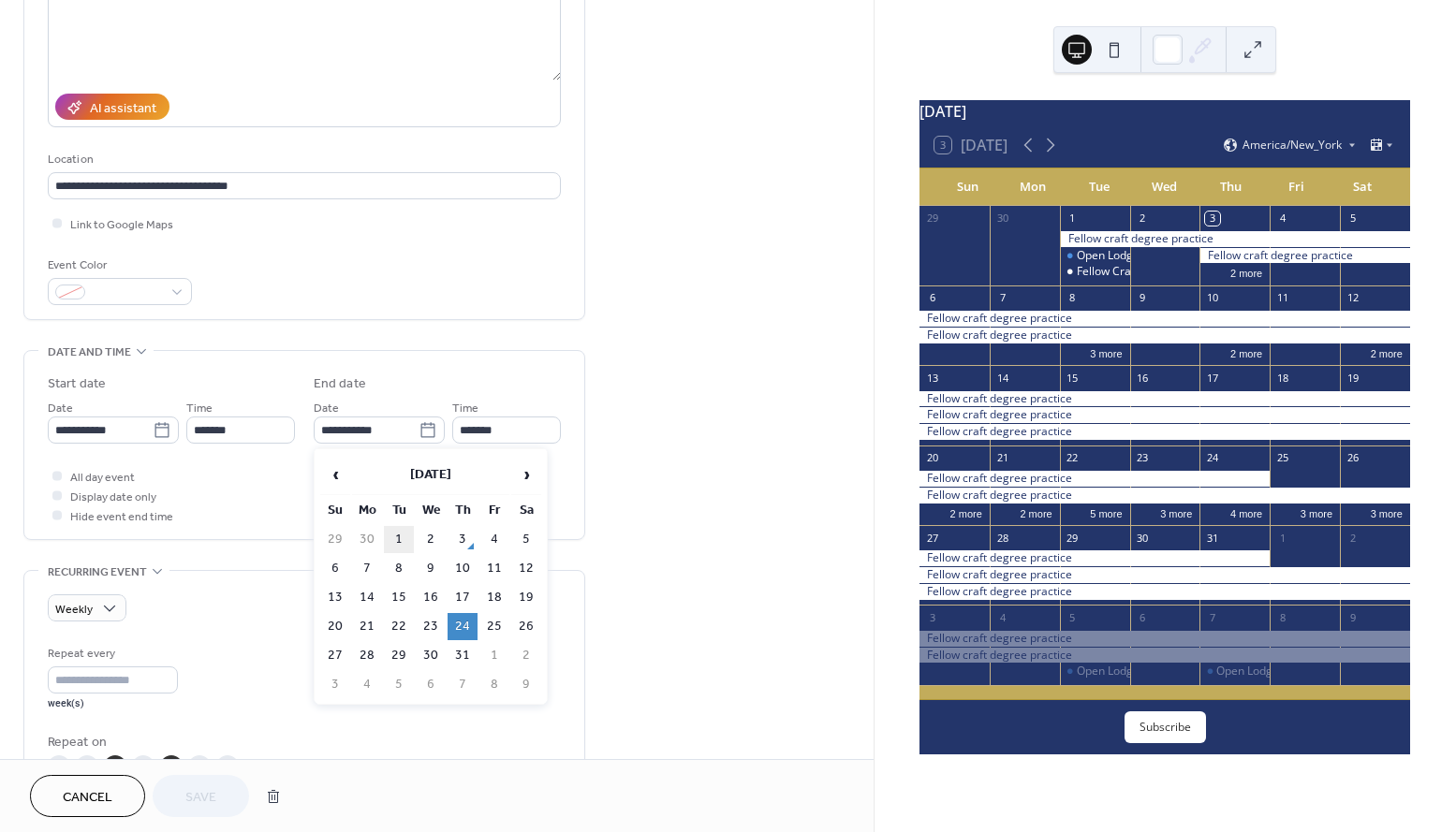 click on "1" at bounding box center (399, 539) 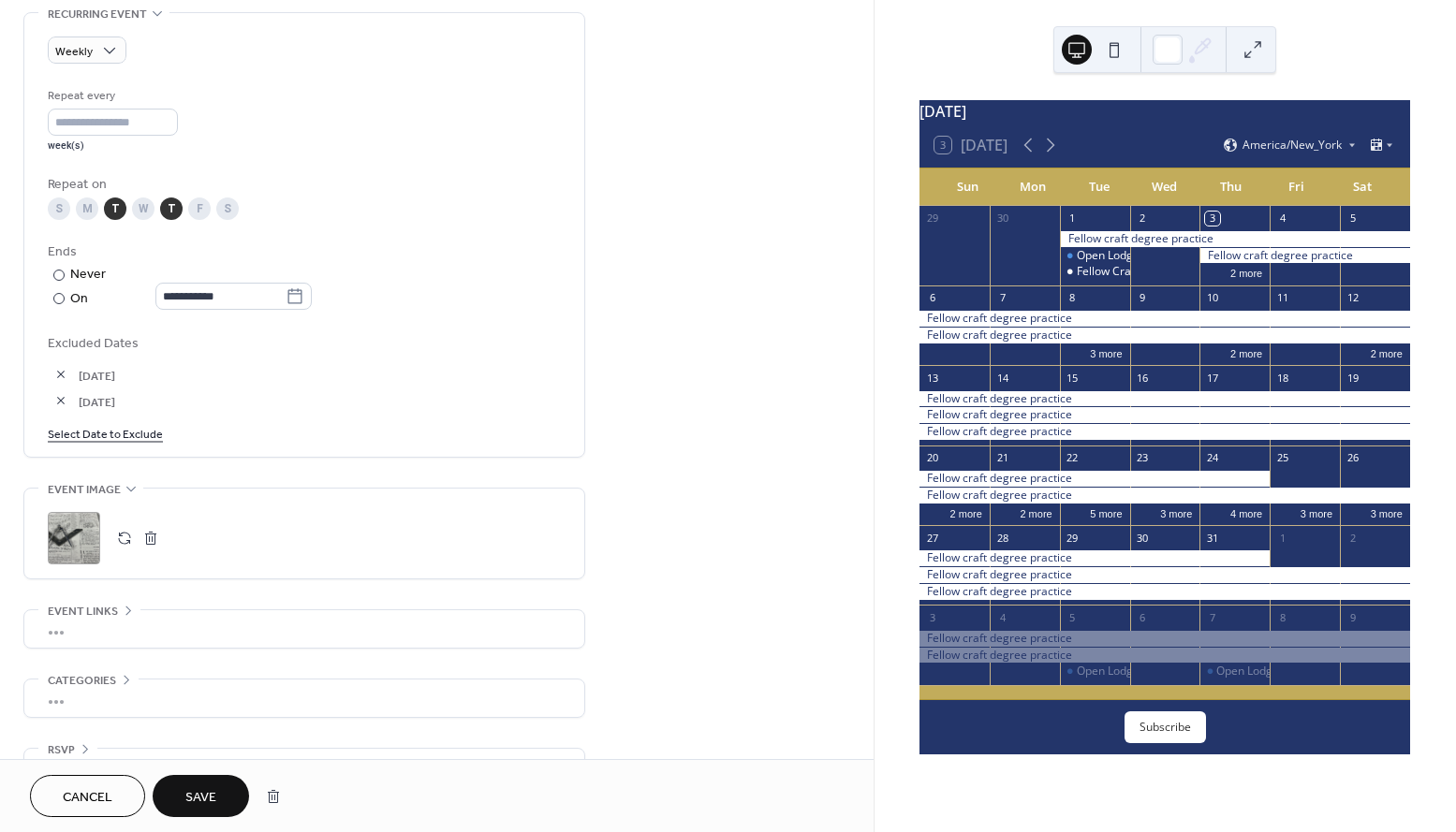 scroll, scrollTop: 863, scrollLeft: 0, axis: vertical 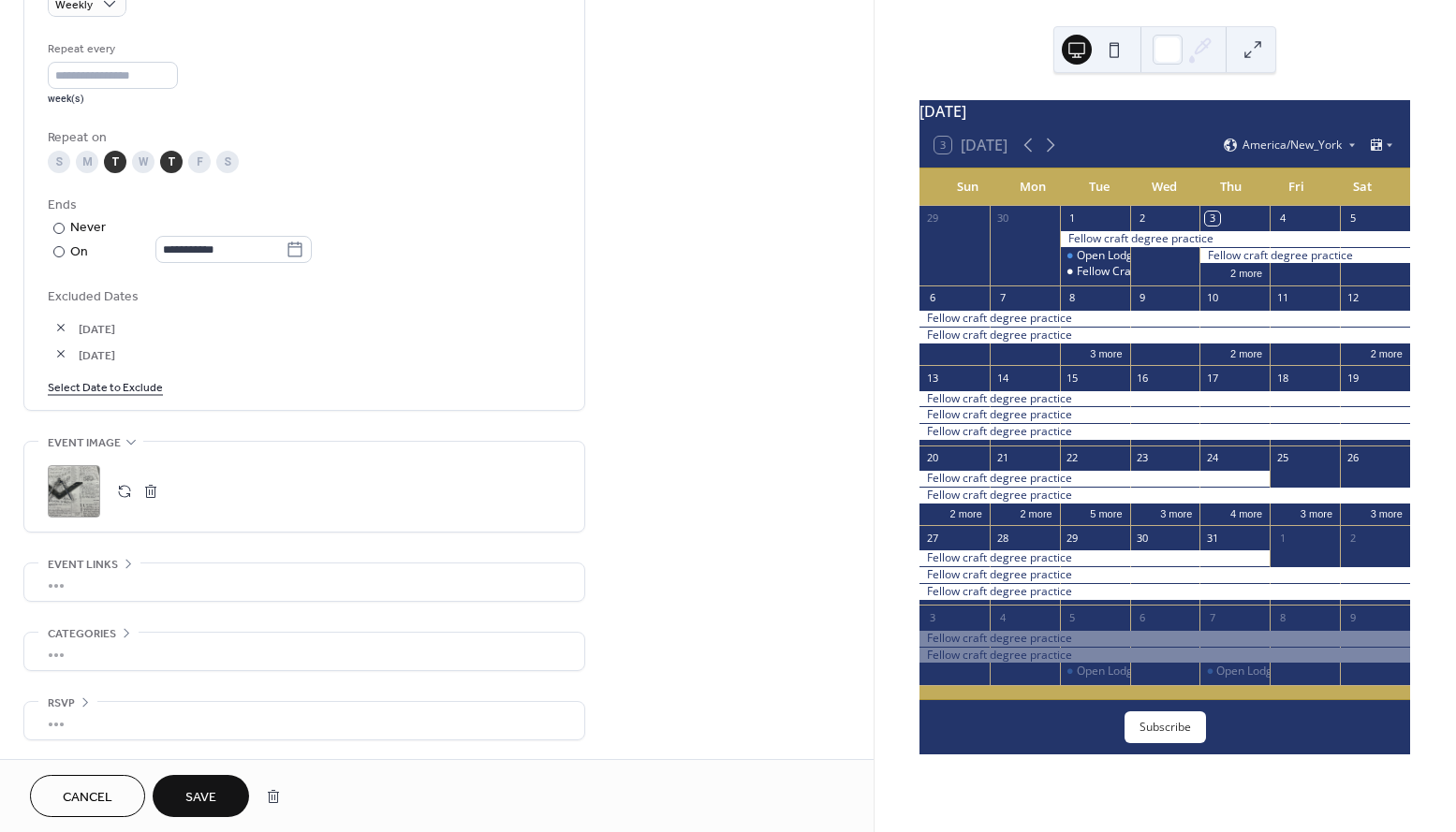 click on "Save" at bounding box center (200, 797) 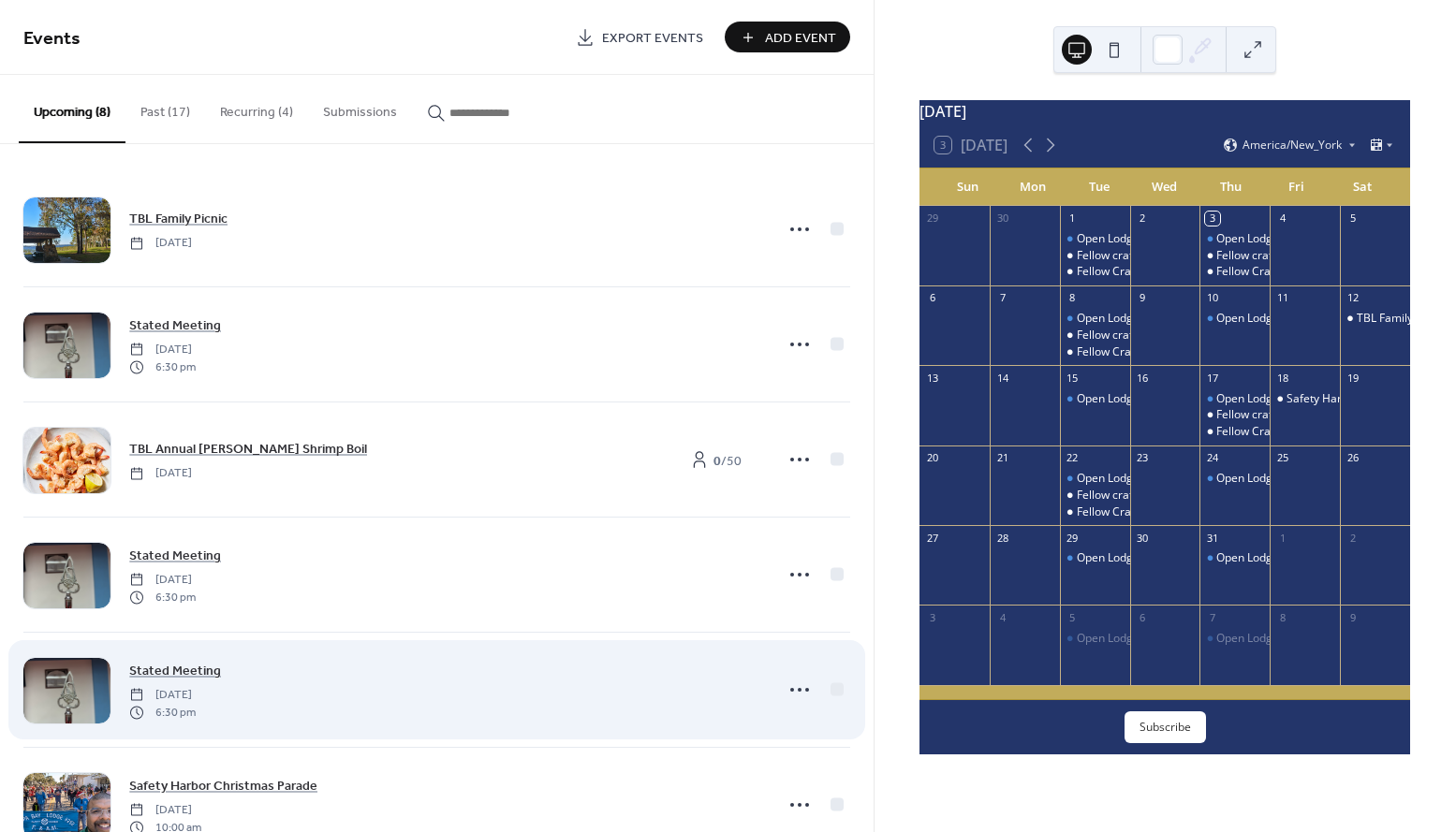 scroll, scrollTop: 288, scrollLeft: 0, axis: vertical 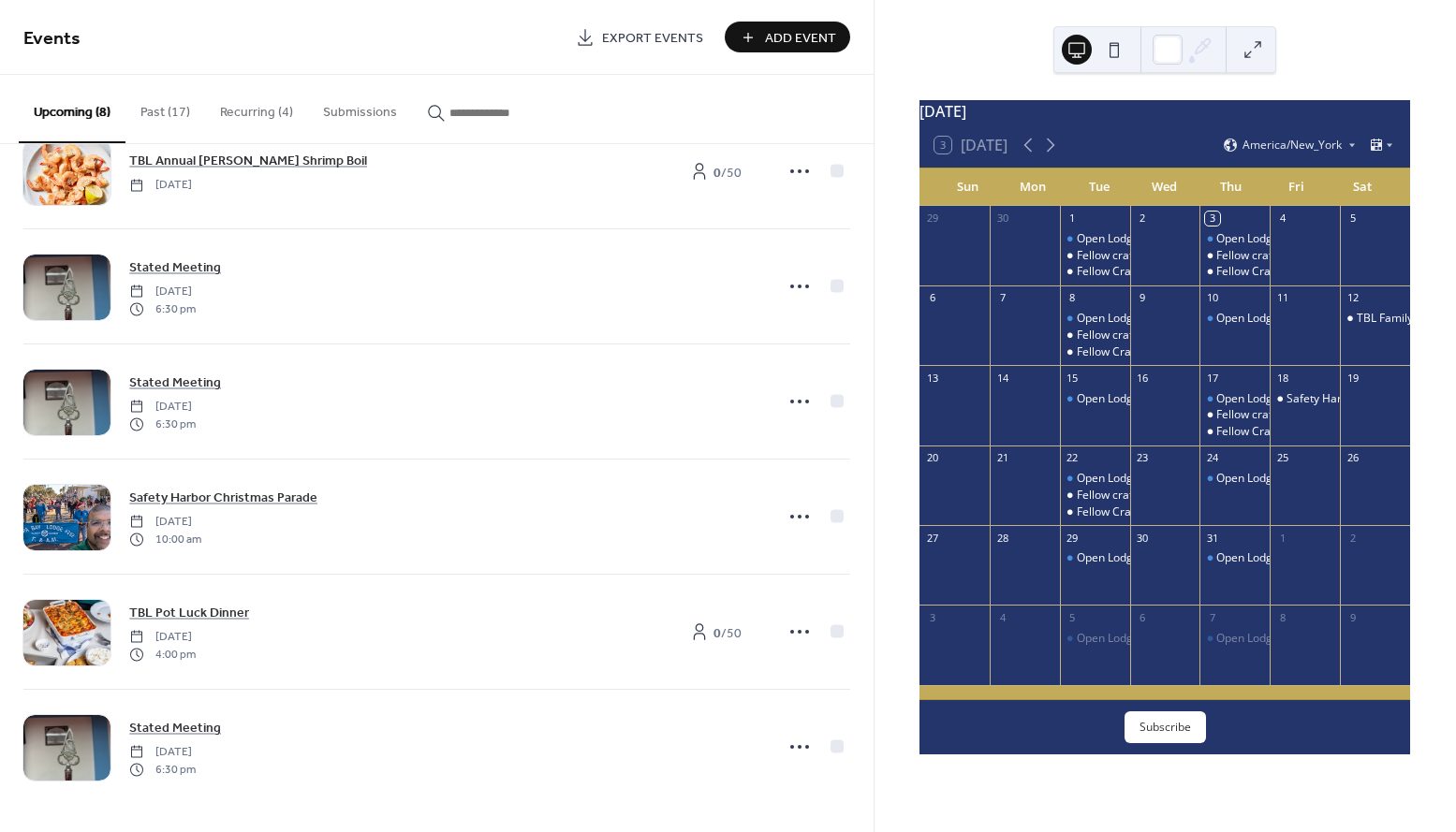 click on "Recurring  (4)" at bounding box center (257, 108) 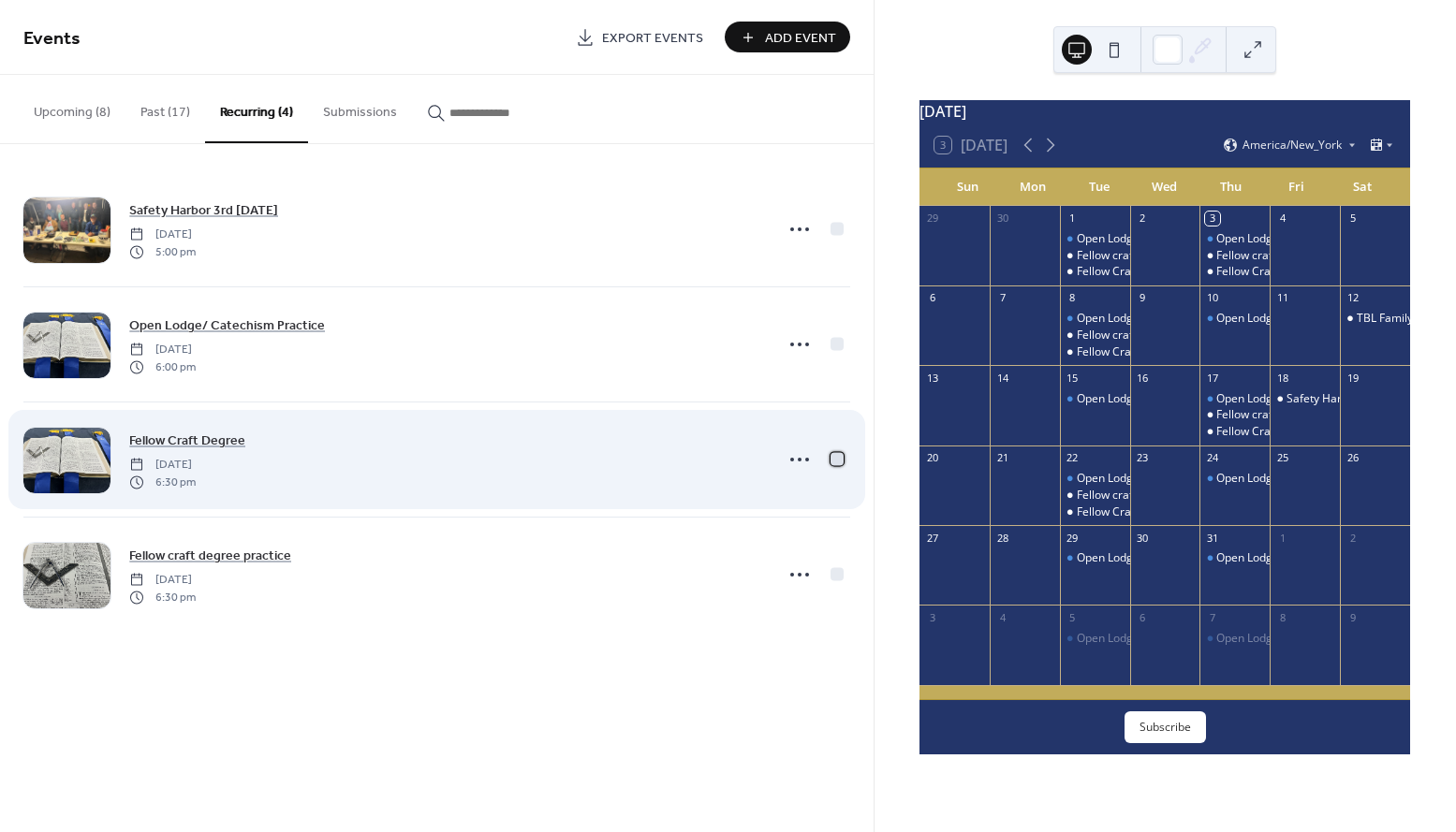 click at bounding box center (837, 459) 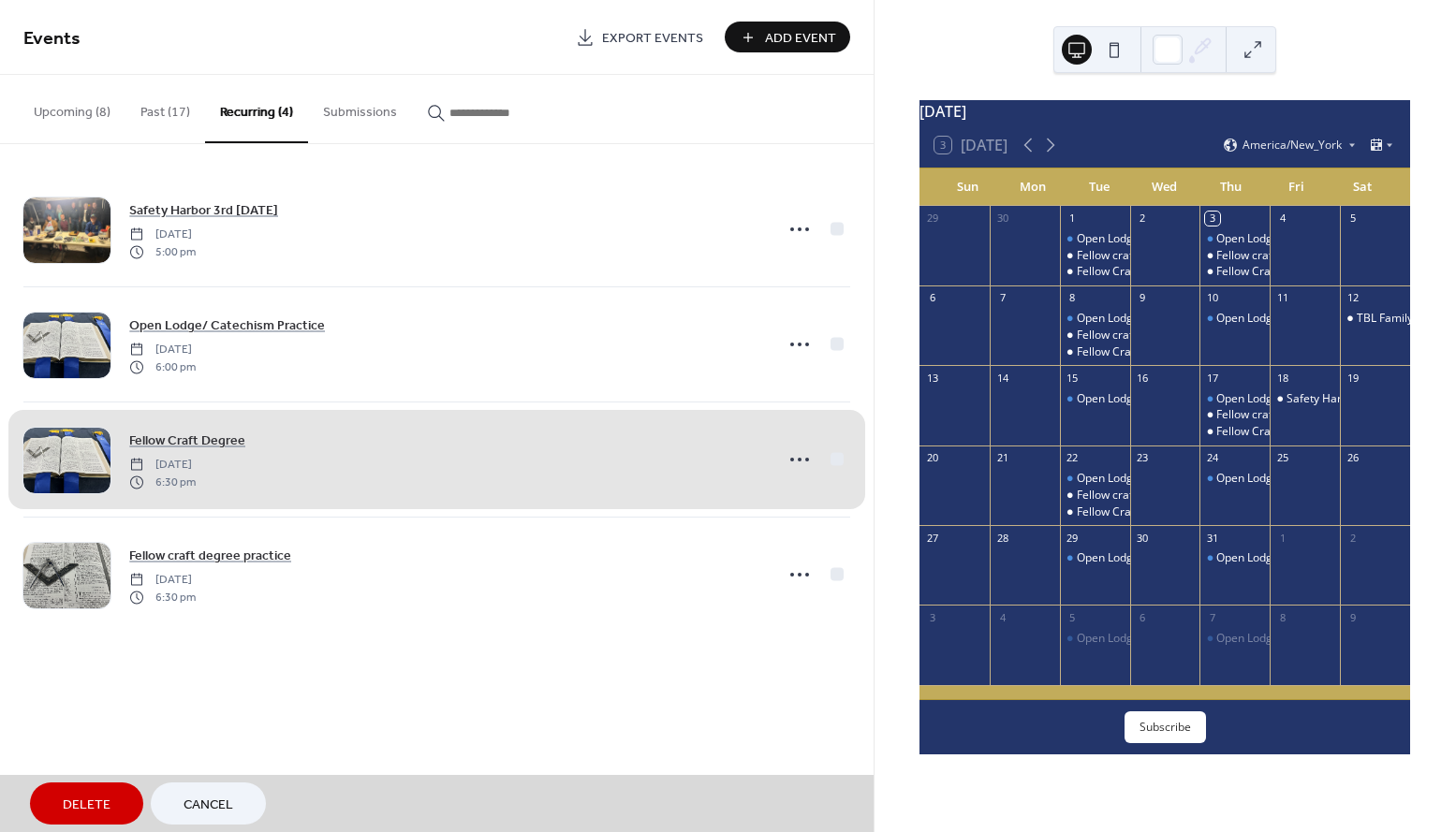click on "Delete" at bounding box center [86, 805] 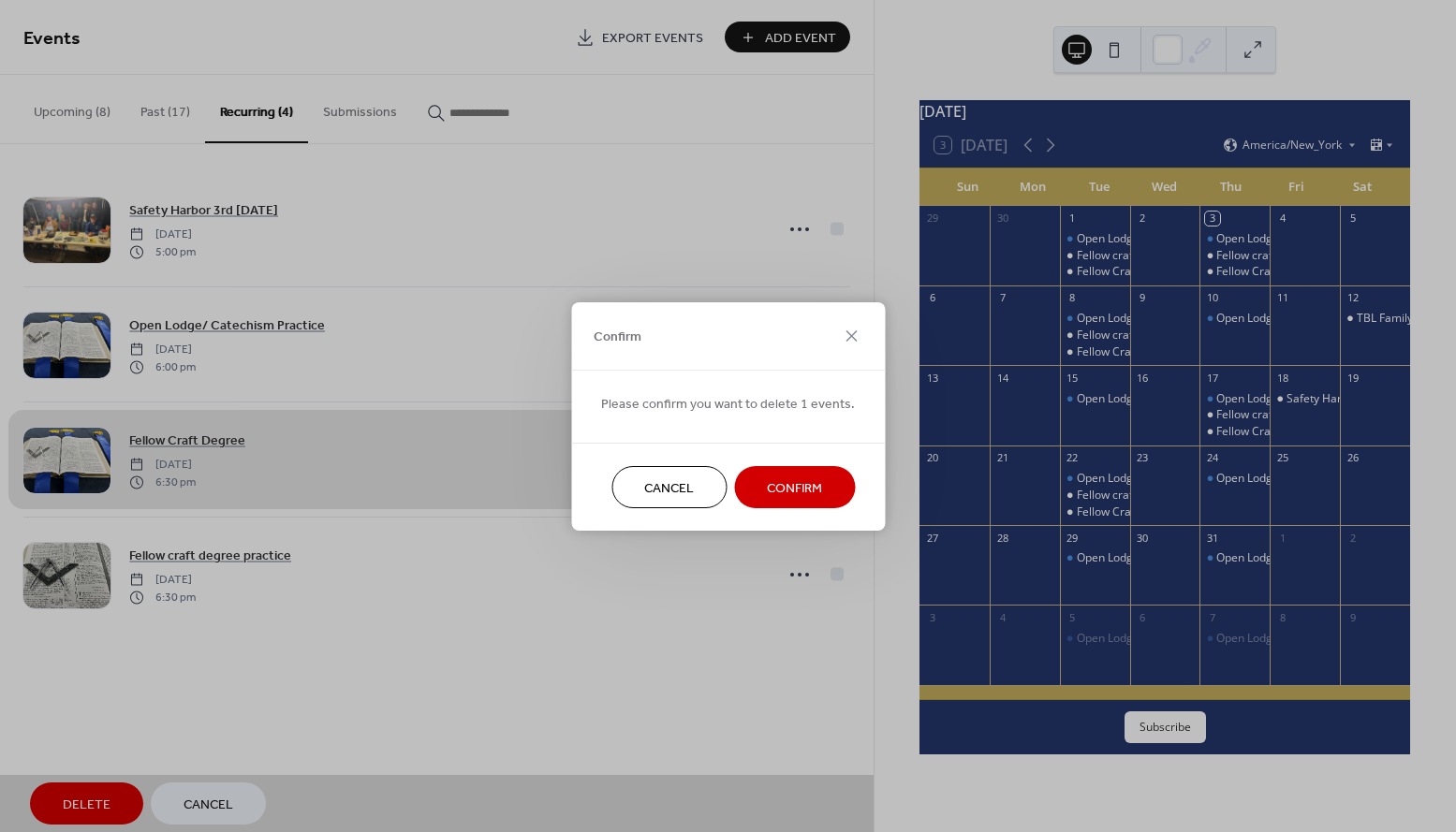 click on "Confirm" at bounding box center (794, 488) 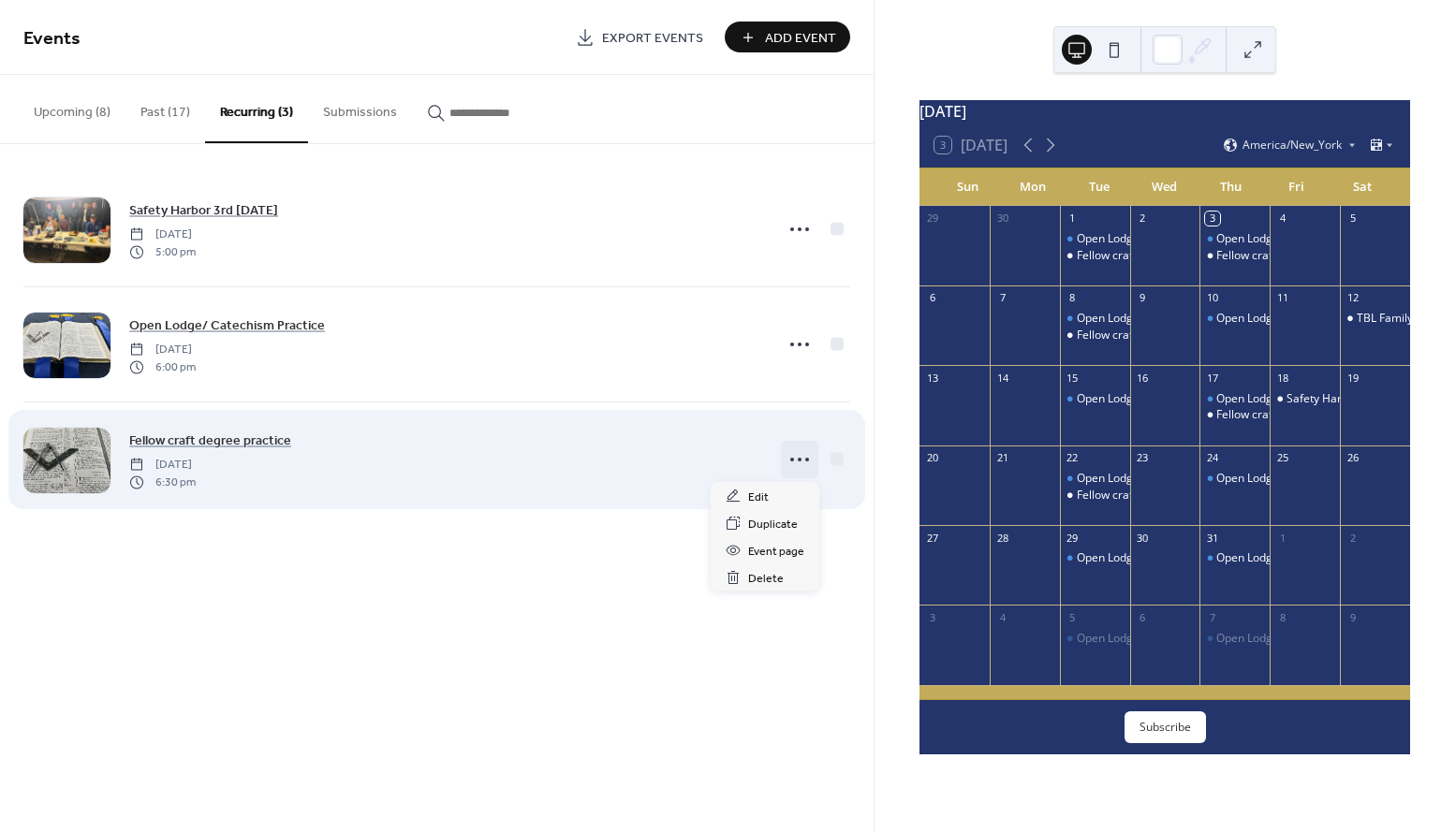 click 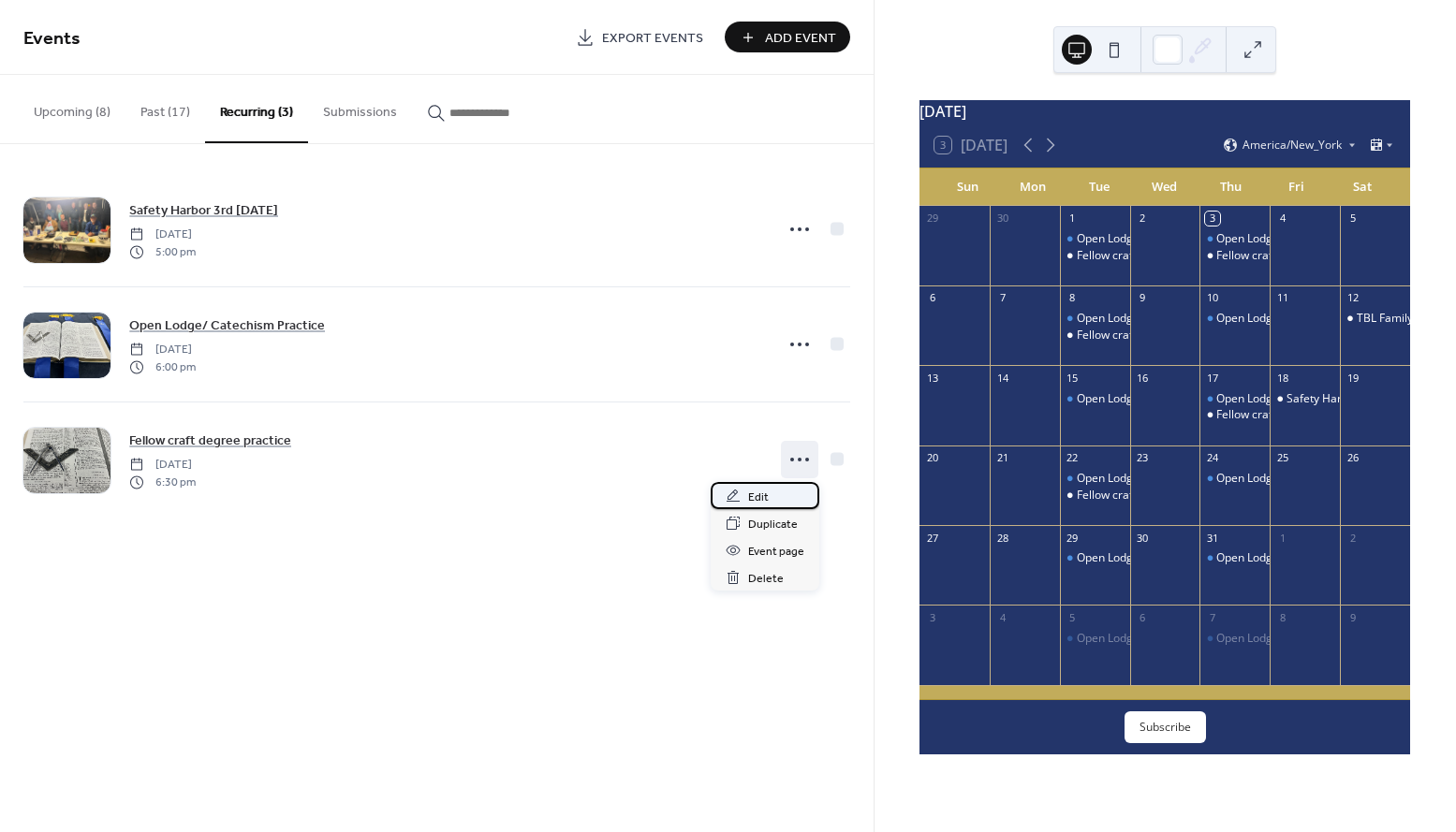 click on "Edit" at bounding box center [758, 497] 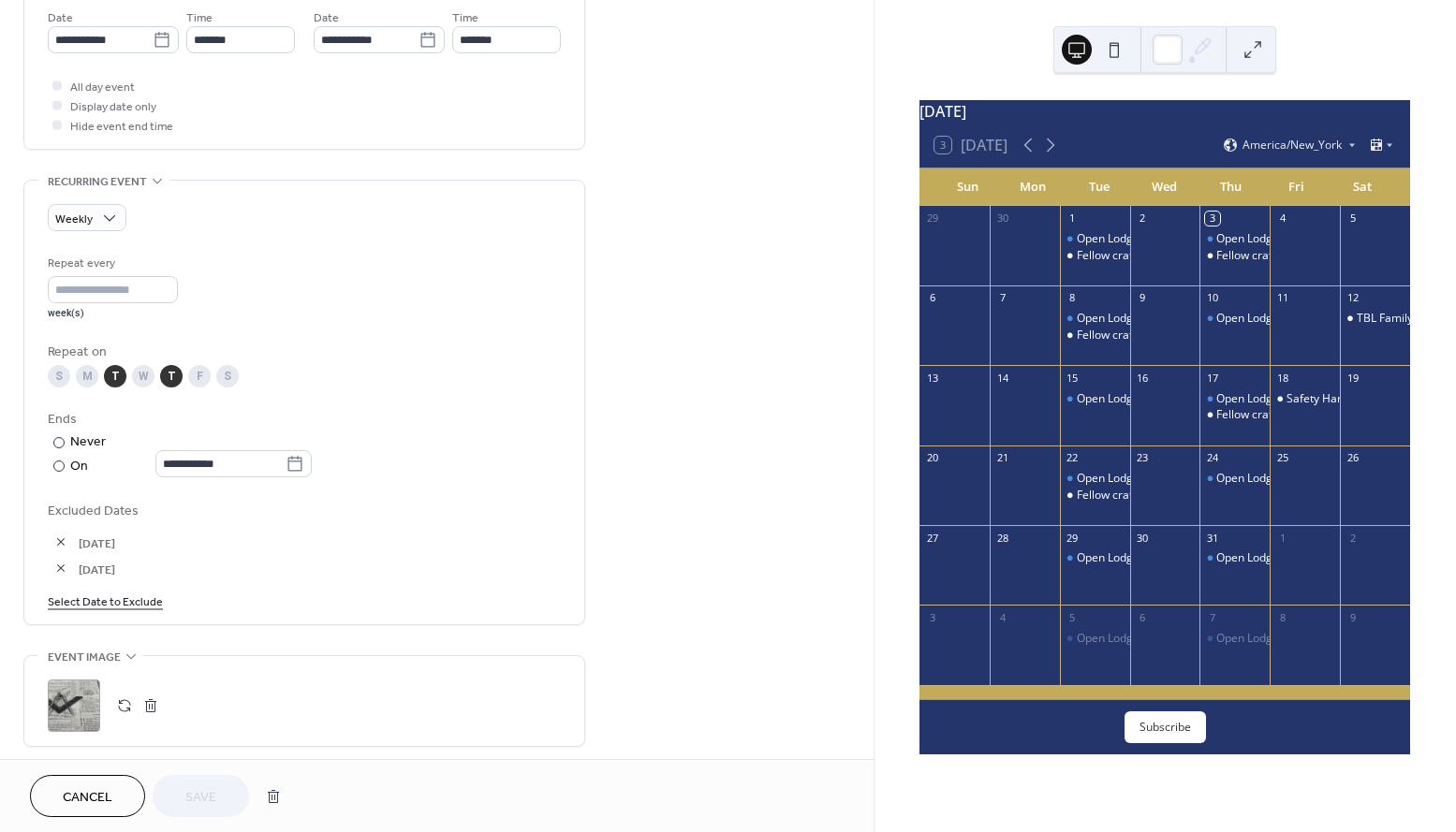 scroll, scrollTop: 671, scrollLeft: 0, axis: vertical 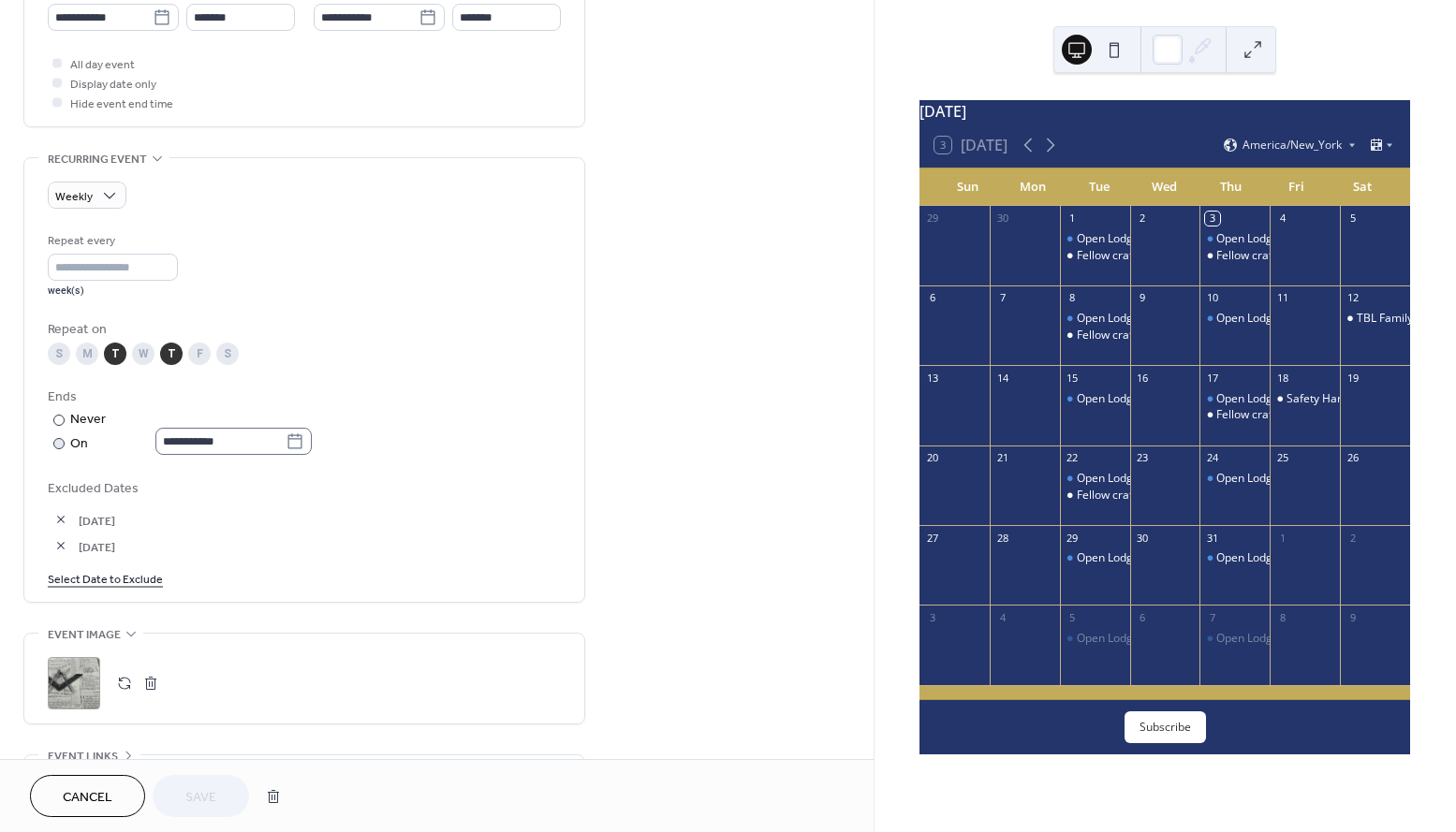 click 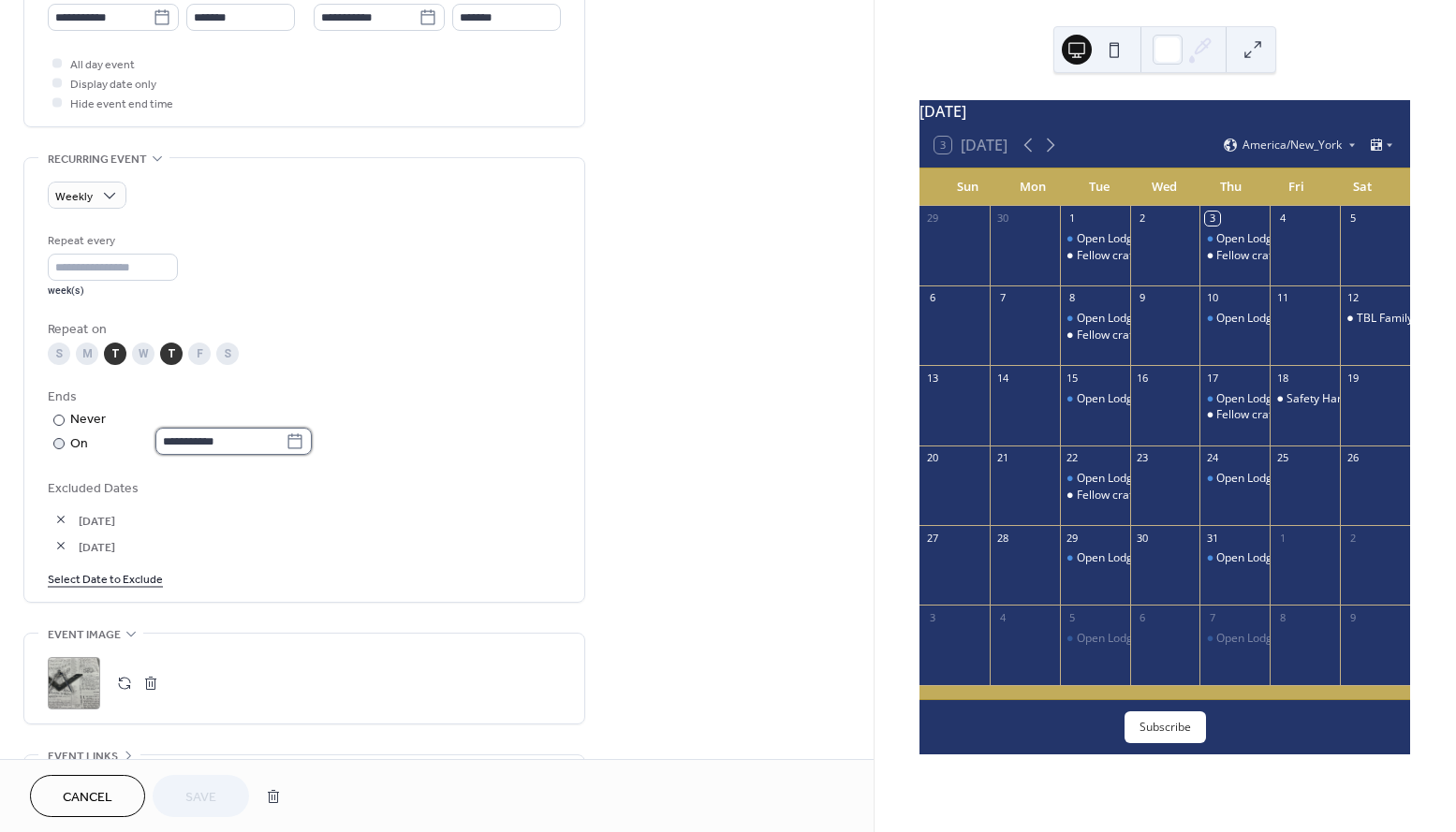 click on "**********" at bounding box center [220, 441] 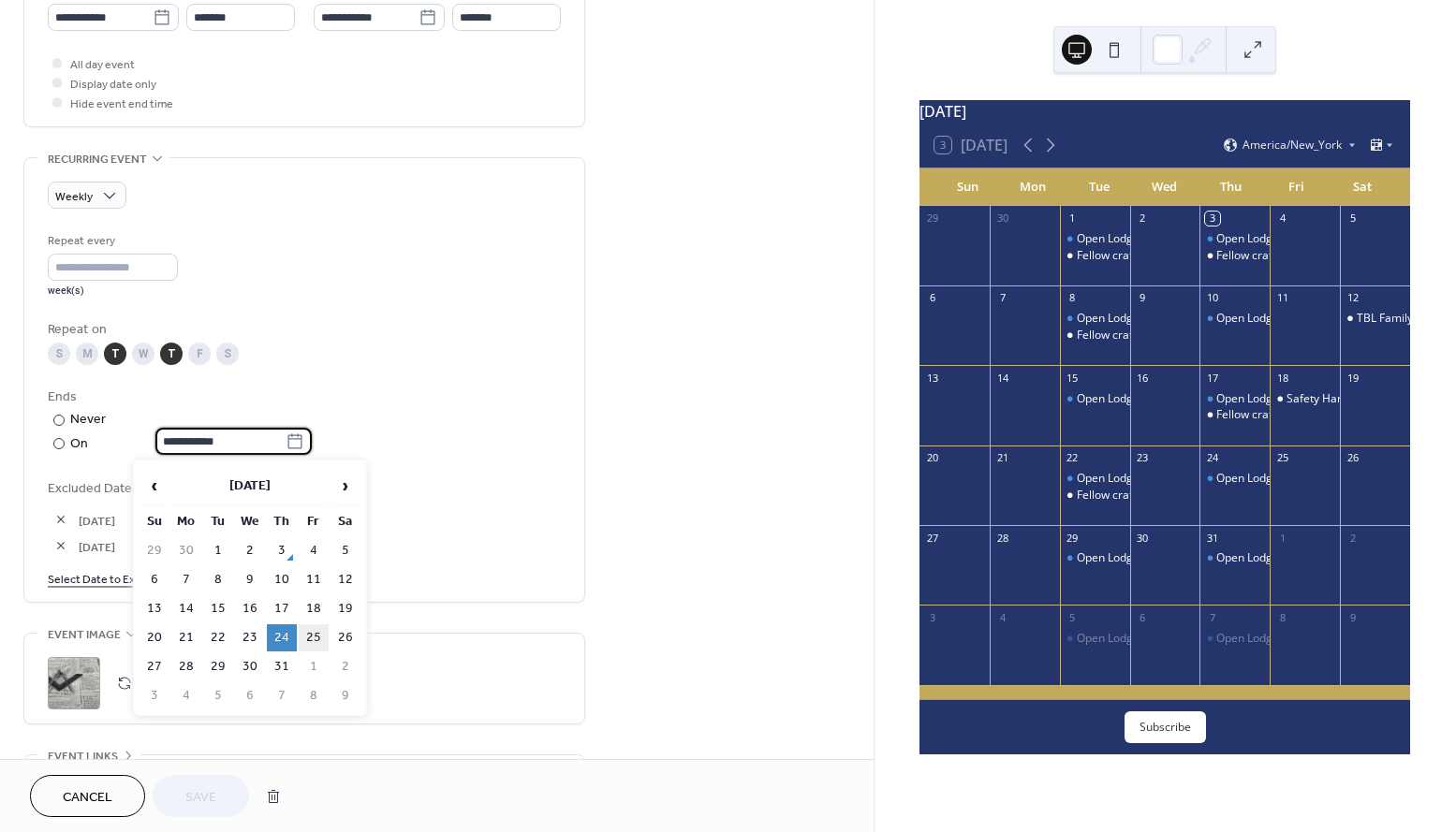 click on "25" at bounding box center [314, 637] 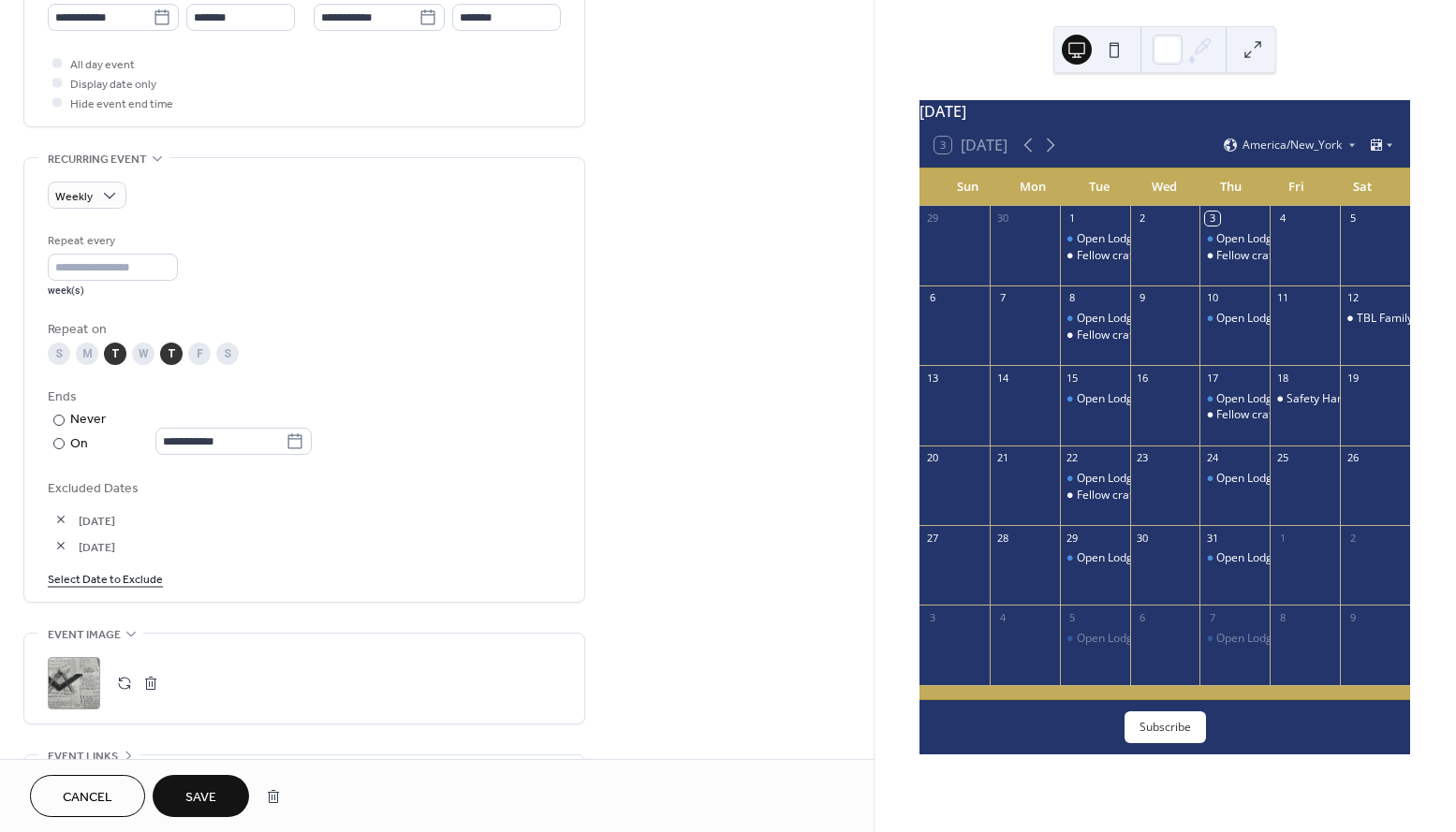 click on "Save" at bounding box center [200, 797] 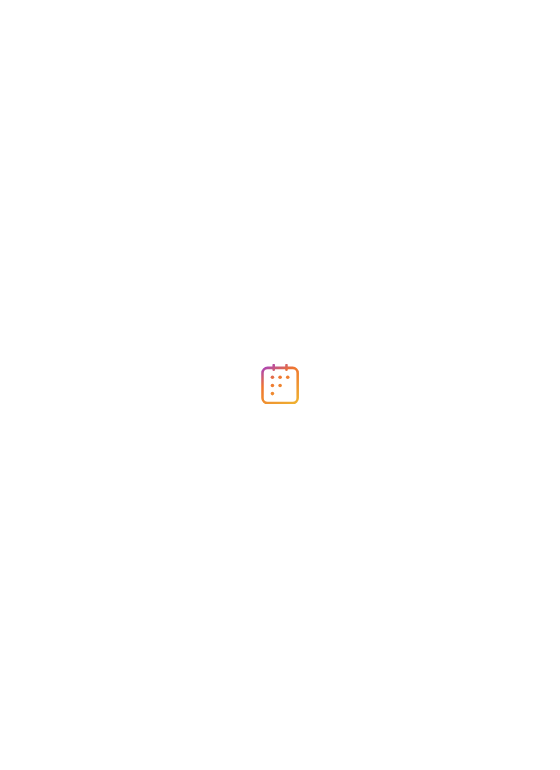 scroll, scrollTop: 0, scrollLeft: 0, axis: both 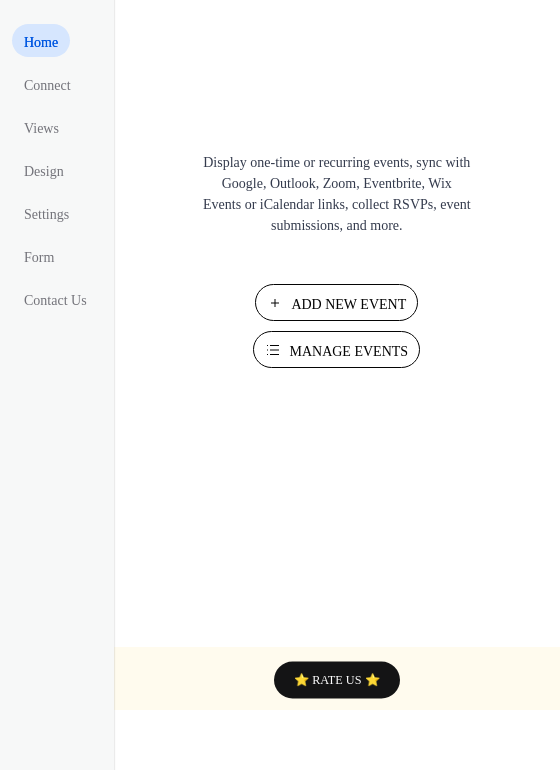 click on "Manage Events" at bounding box center (348, 351) 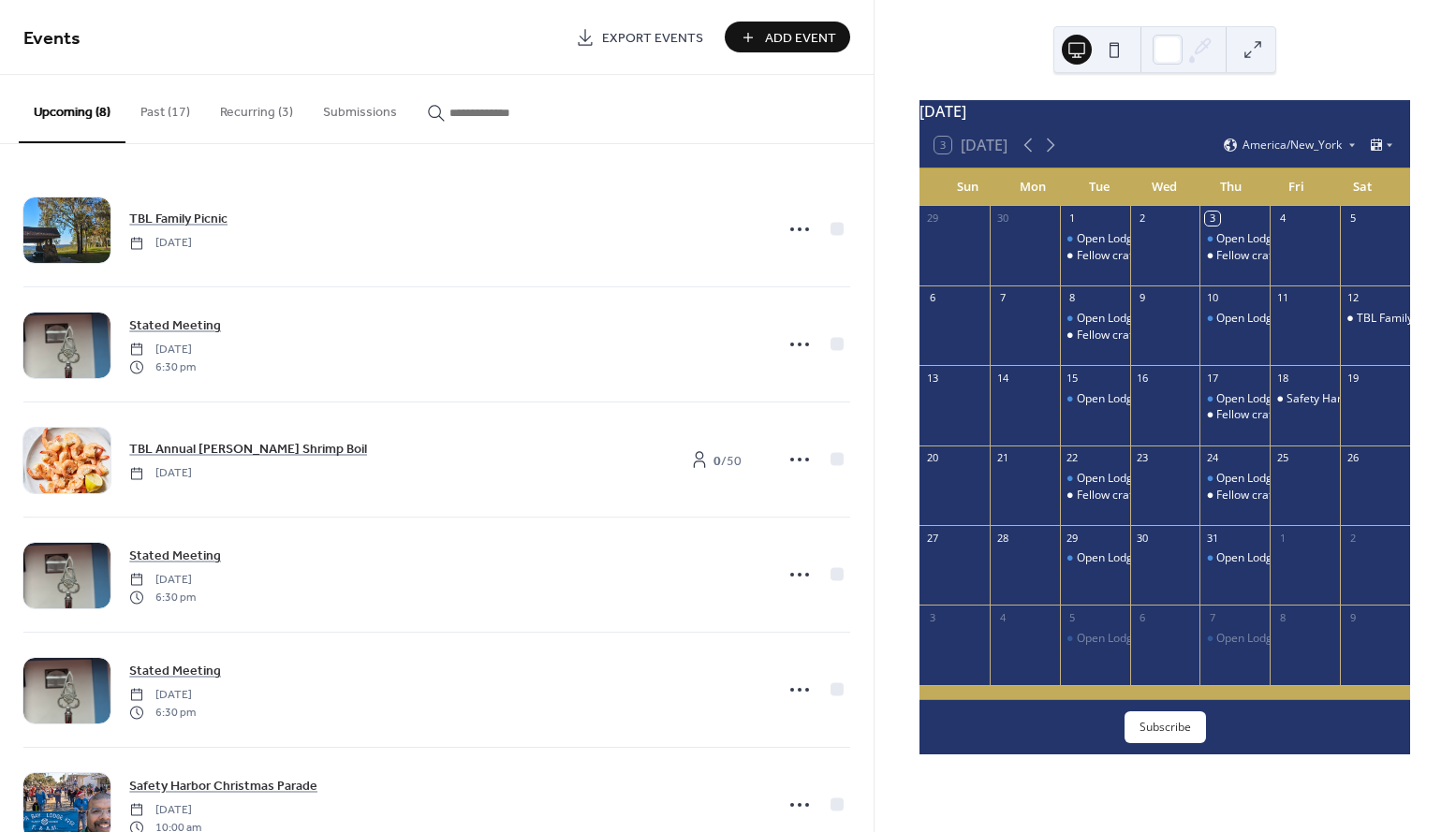 scroll, scrollTop: 0, scrollLeft: 0, axis: both 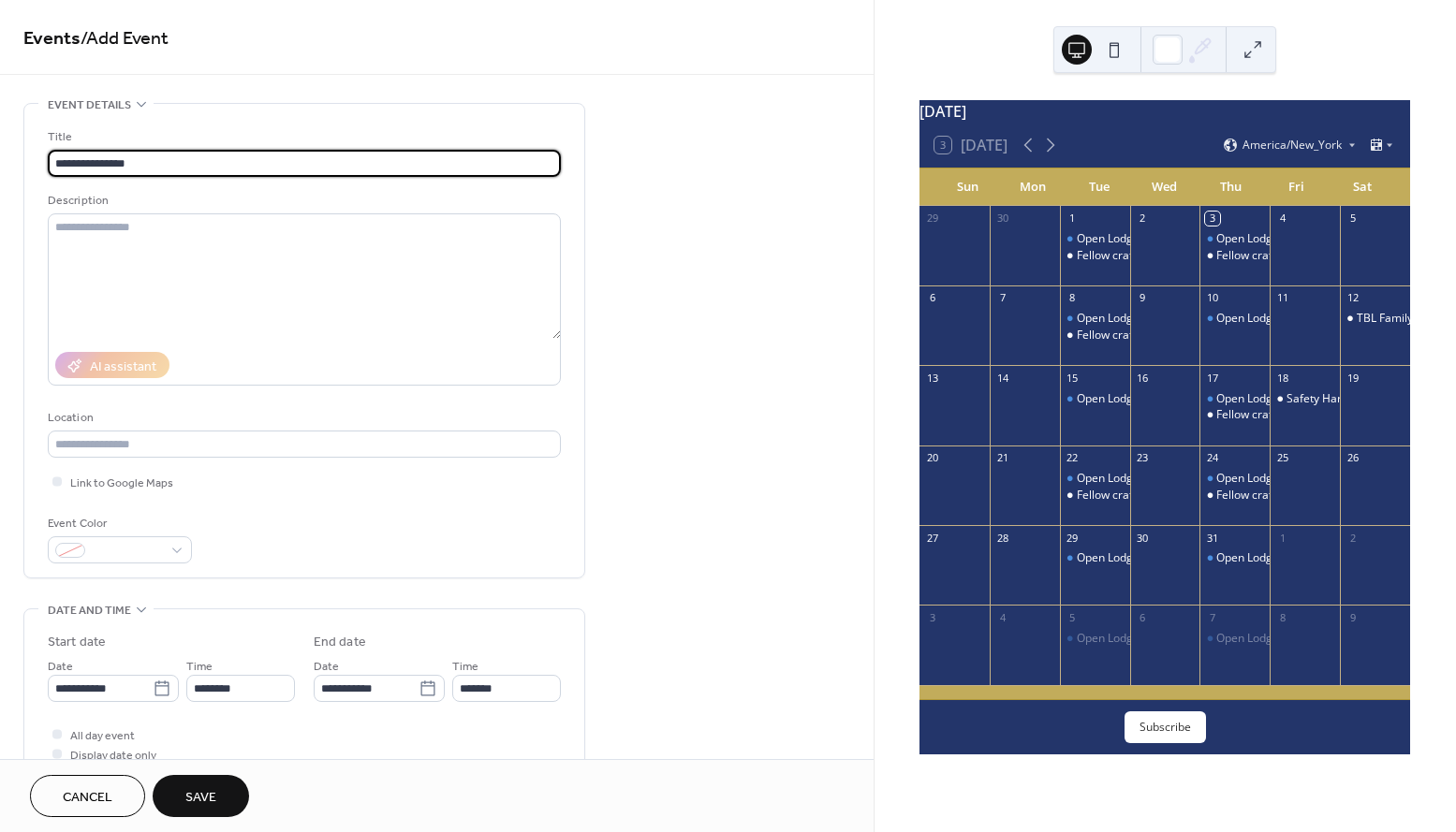 click on "**********" at bounding box center [304, 163] 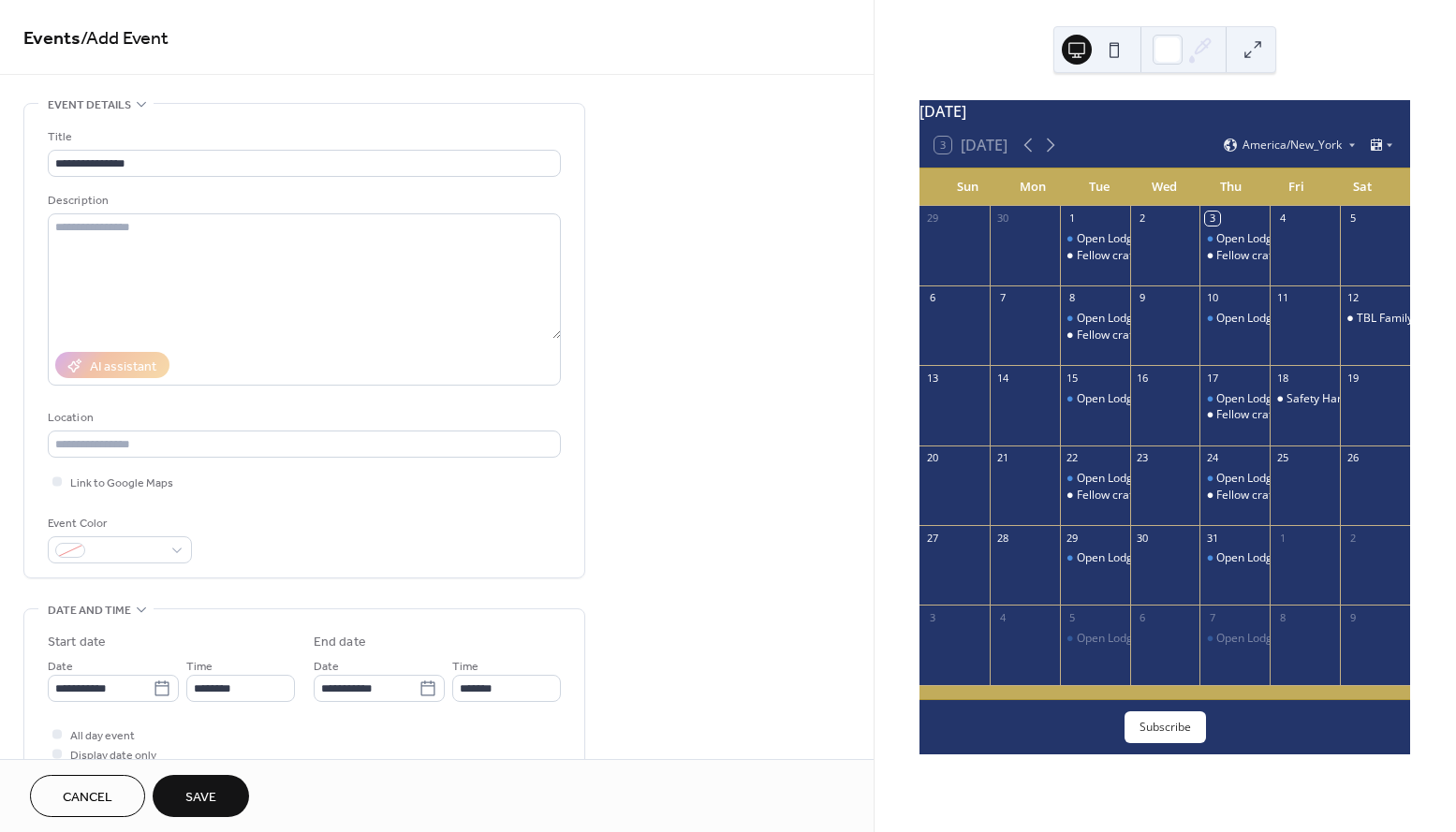 click on "**********" at bounding box center (436, 673) 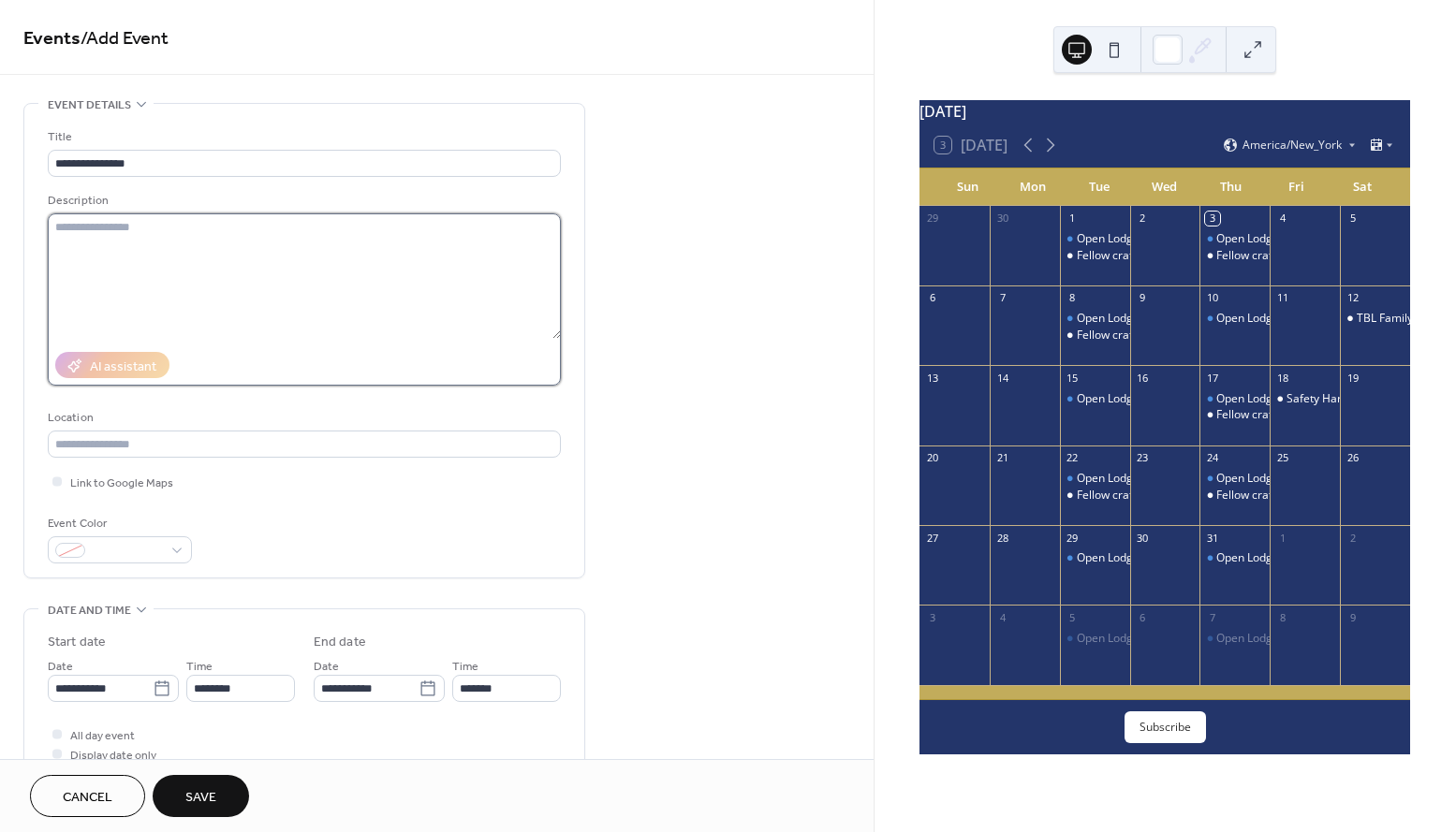 click at bounding box center (304, 276) 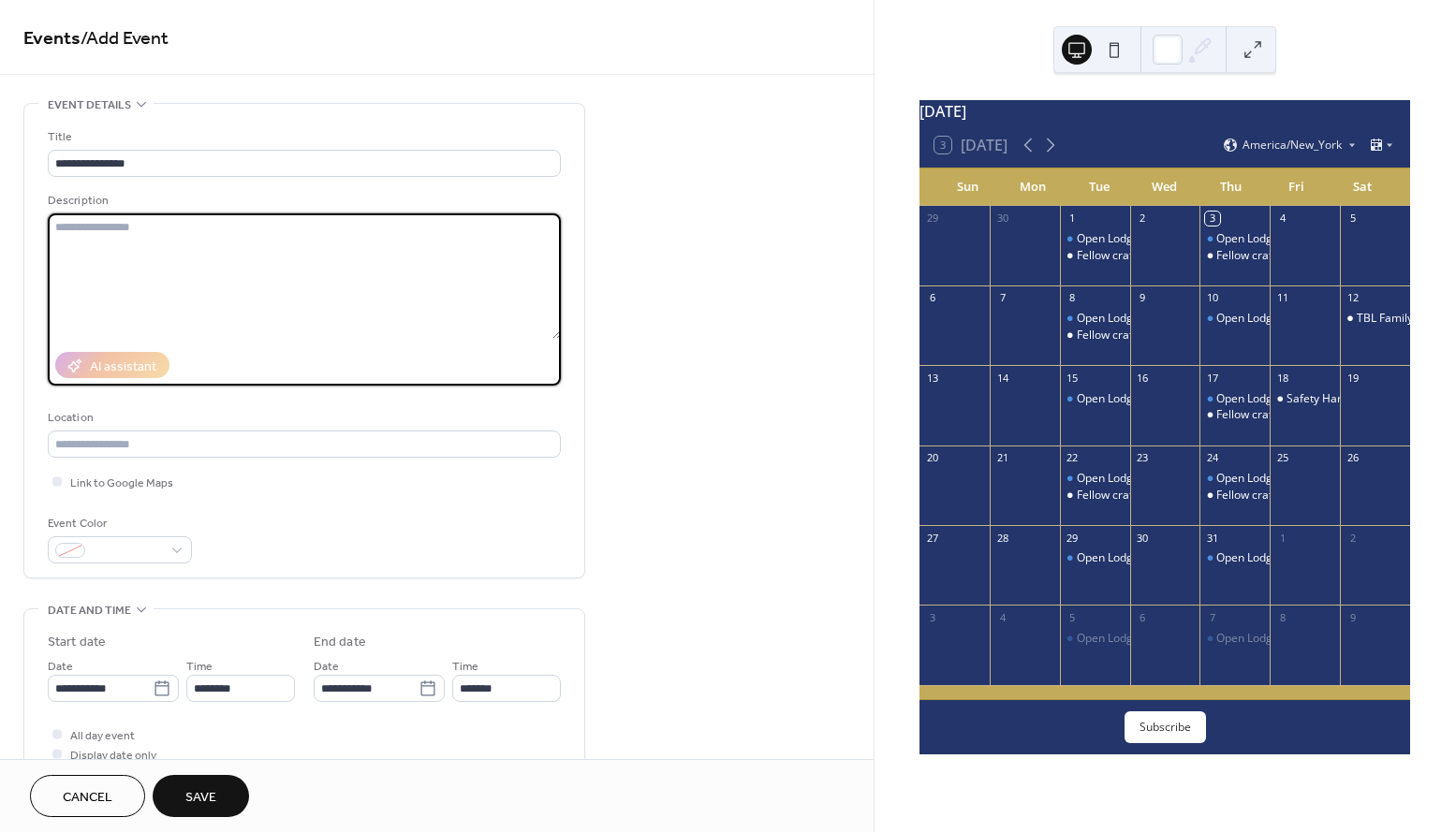 paste on "**********" 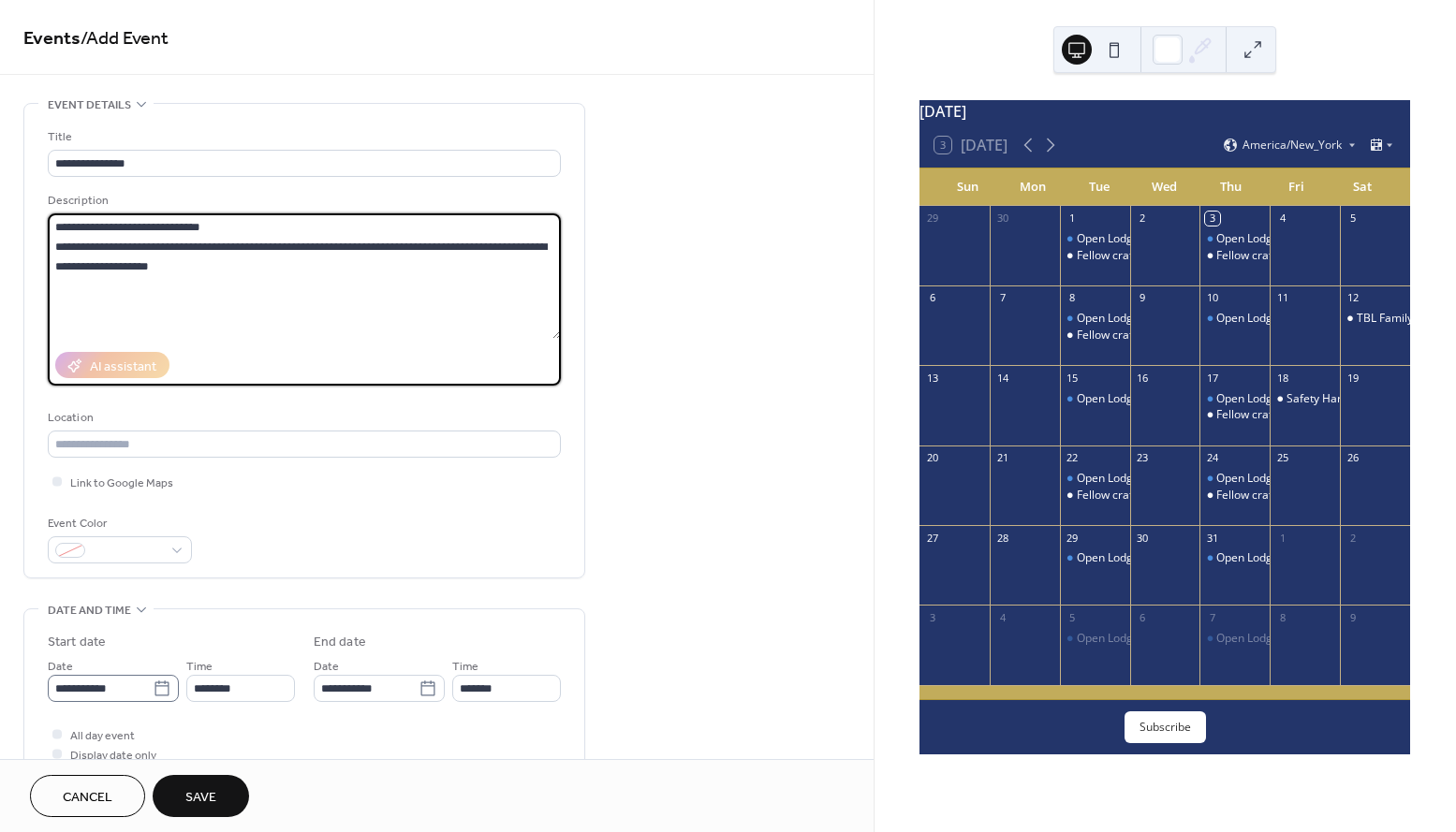 type on "**********" 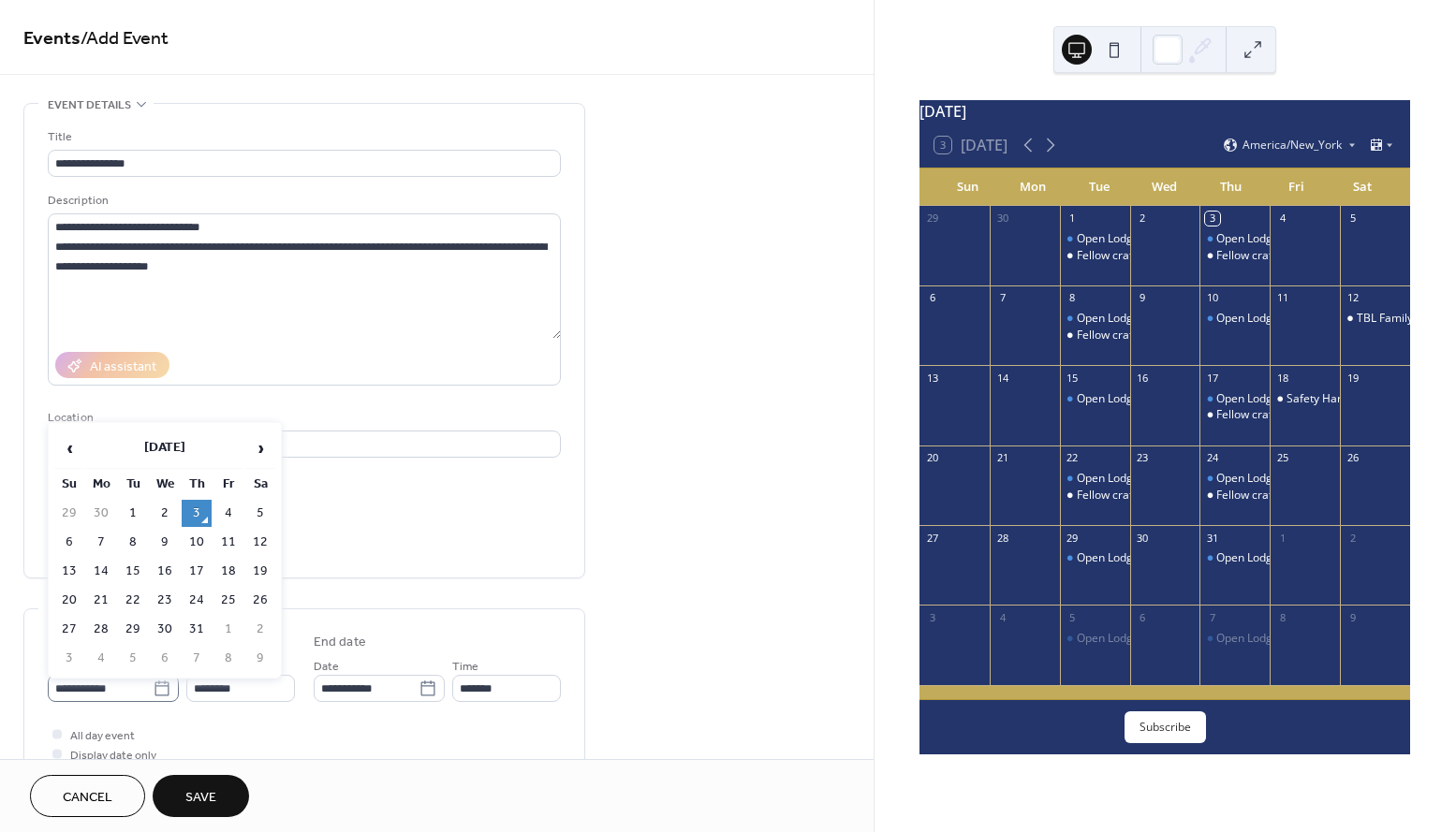 click 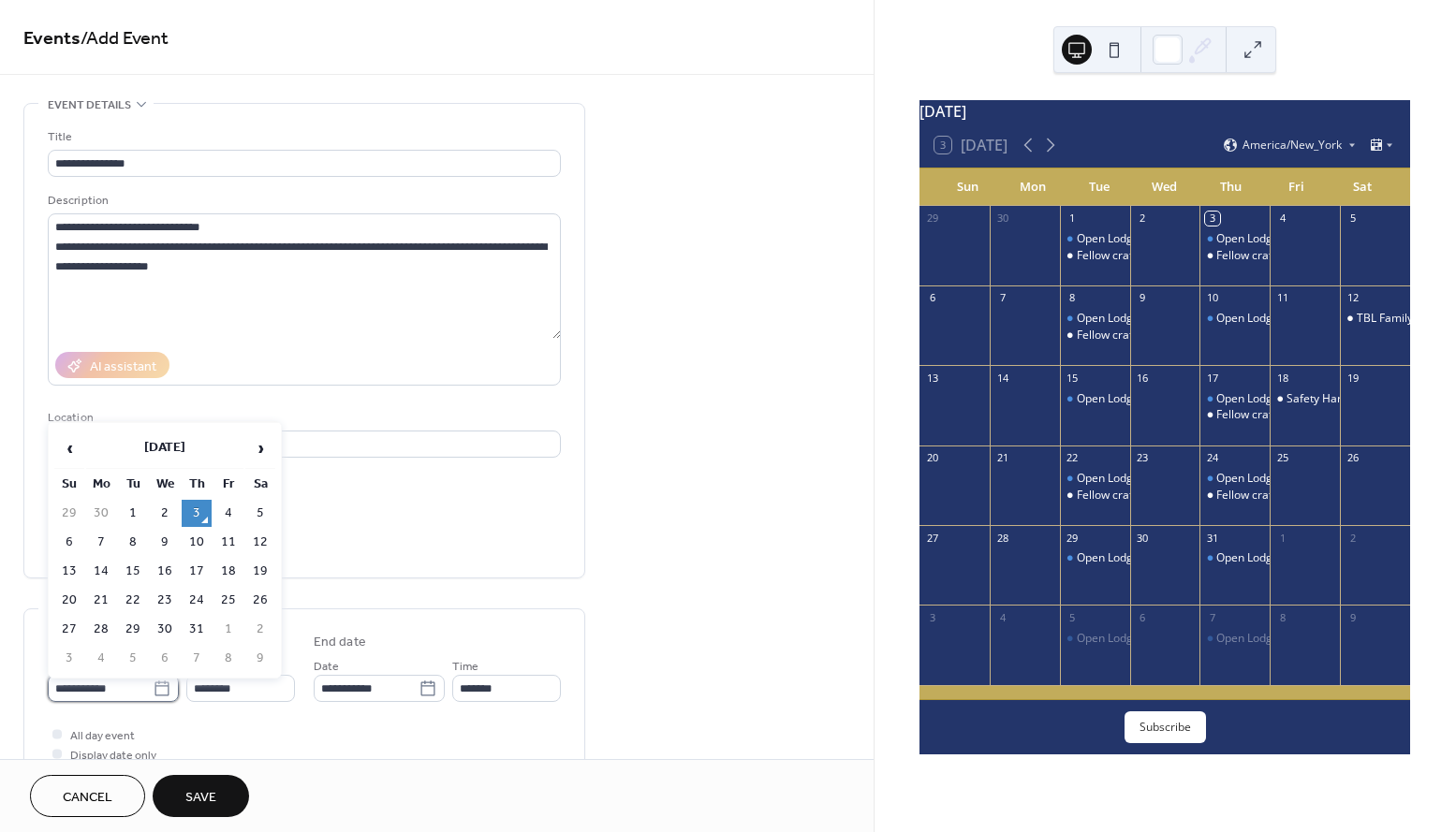 click on "**********" at bounding box center [100, 688] 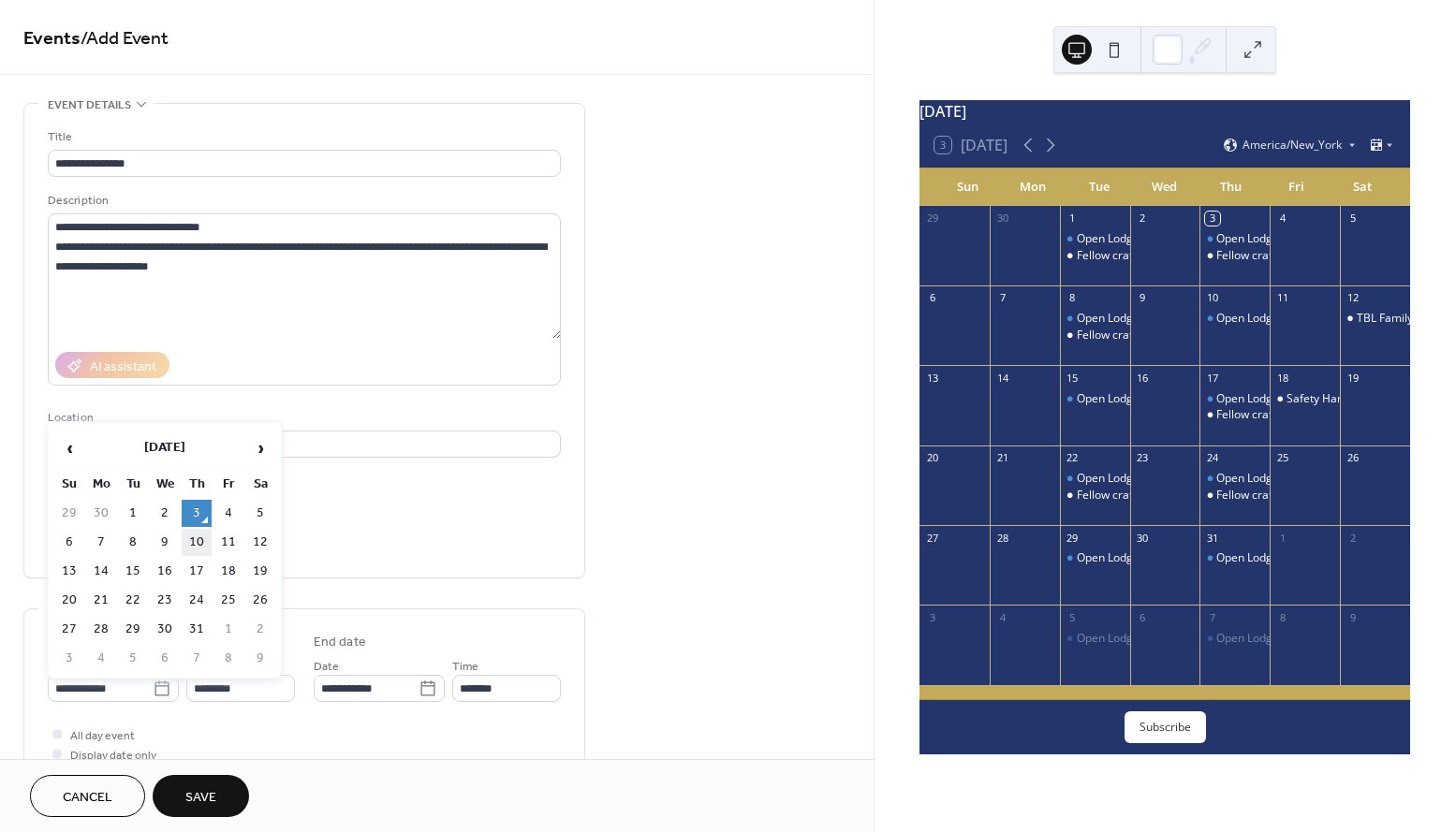 click on "10" at bounding box center [197, 542] 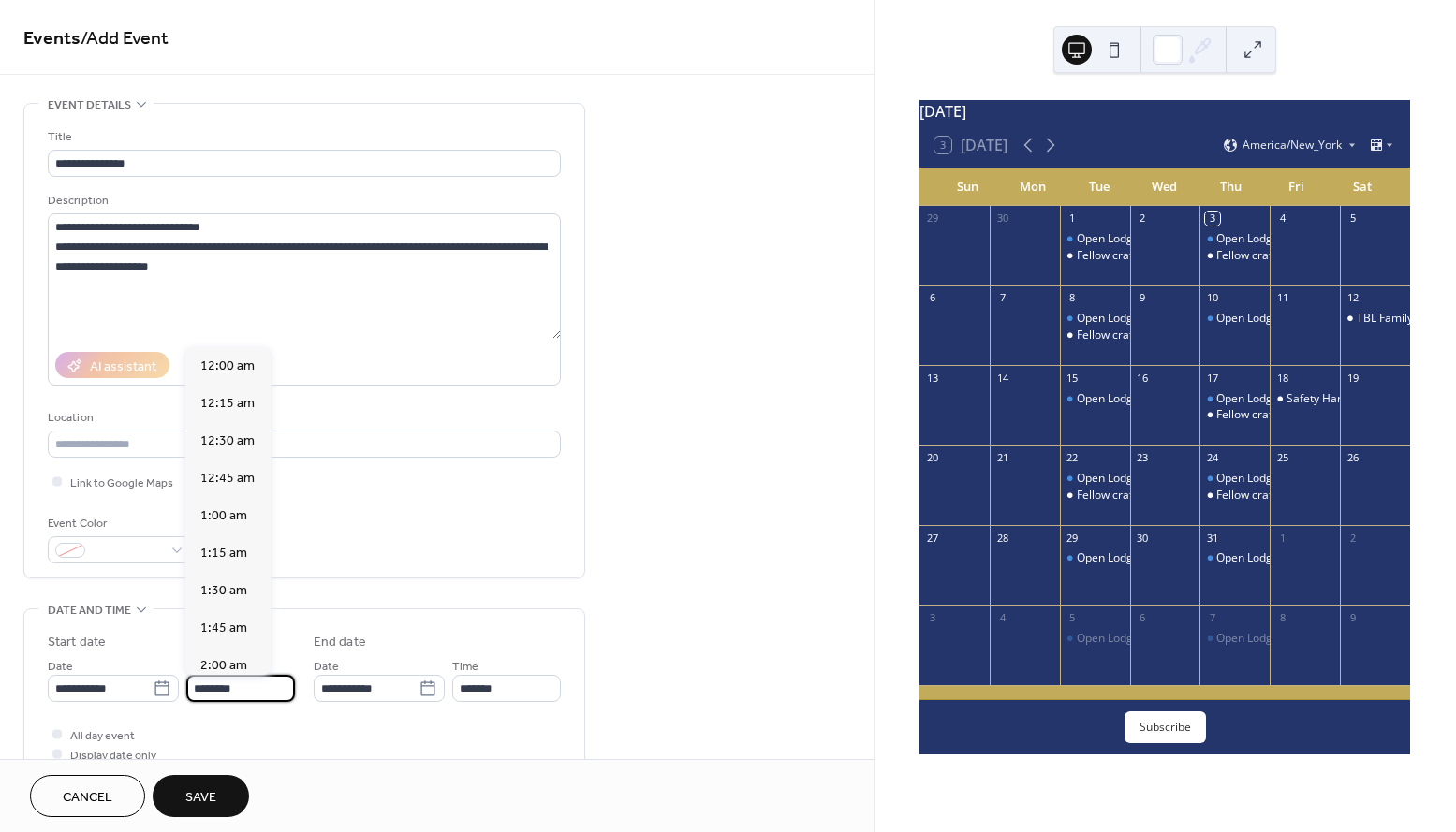 click on "********" at bounding box center (241, 688) 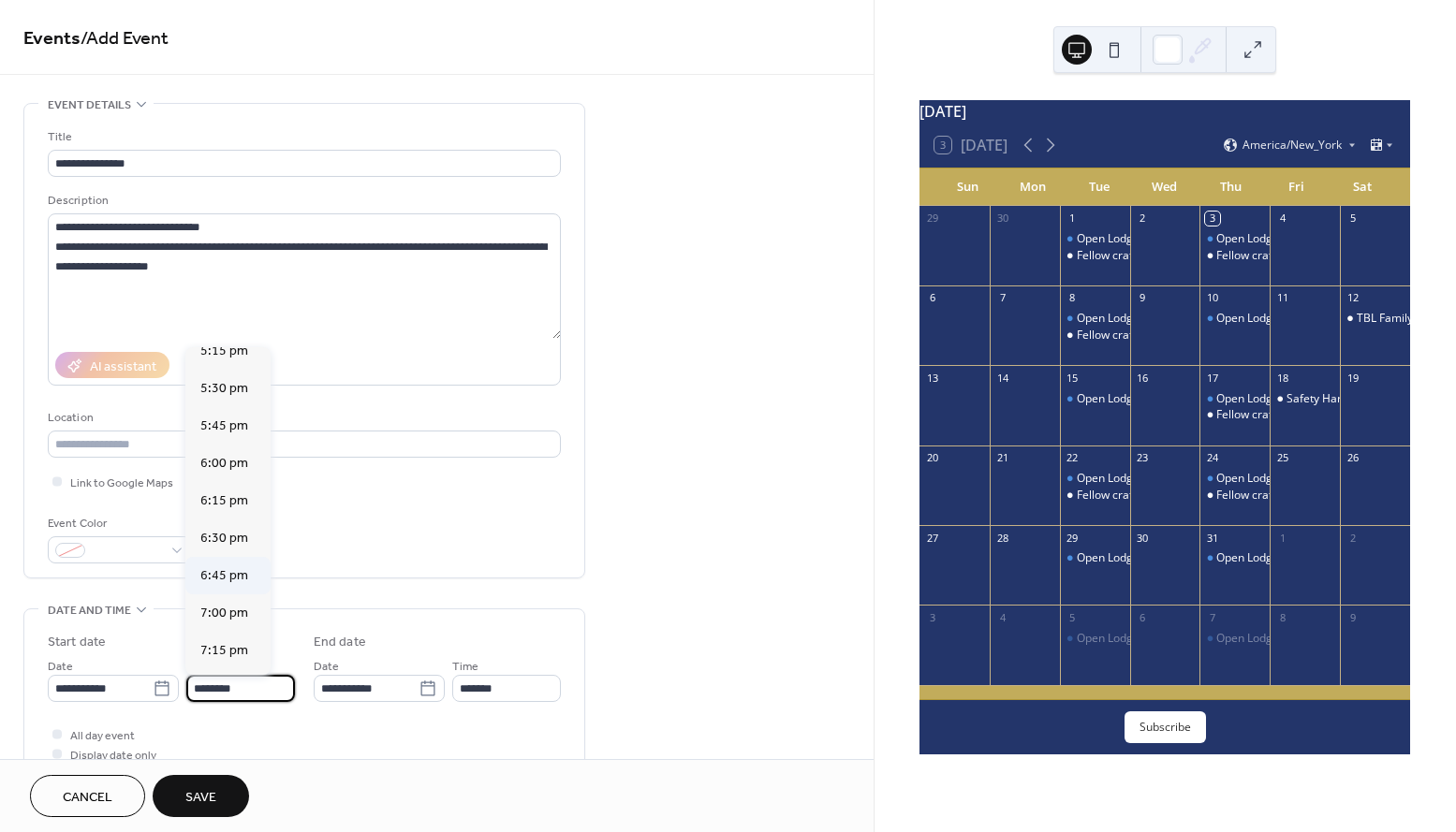 scroll, scrollTop: 2605, scrollLeft: 0, axis: vertical 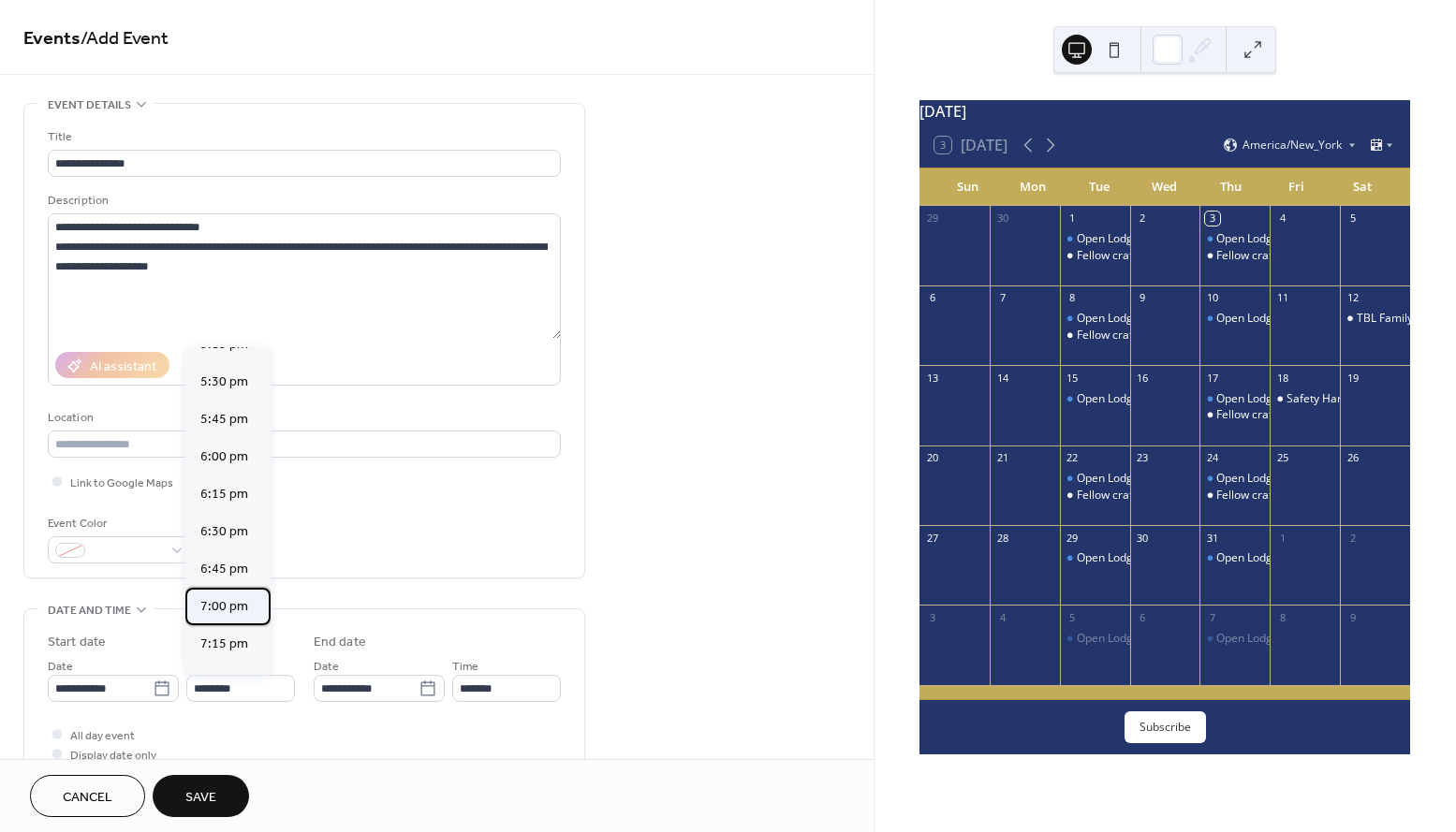 click on "7:00 pm" at bounding box center [224, 606] 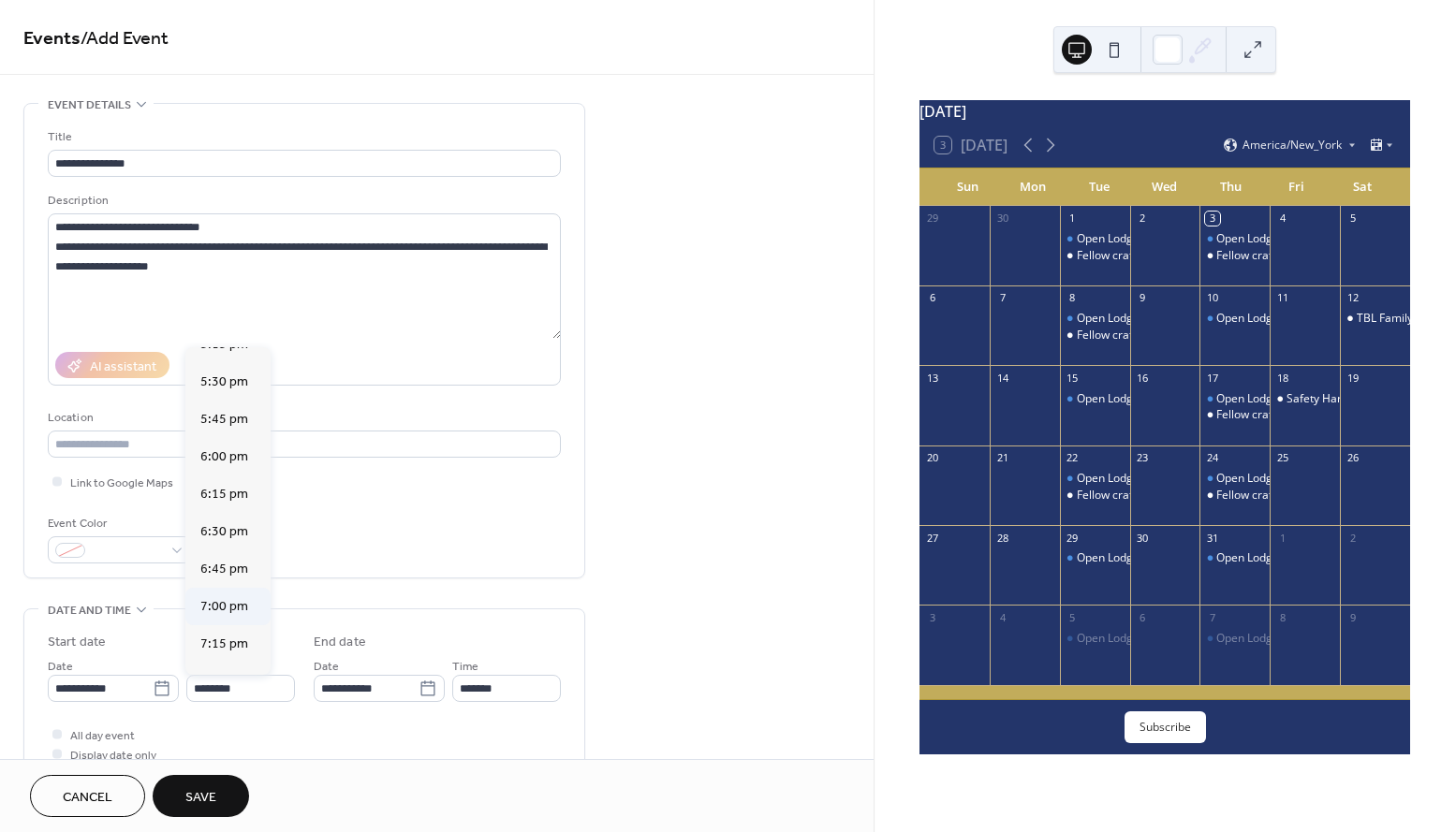 type on "*******" 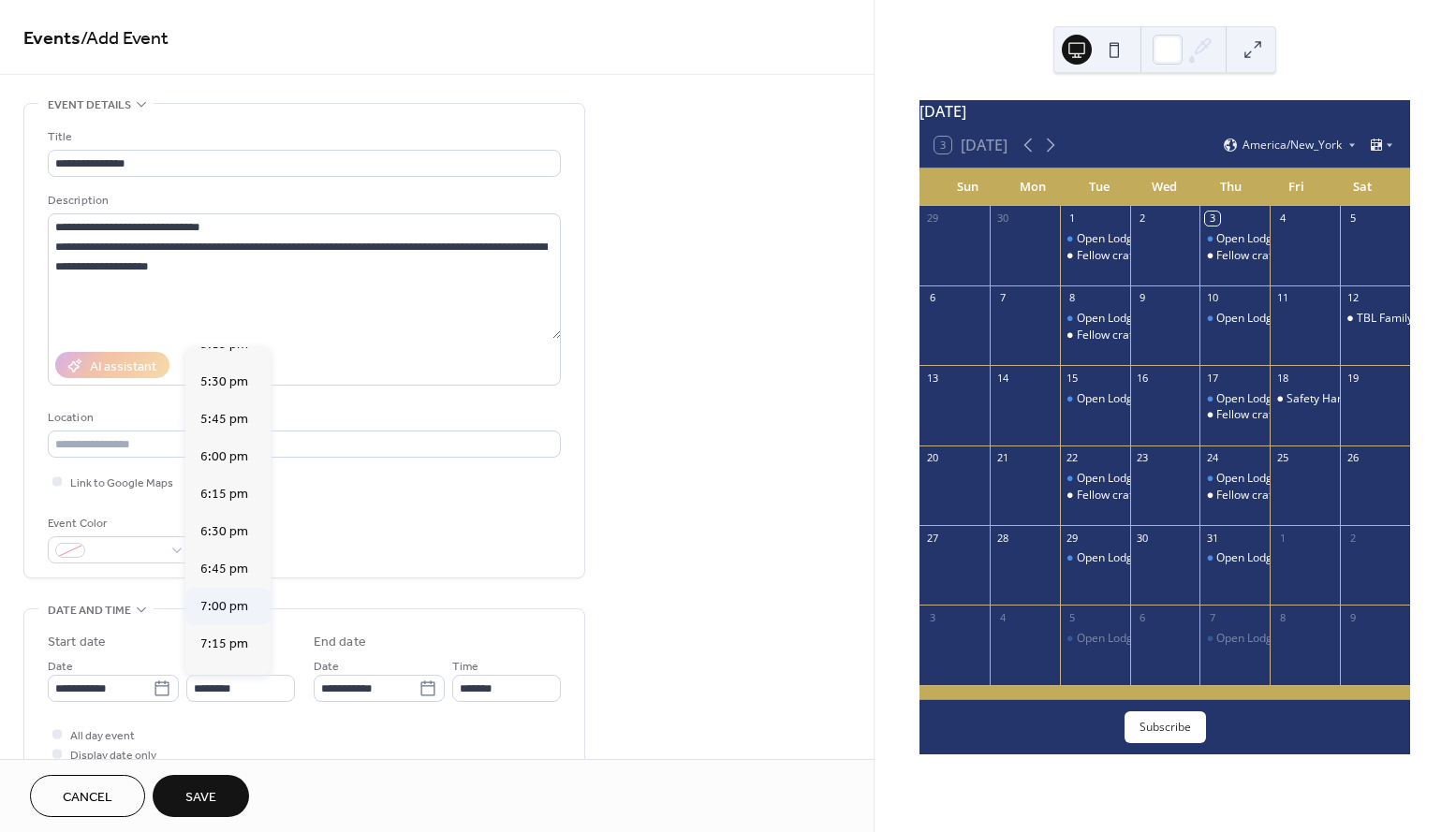 type on "*******" 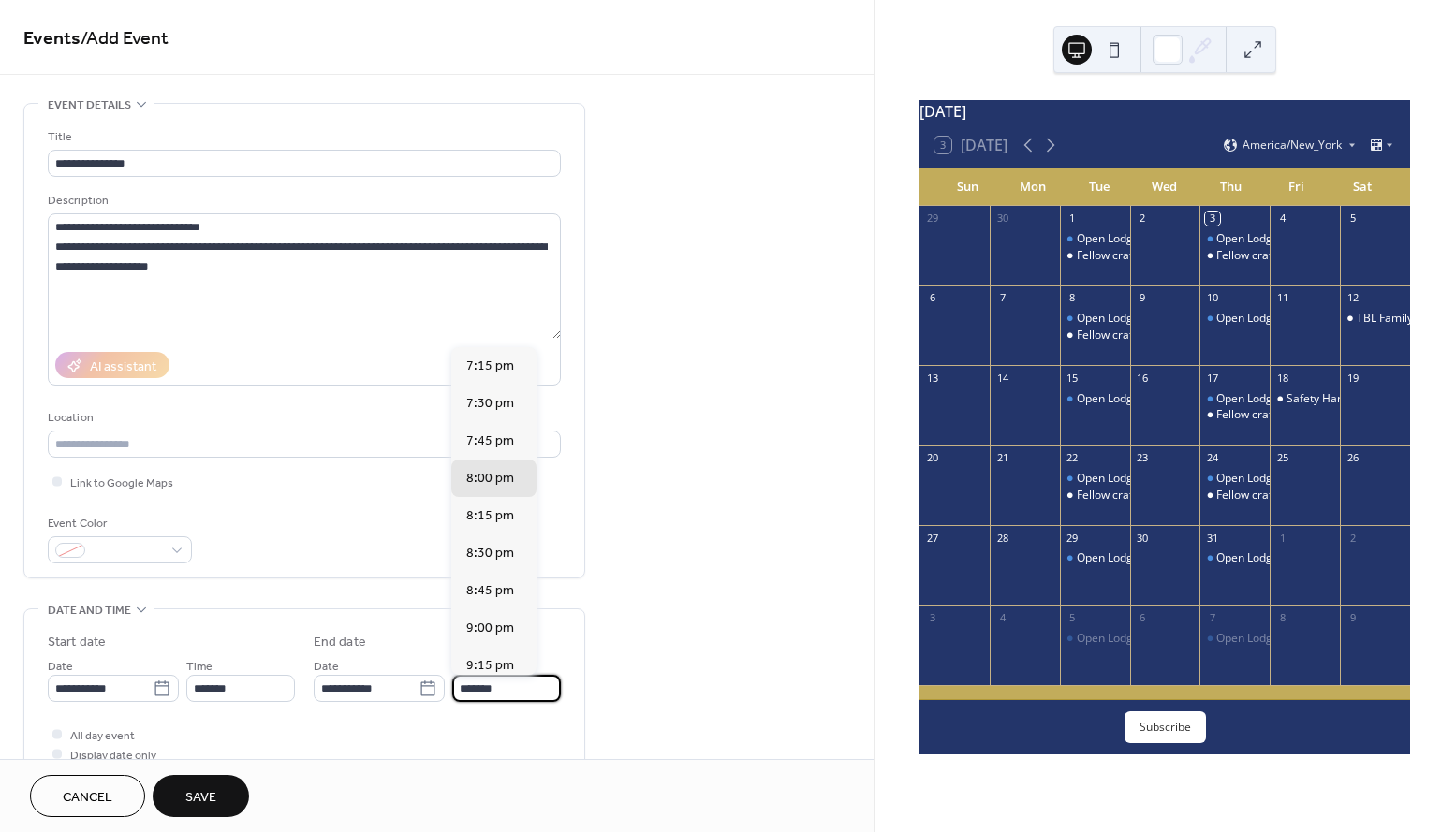 click on "*******" at bounding box center [507, 688] 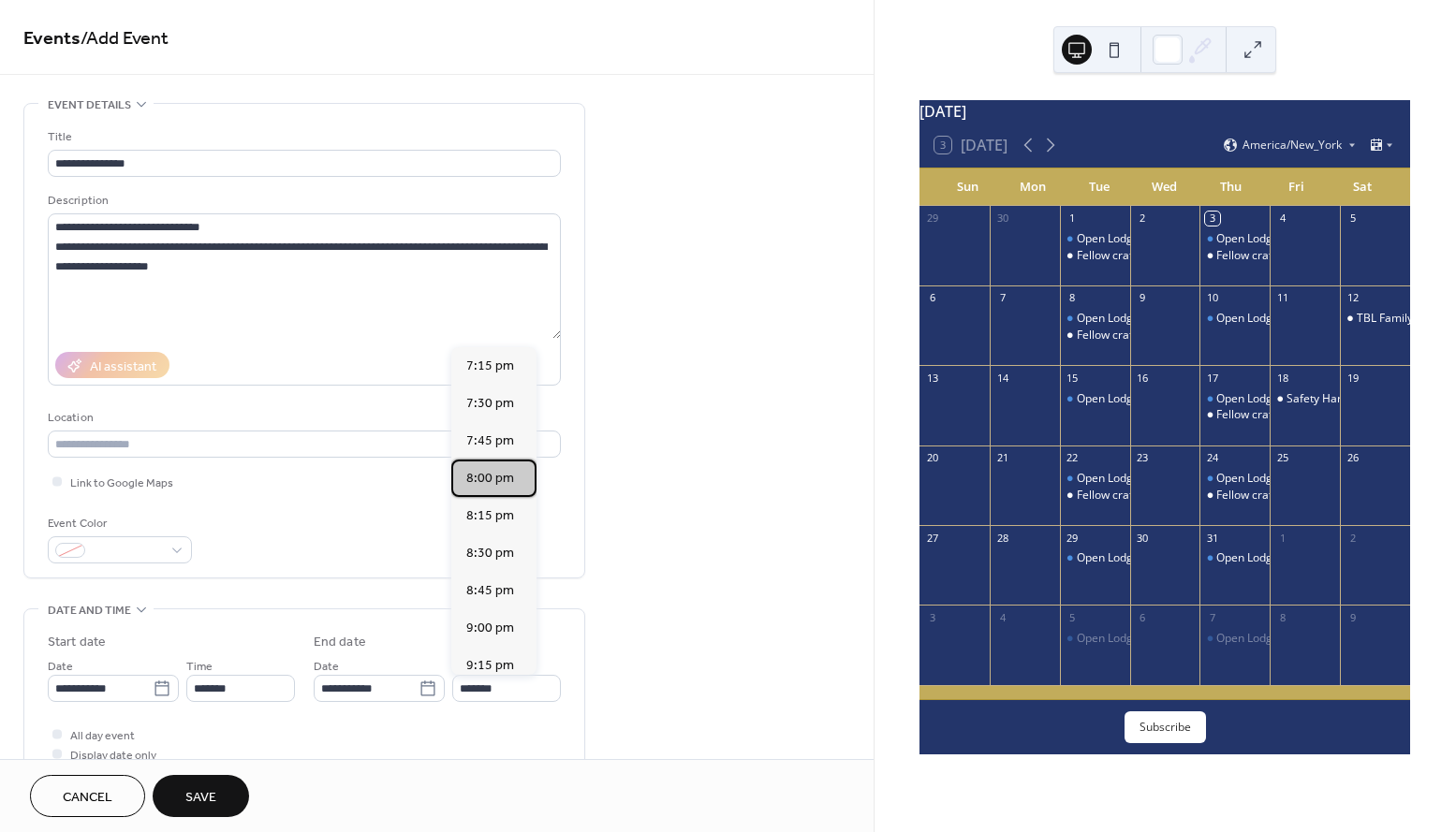 click on "8:00 pm" at bounding box center [490, 478] 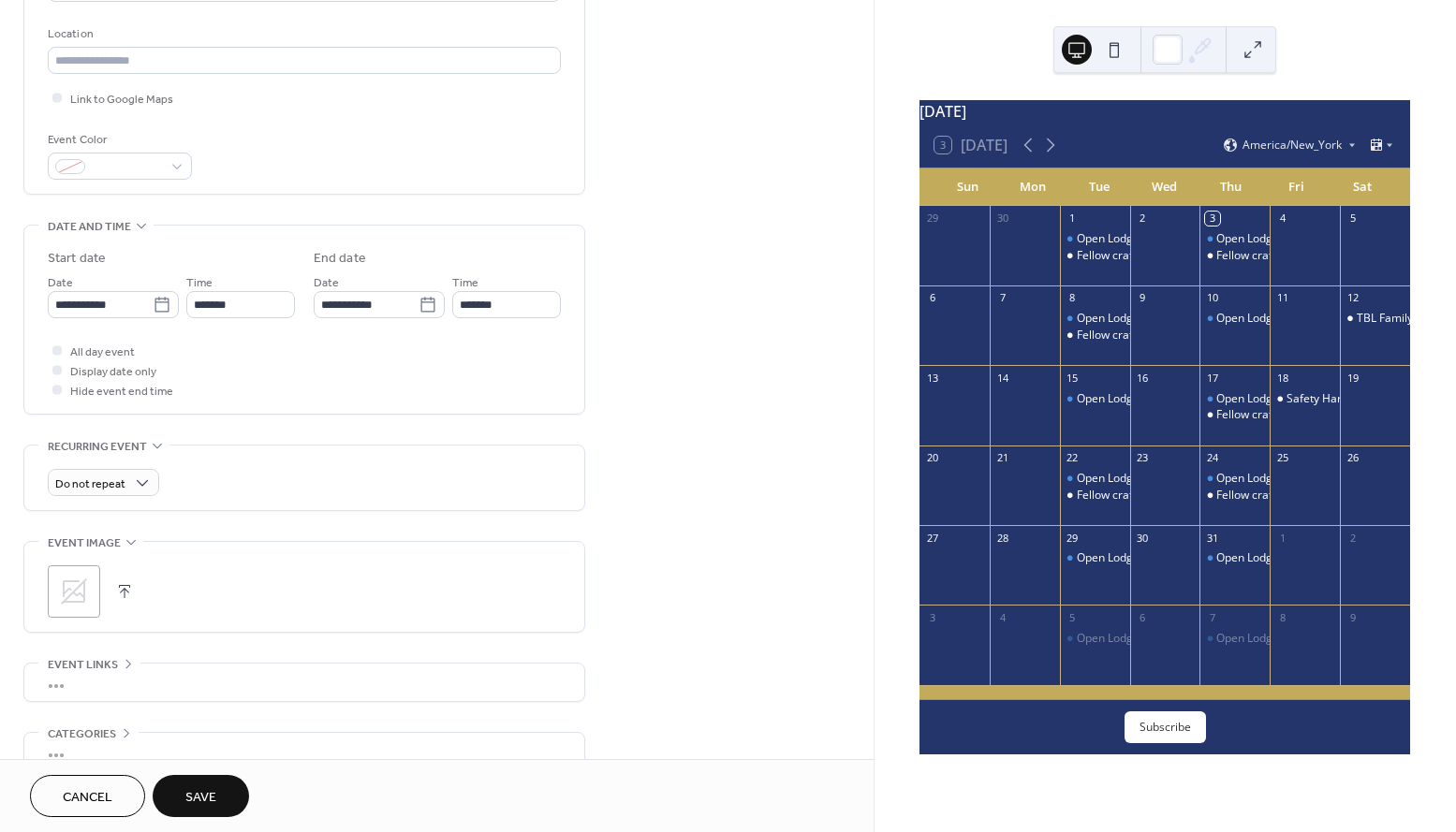 scroll, scrollTop: 389, scrollLeft: 0, axis: vertical 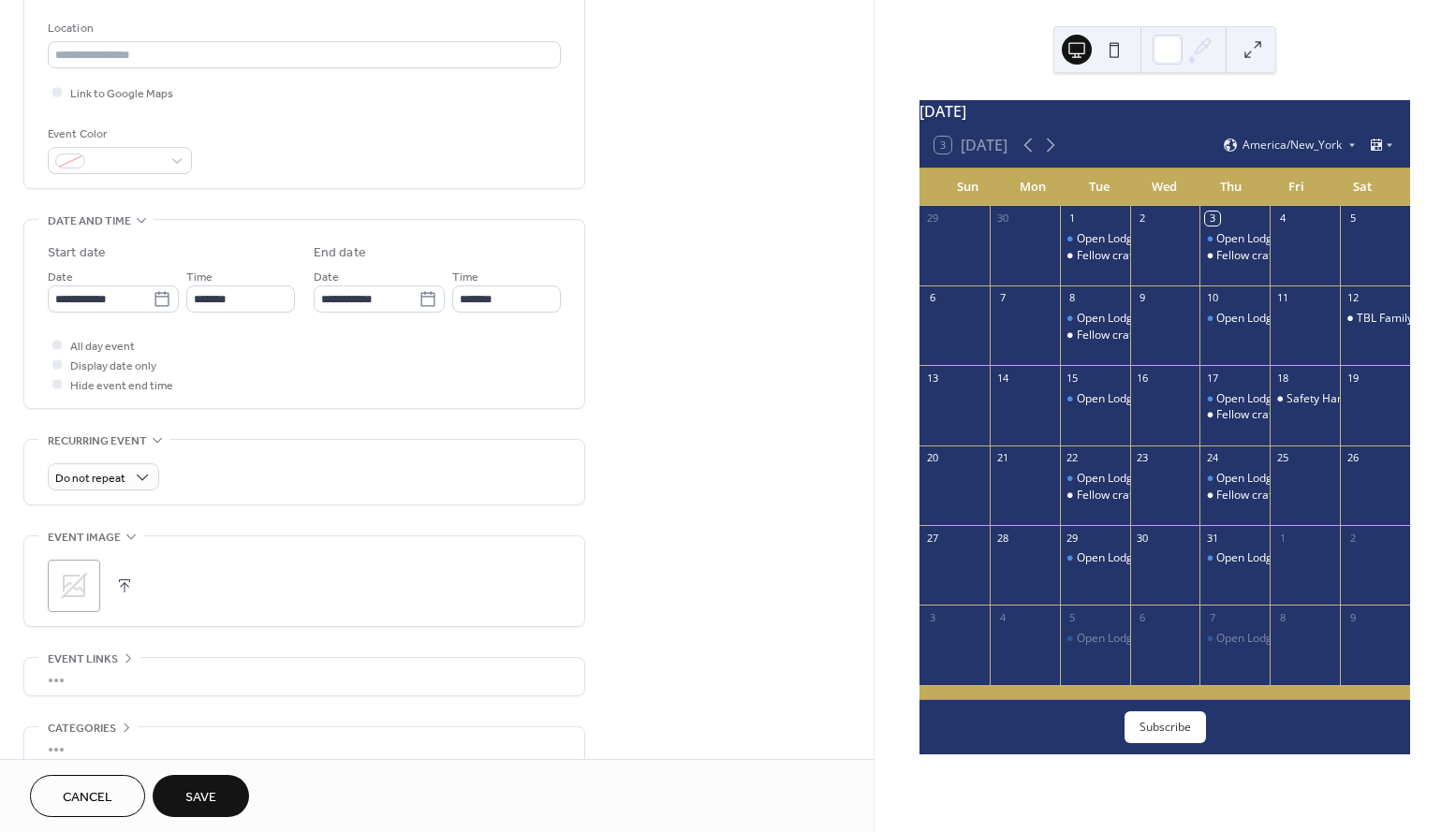 click at bounding box center (125, 586) 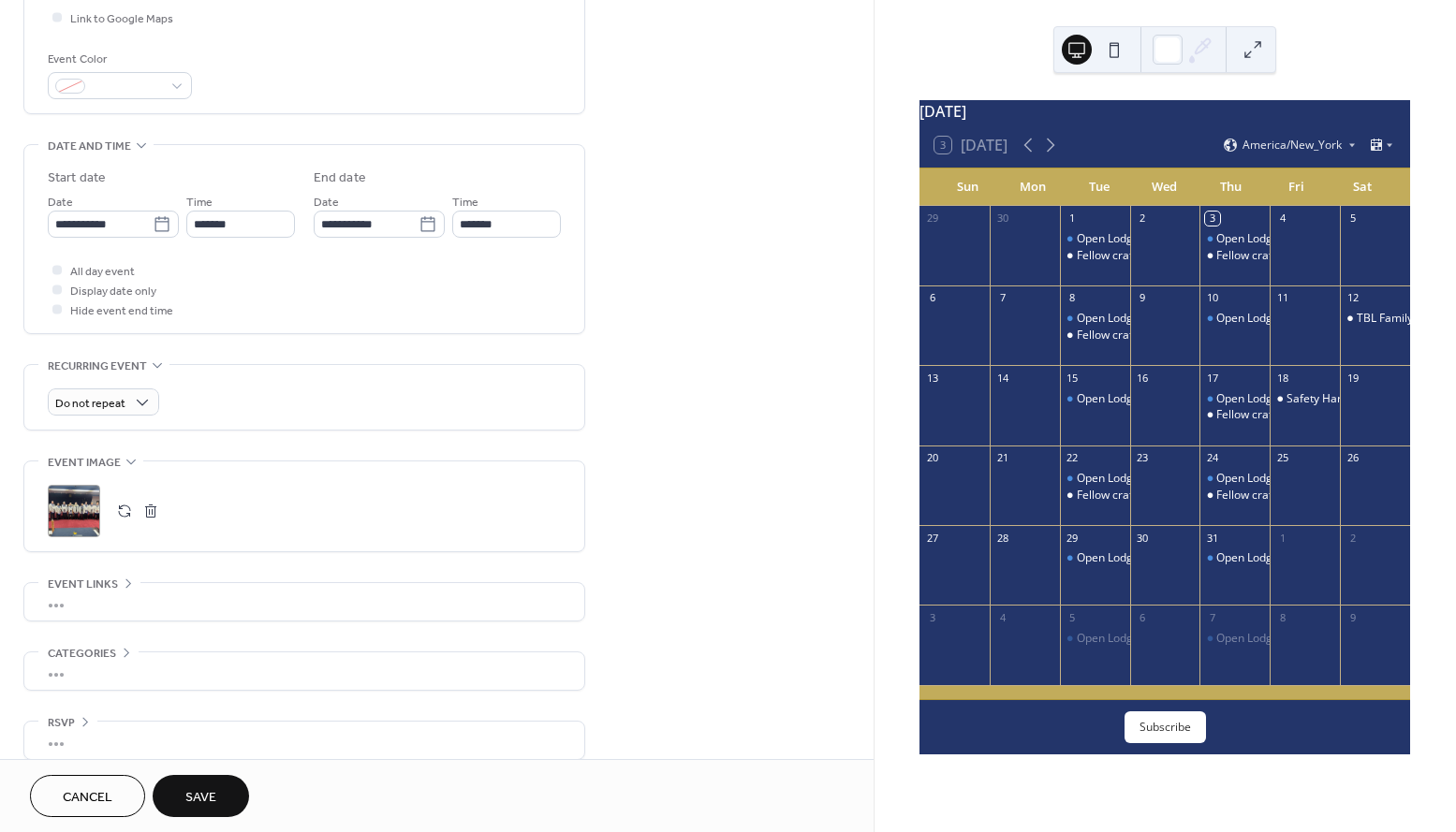 scroll, scrollTop: 484, scrollLeft: 0, axis: vertical 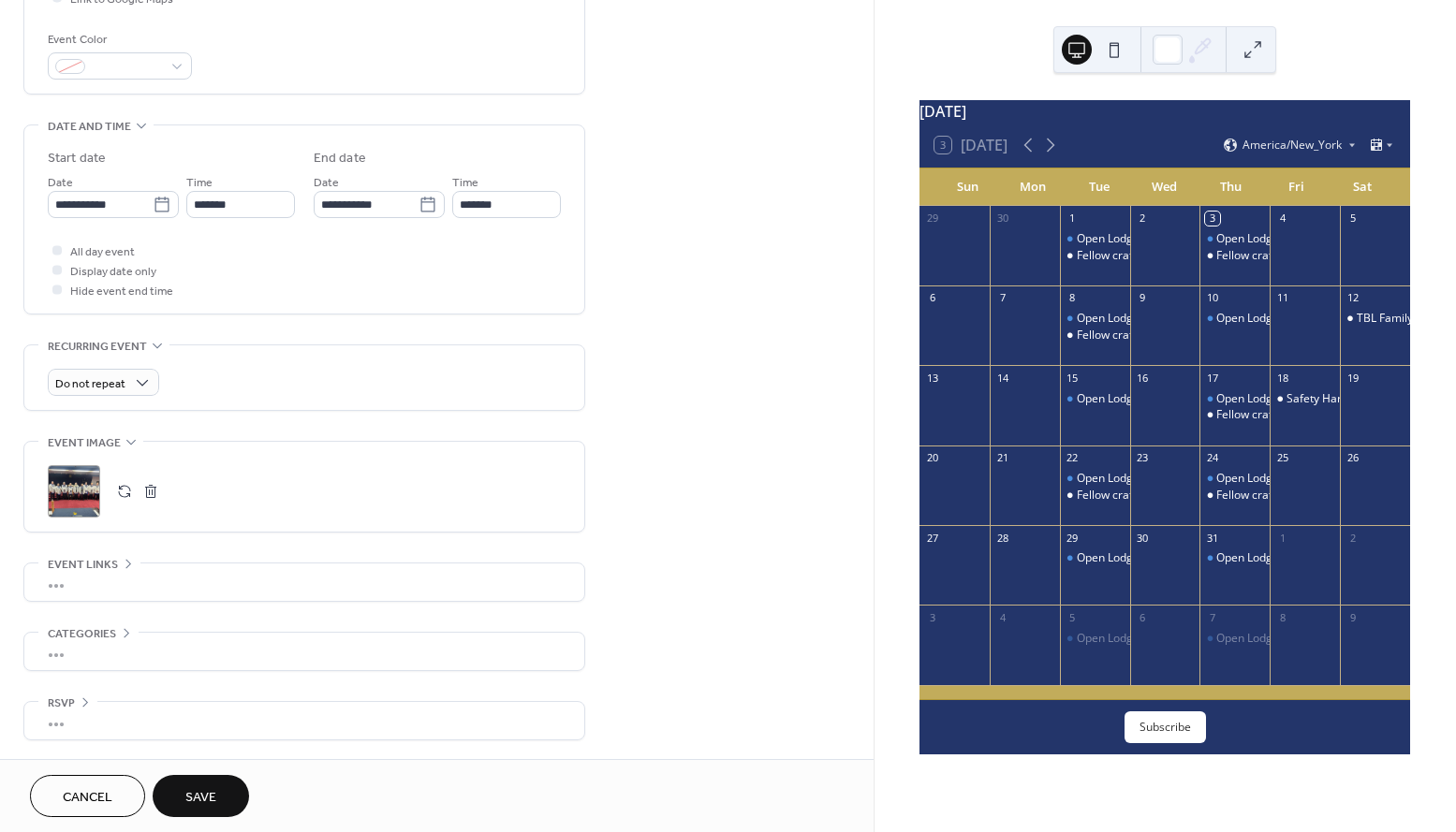 click on "Save" at bounding box center (200, 797) 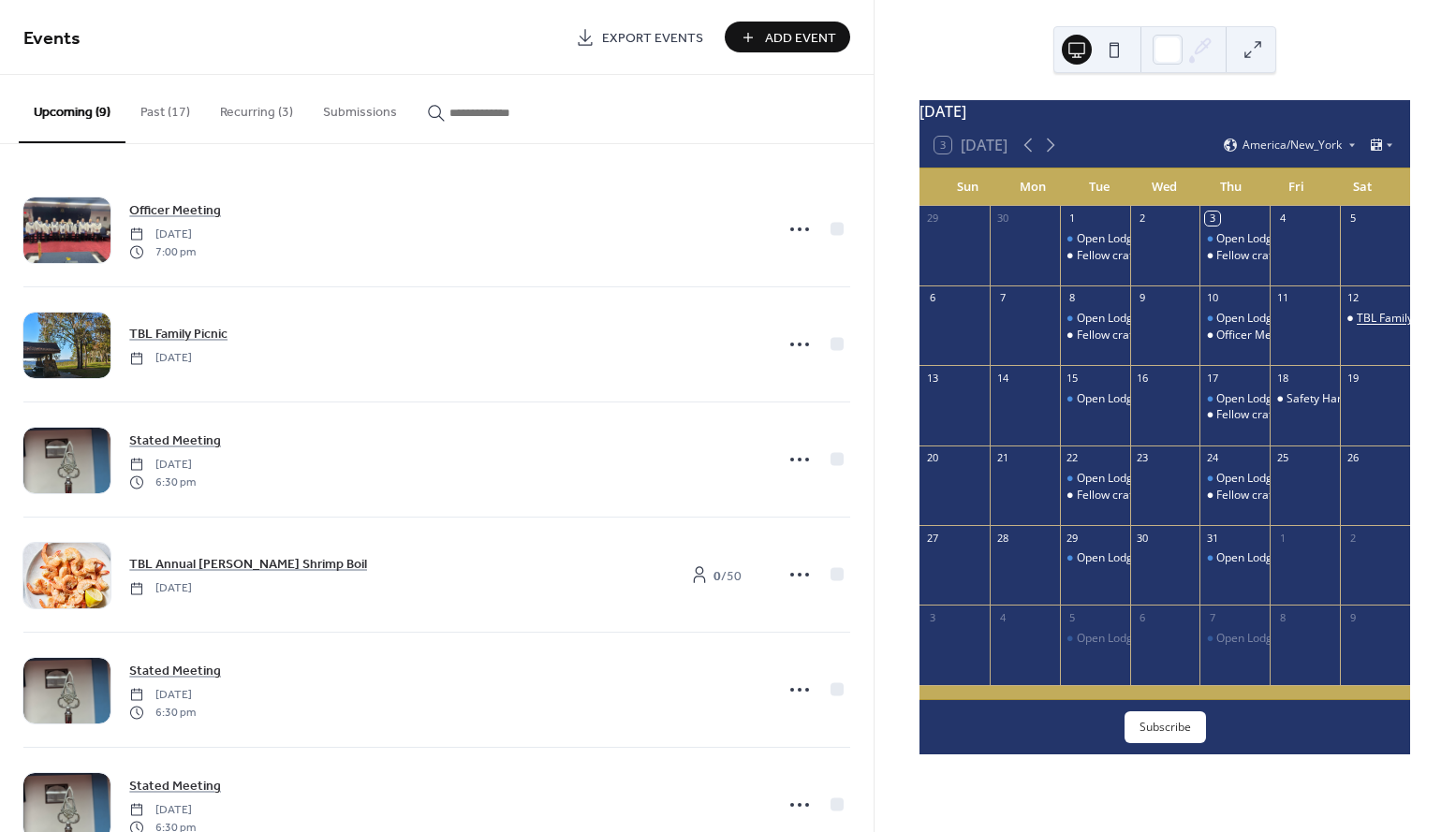 click on "TBL Family Picnic" at bounding box center (1401, 318) 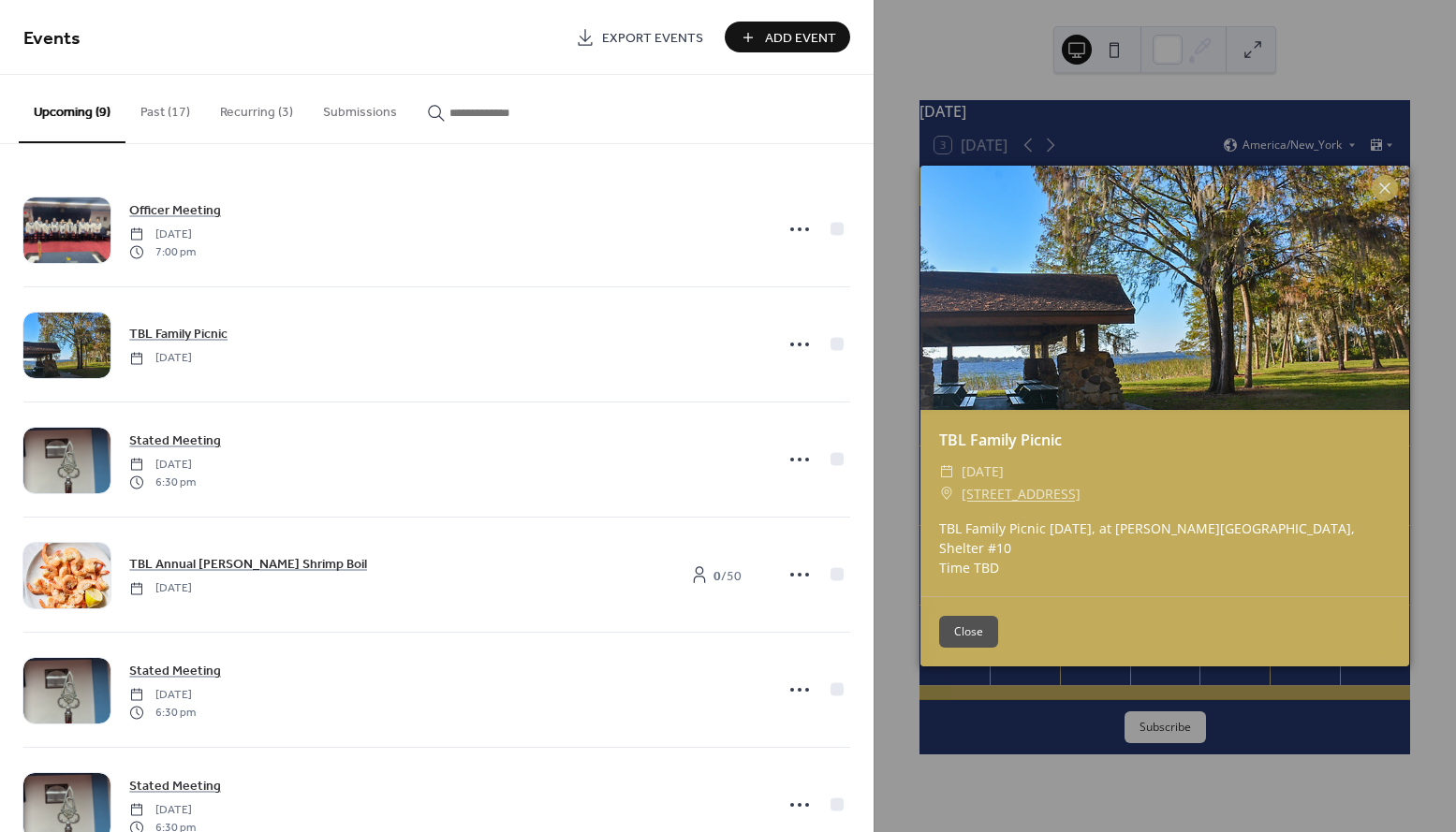 click on "TBL Family Picnic ​ Saturday, July 12, 2025 ​ 2200 E Lake Rd S, Palm Harbor, FL 34685 TBL Family Picnic July 12th, 2025, at John Chesnut Park, Shelter #10 Time TBD Close" at bounding box center (1165, 416) 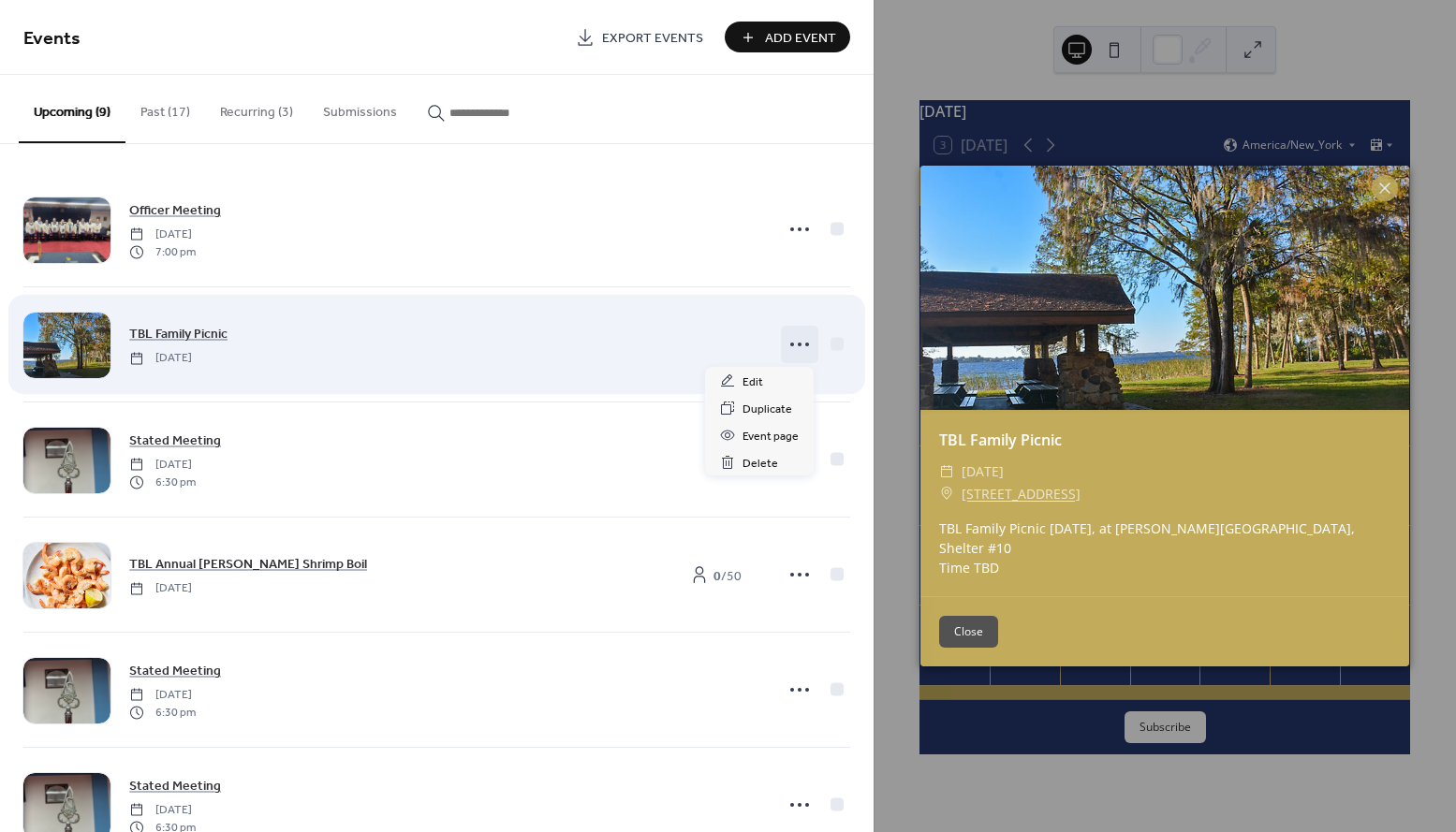 click 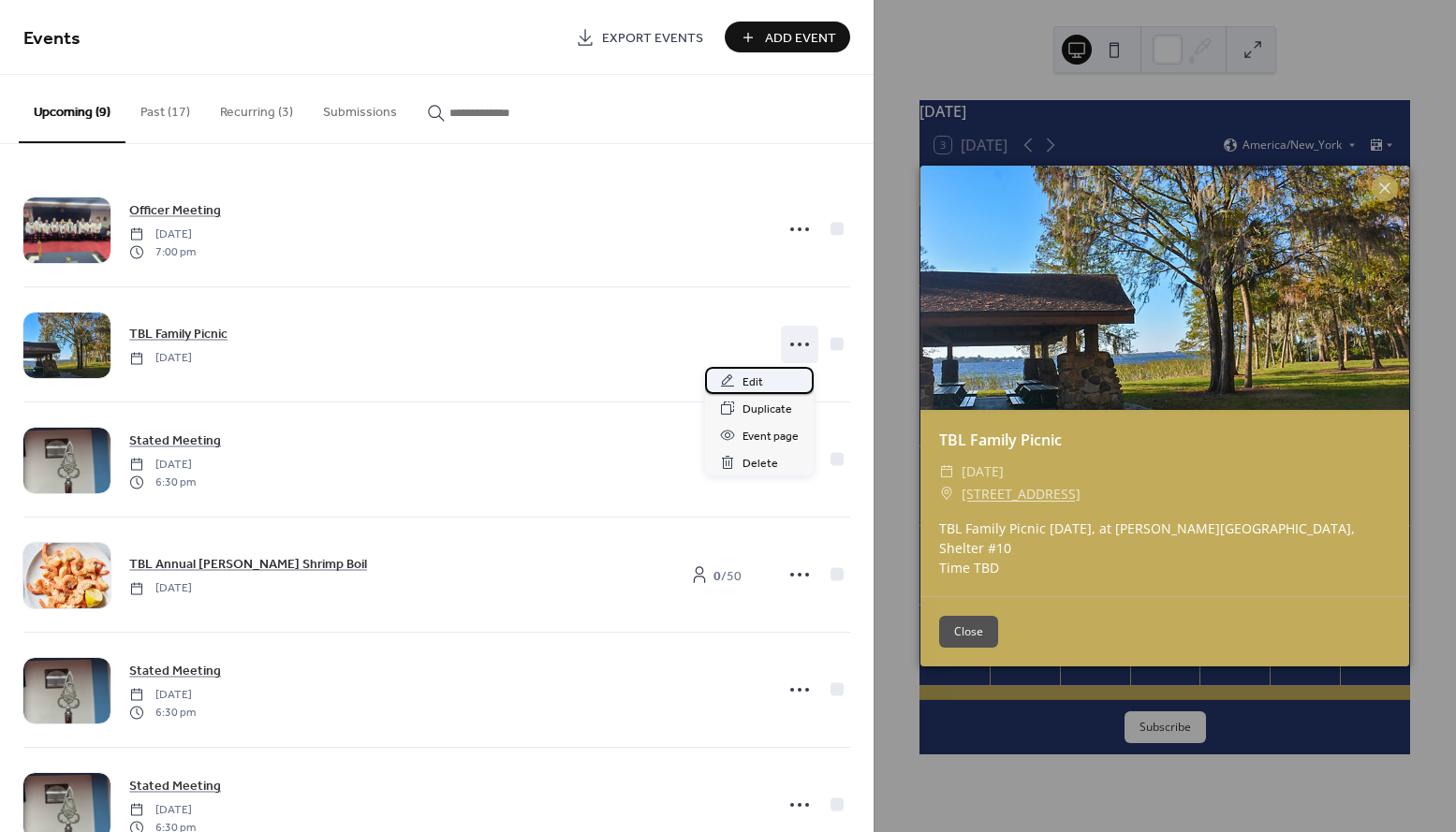 click on "Edit" at bounding box center [759, 380] 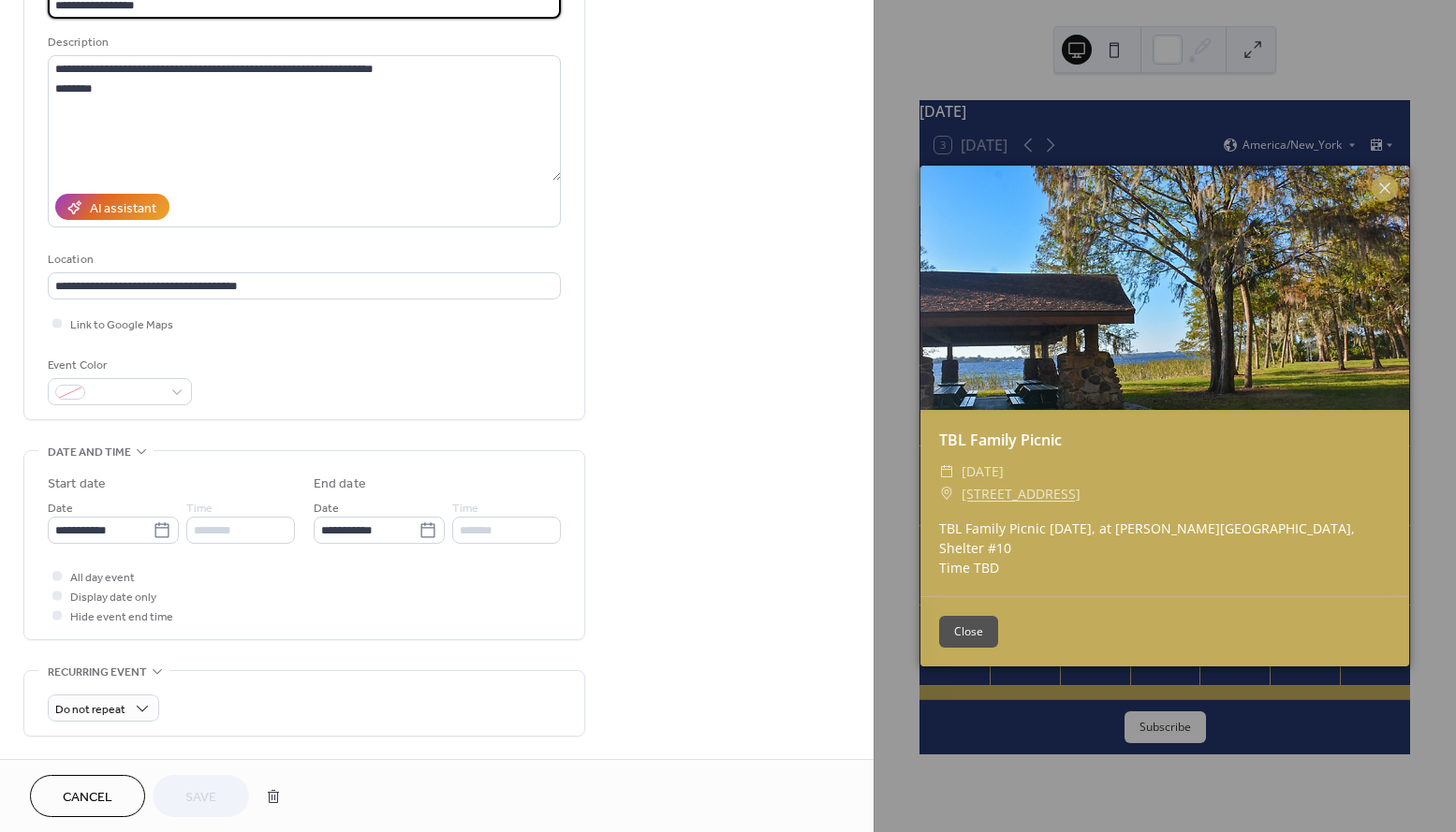 scroll, scrollTop: 170, scrollLeft: 0, axis: vertical 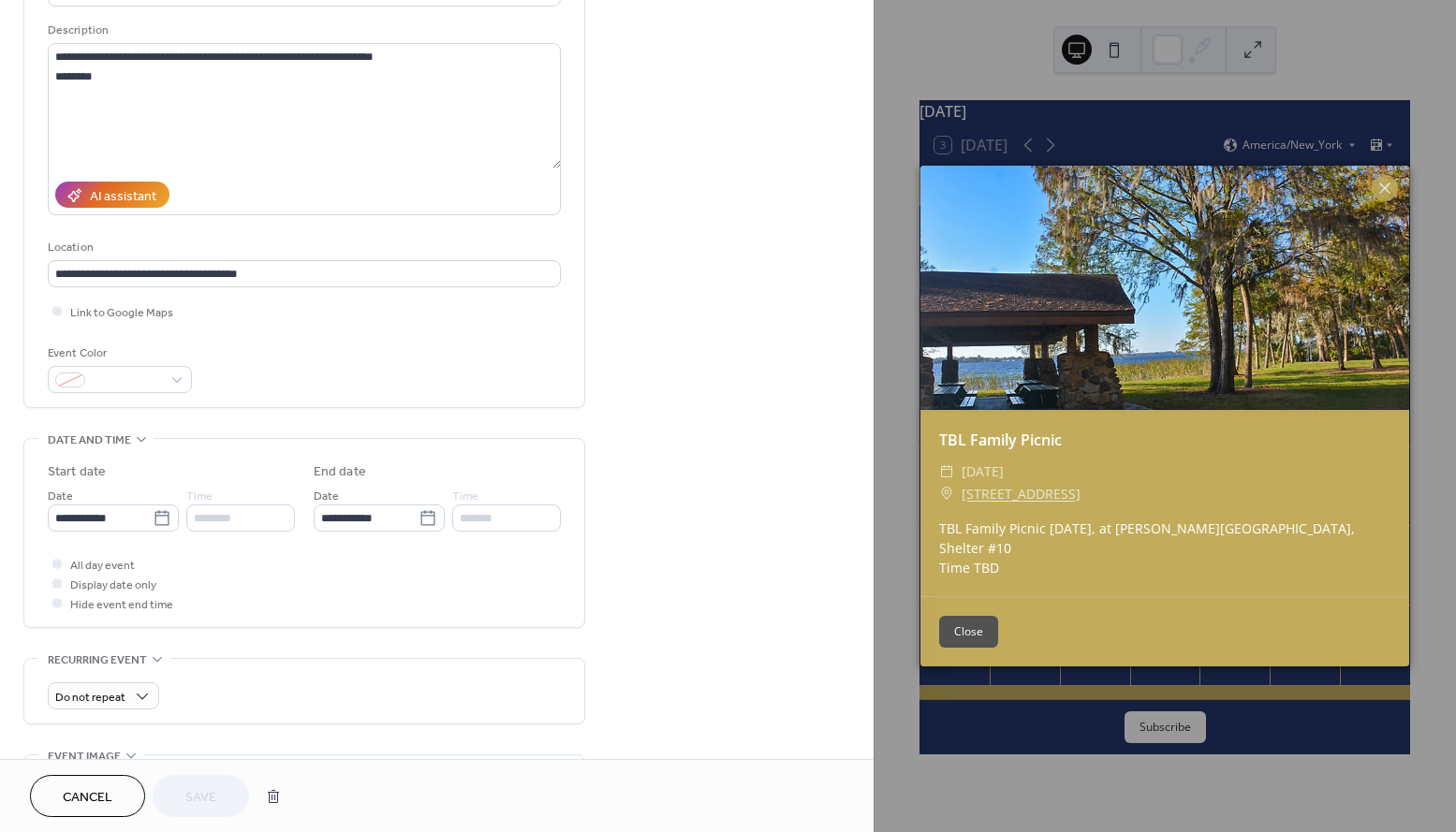 click on "Time ********" at bounding box center [241, 508] 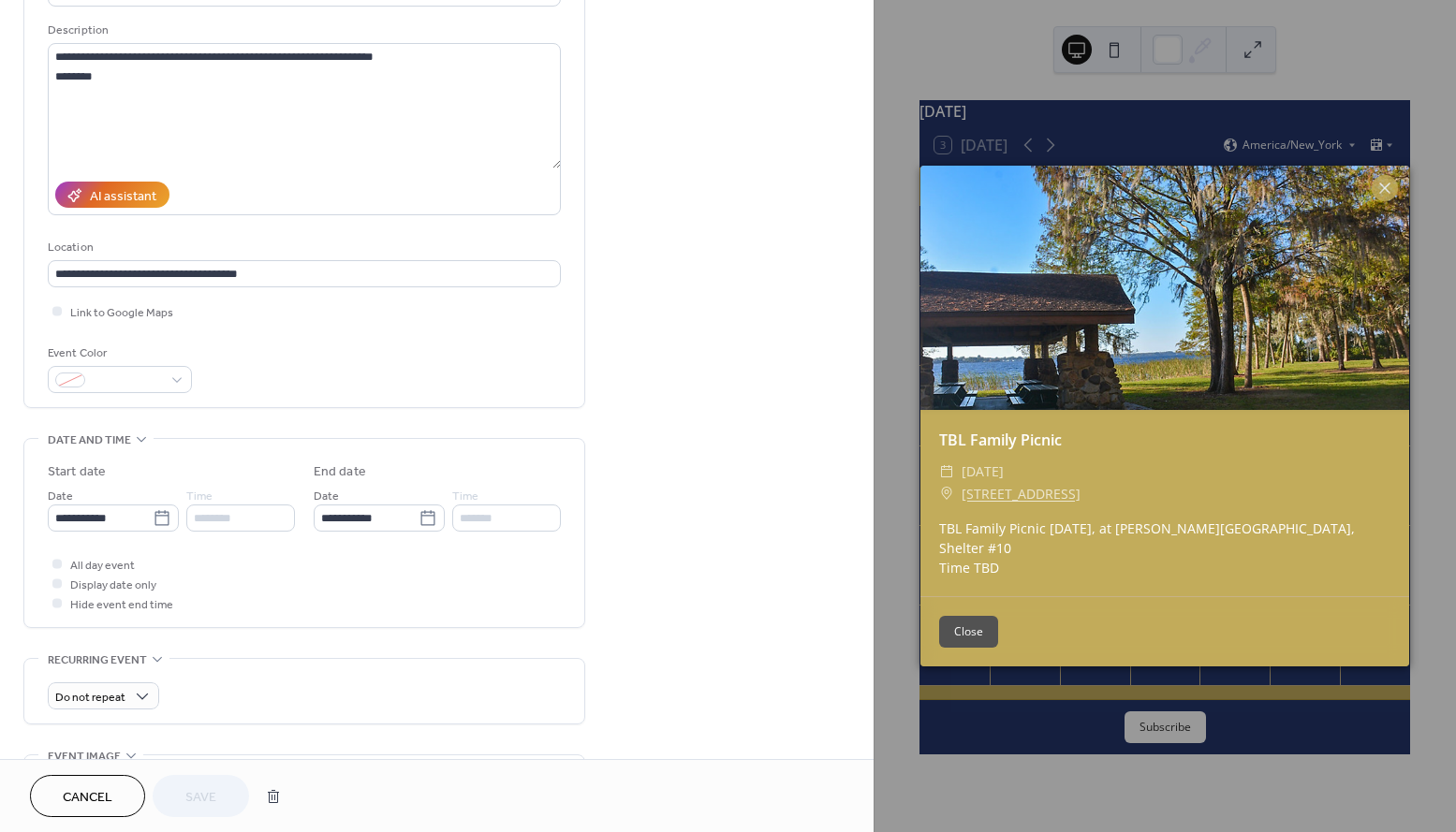 scroll, scrollTop: 176, scrollLeft: 0, axis: vertical 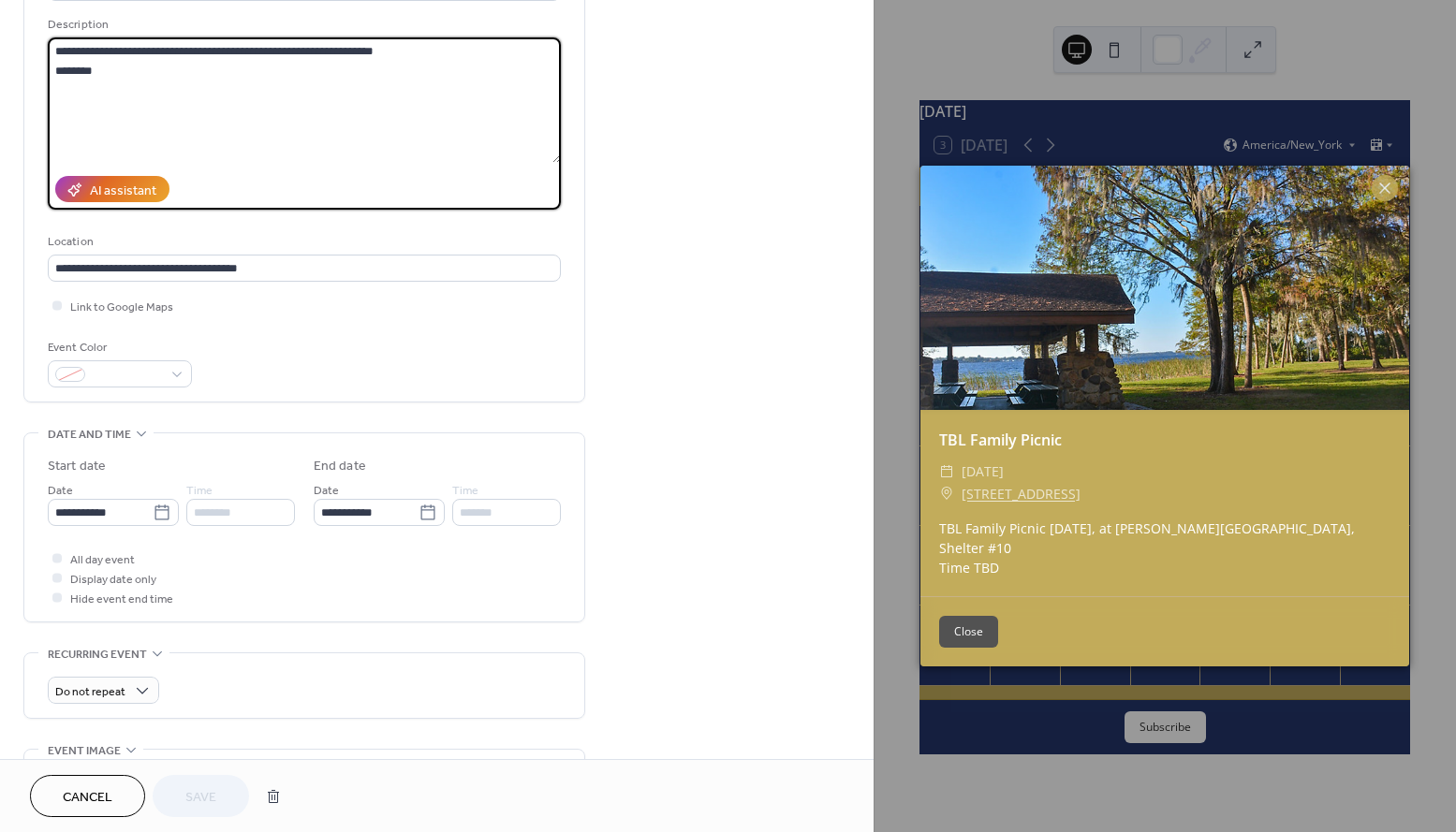drag, startPoint x: 117, startPoint y: 74, endPoint x: 88, endPoint y: 74, distance: 29 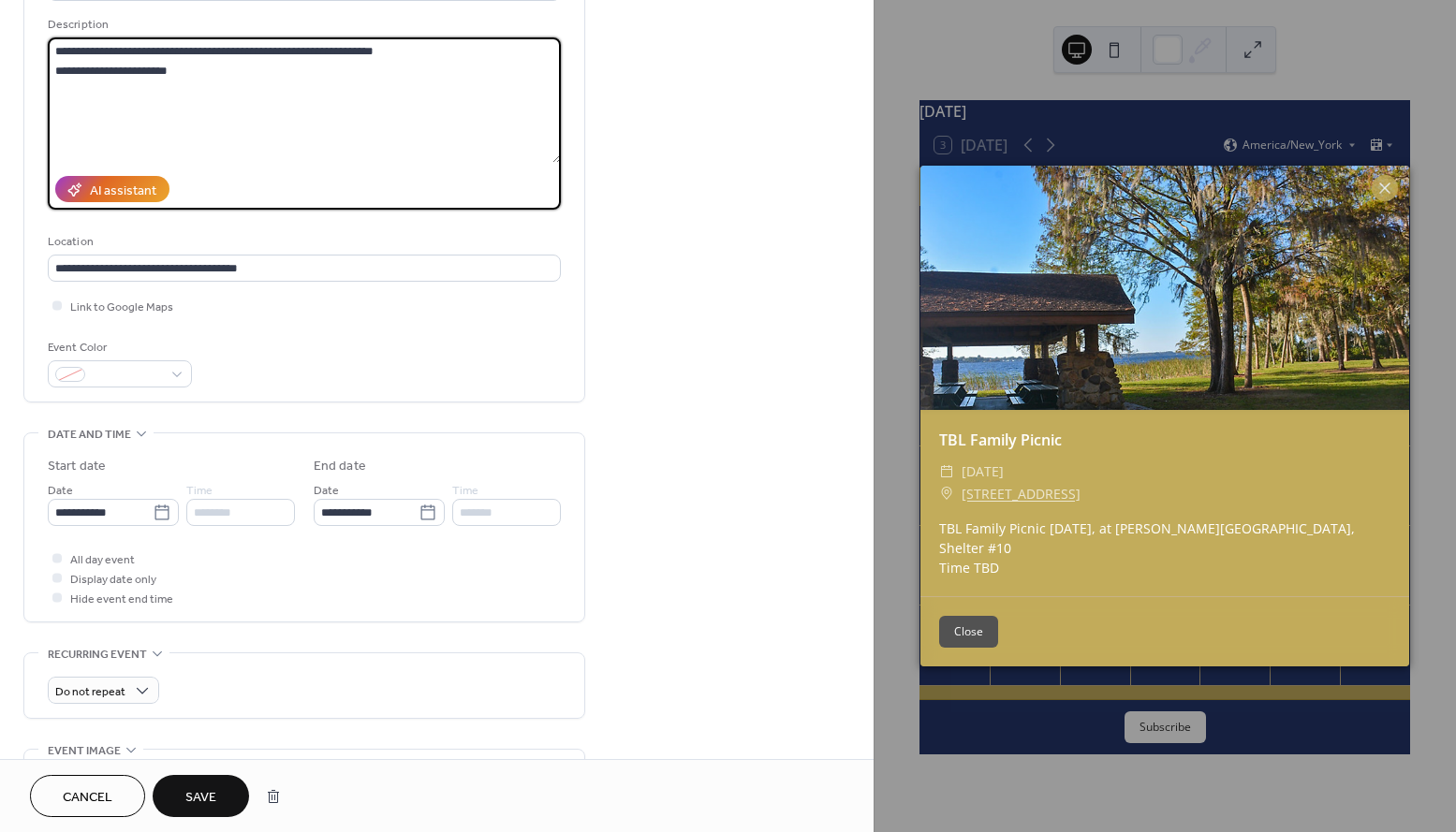 type on "**********" 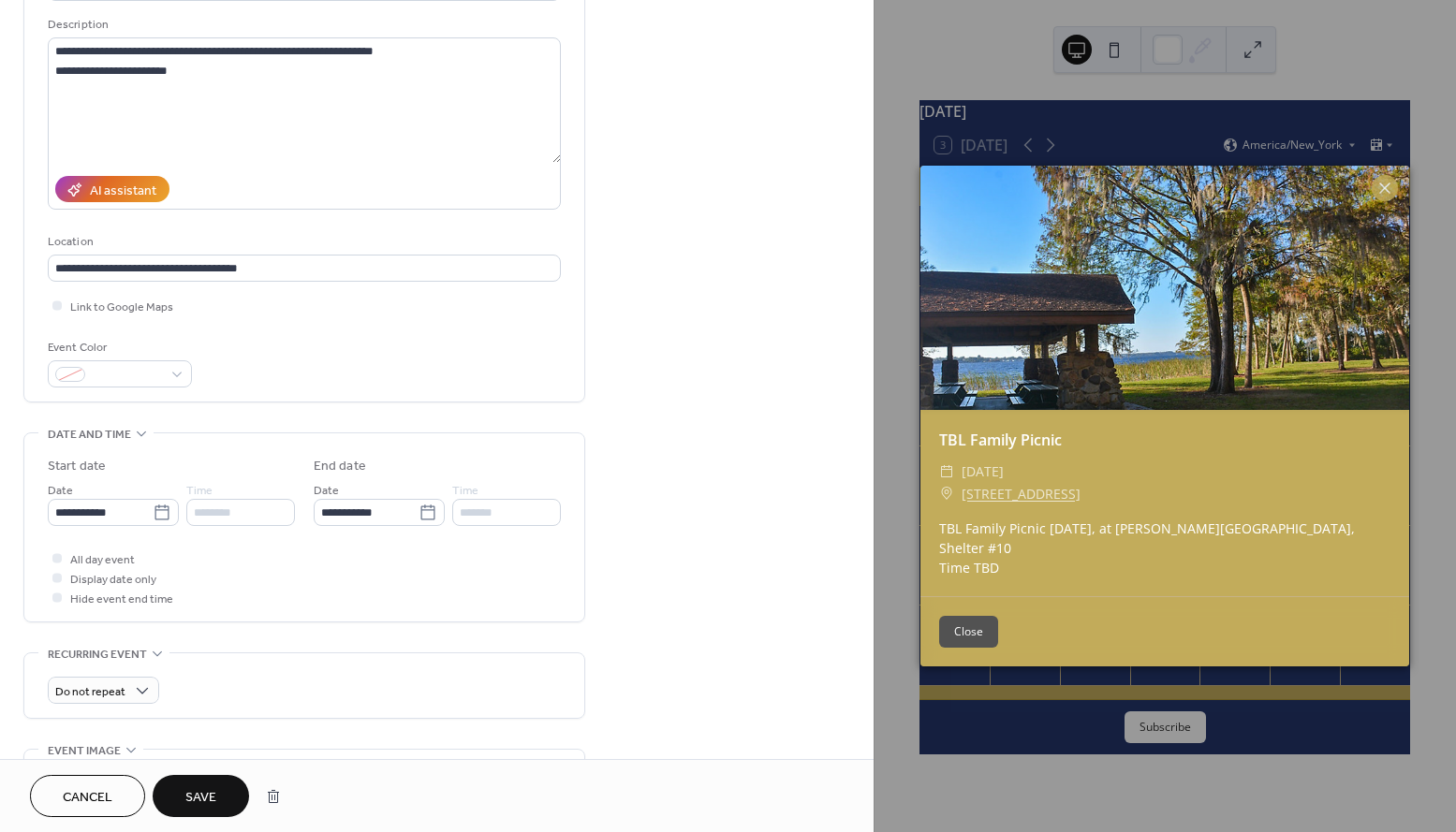 click at bounding box center (57, 558) 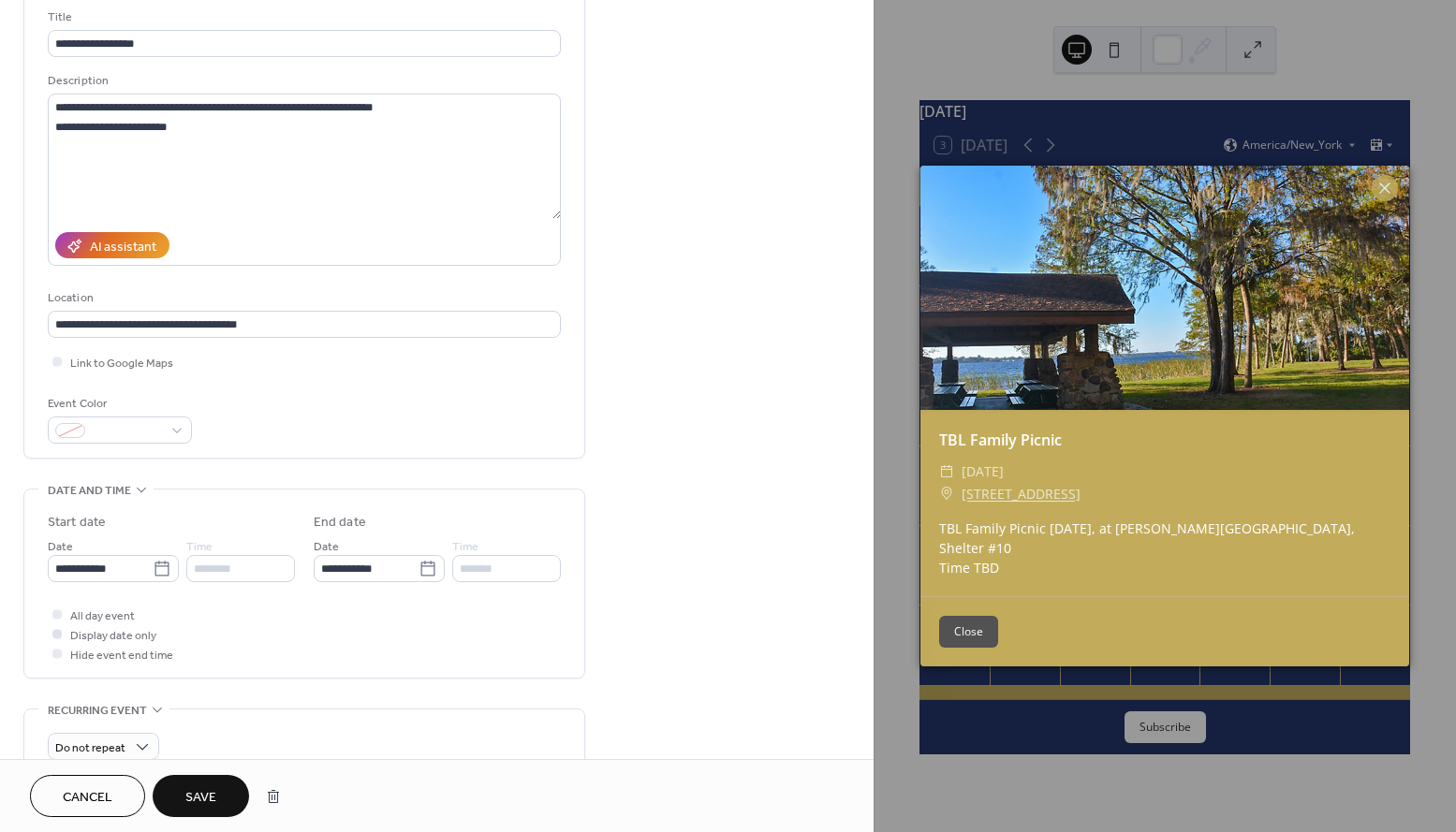 scroll, scrollTop: 101, scrollLeft: 0, axis: vertical 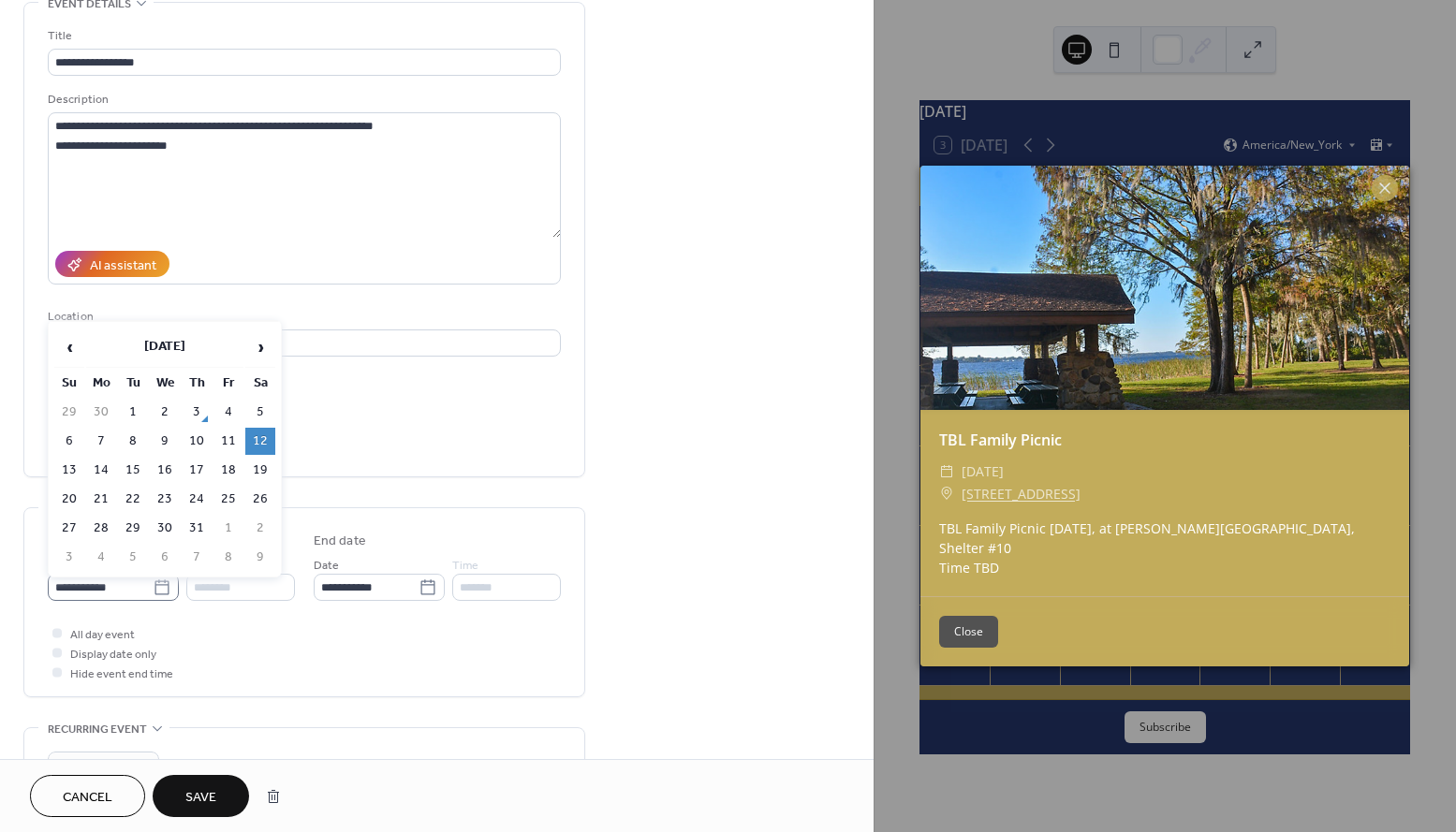 click 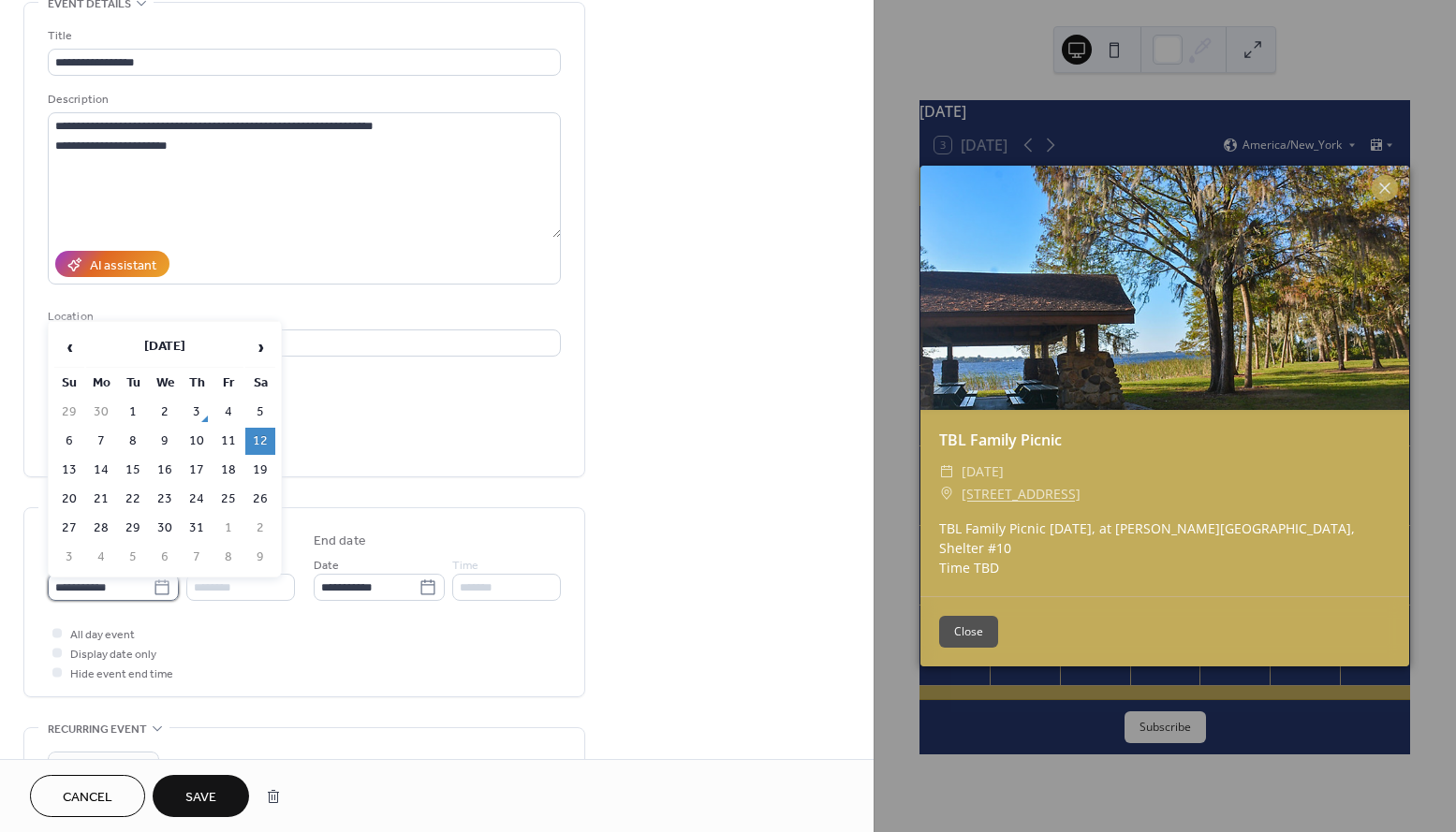 click on "**********" at bounding box center (100, 587) 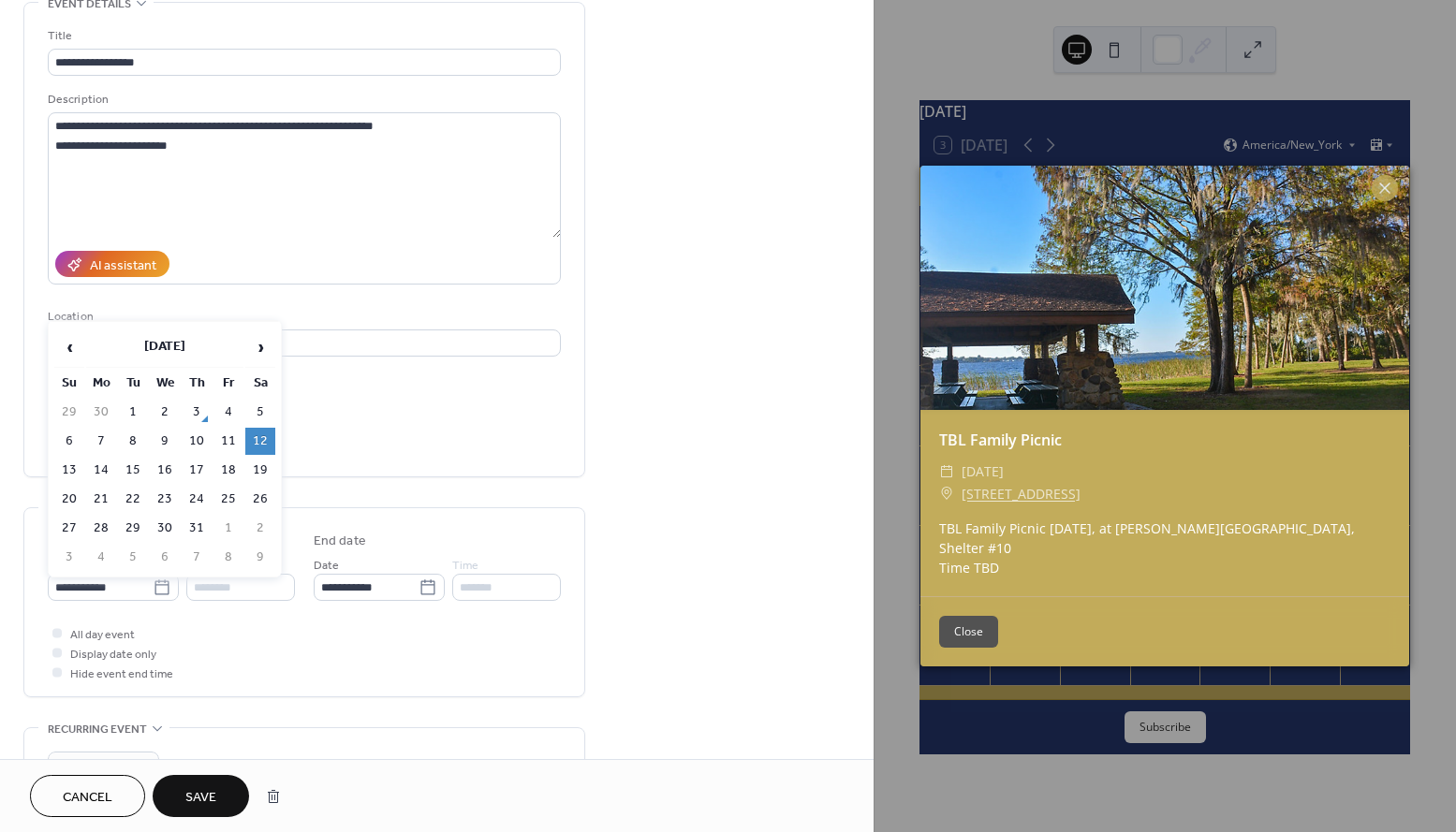click on "12" at bounding box center [260, 441] 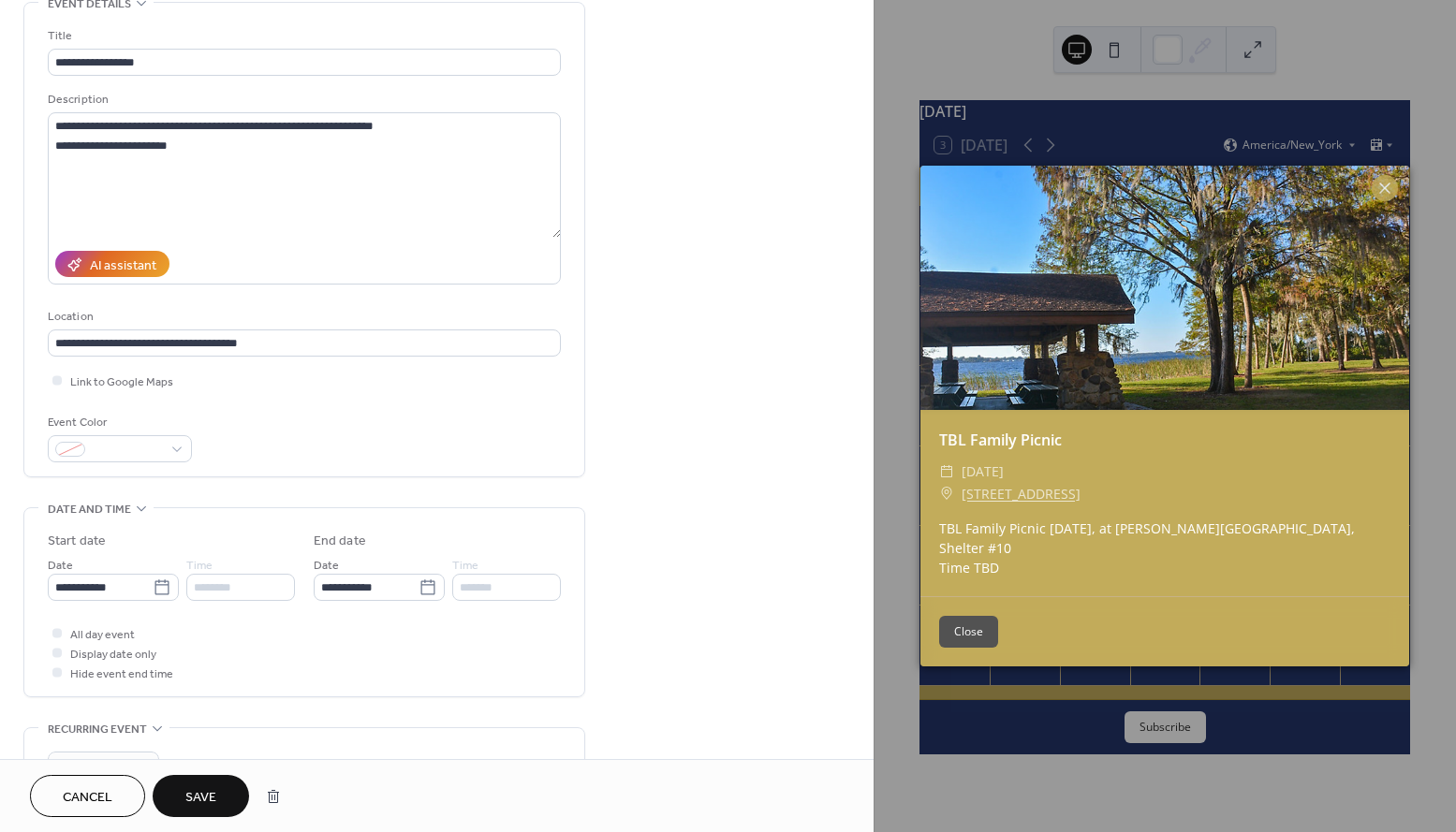 click on "********" at bounding box center (241, 587) 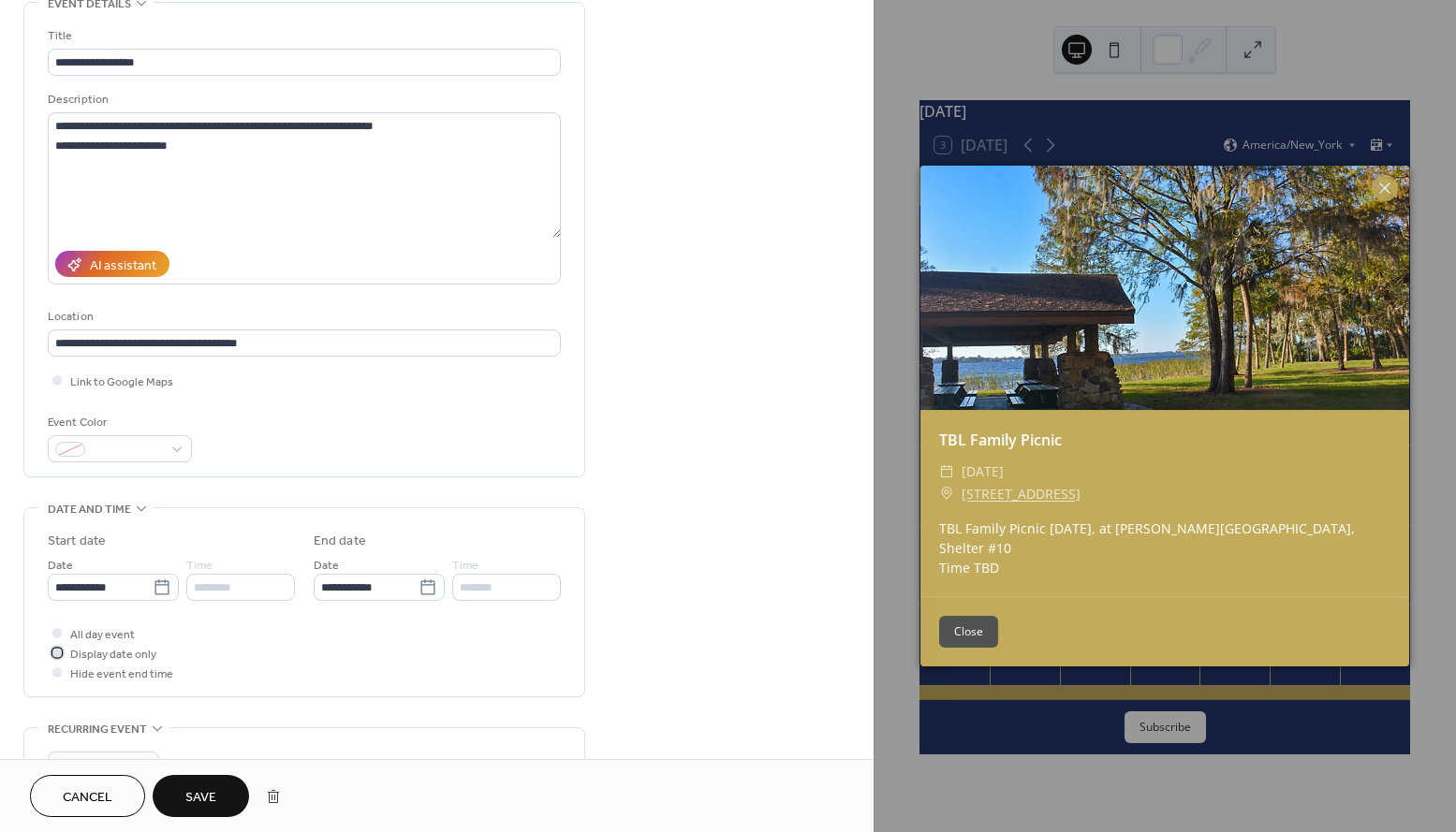 click 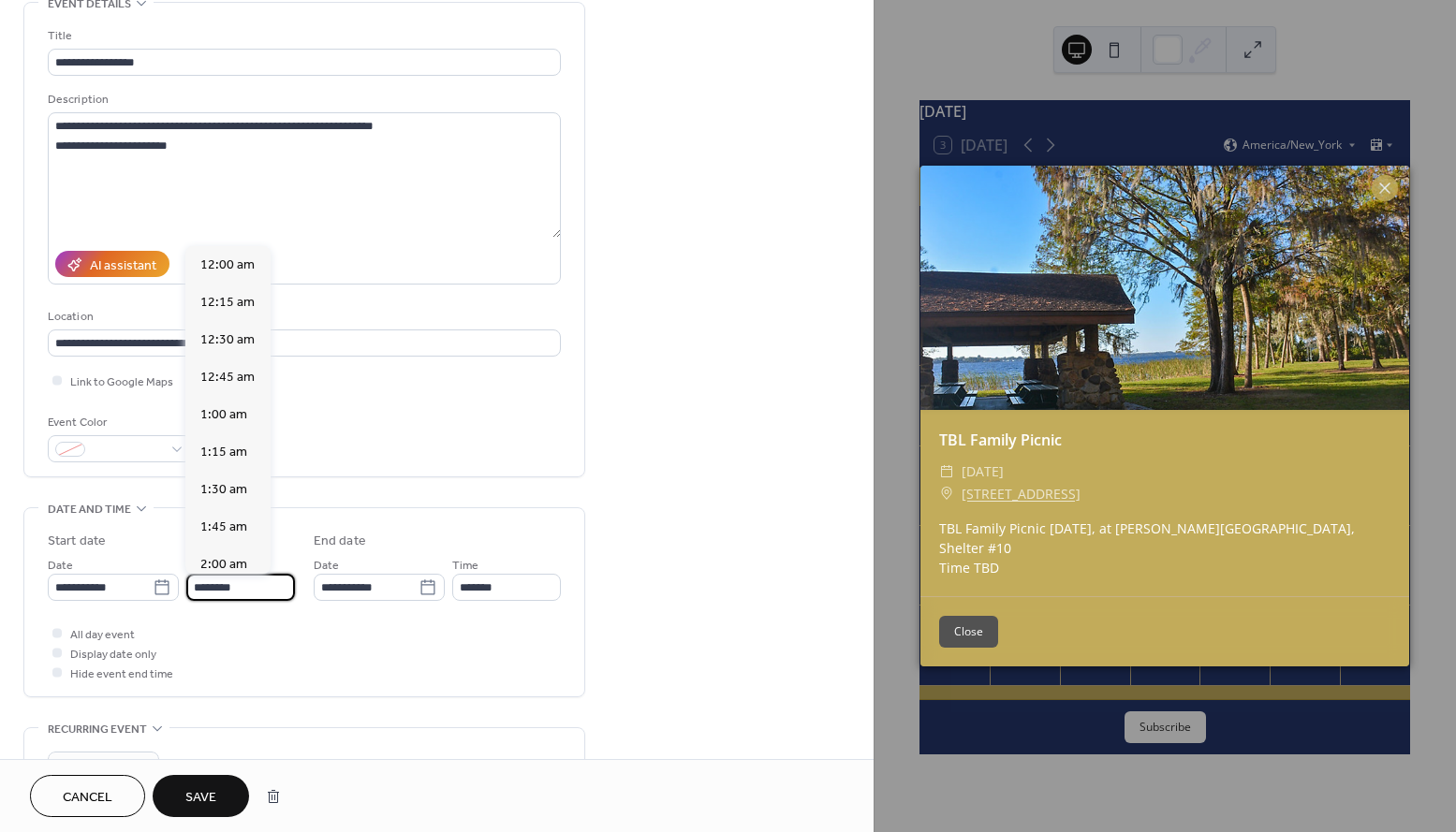 click on "********" at bounding box center (241, 587) 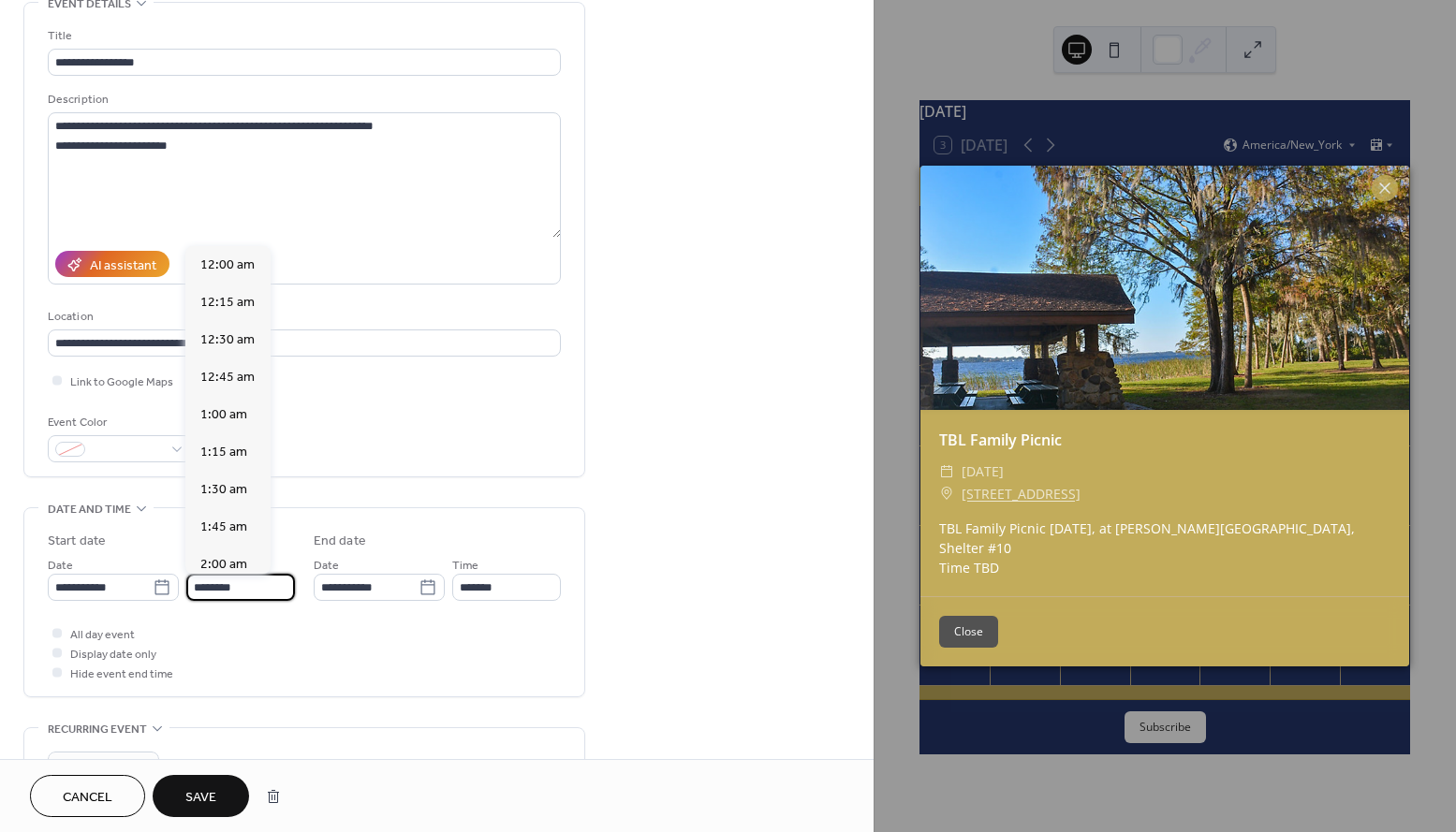 scroll, scrollTop: 1819, scrollLeft: 0, axis: vertical 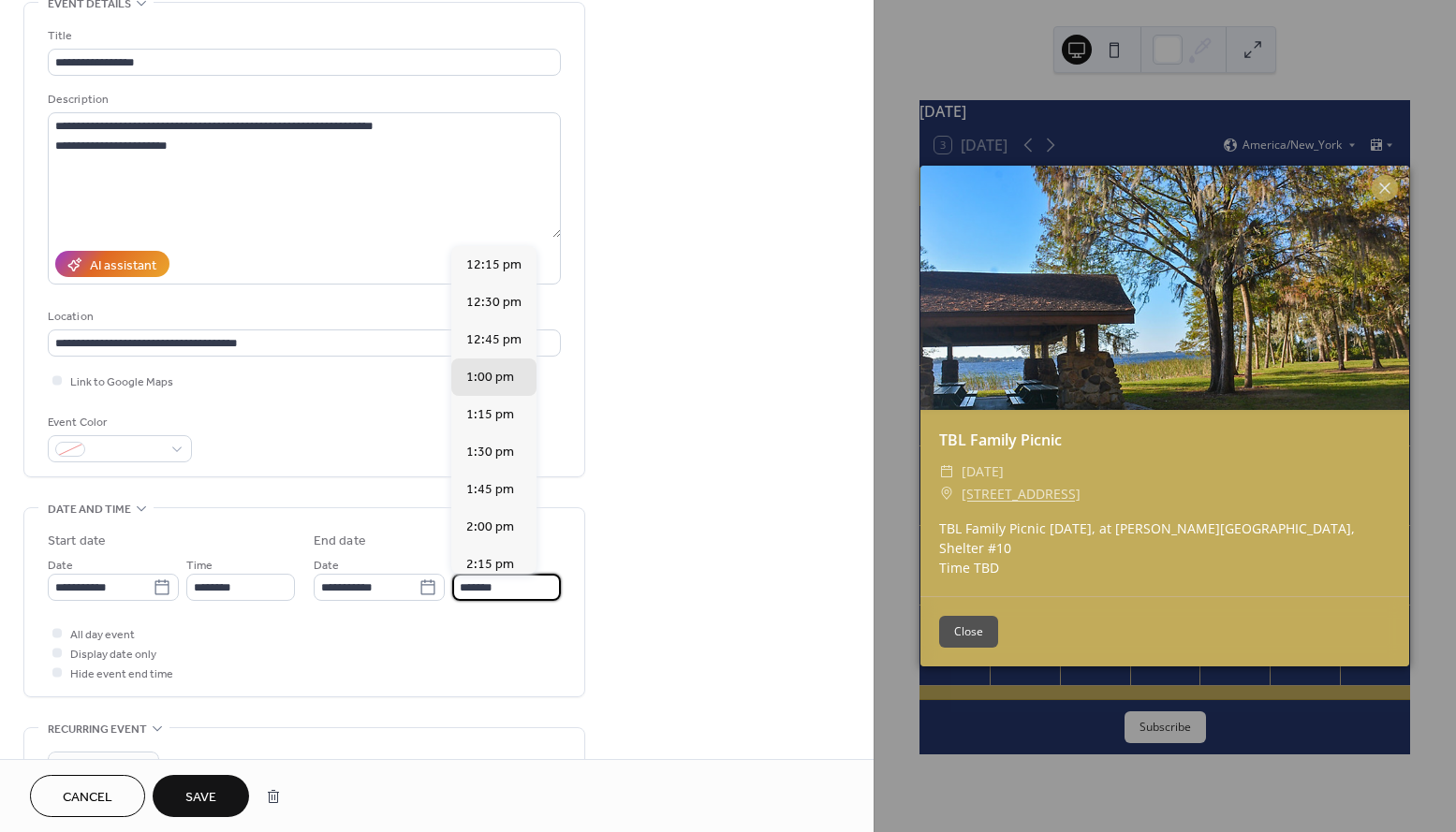 click on "*******" at bounding box center (507, 587) 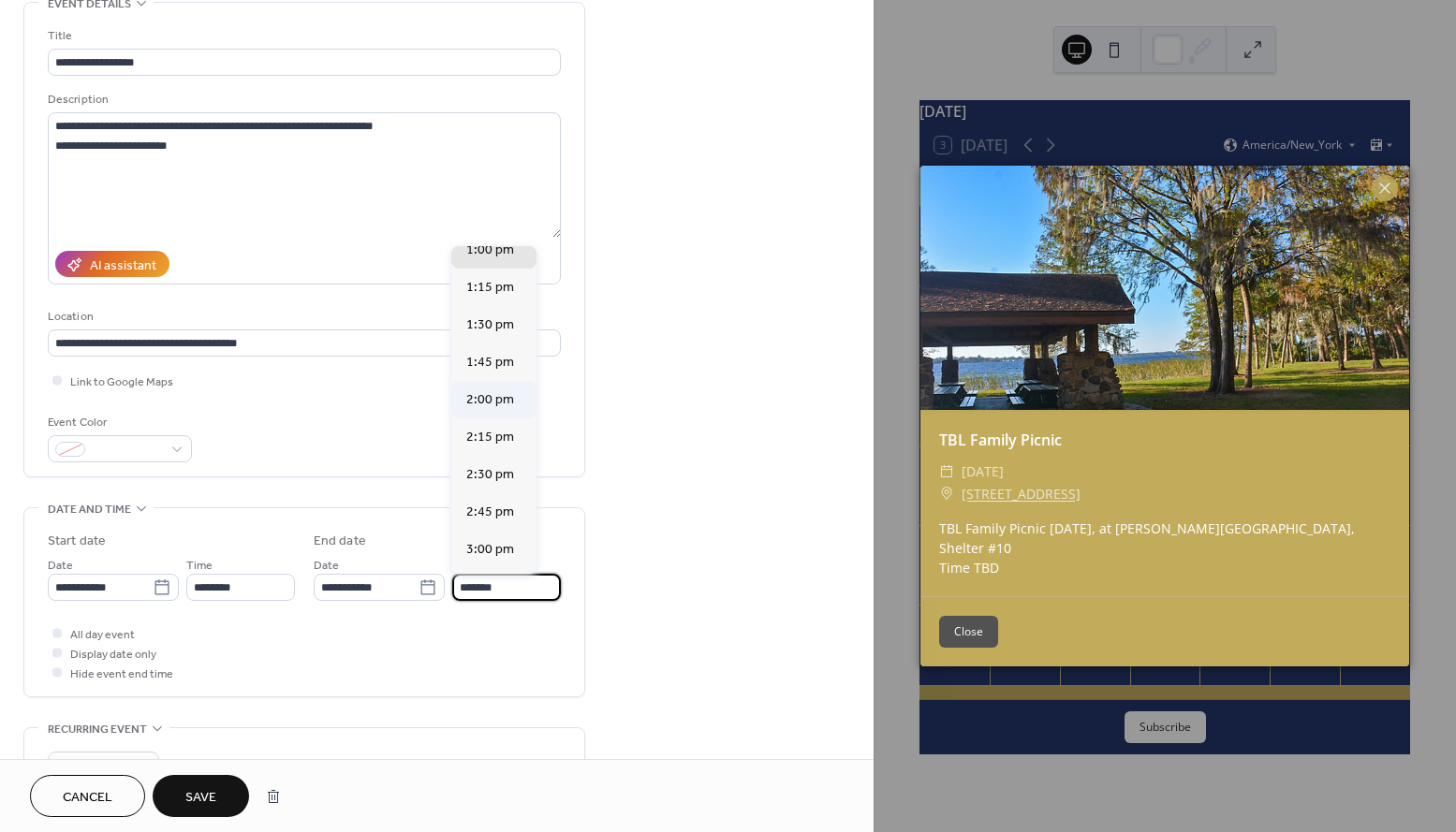 scroll, scrollTop: 145, scrollLeft: 0, axis: vertical 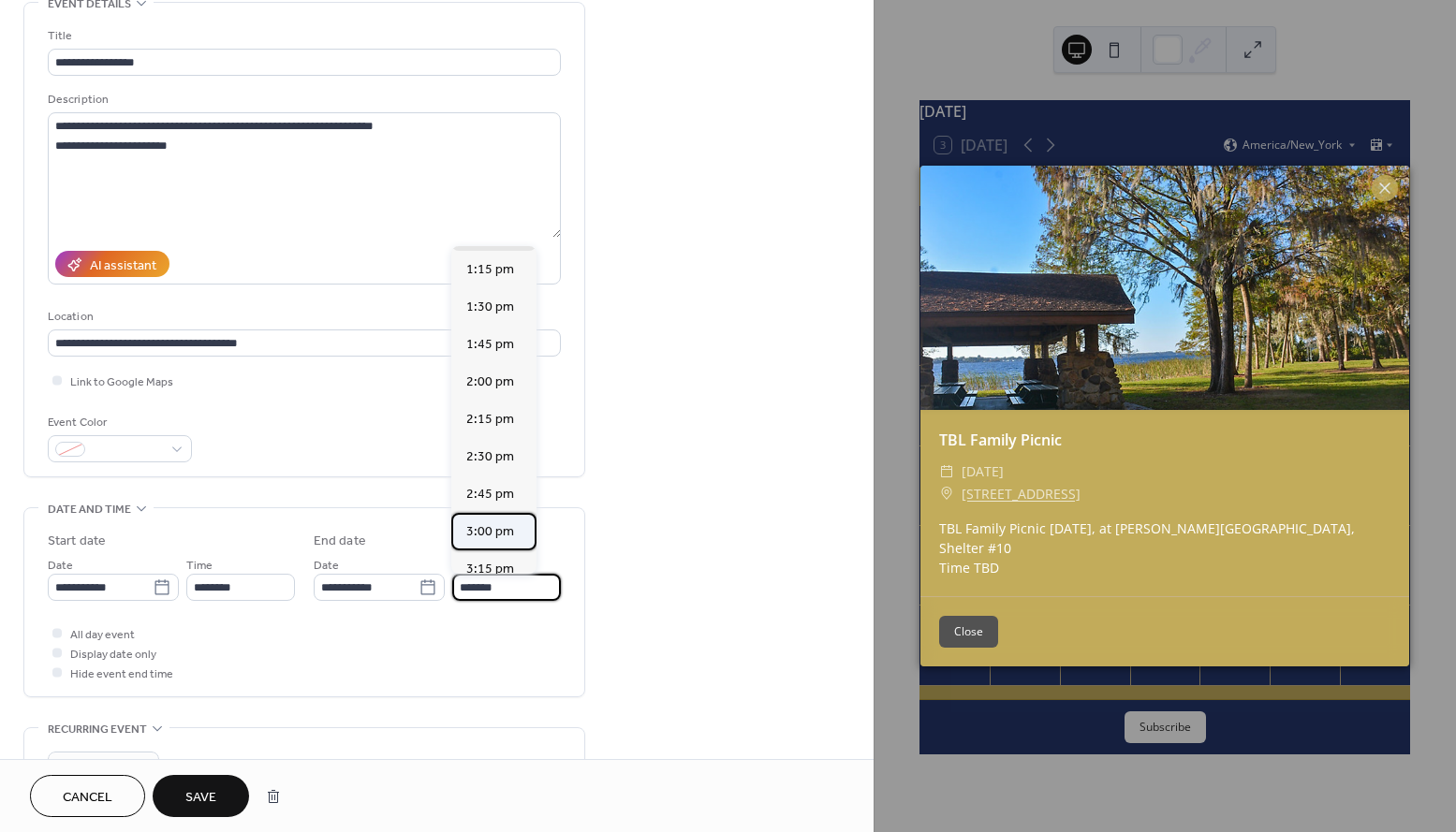 click on "3:00 pm" at bounding box center (490, 532) 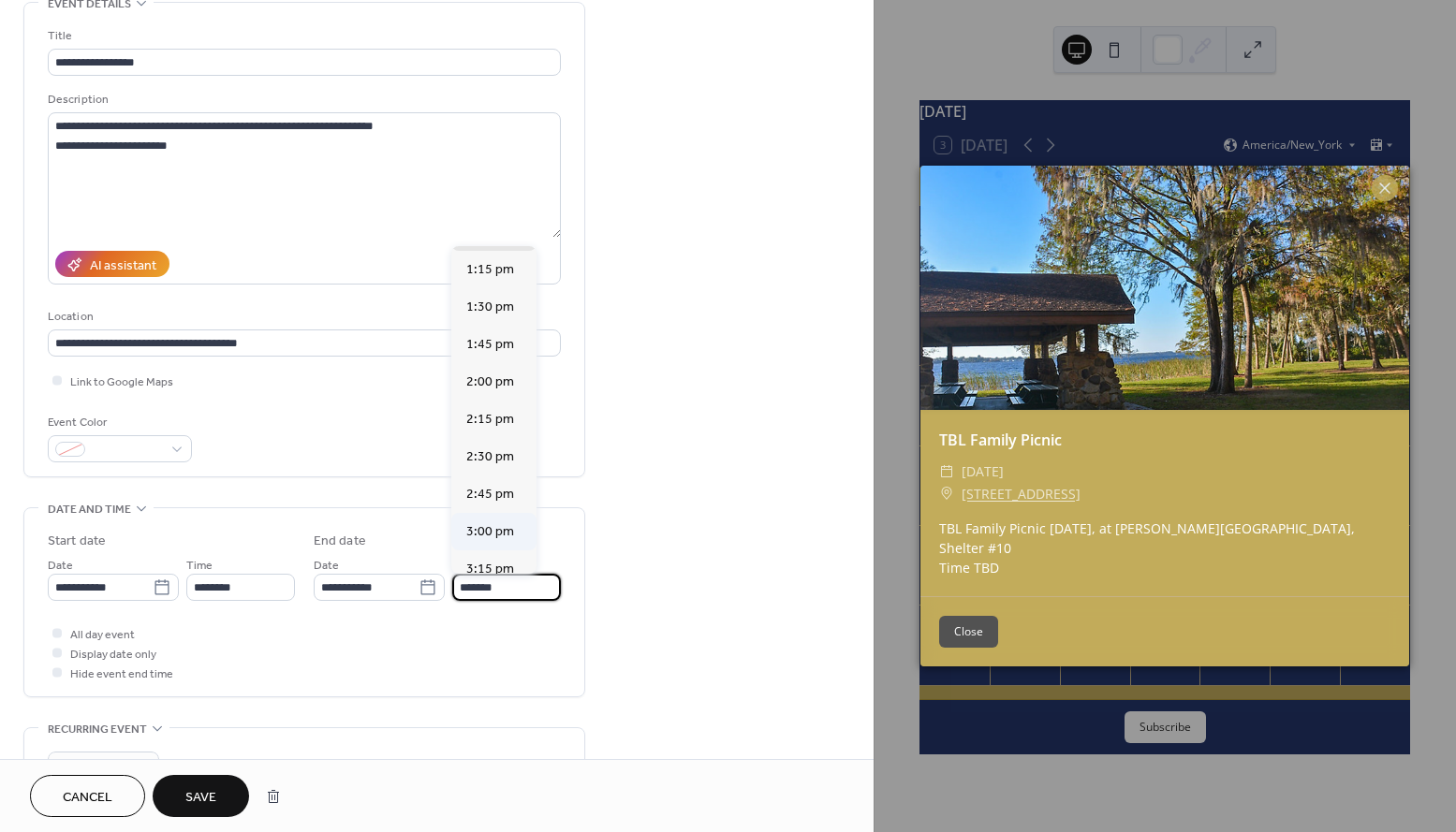 type on "*******" 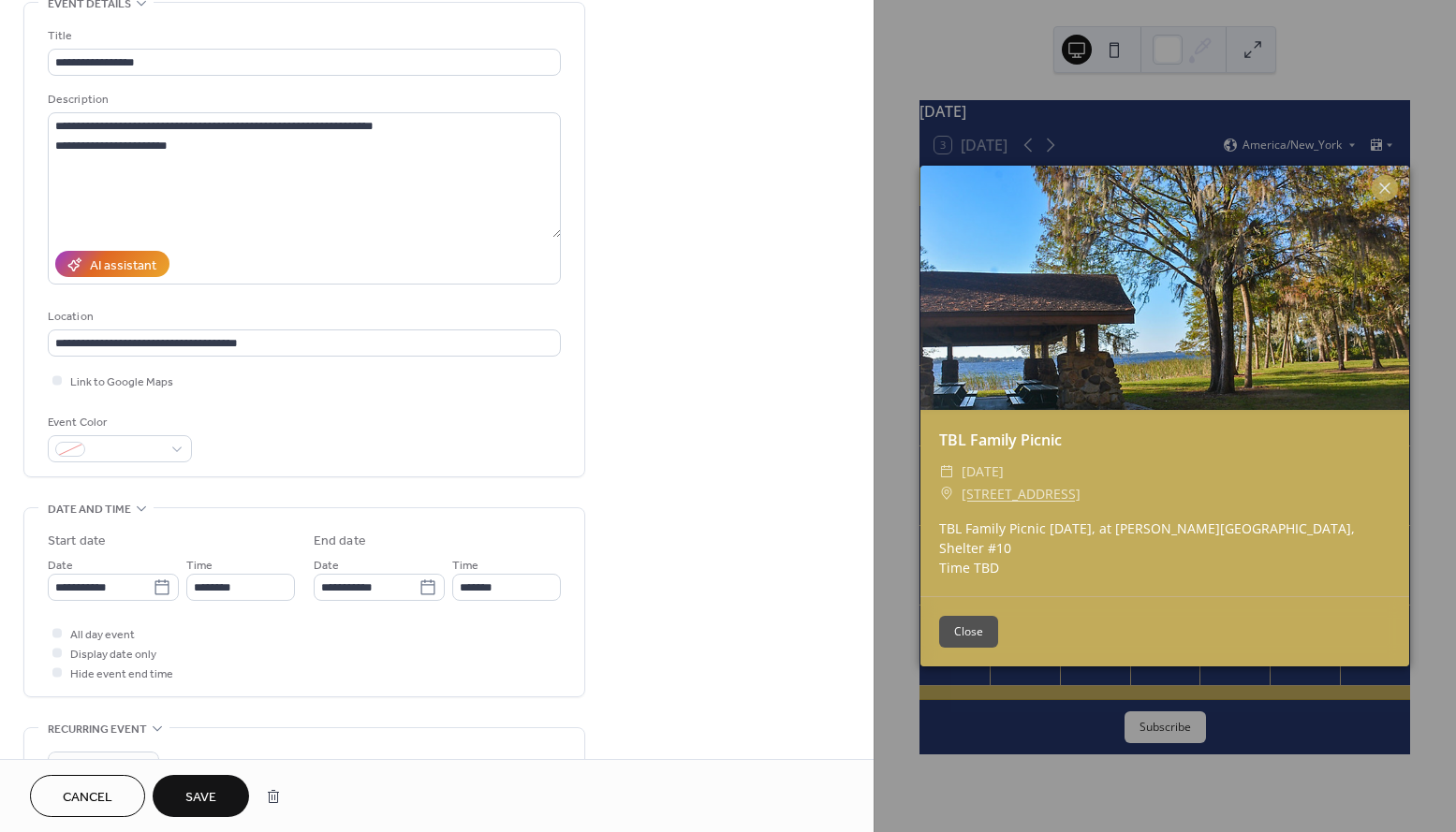 click on "All day event Display date only Hide event end time" at bounding box center [304, 652] 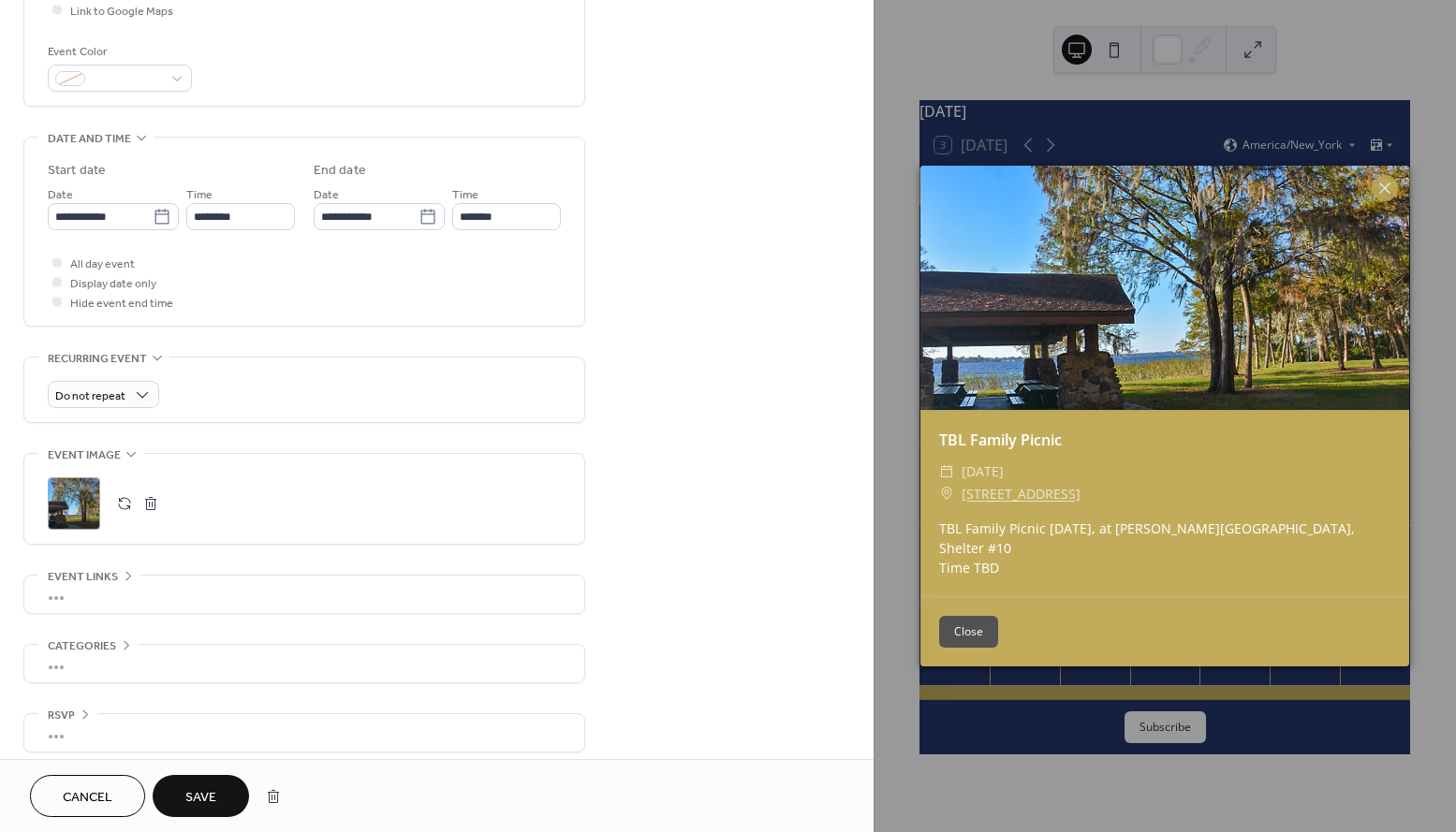 scroll, scrollTop: 484, scrollLeft: 0, axis: vertical 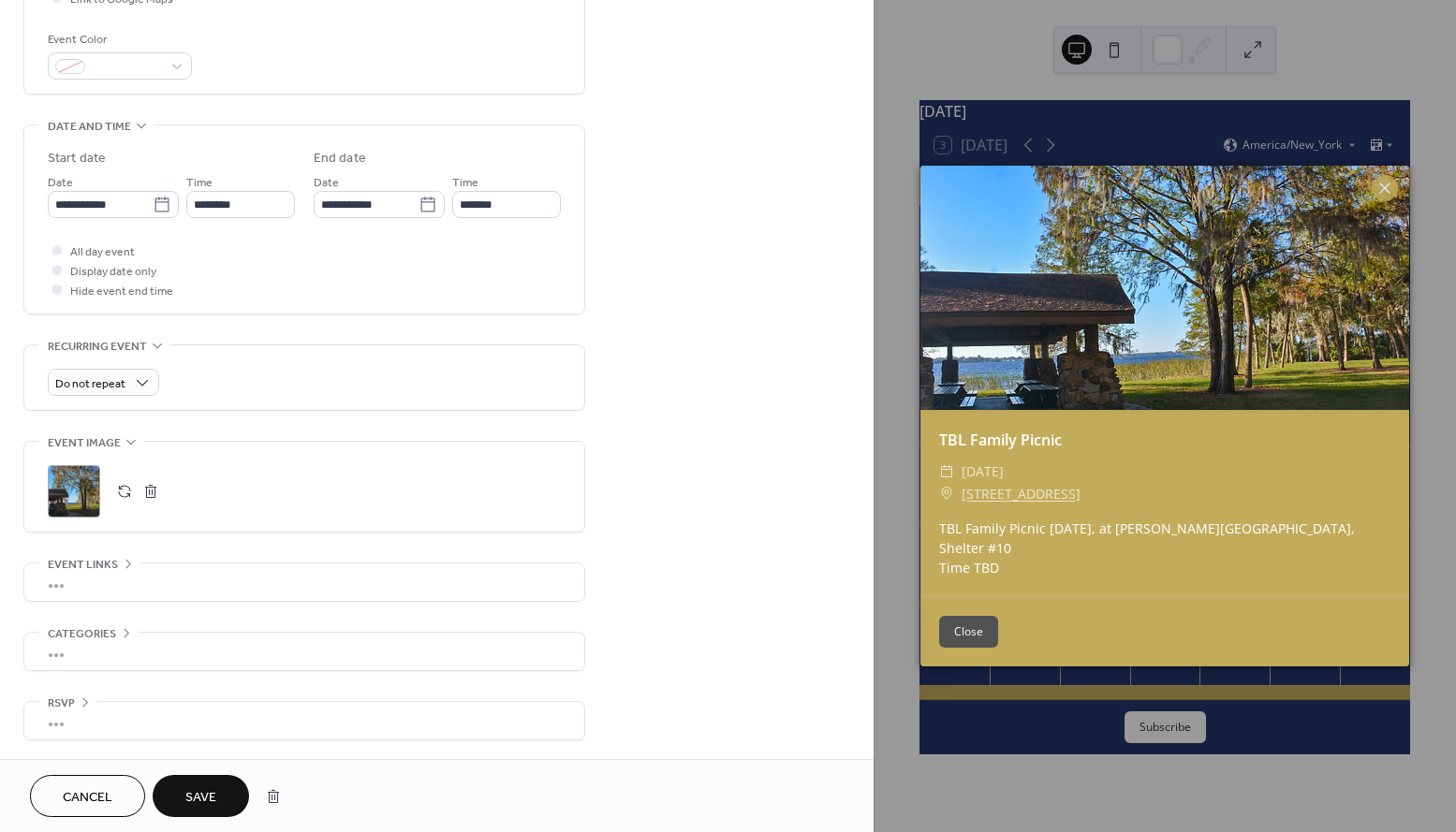 click on "Save" at bounding box center [200, 797] 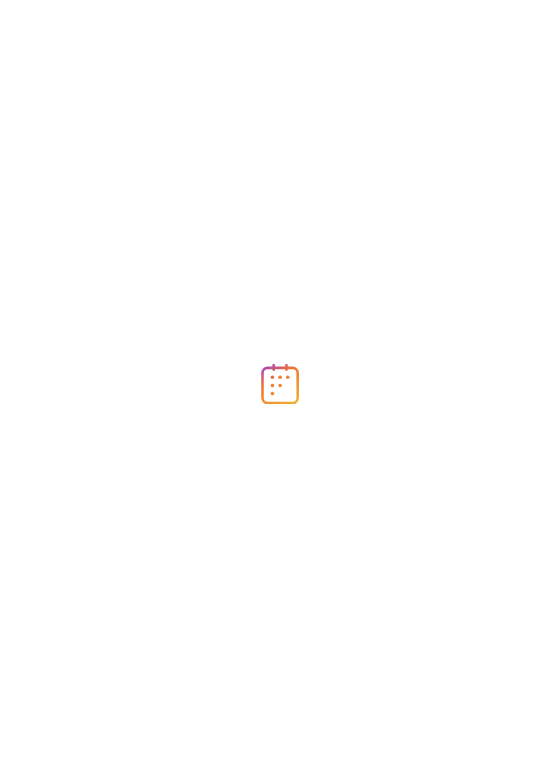 scroll, scrollTop: 0, scrollLeft: 0, axis: both 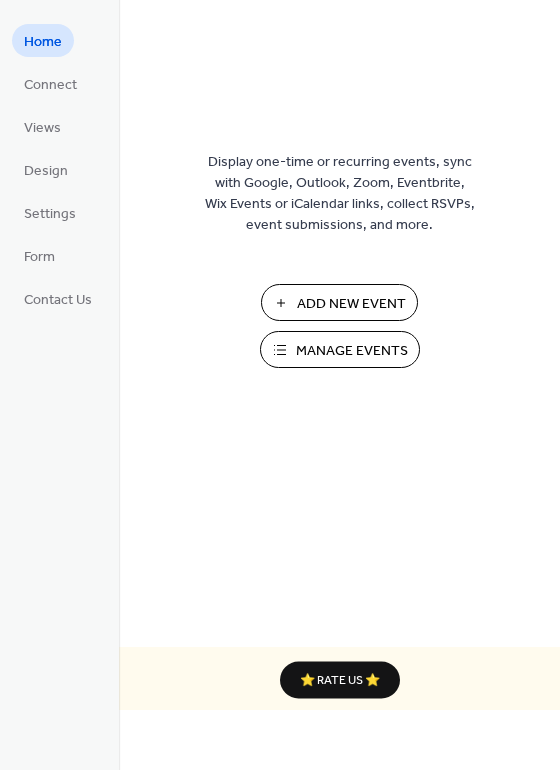 click on "Manage Events" at bounding box center [352, 351] 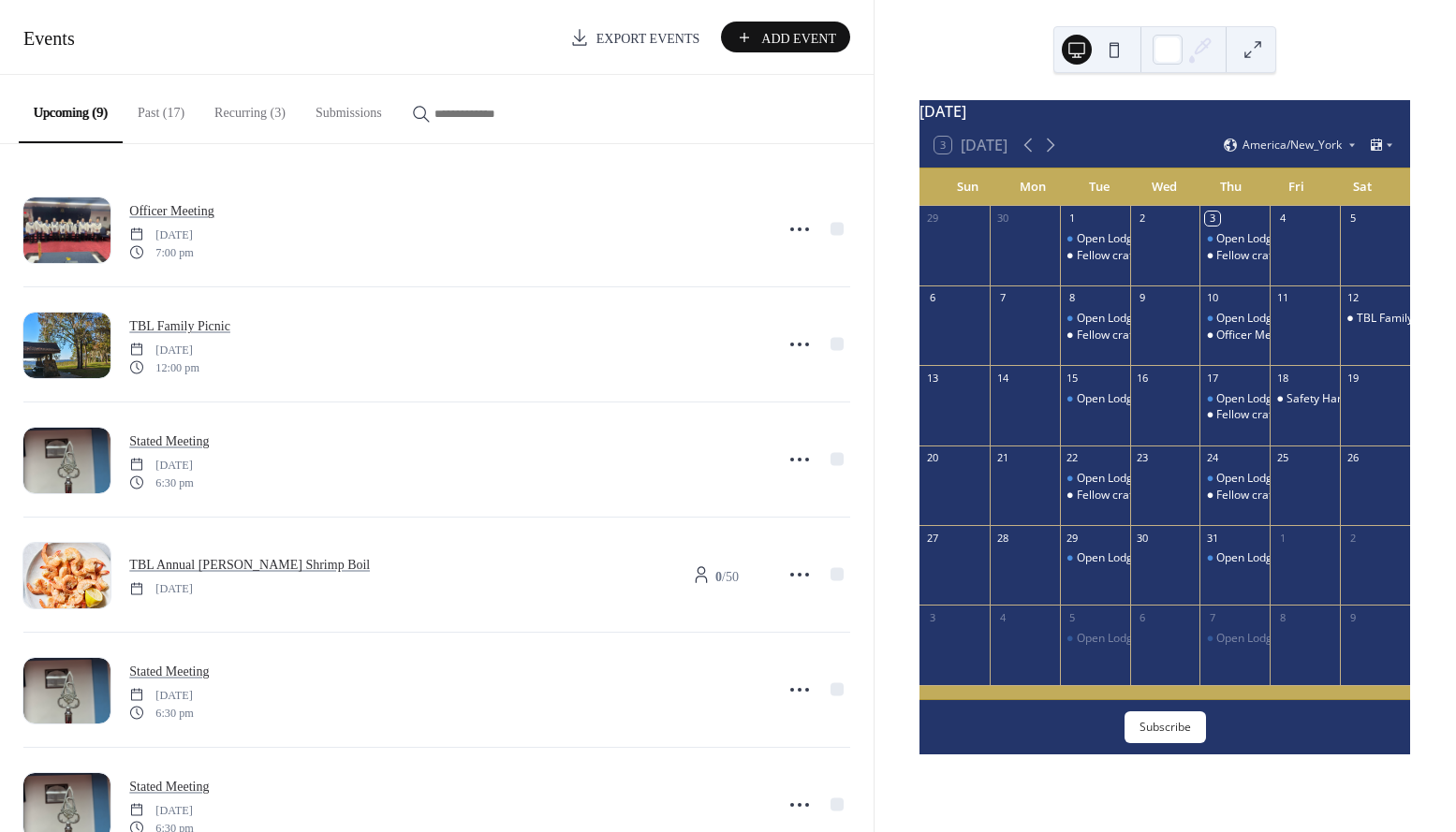 scroll, scrollTop: 0, scrollLeft: 0, axis: both 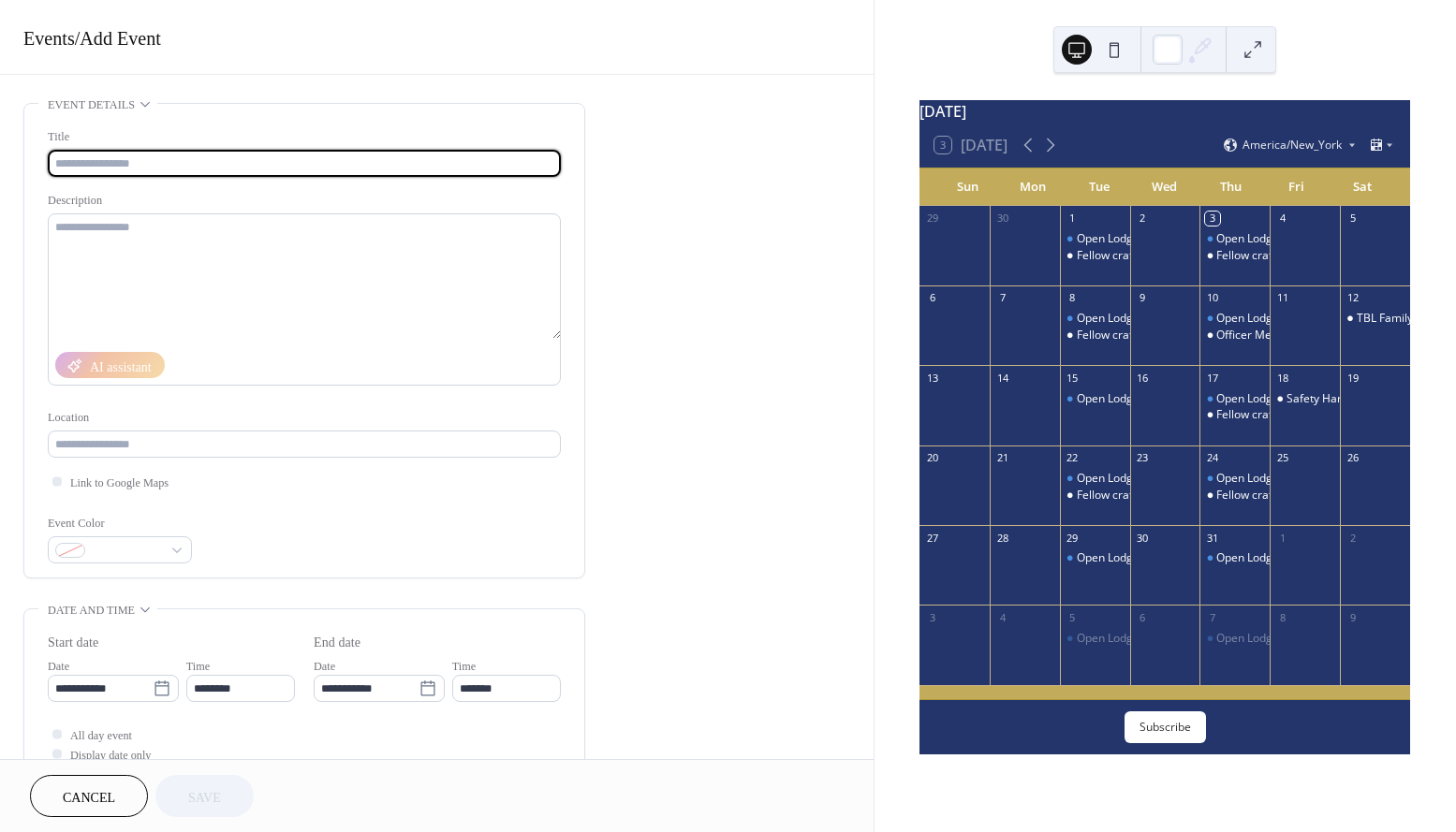 click at bounding box center (304, 163) 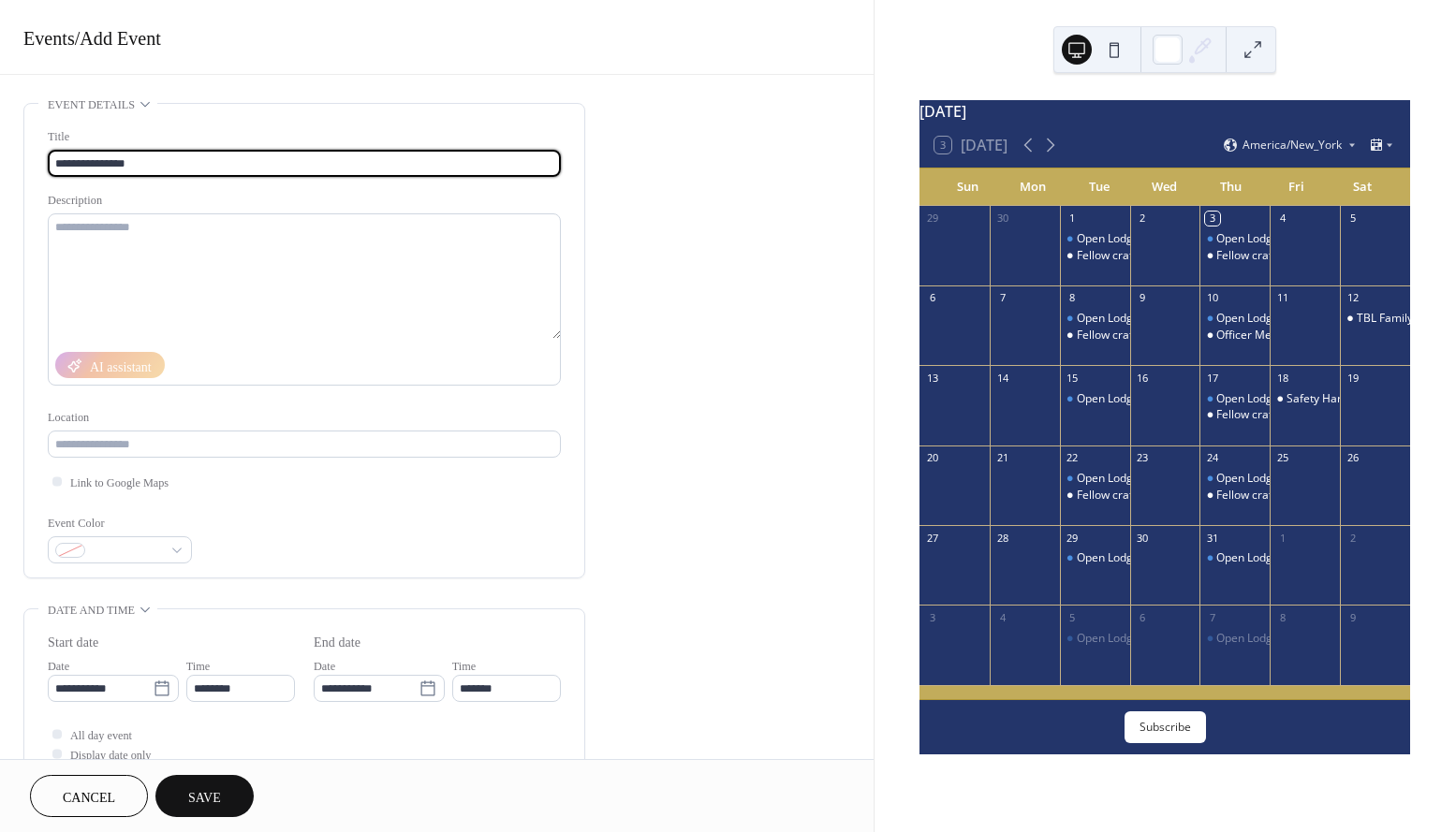 scroll, scrollTop: 0, scrollLeft: 0, axis: both 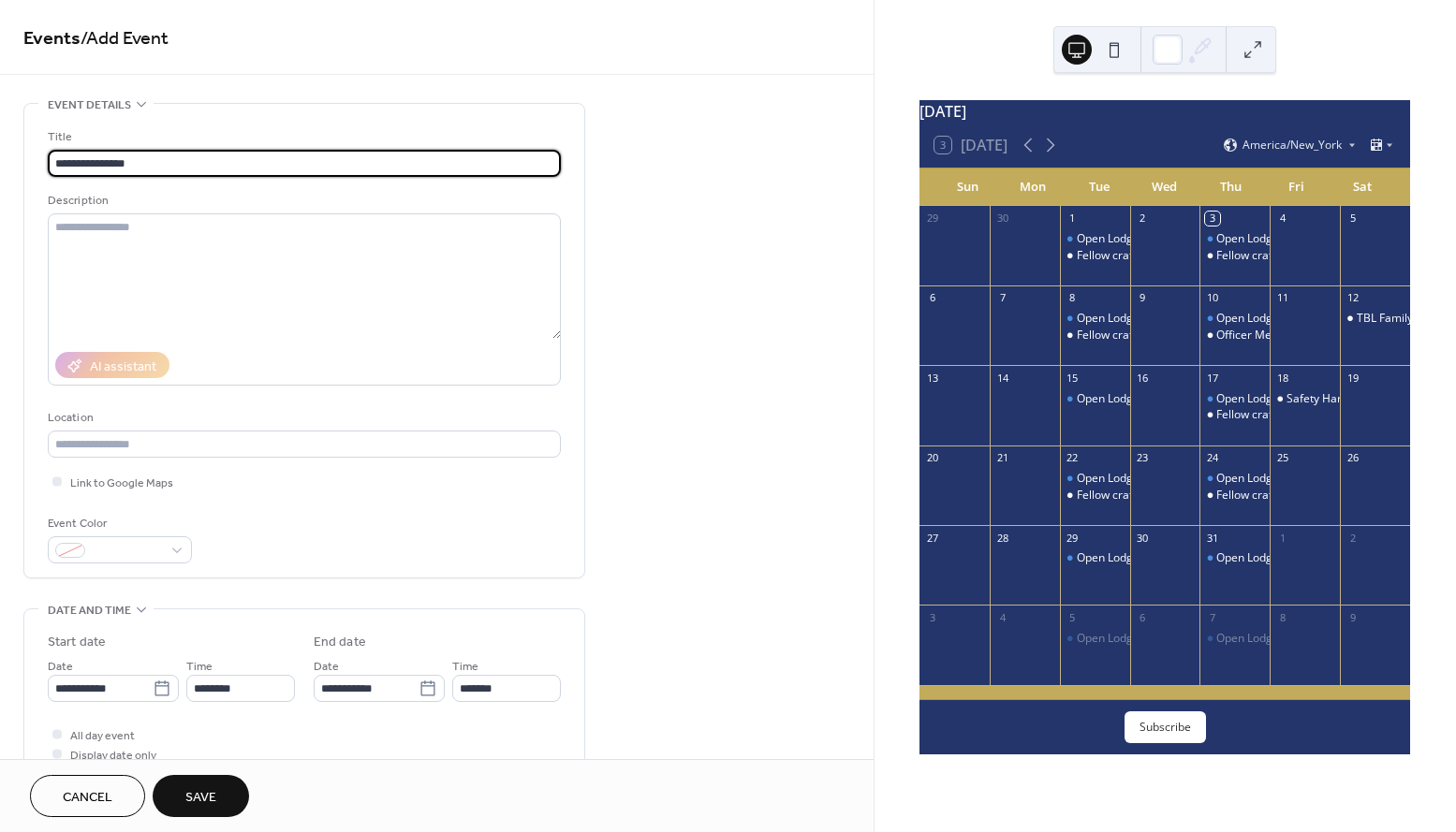 click on "**********" at bounding box center (436, 673) 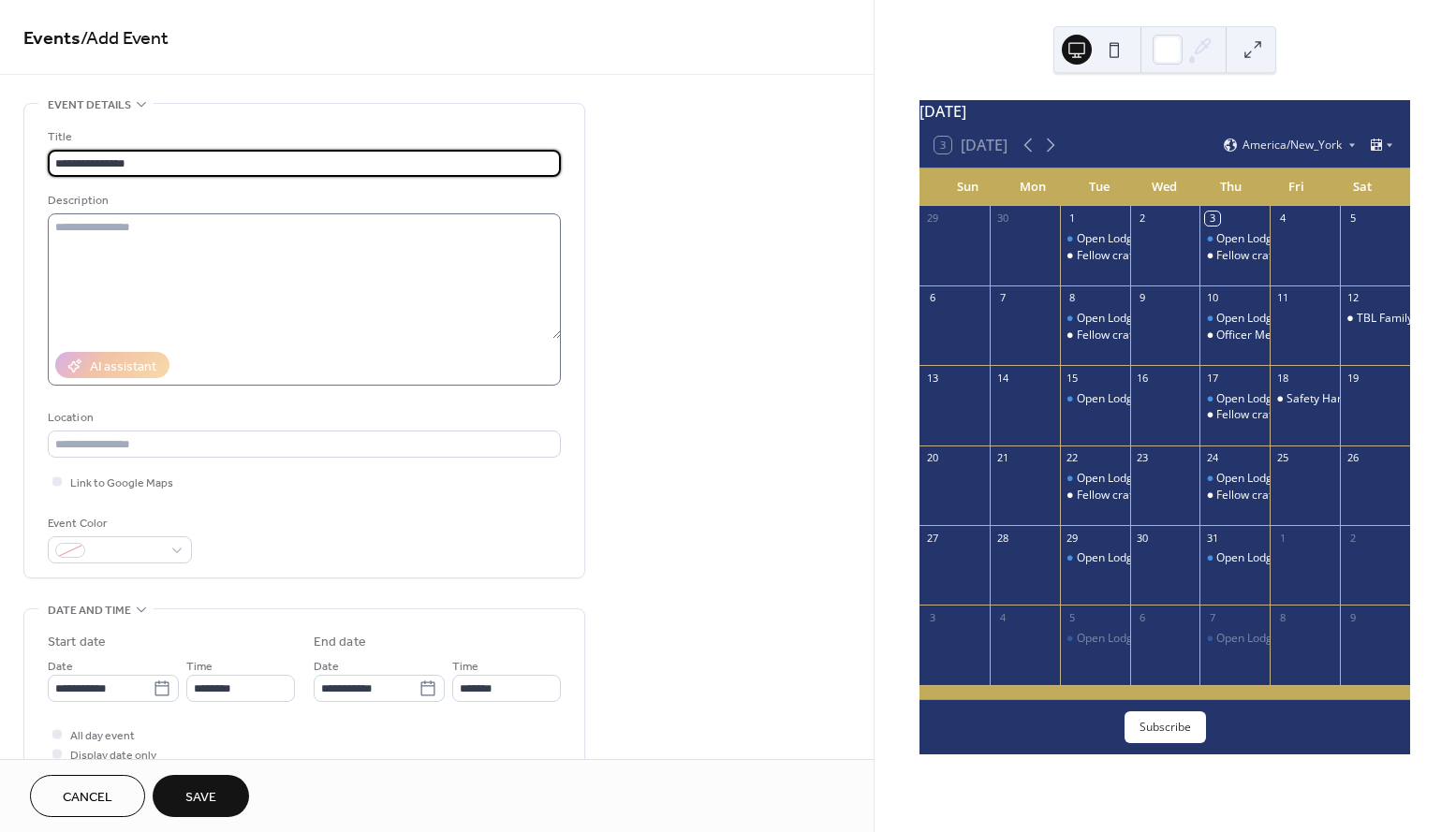 click at bounding box center (304, 299) 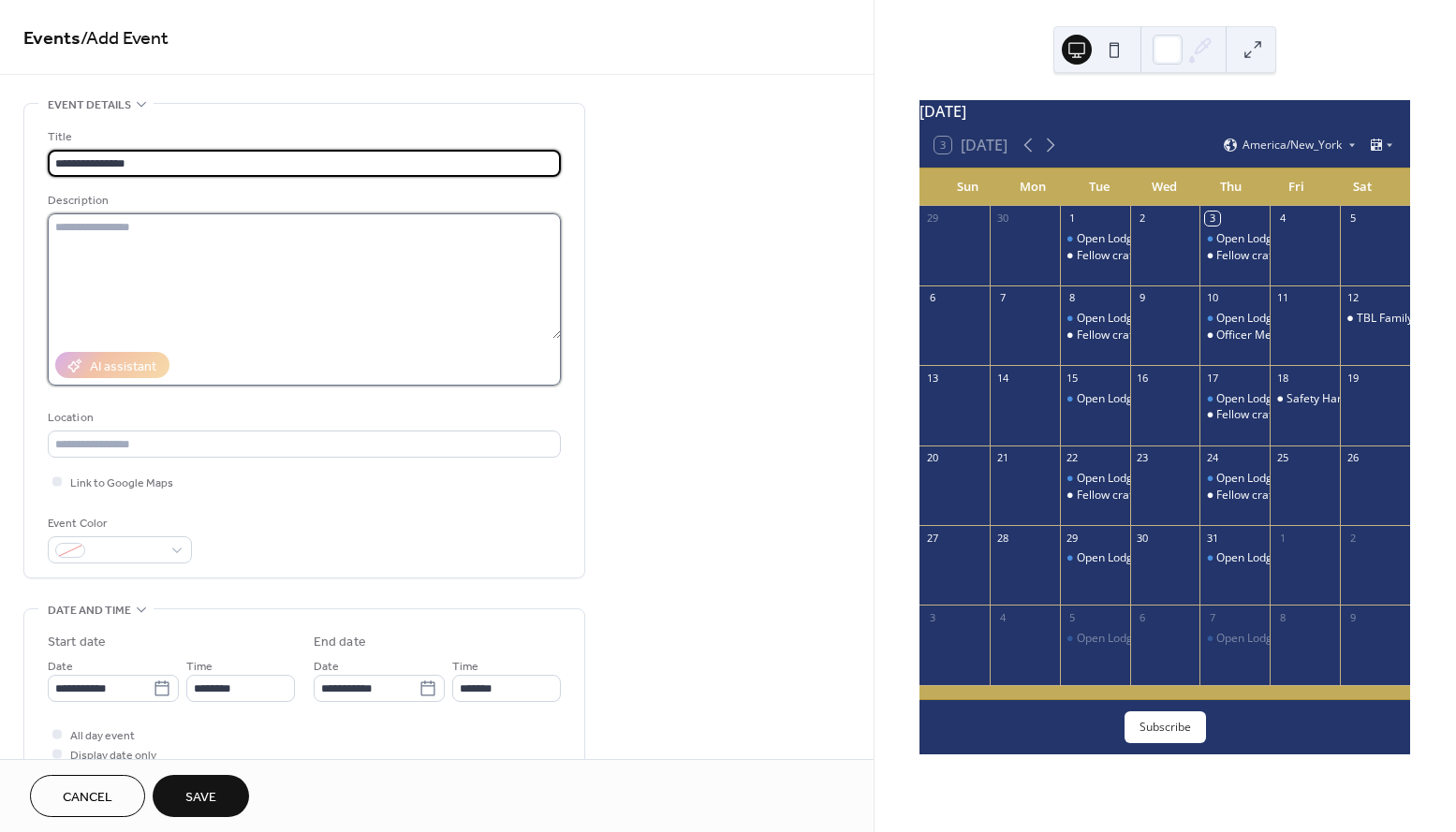 click at bounding box center [304, 276] 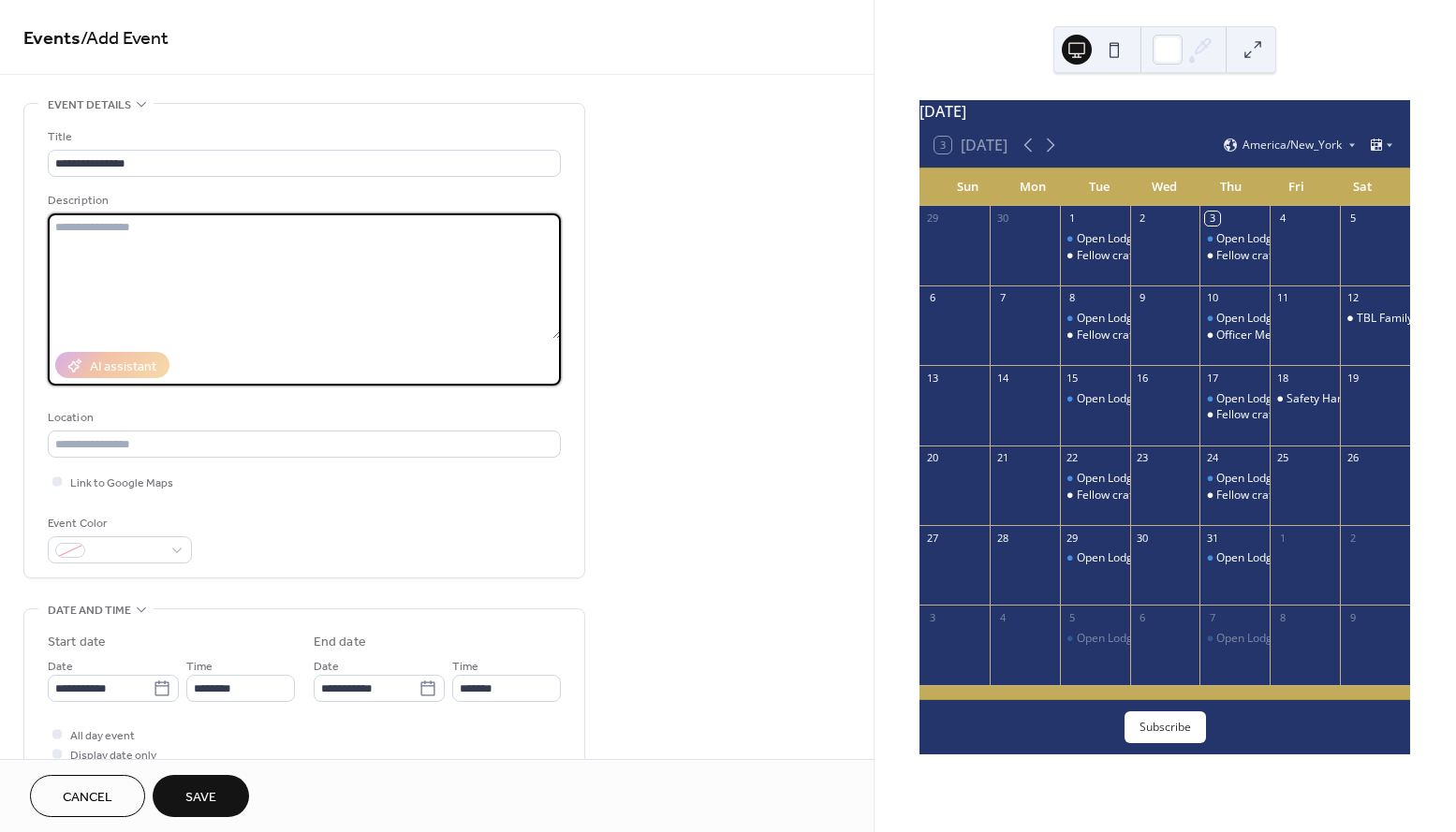click at bounding box center (304, 276) 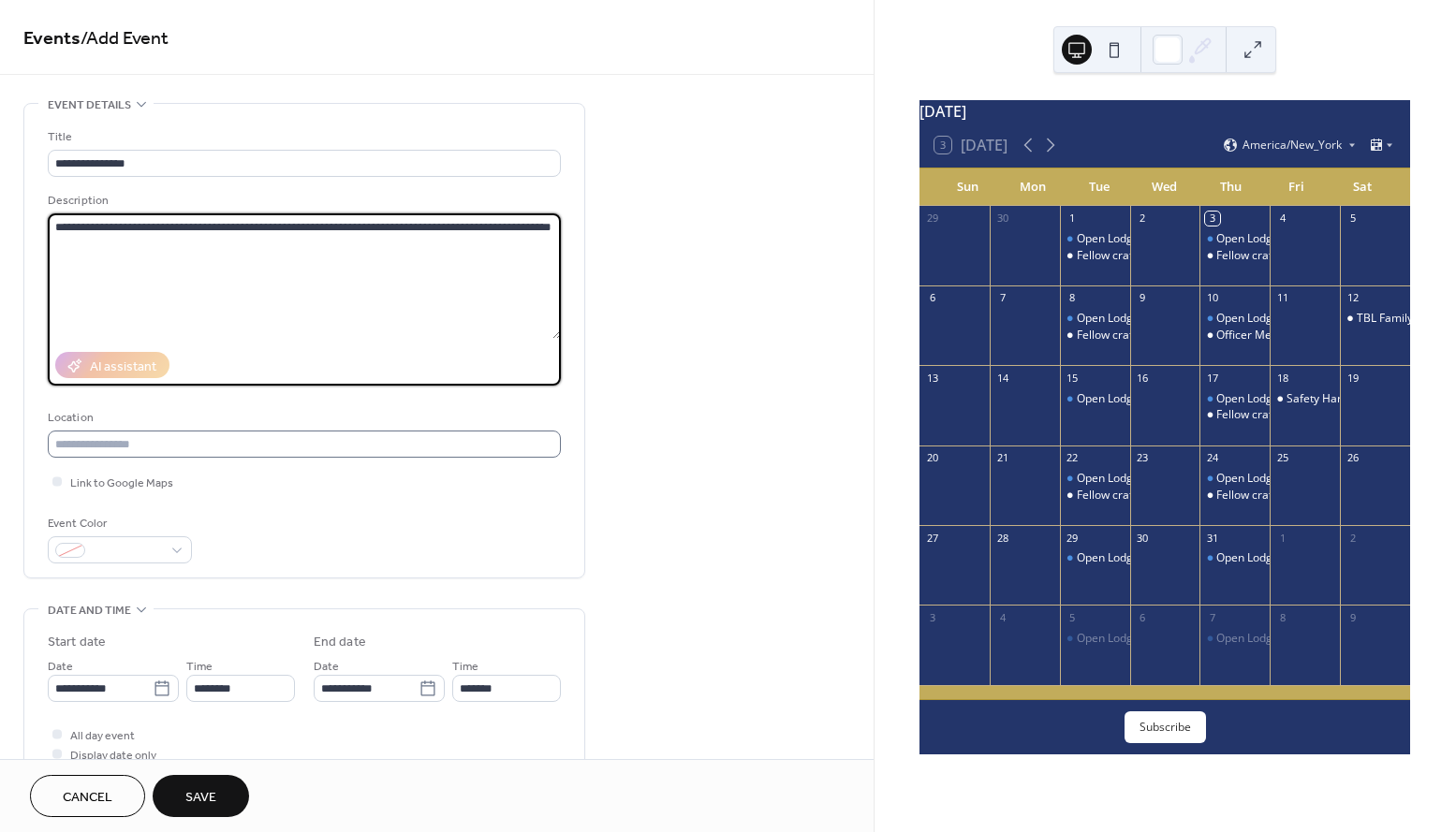 type on "**********" 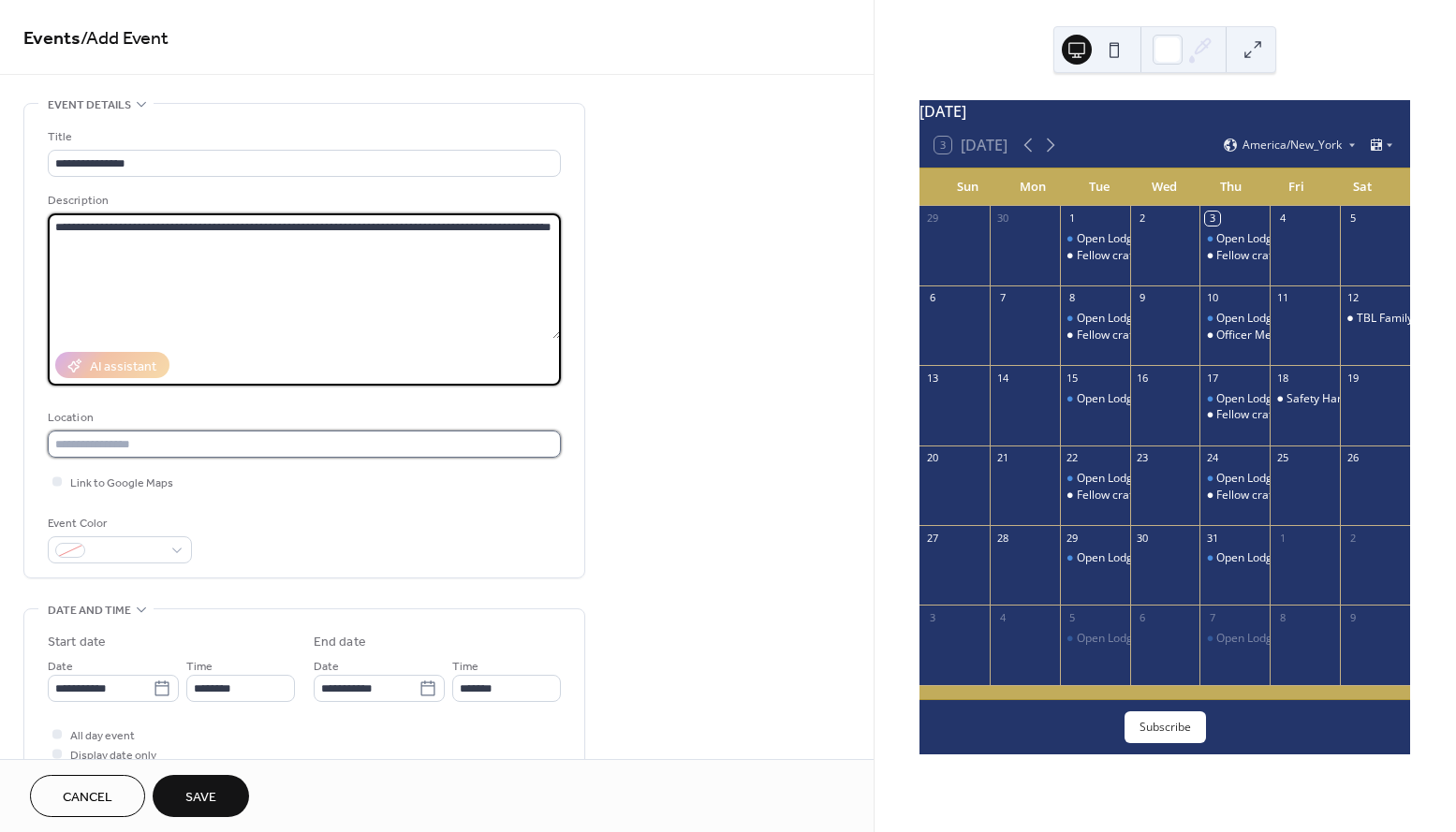 click at bounding box center [304, 444] 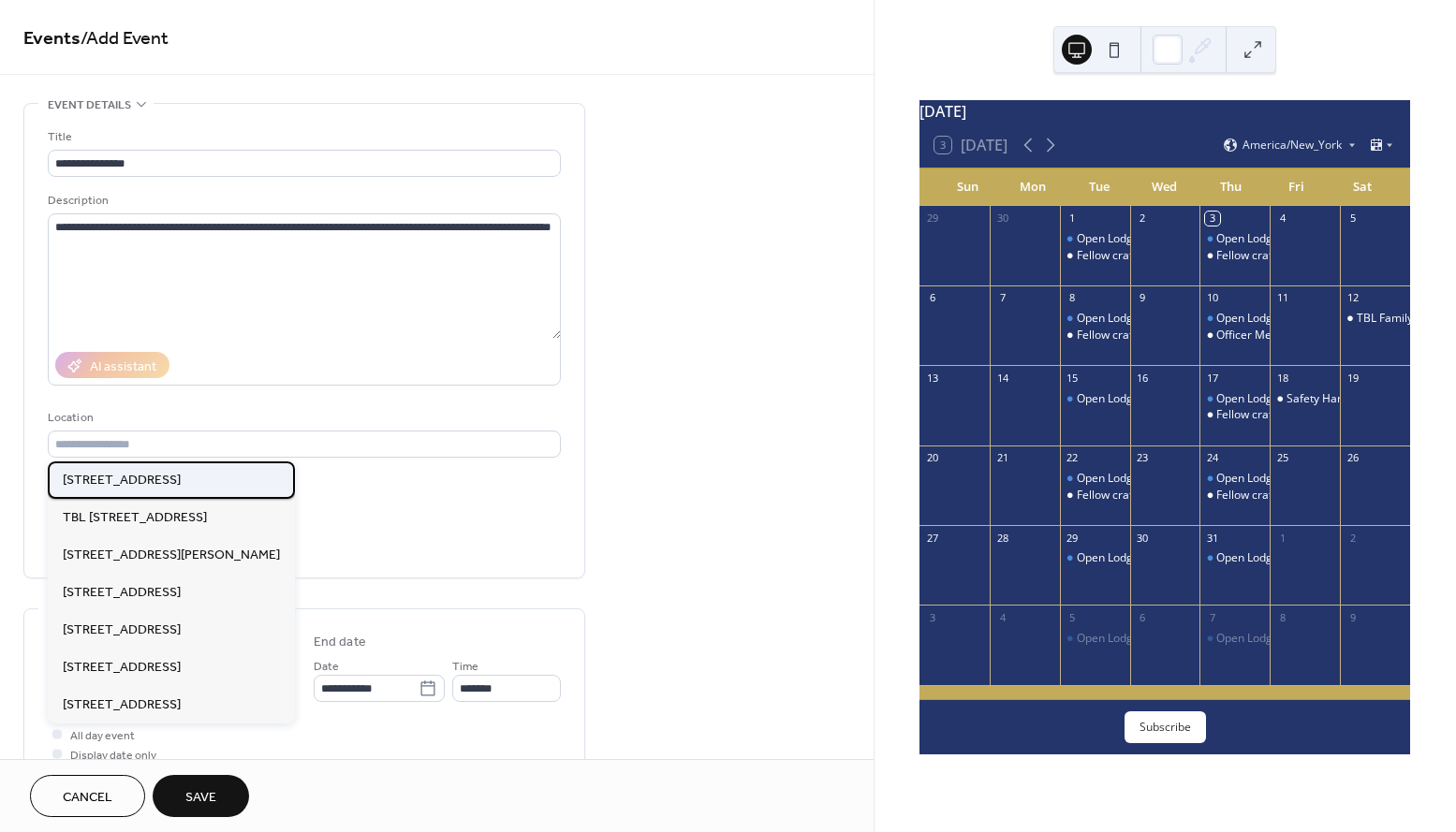 click on "354 Main St, Safety Harbor, FL 34695" at bounding box center [122, 480] 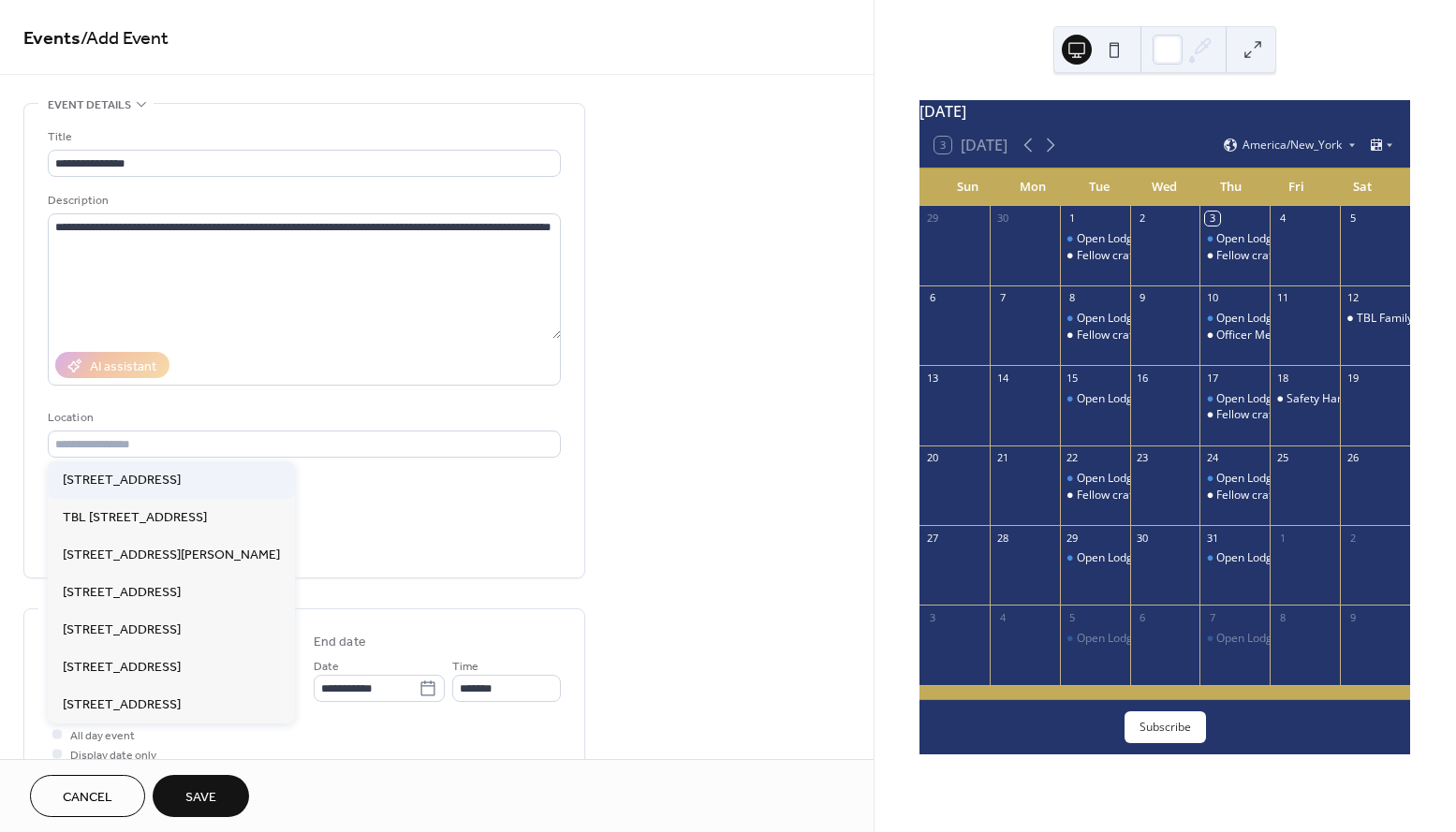 type on "**********" 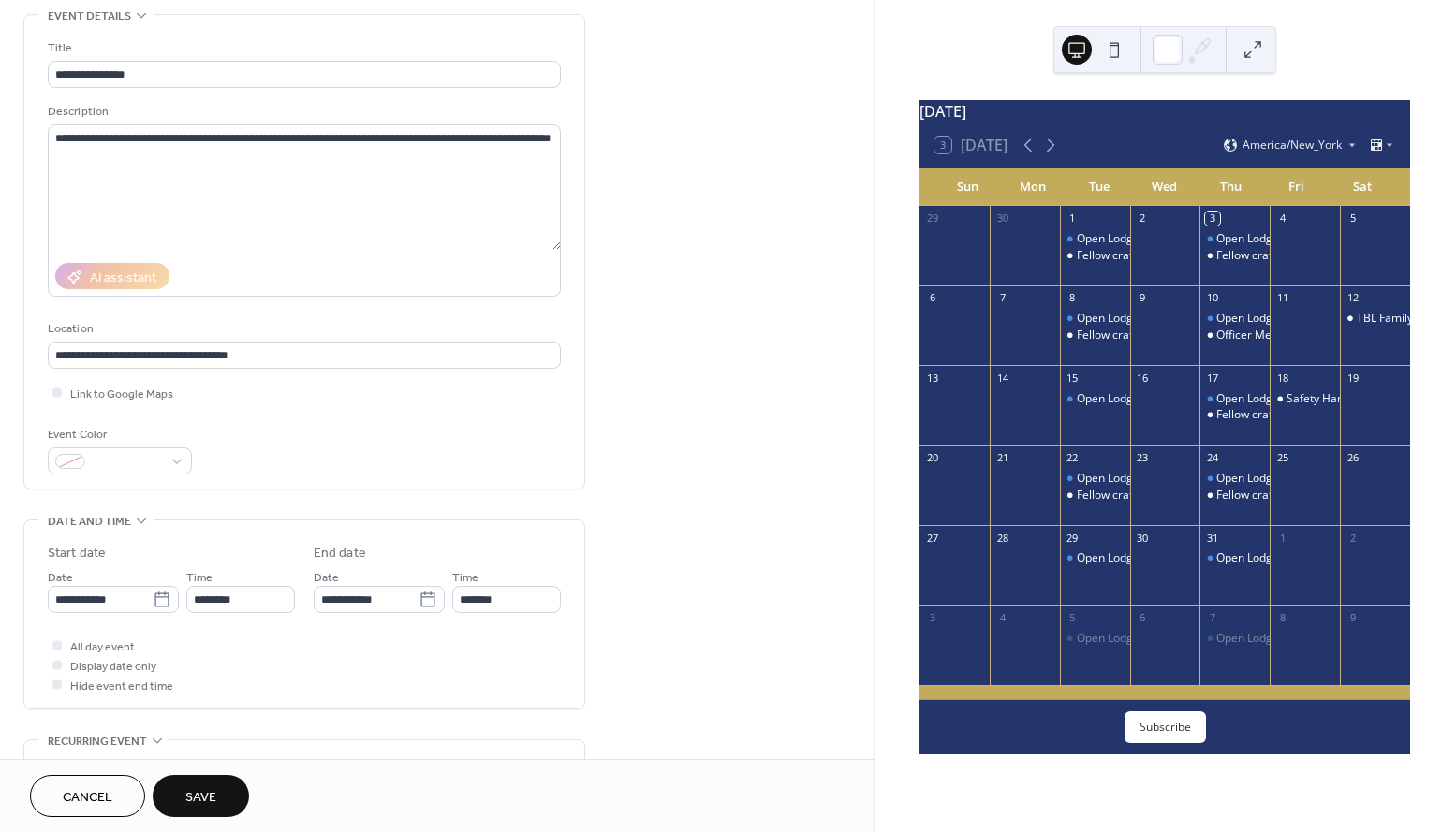 scroll, scrollTop: 119, scrollLeft: 0, axis: vertical 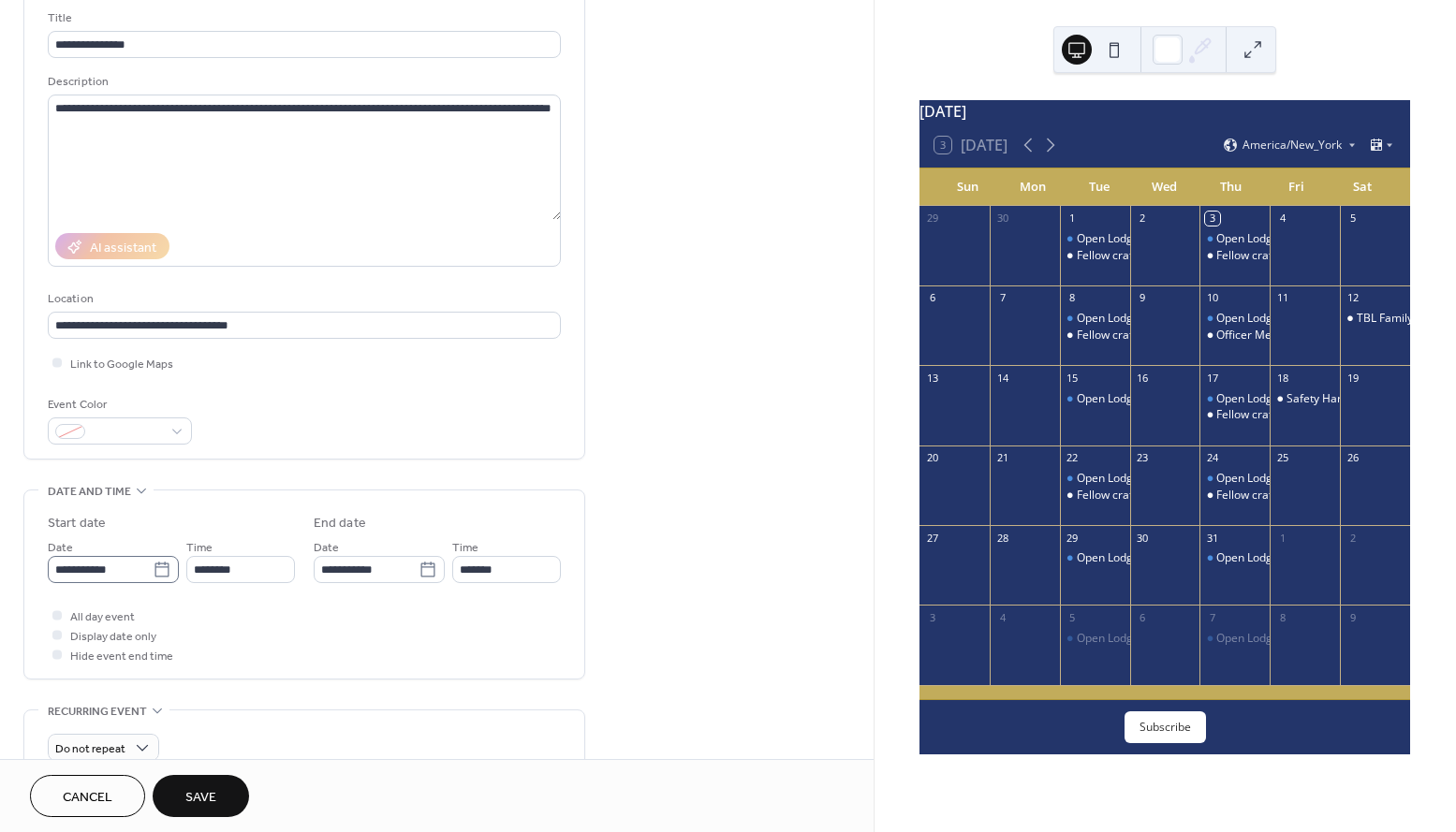 click 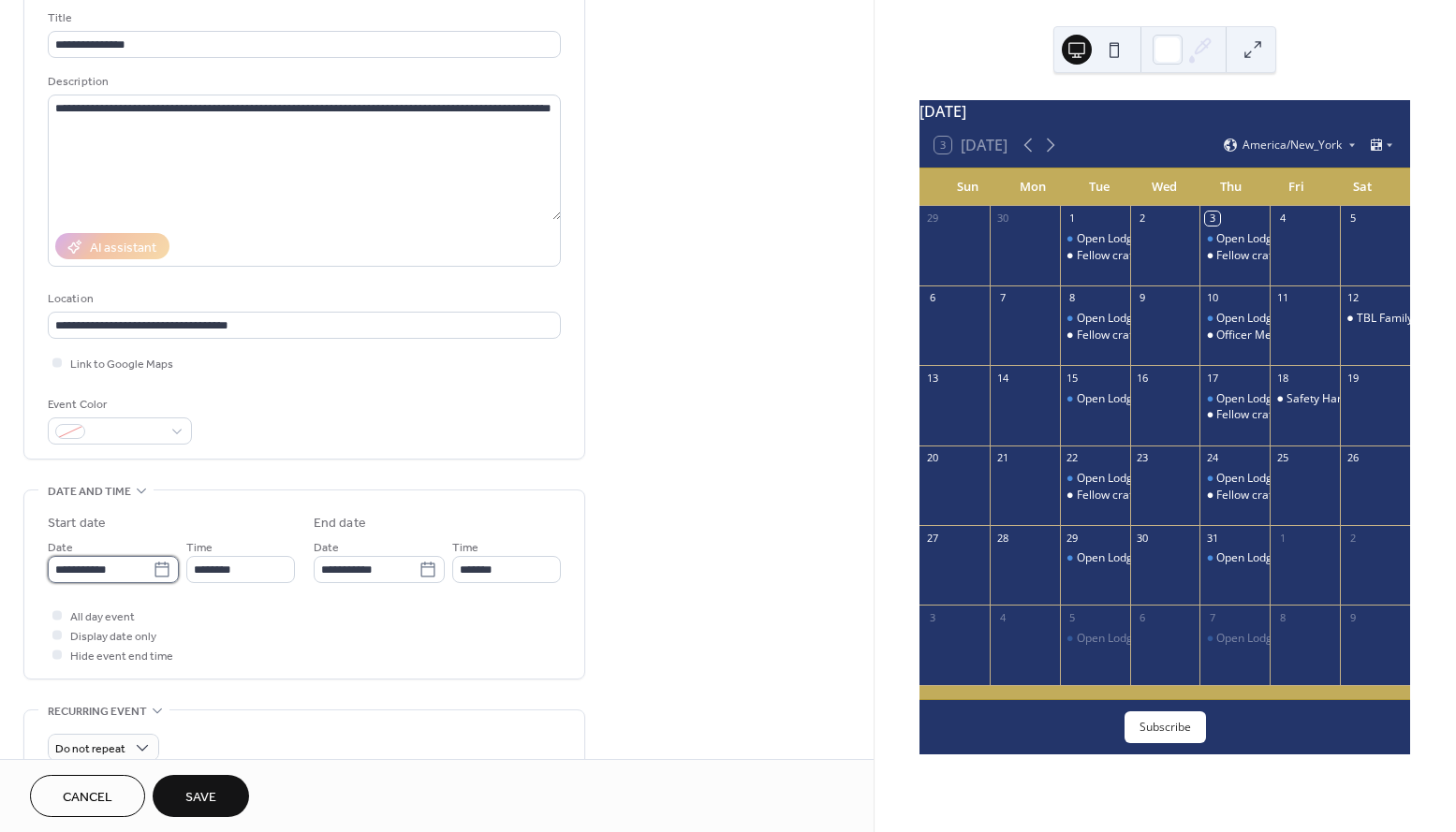 click on "**********" at bounding box center (100, 569) 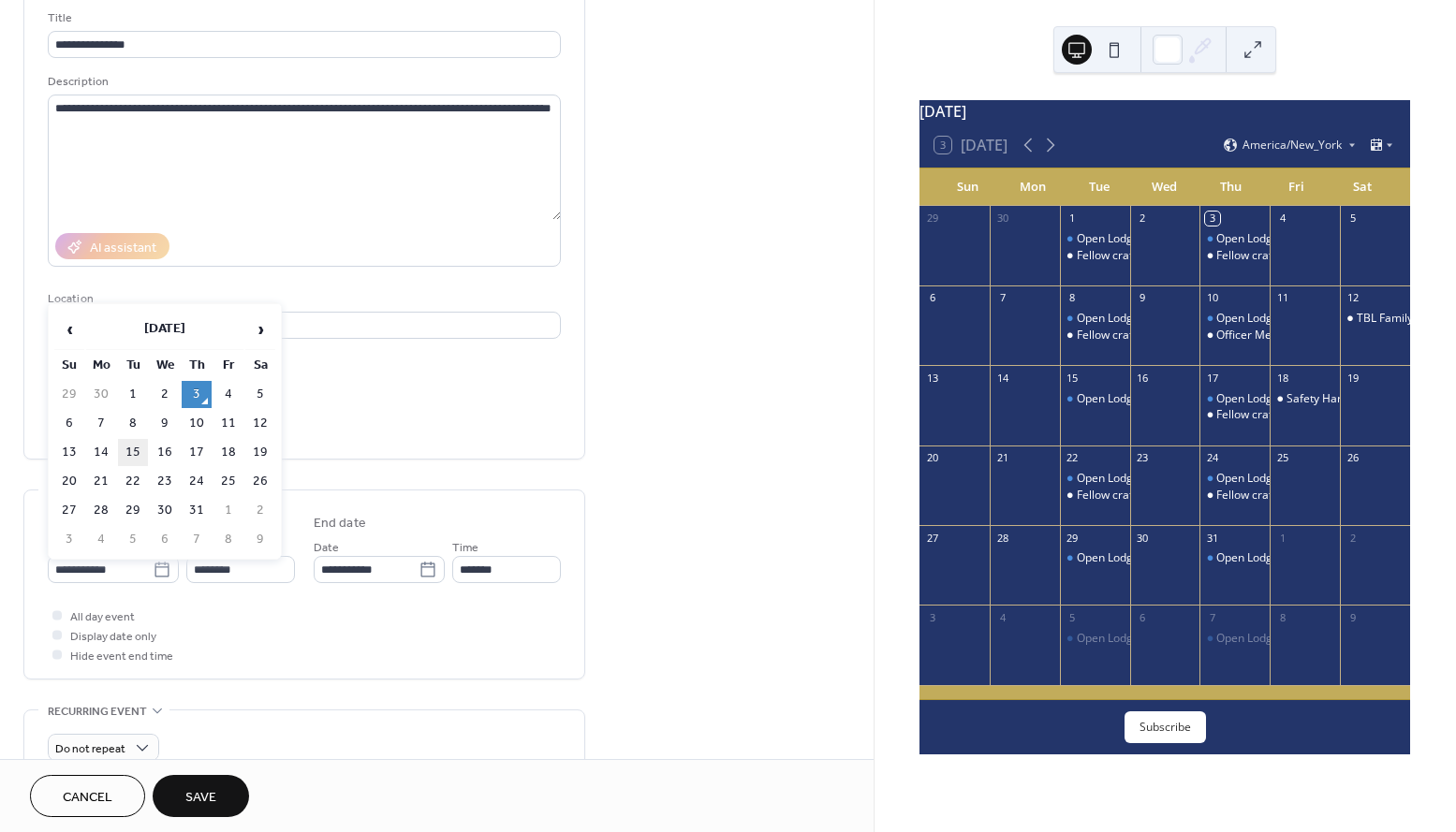 click on "15" at bounding box center (133, 452) 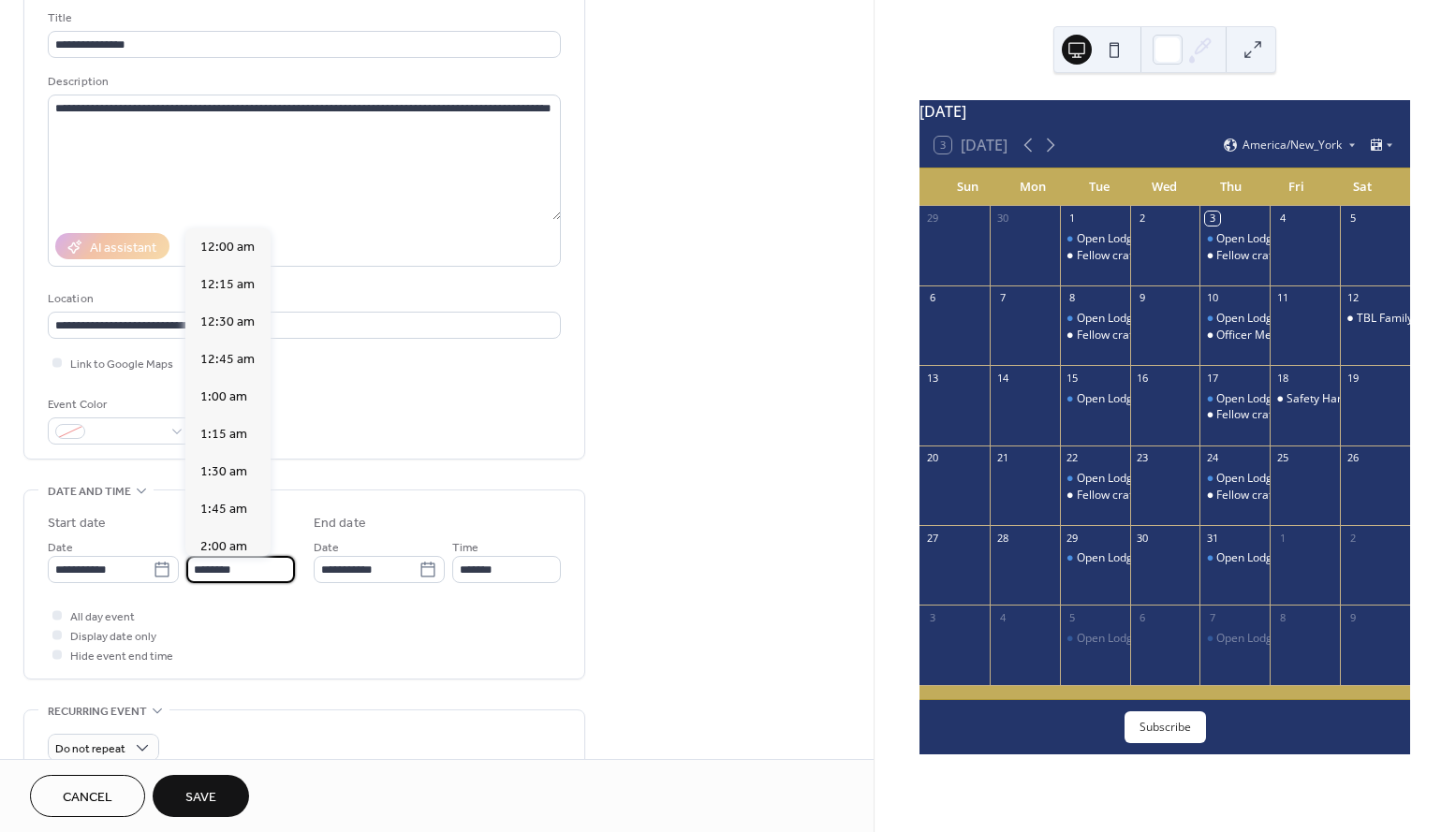 scroll, scrollTop: 1819, scrollLeft: 0, axis: vertical 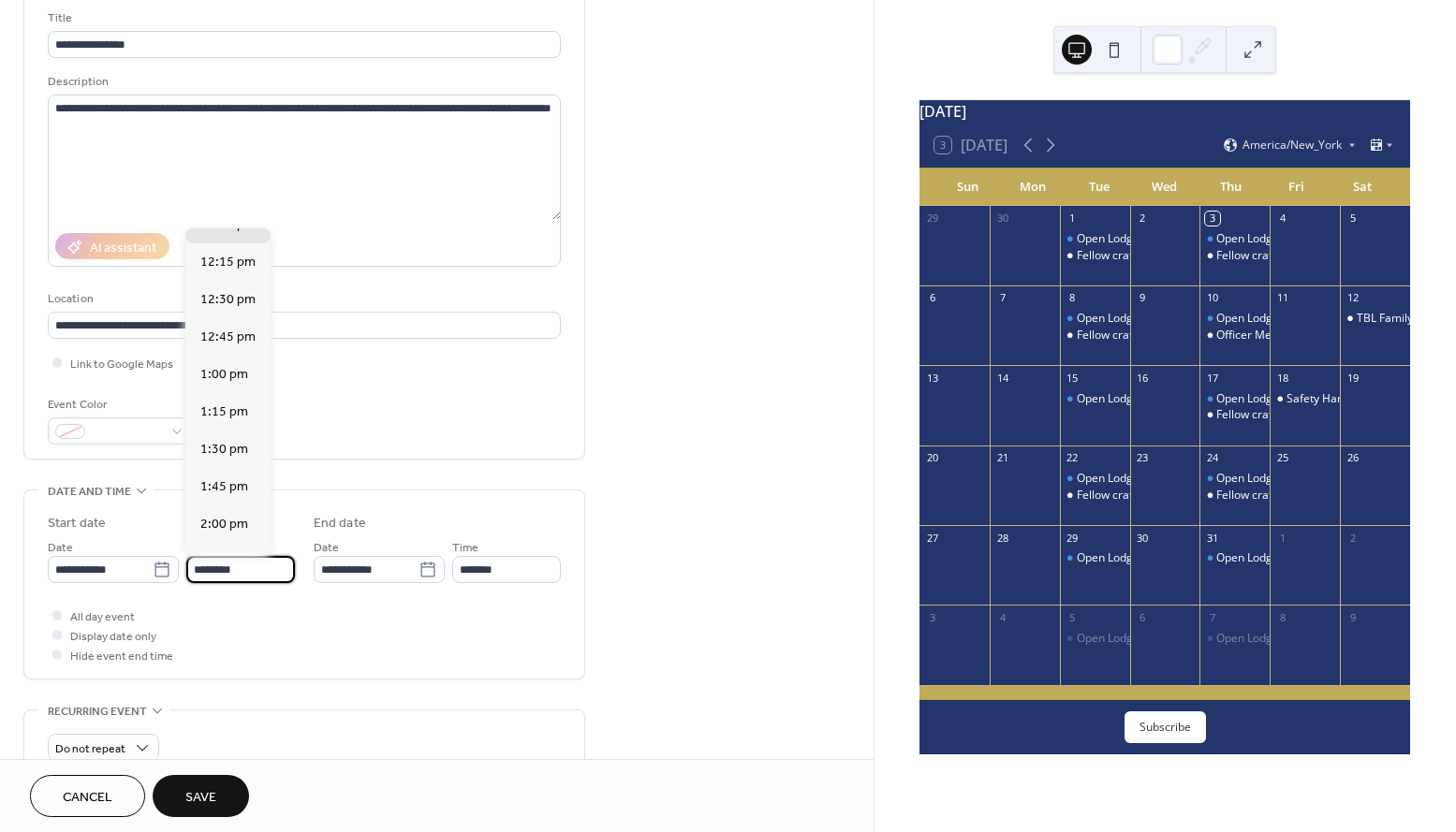 click on "********" at bounding box center [241, 569] 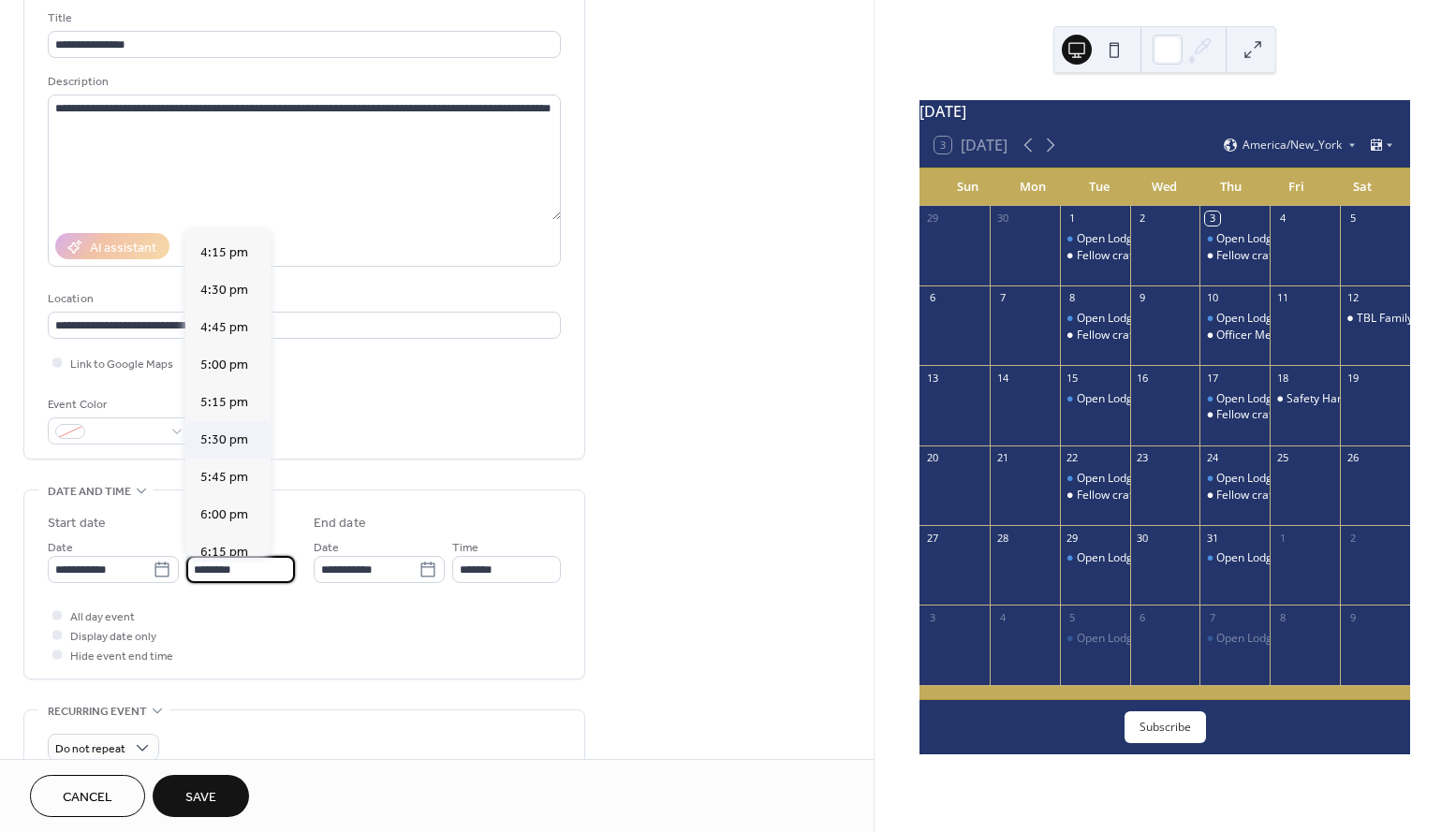 scroll, scrollTop: 2552, scrollLeft: 0, axis: vertical 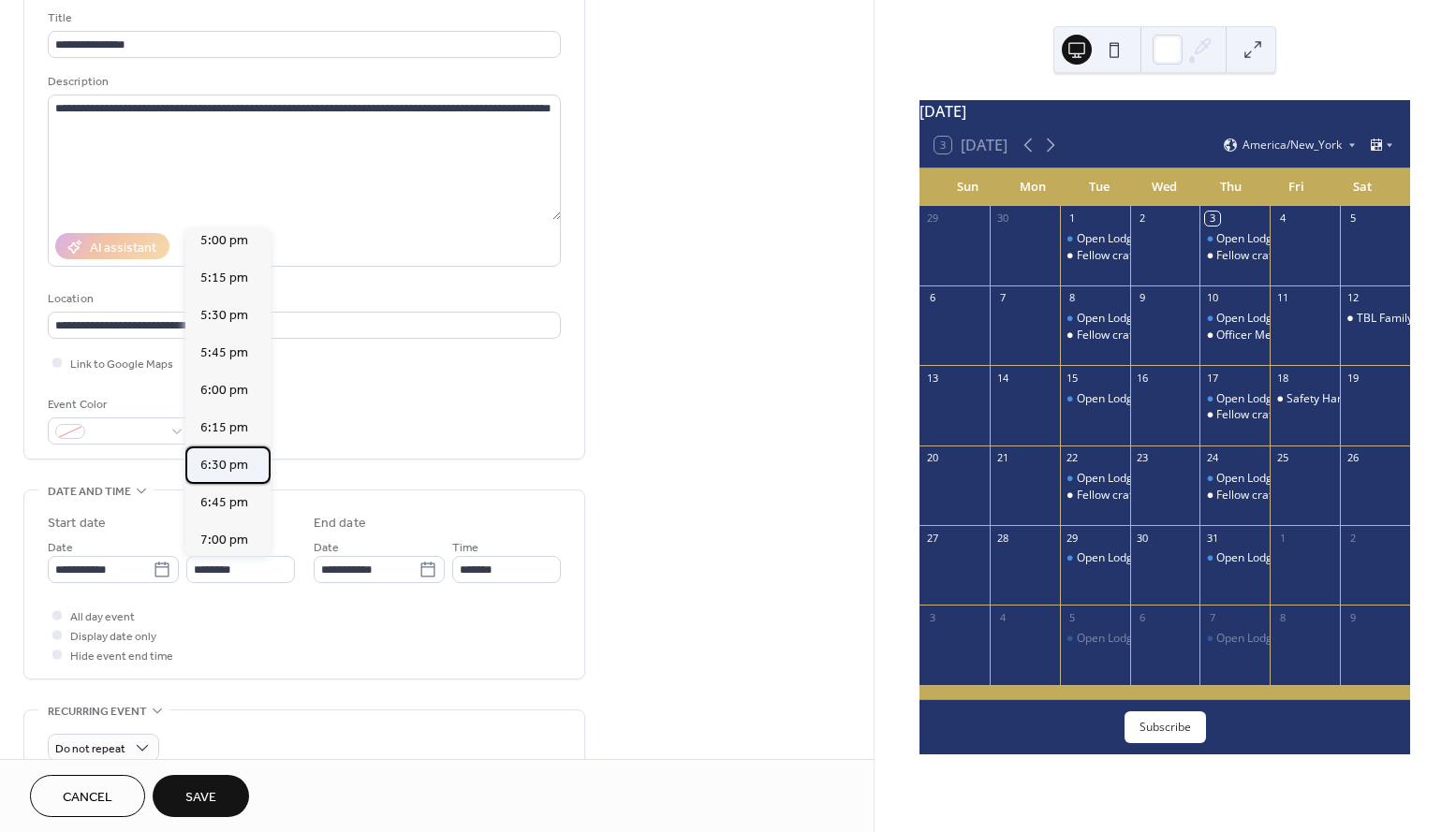 click on "6:30 pm" at bounding box center (224, 465) 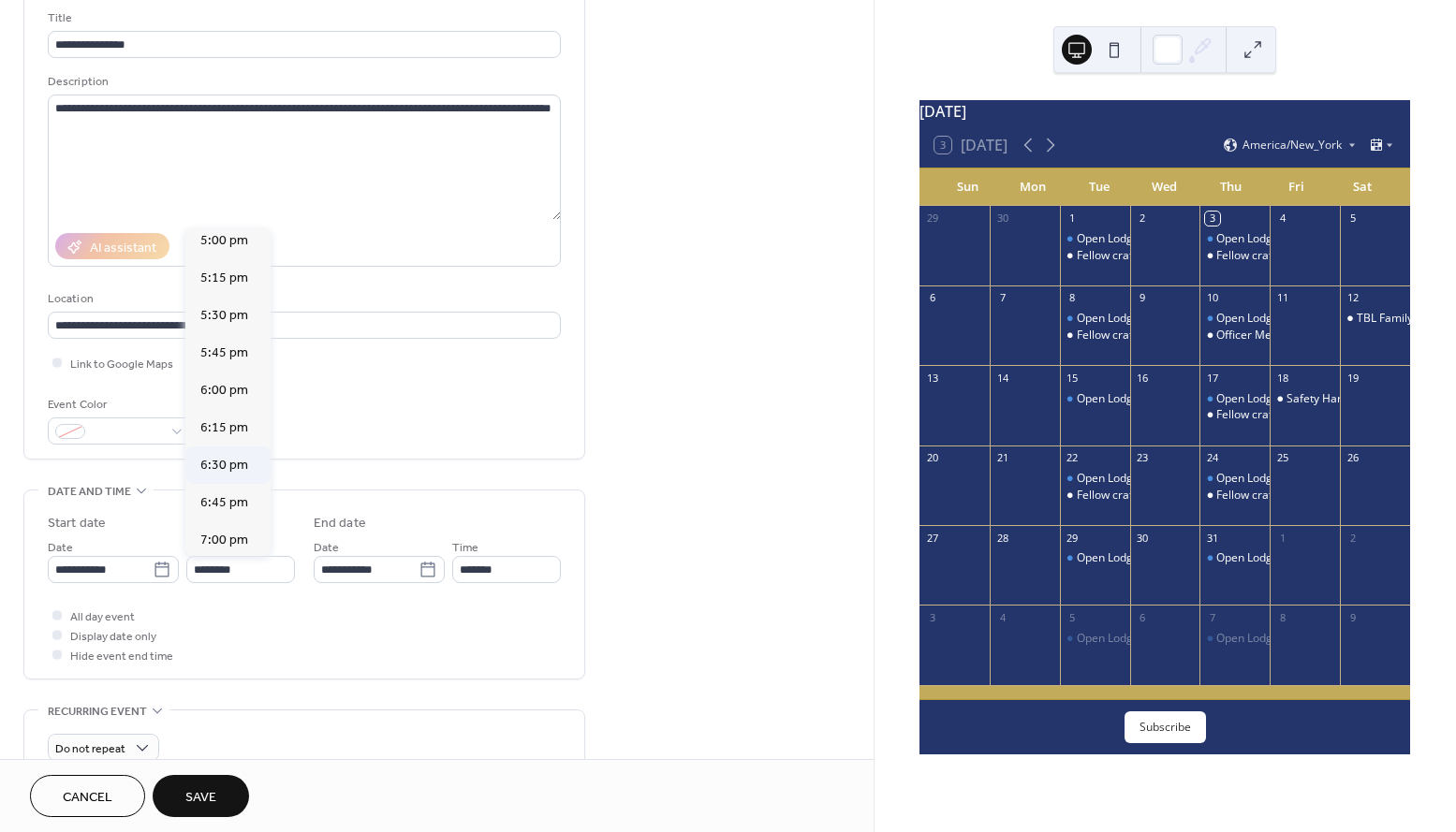 type on "*******" 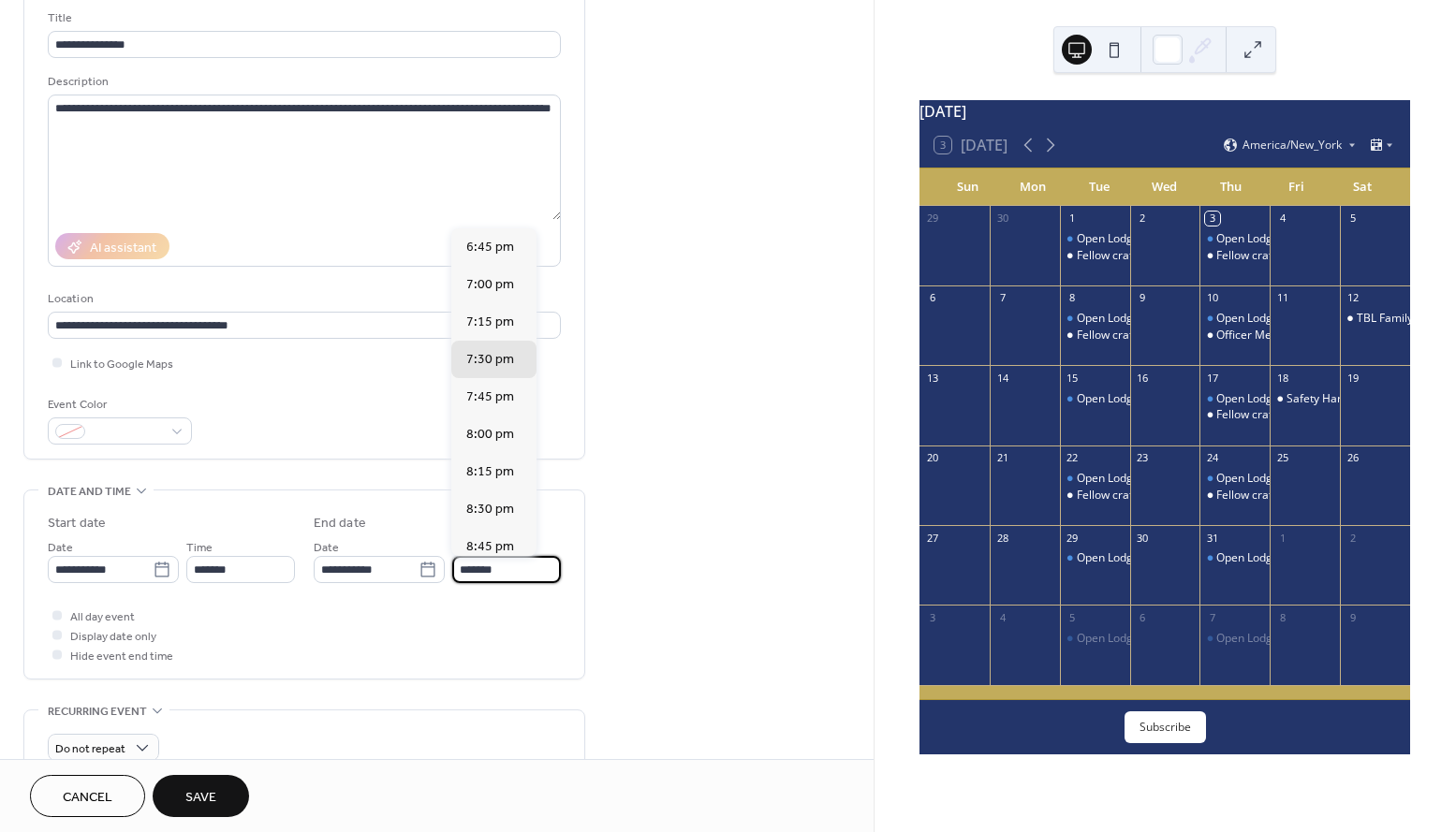 click on "*******" at bounding box center [507, 569] 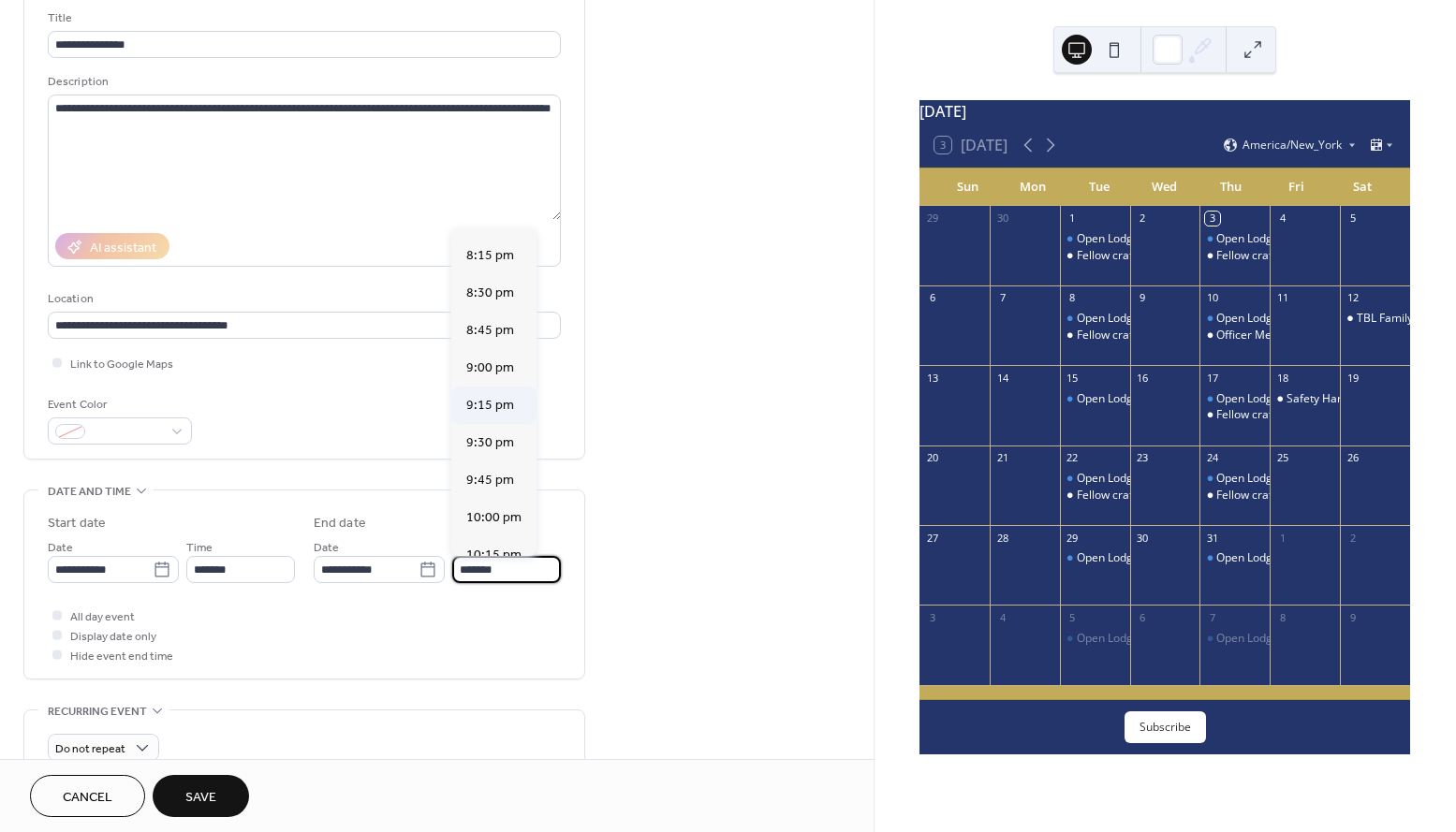 scroll, scrollTop: 219, scrollLeft: 0, axis: vertical 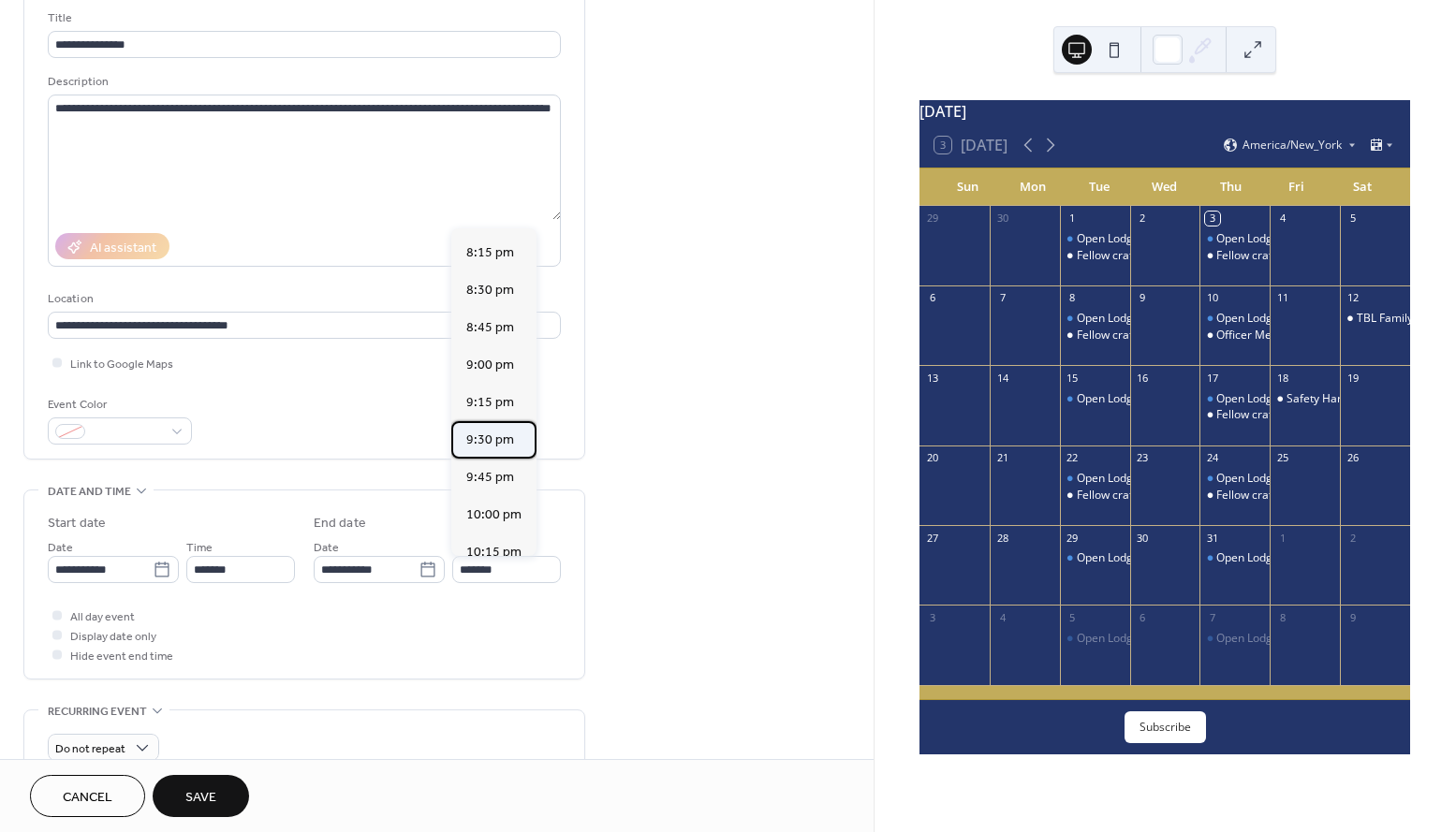 click on "9:30 pm" at bounding box center [490, 440] 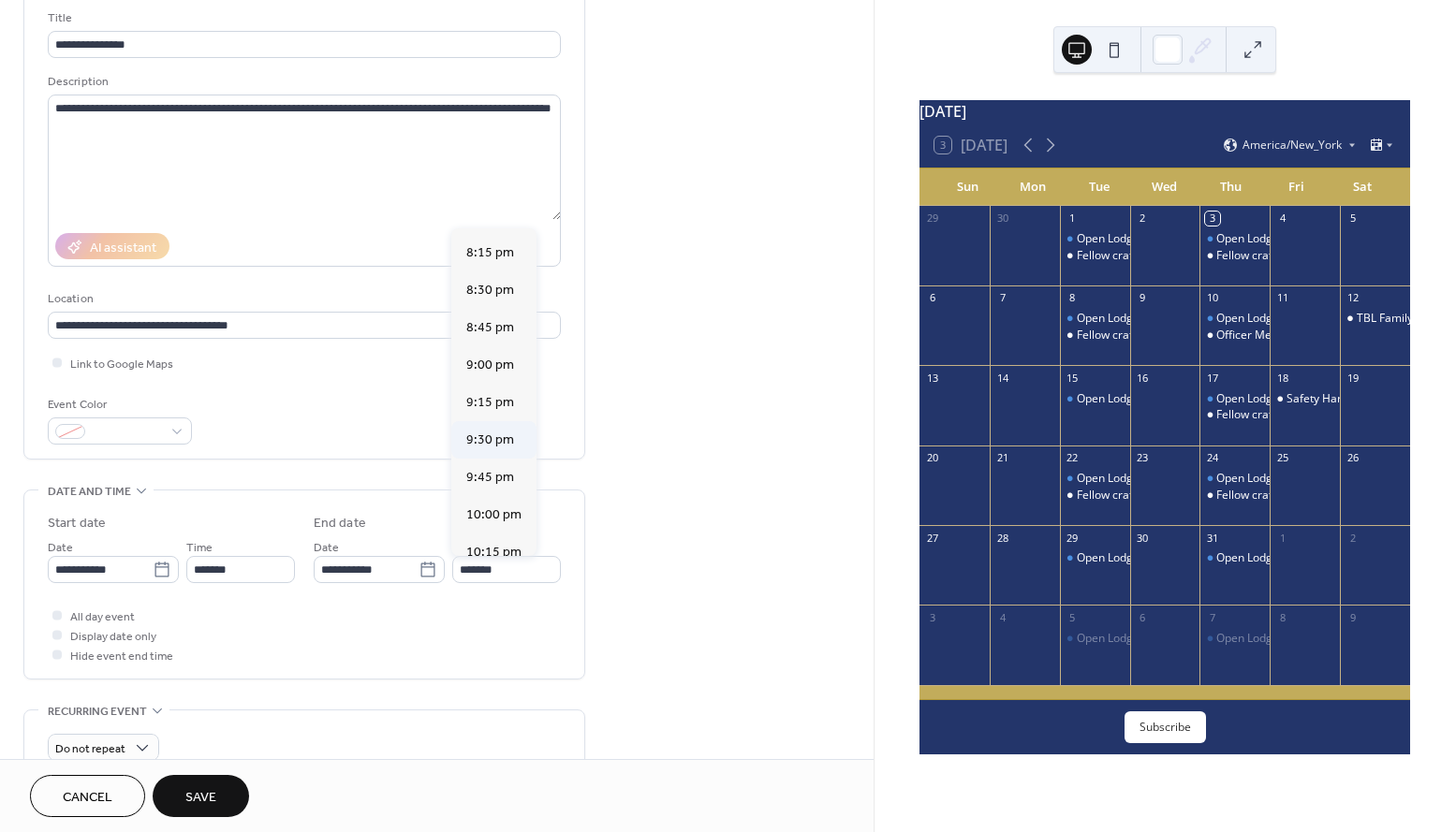 type on "*******" 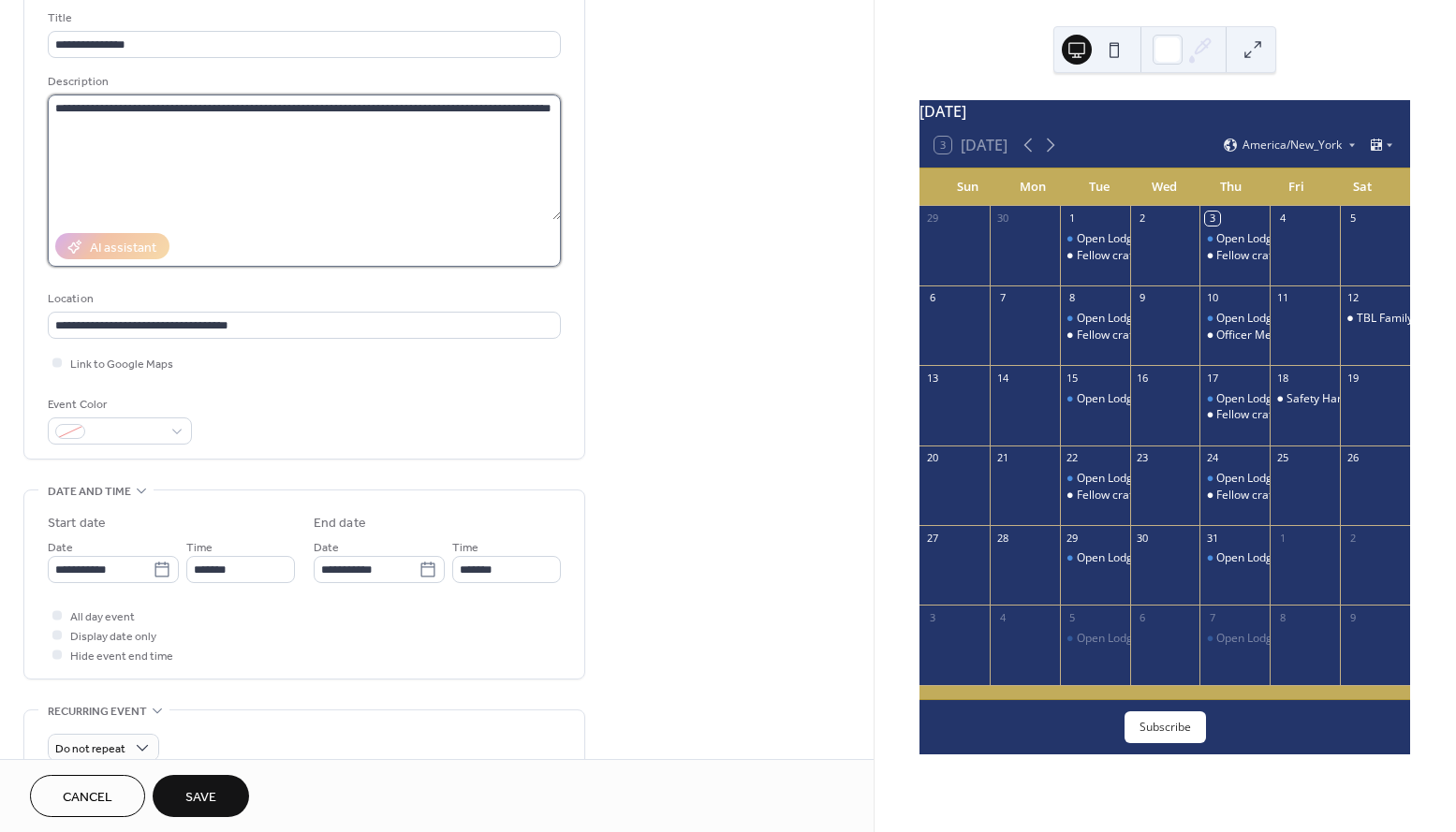 click on "**********" at bounding box center (304, 157) 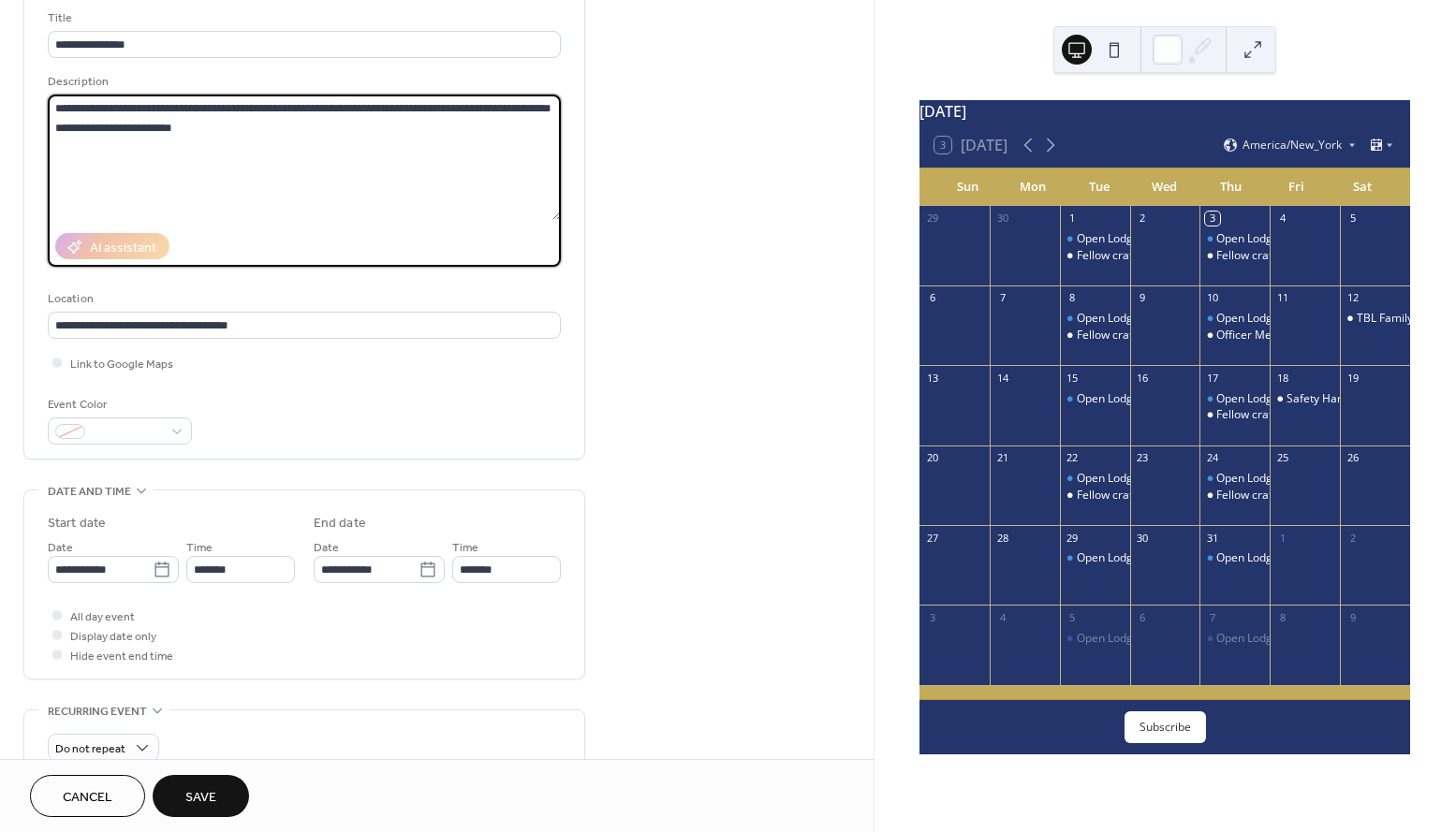 click on "**********" at bounding box center (304, 157) 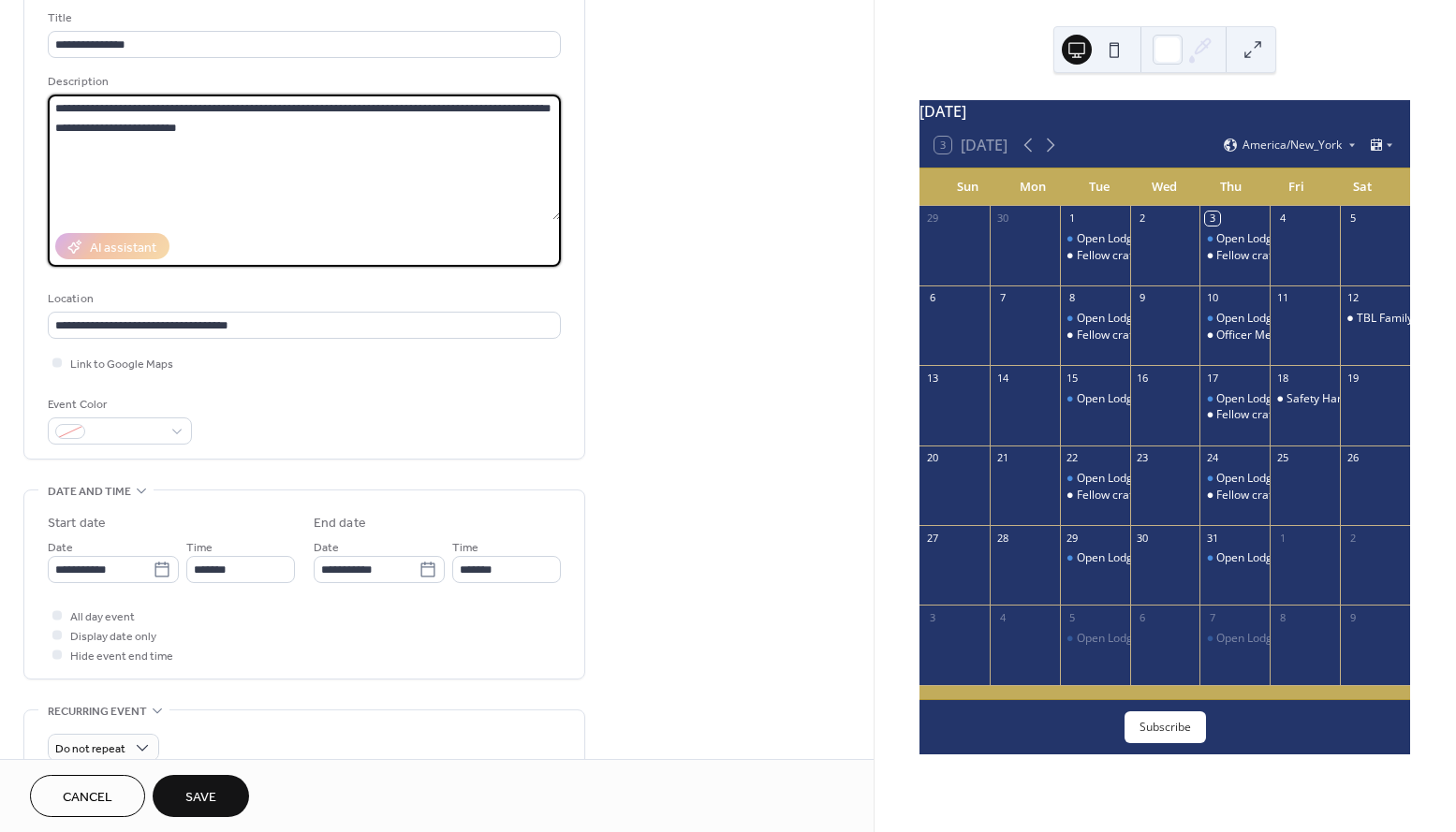 click on "**********" at bounding box center [304, 157] 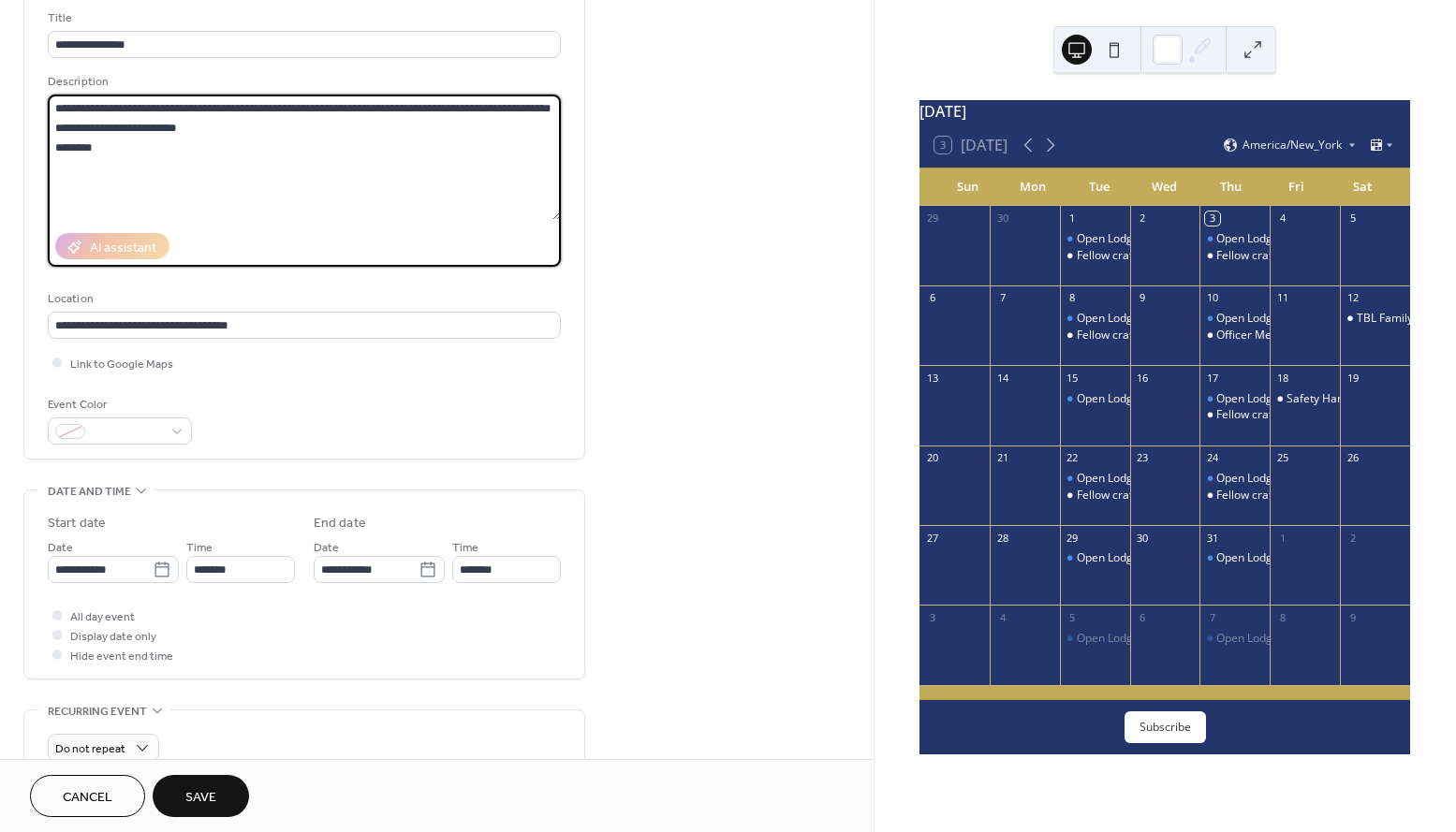 click on "**********" at bounding box center [304, 157] 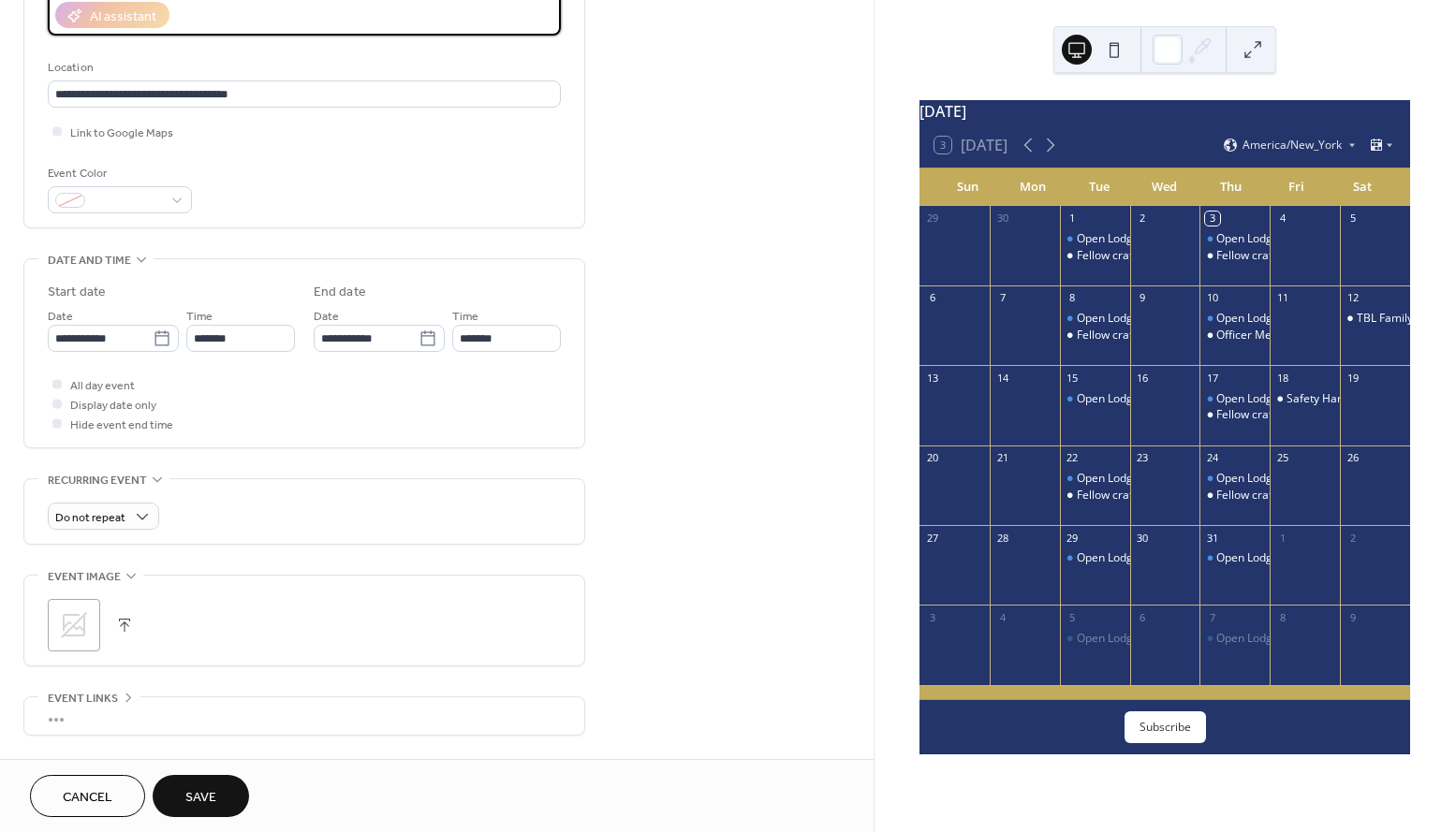 scroll, scrollTop: 363, scrollLeft: 0, axis: vertical 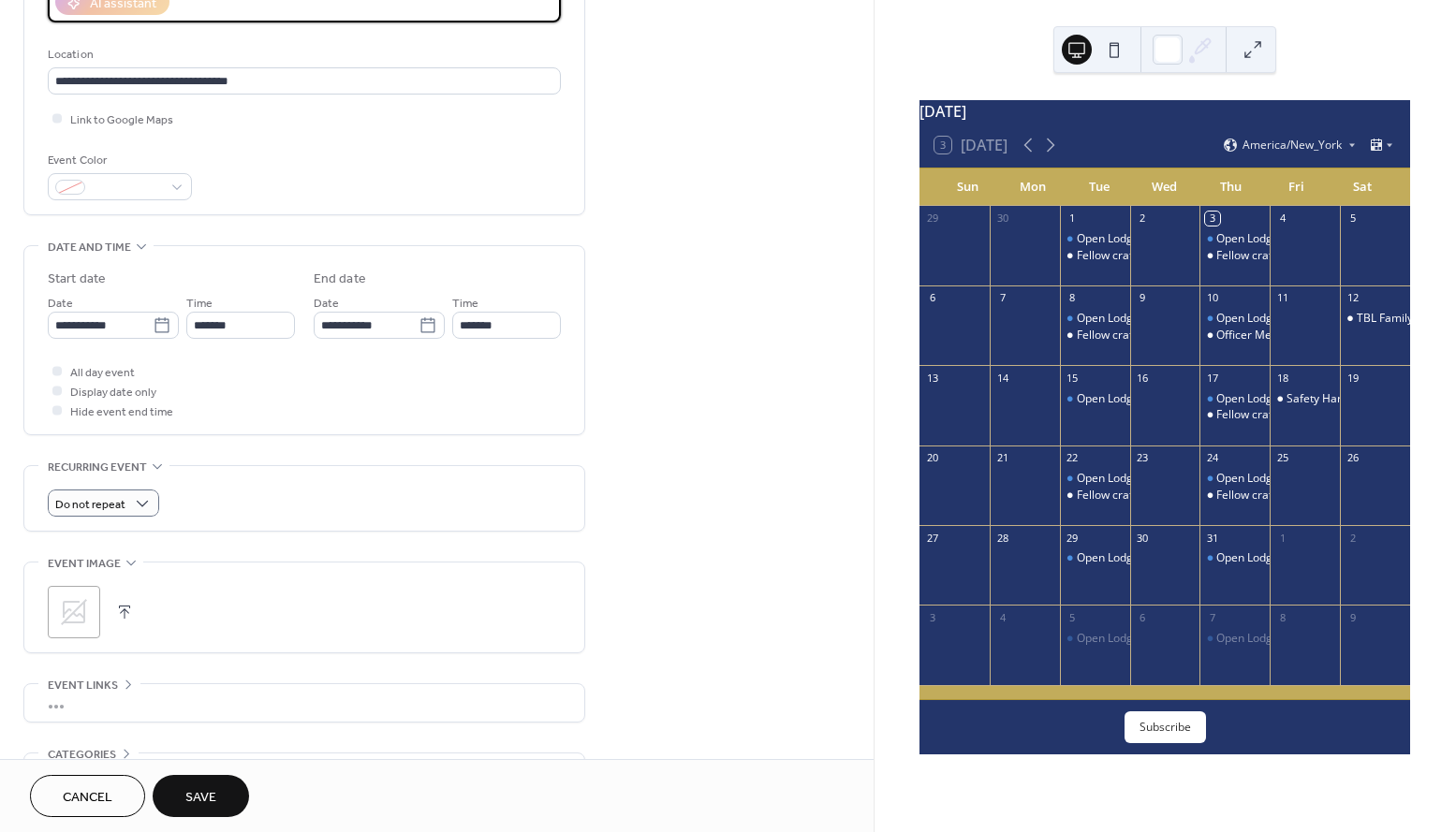 type on "**********" 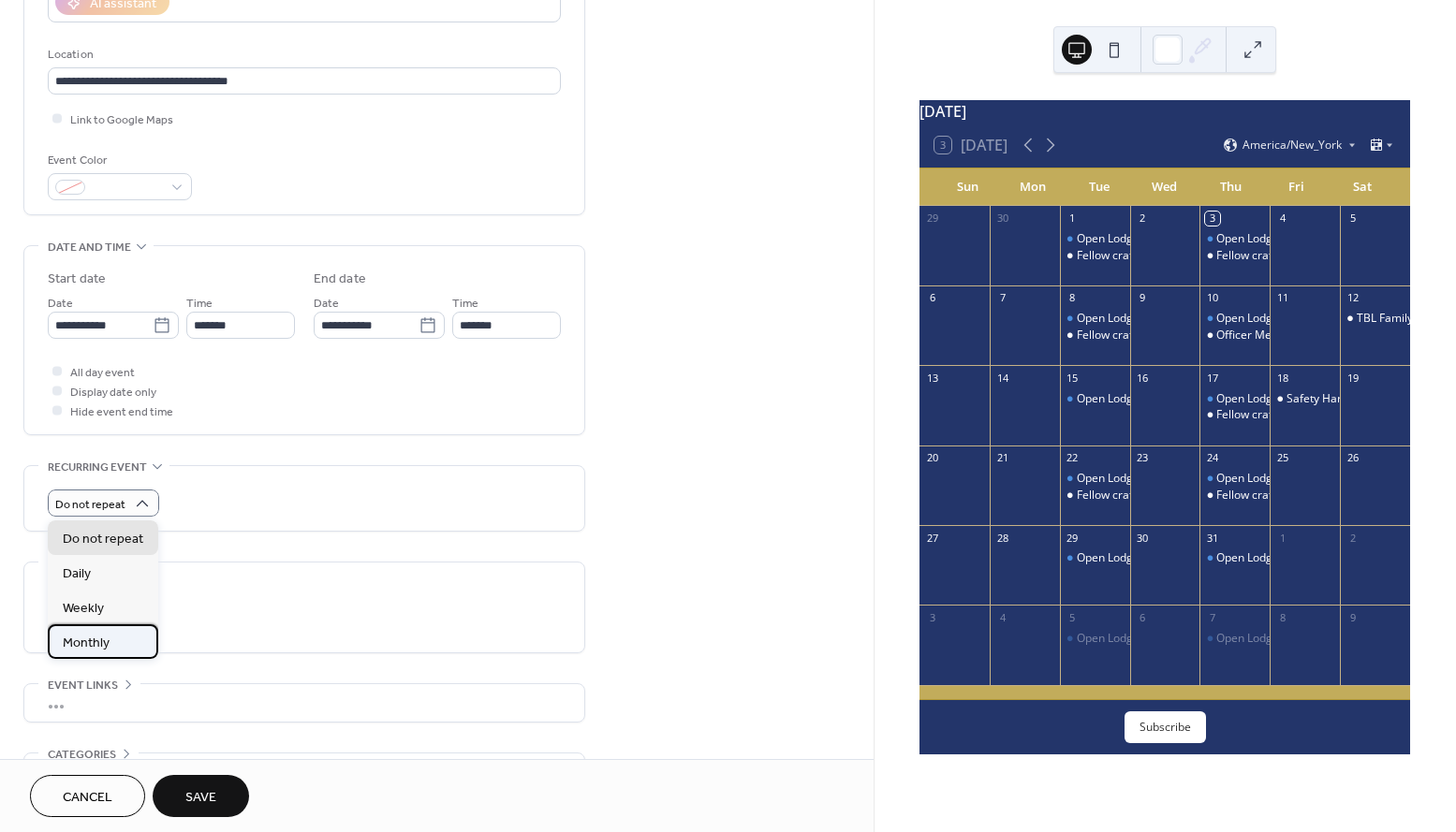click on "Monthly" at bounding box center [86, 643] 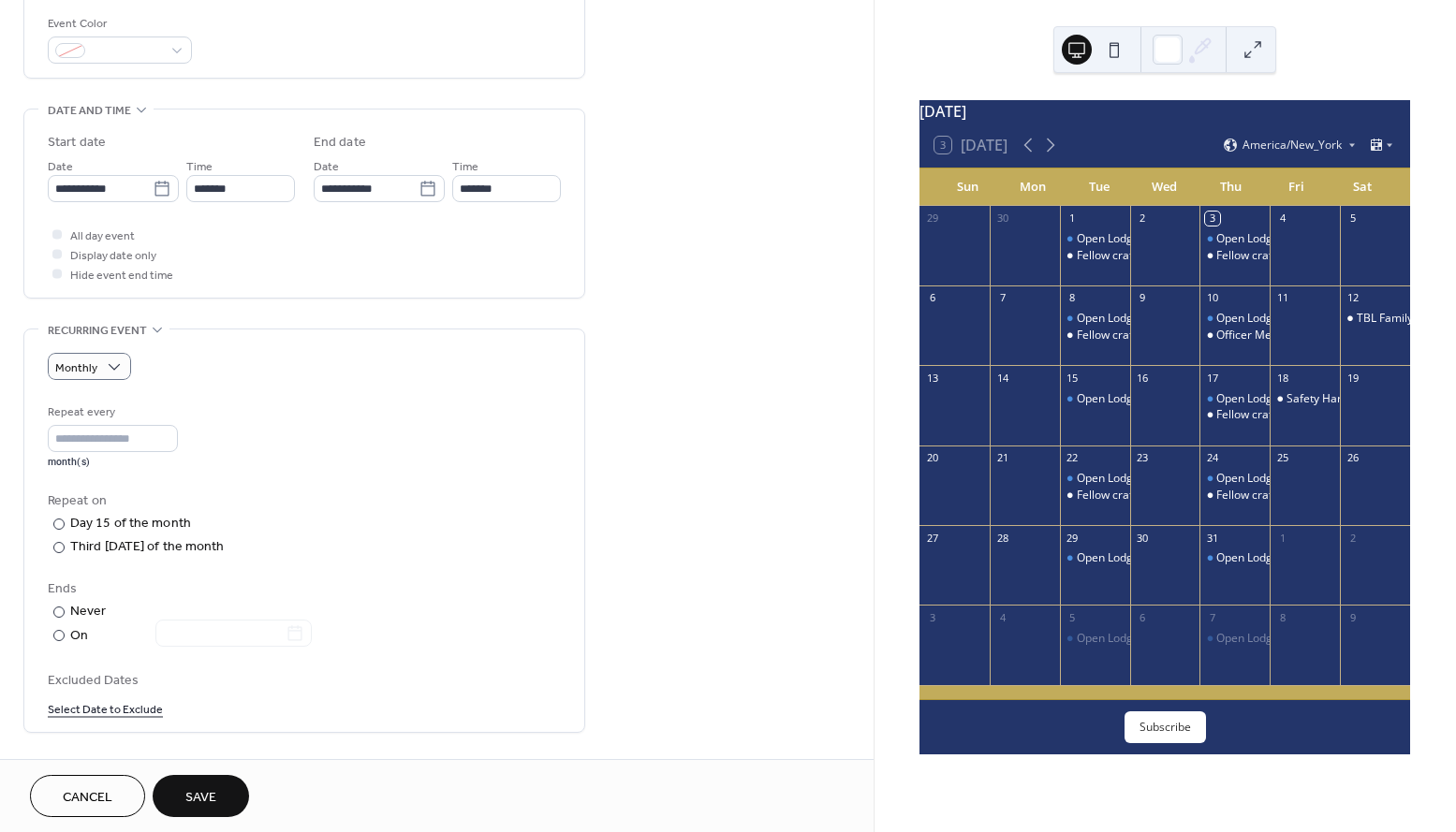 scroll, scrollTop: 518, scrollLeft: 0, axis: vertical 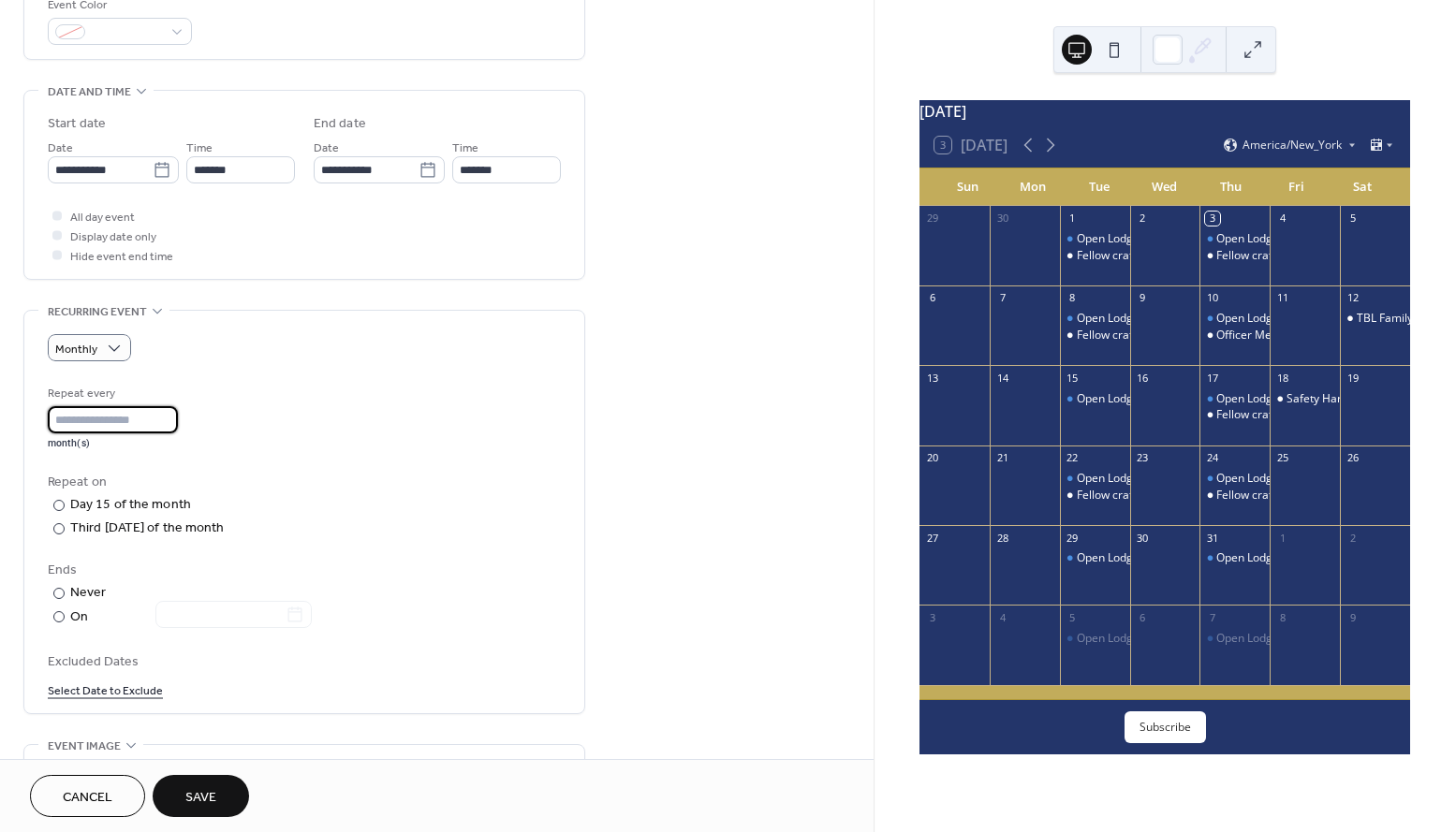 click on "*" at bounding box center [112, 419] 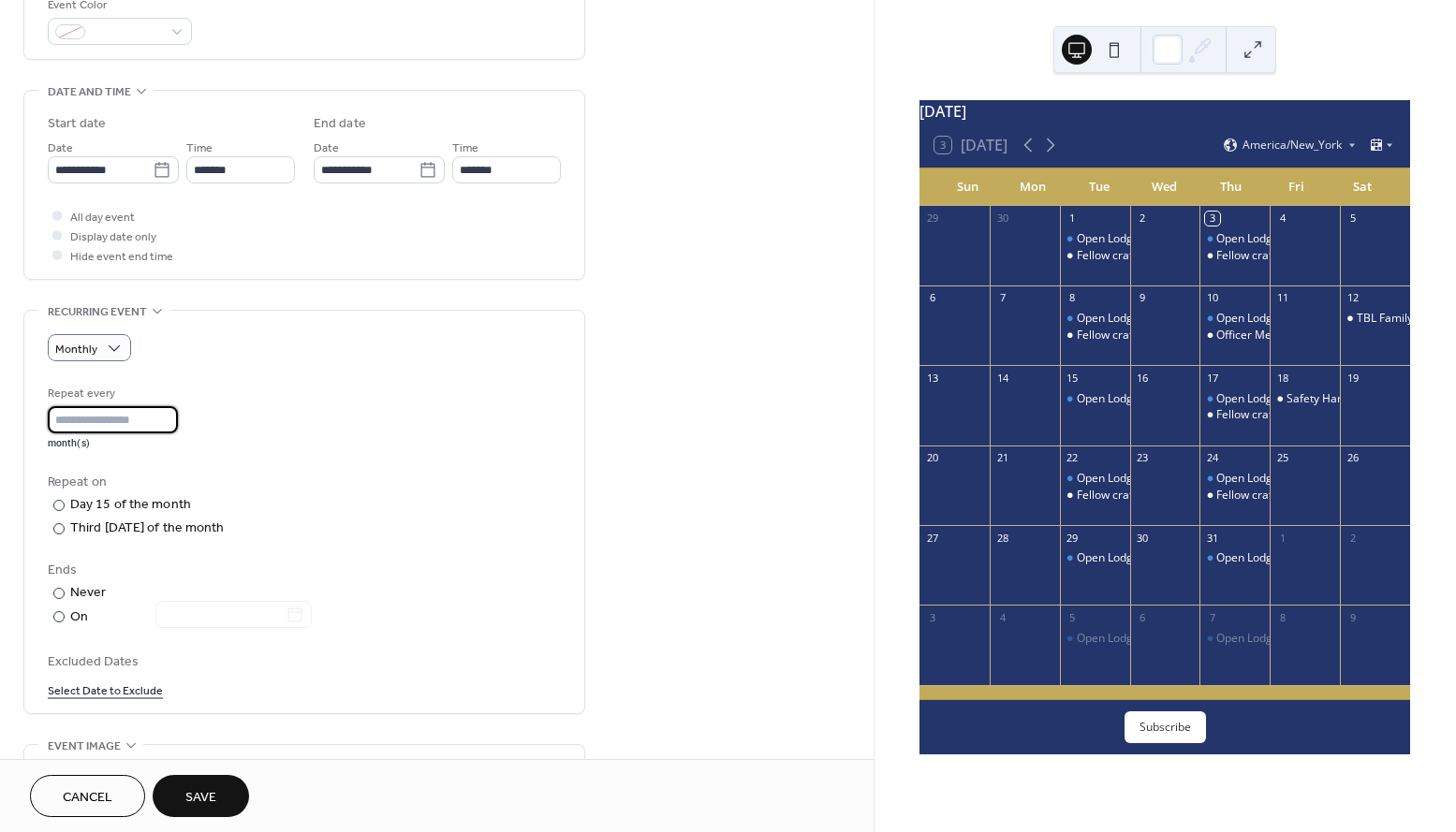 drag, startPoint x: 98, startPoint y: 416, endPoint x: 50, endPoint y: 417, distance: 48.010416 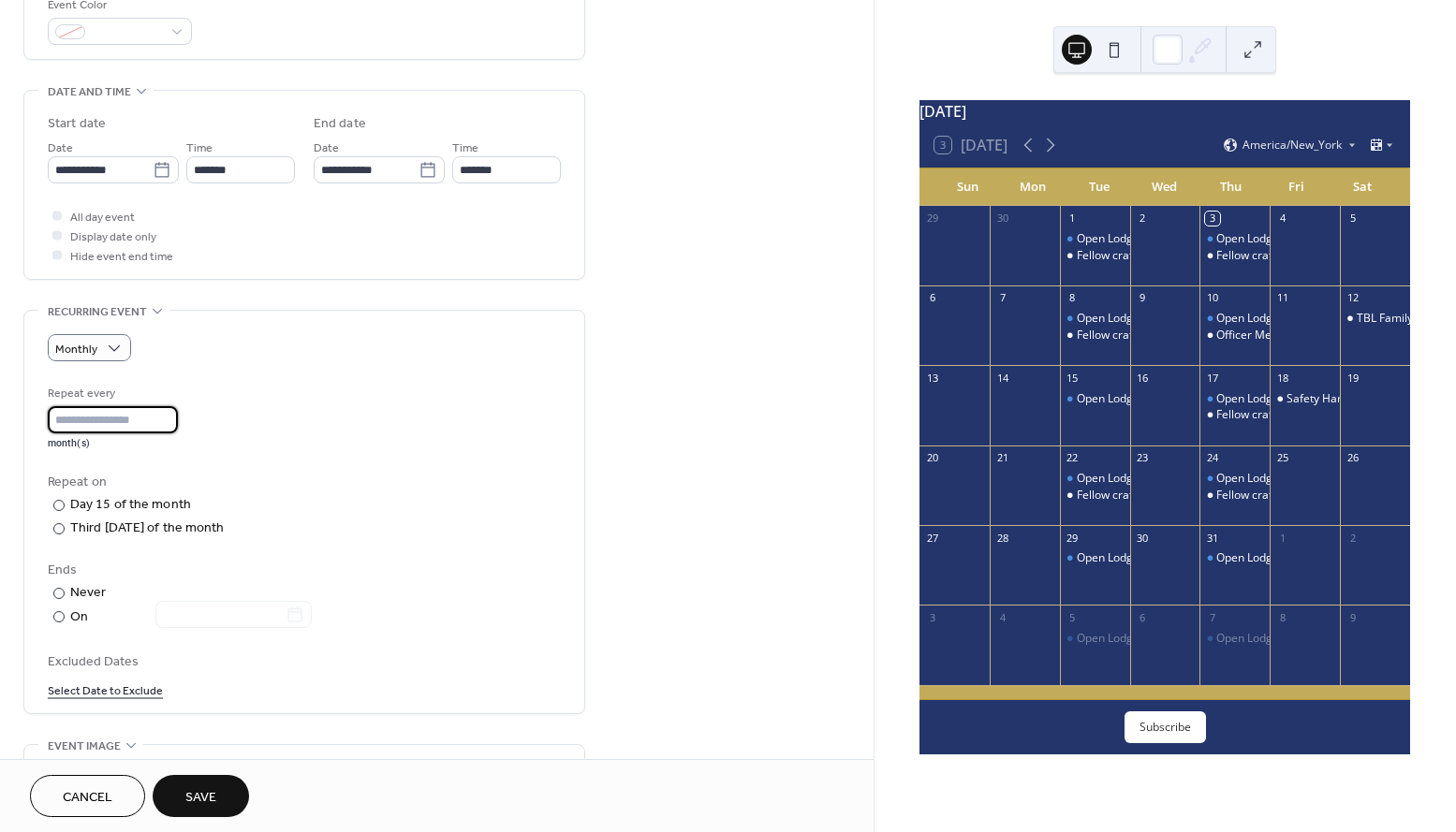 click on "*" at bounding box center [112, 419] 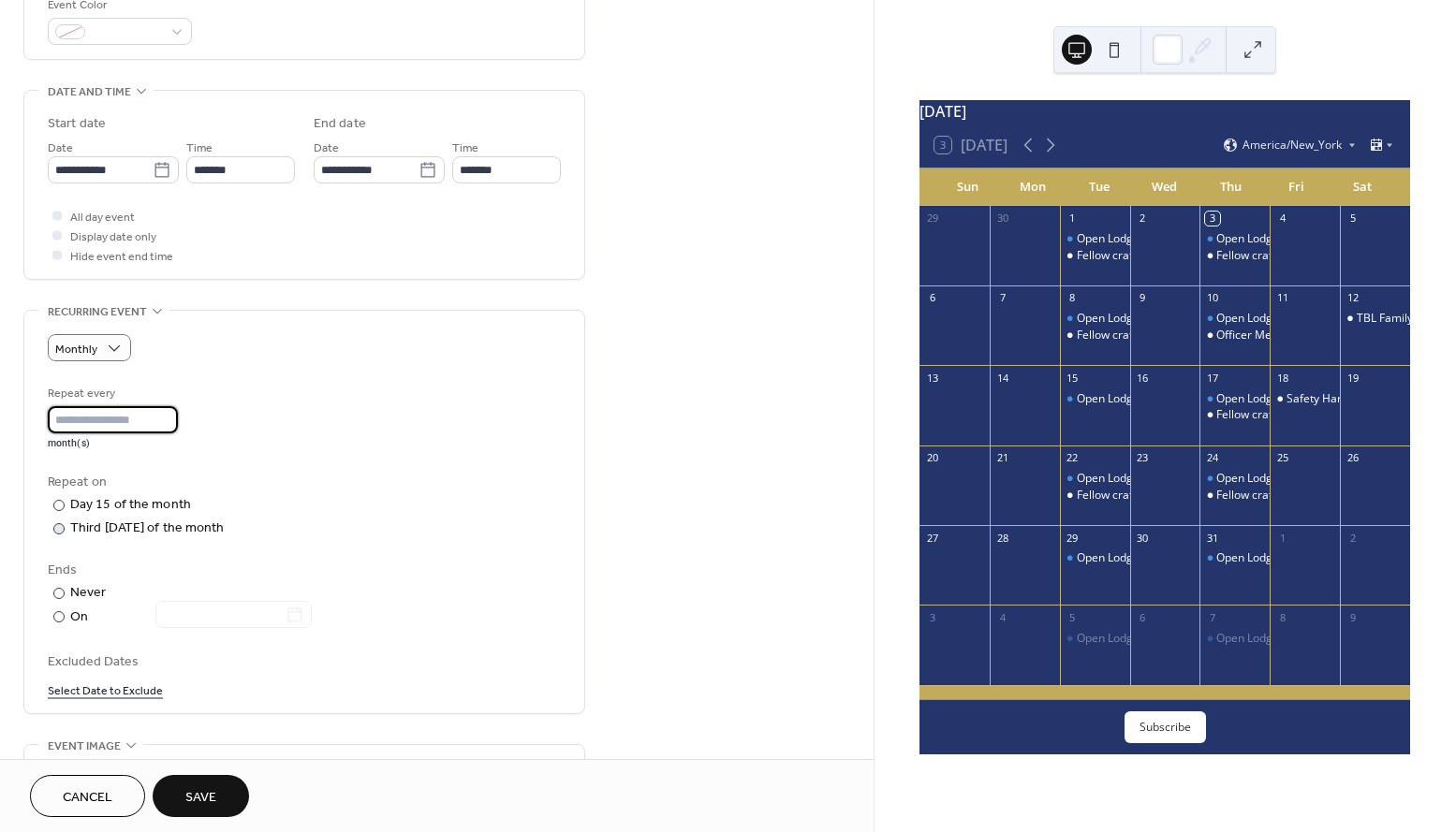 type on "*" 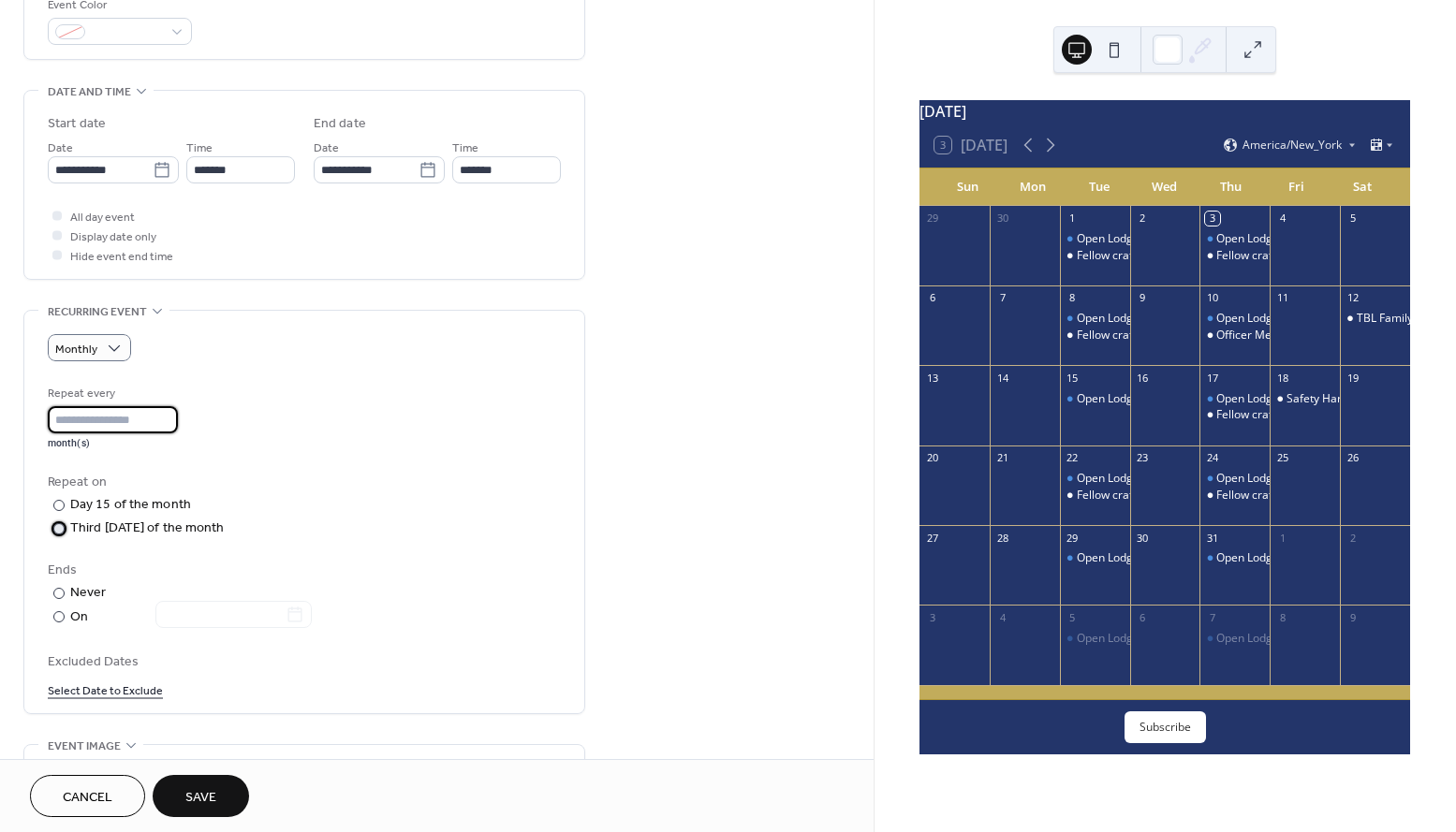 click on "​" at bounding box center [50, 528] 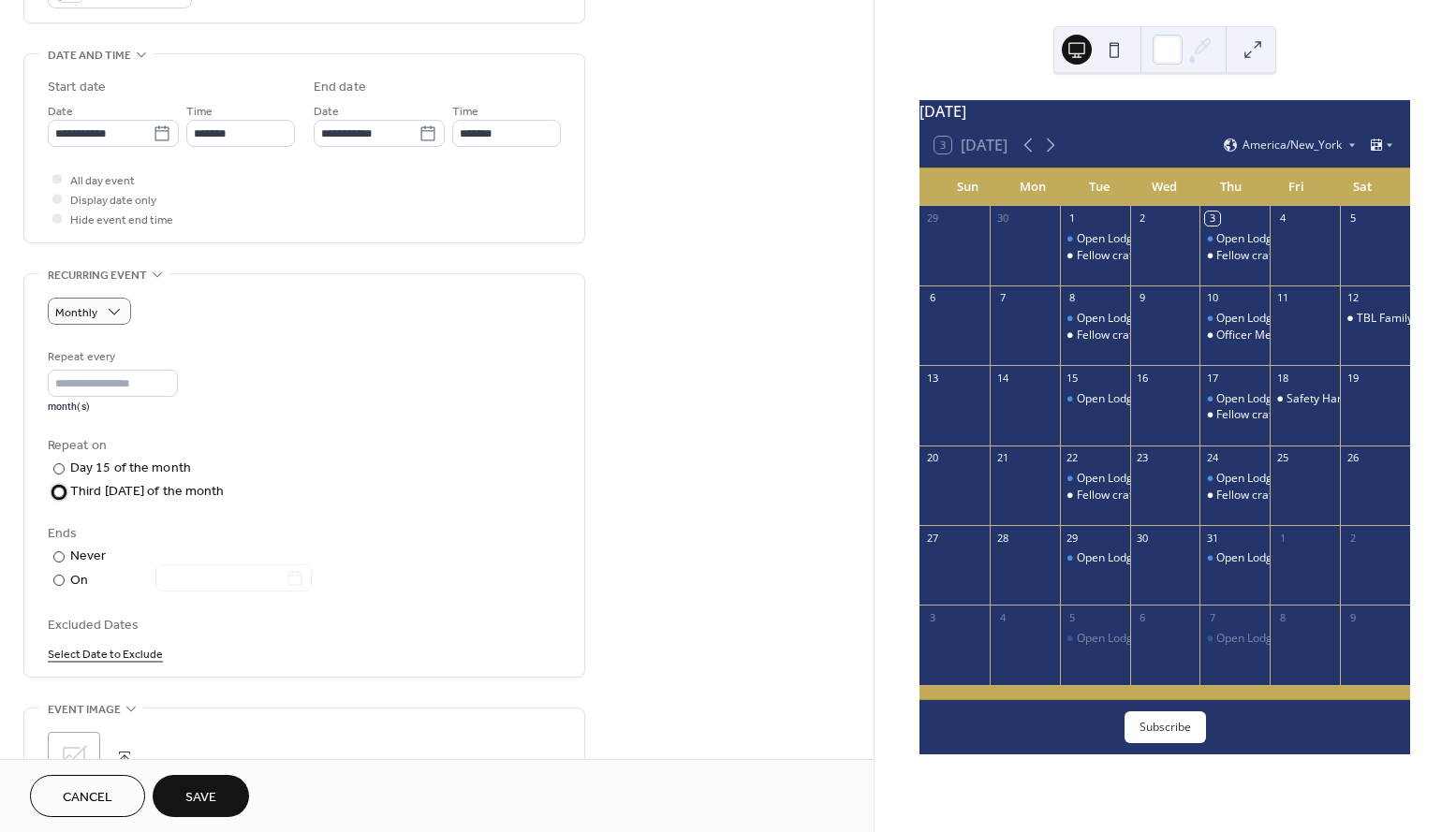 scroll, scrollTop: 556, scrollLeft: 0, axis: vertical 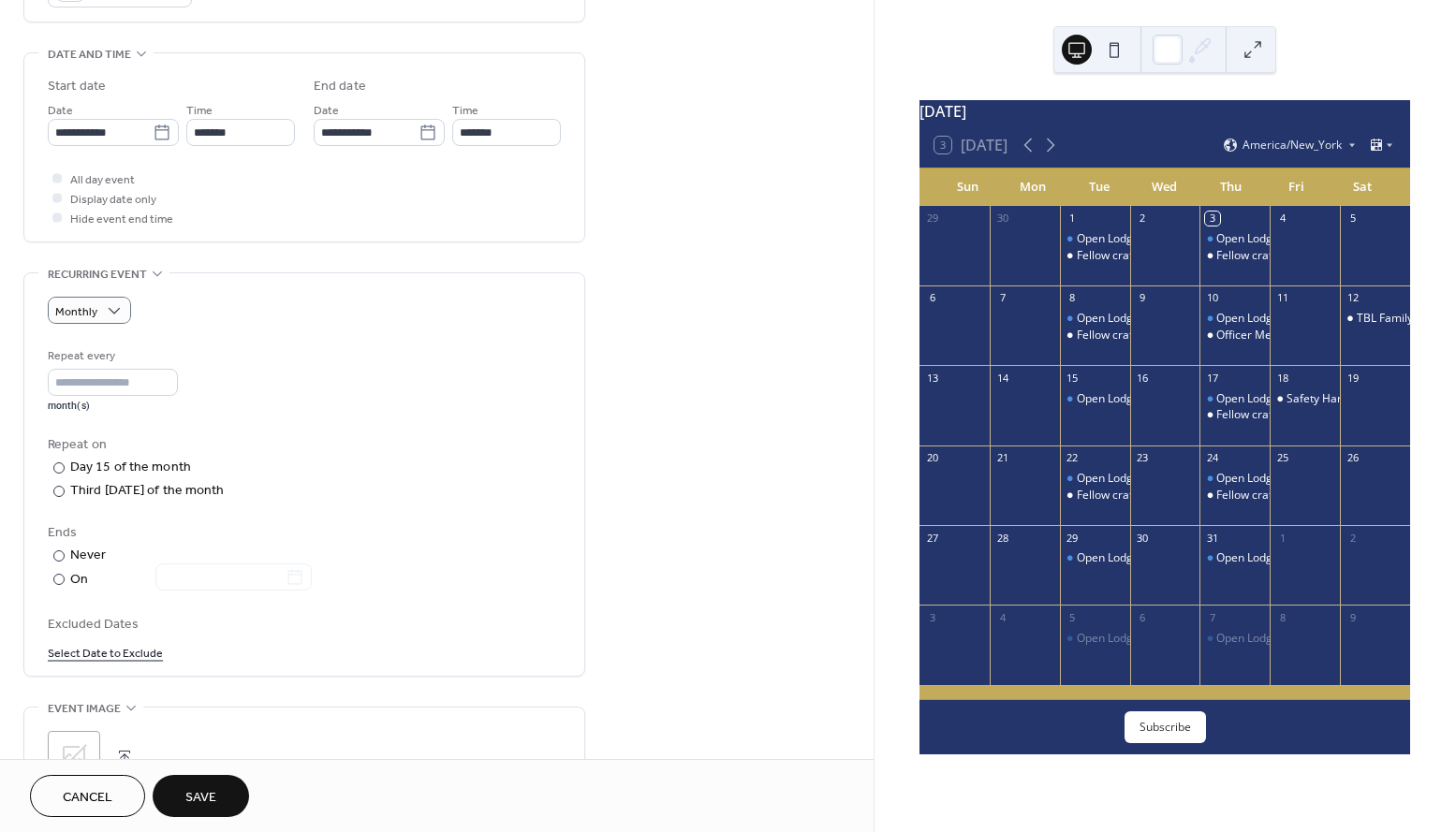 click on "Select Date to Exclude" at bounding box center [105, 651] 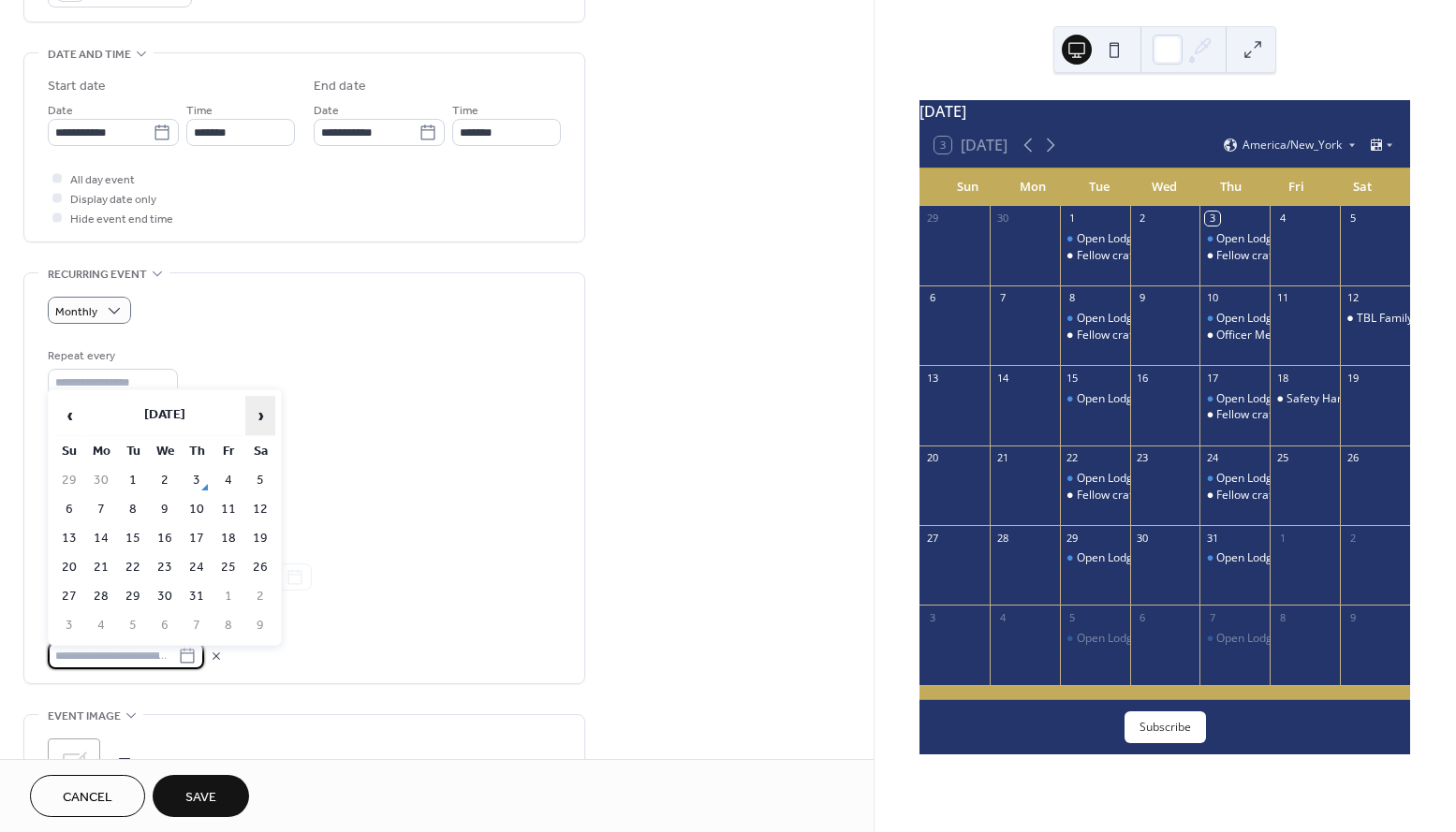click on "›" at bounding box center [260, 416] 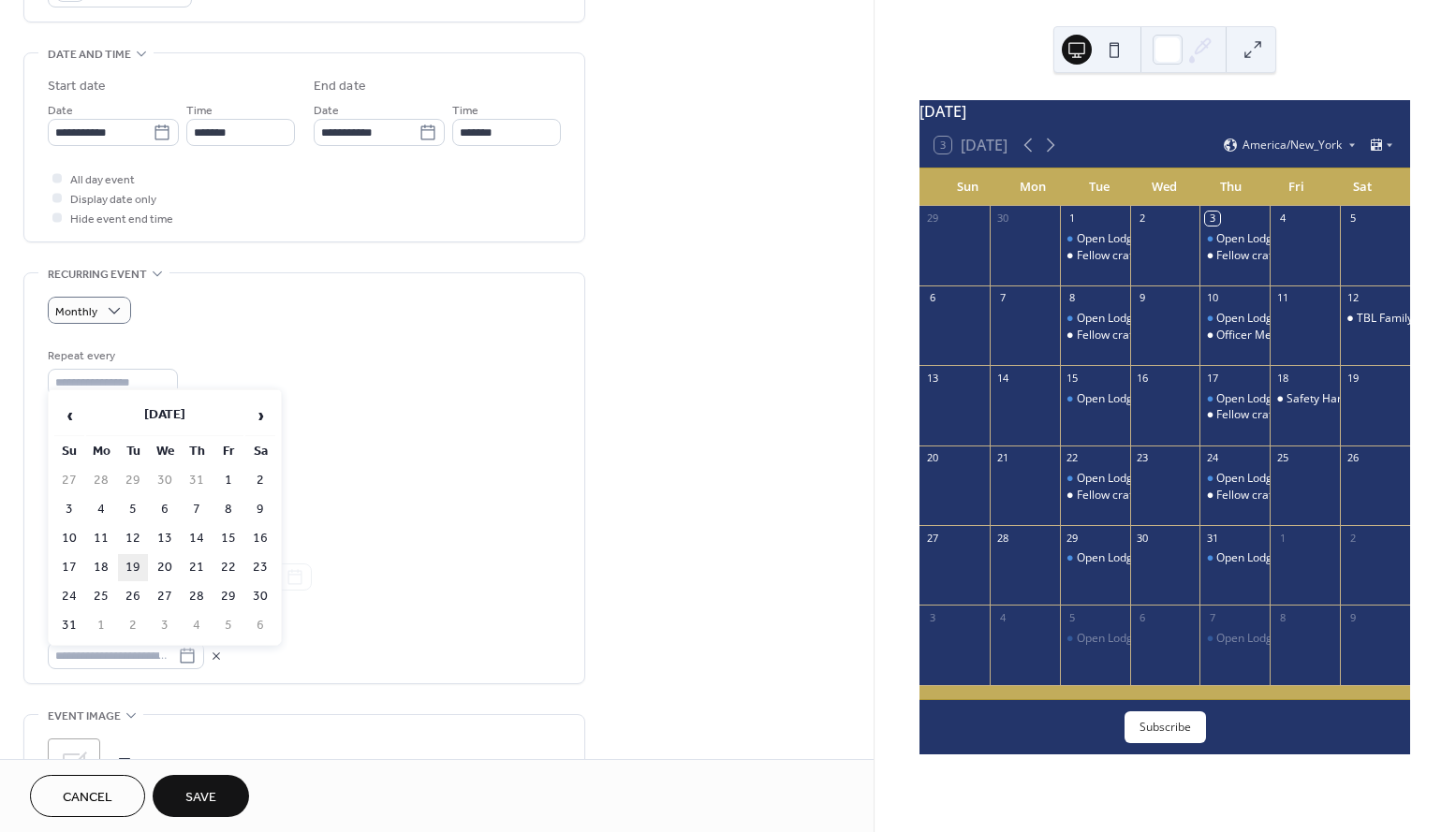 click on "19" at bounding box center (133, 567) 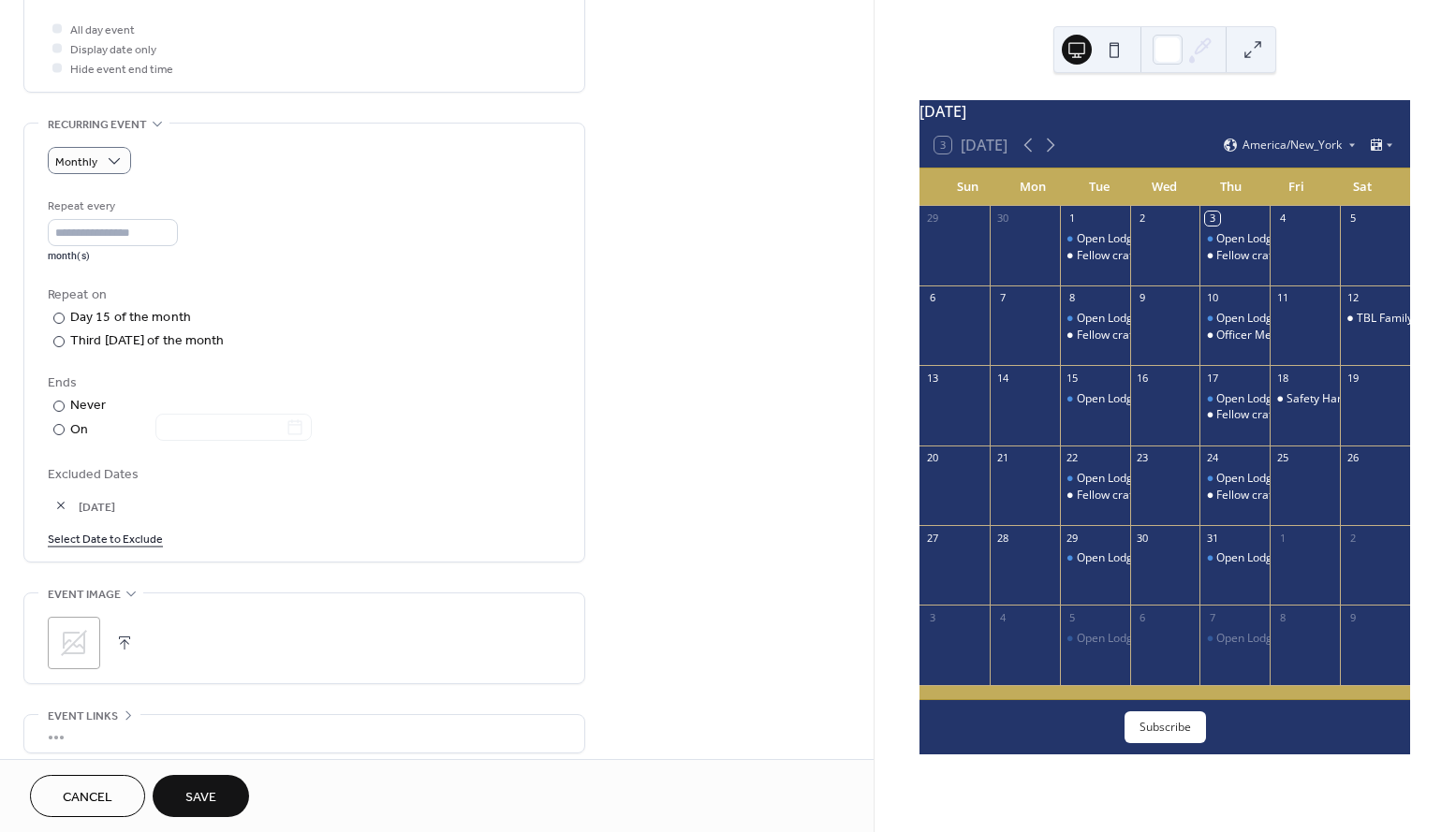 scroll, scrollTop: 749, scrollLeft: 0, axis: vertical 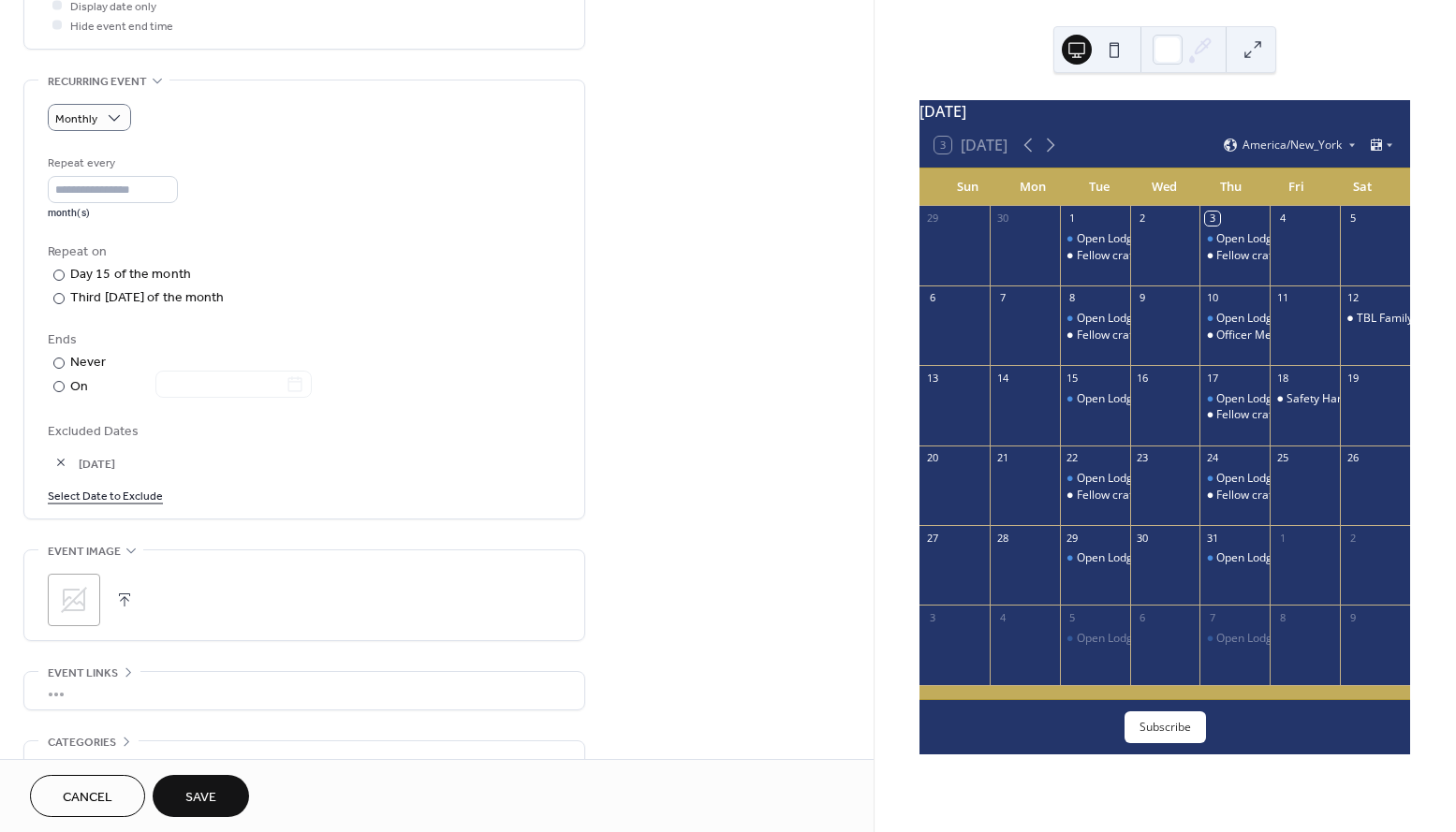 click at bounding box center (125, 600) 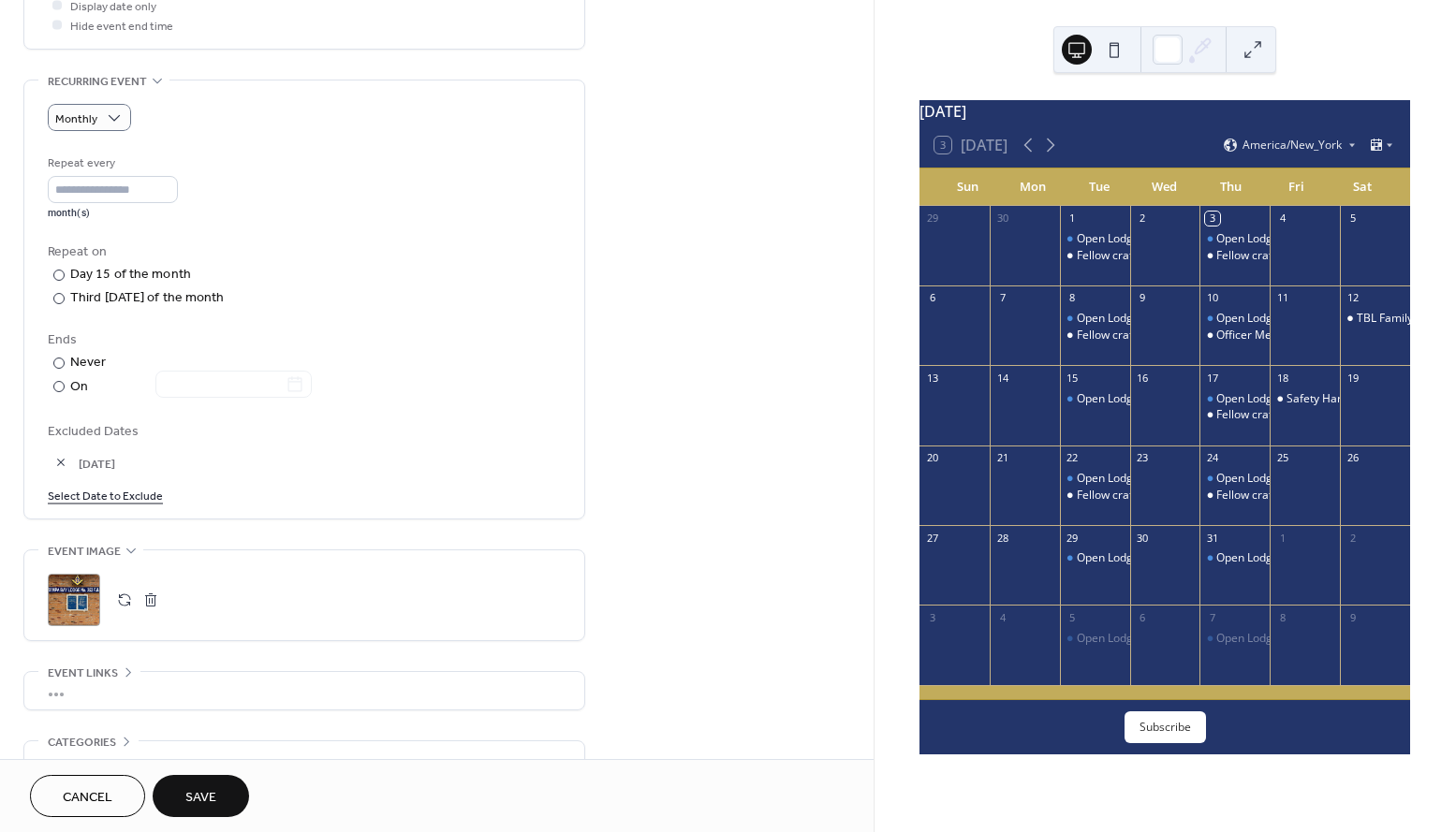 scroll, scrollTop: 857, scrollLeft: 0, axis: vertical 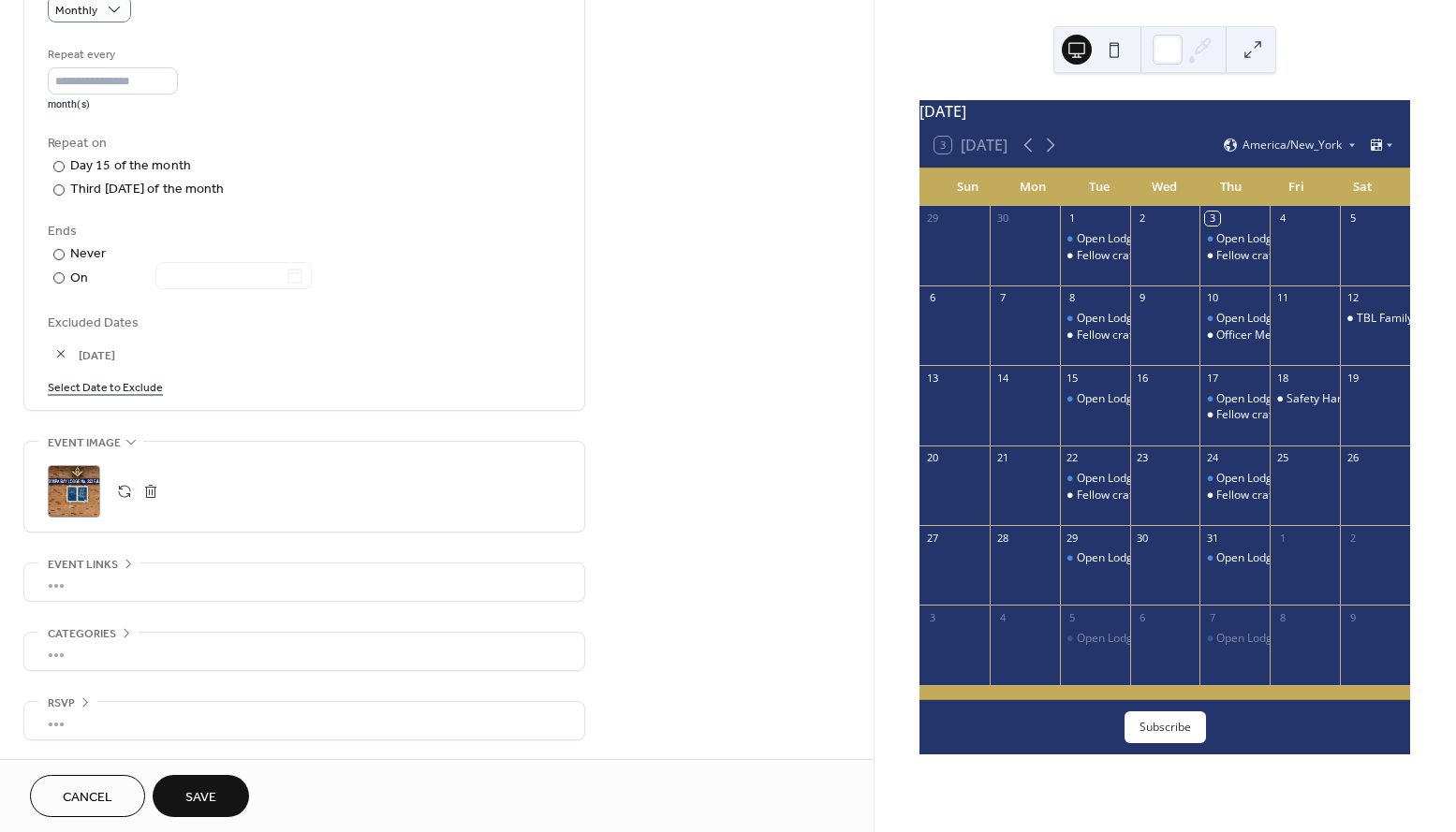 click on "Save" at bounding box center [200, 797] 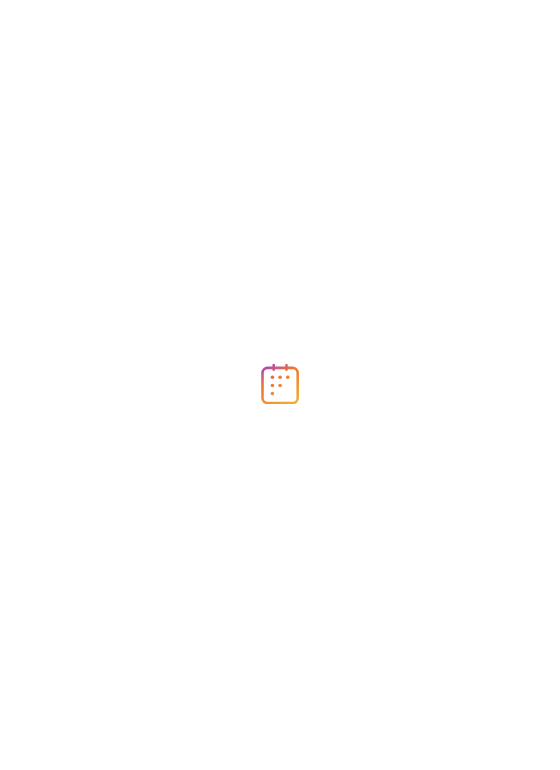 scroll, scrollTop: 0, scrollLeft: 0, axis: both 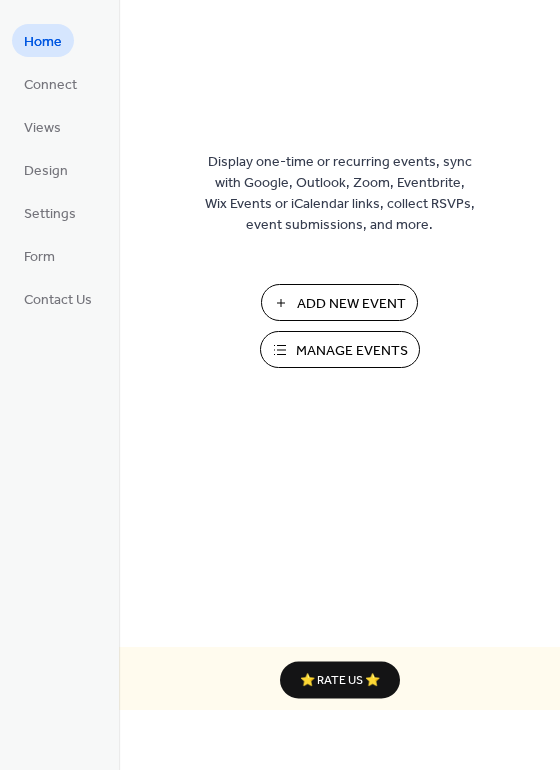 click on "Manage Events" at bounding box center (352, 351) 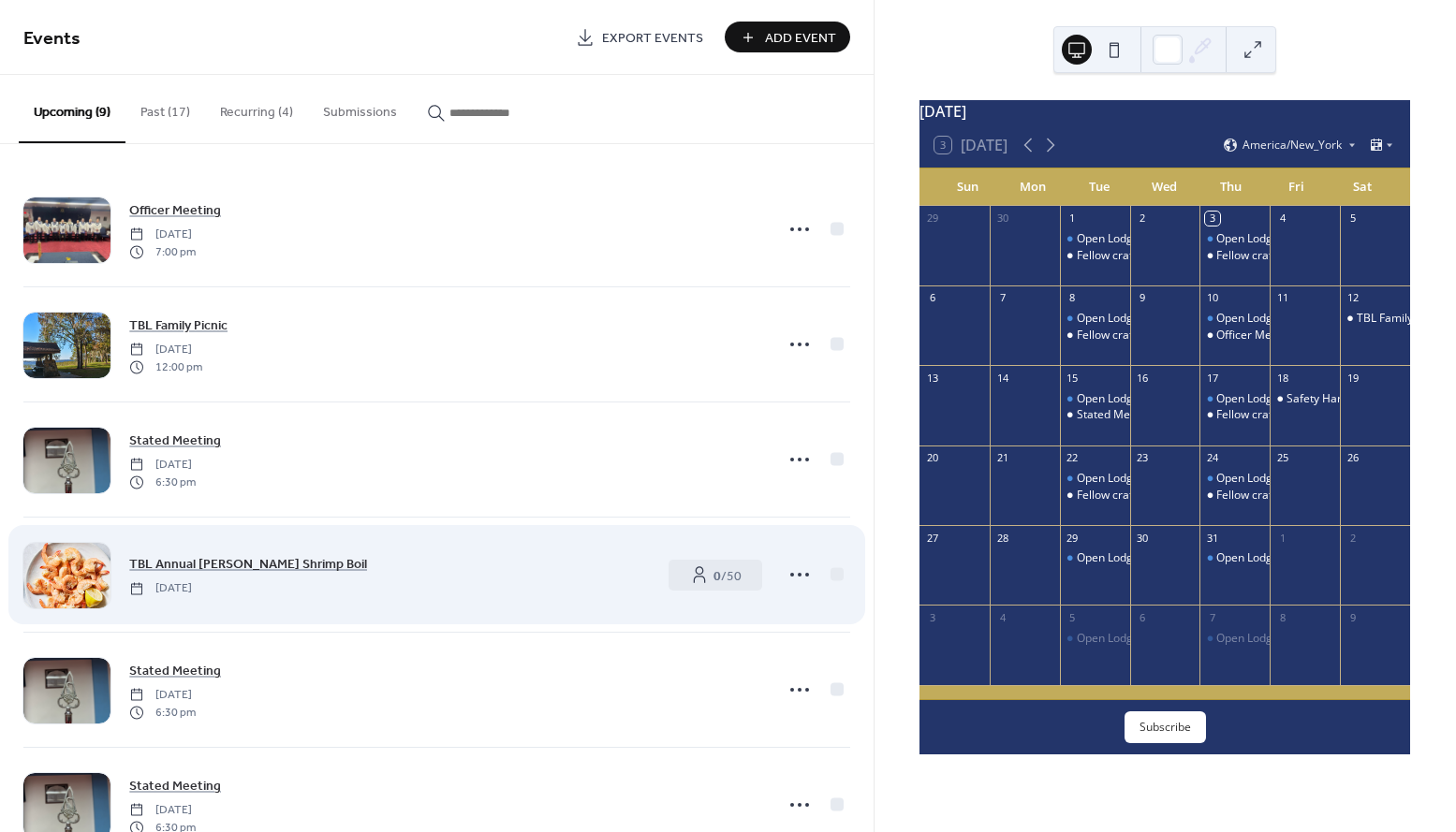 scroll, scrollTop: 0, scrollLeft: 0, axis: both 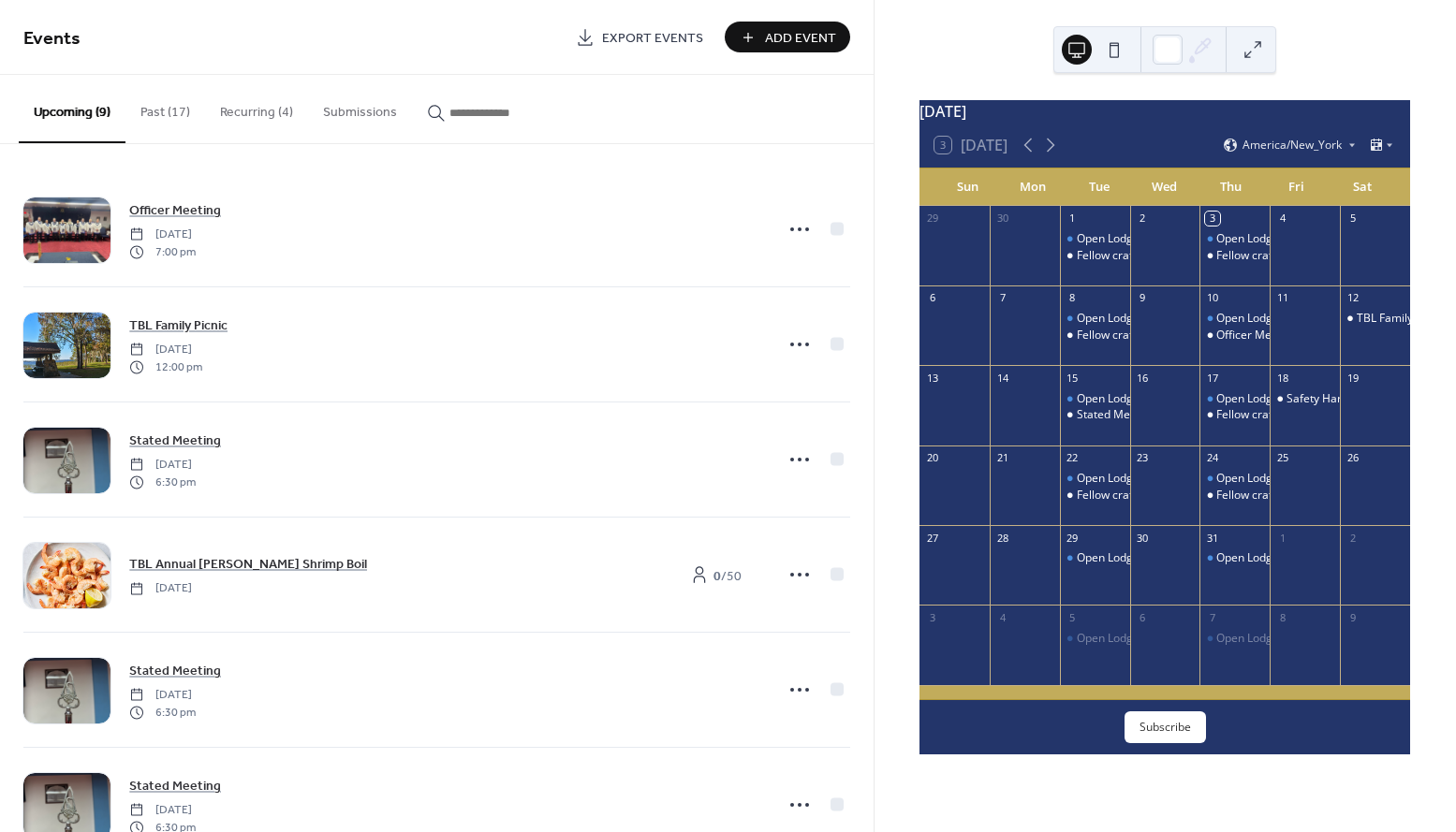 click on "Recurring  (4)" at bounding box center (257, 108) 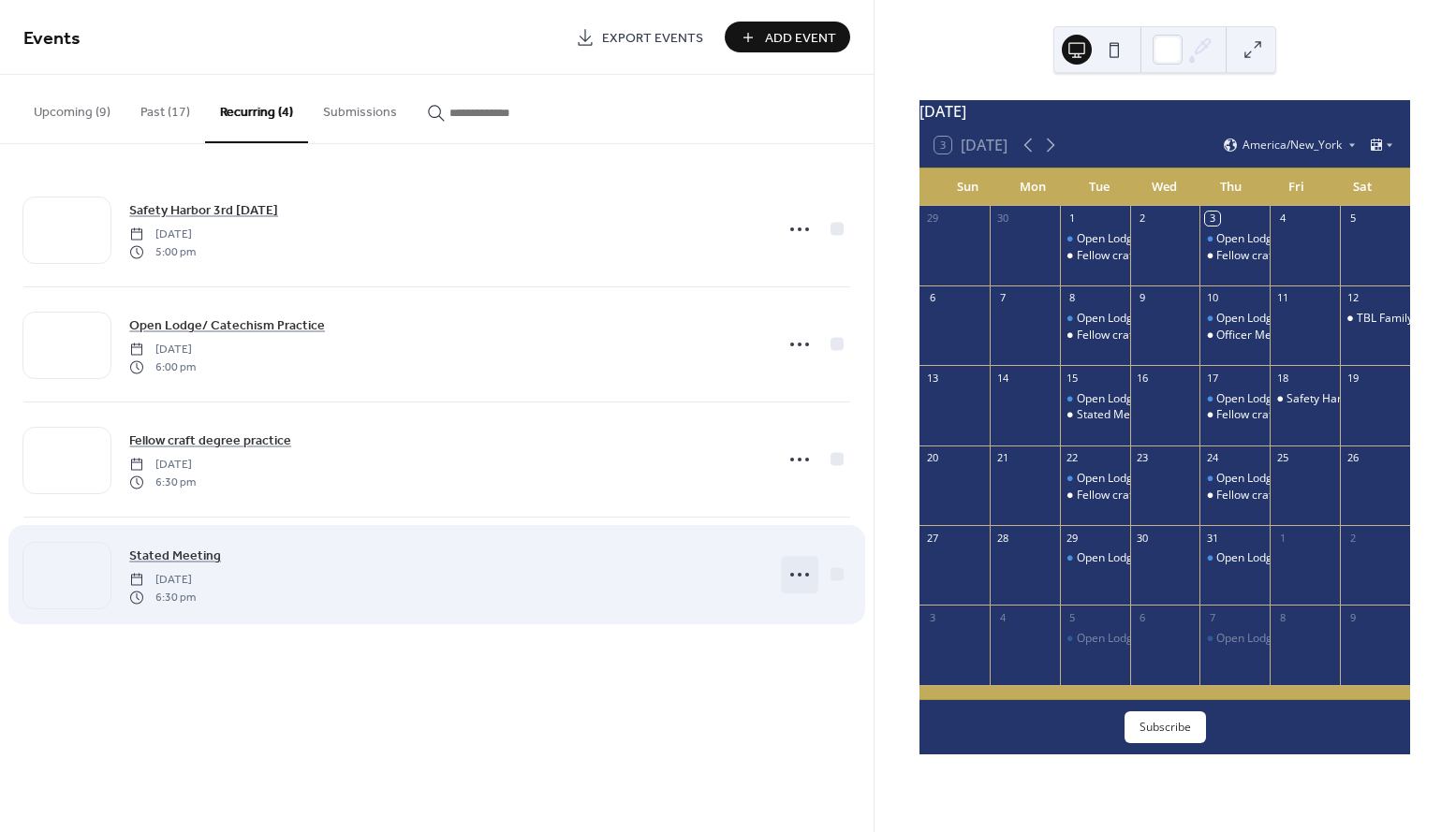 click 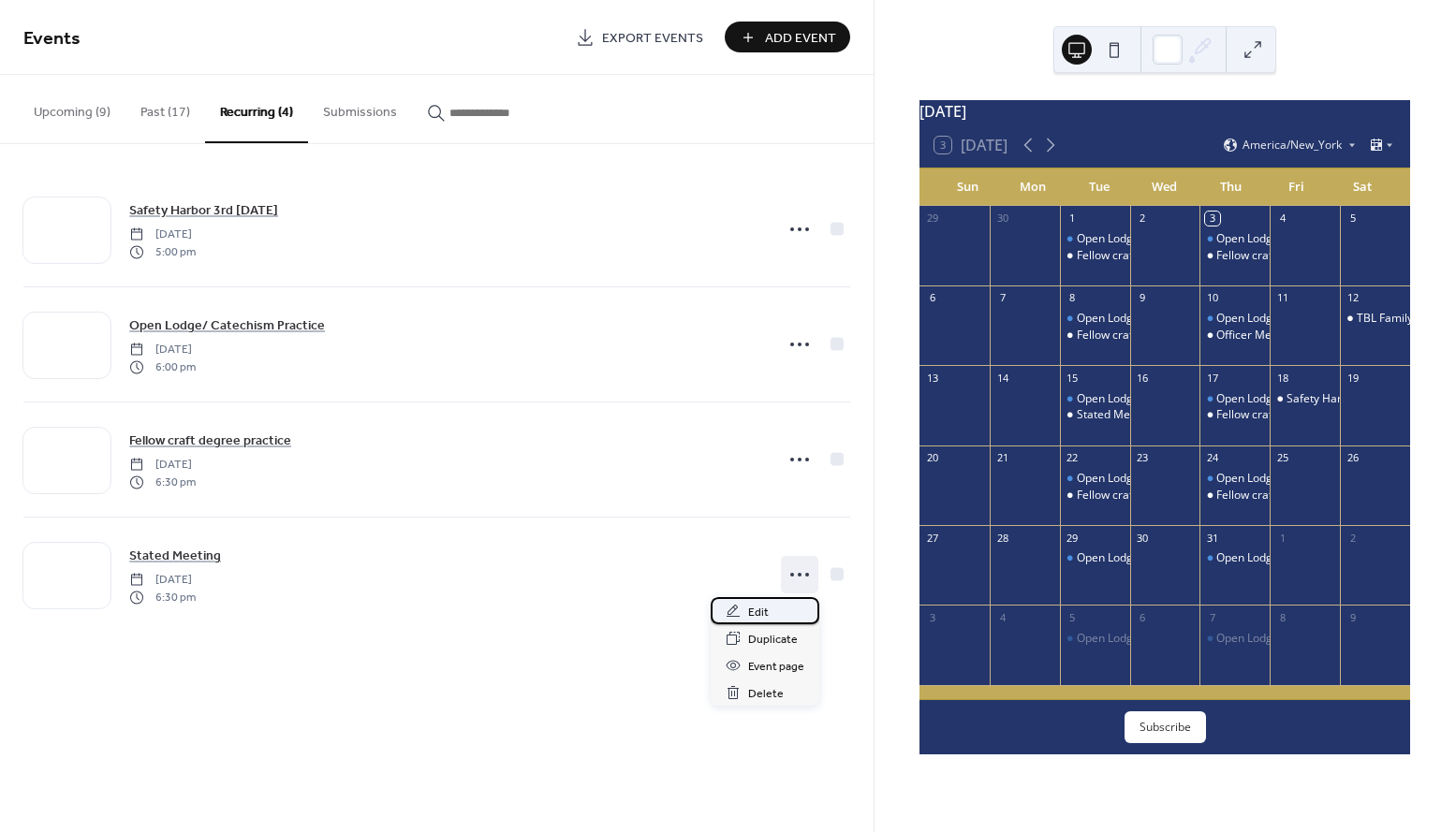 click on "Edit" at bounding box center [758, 612] 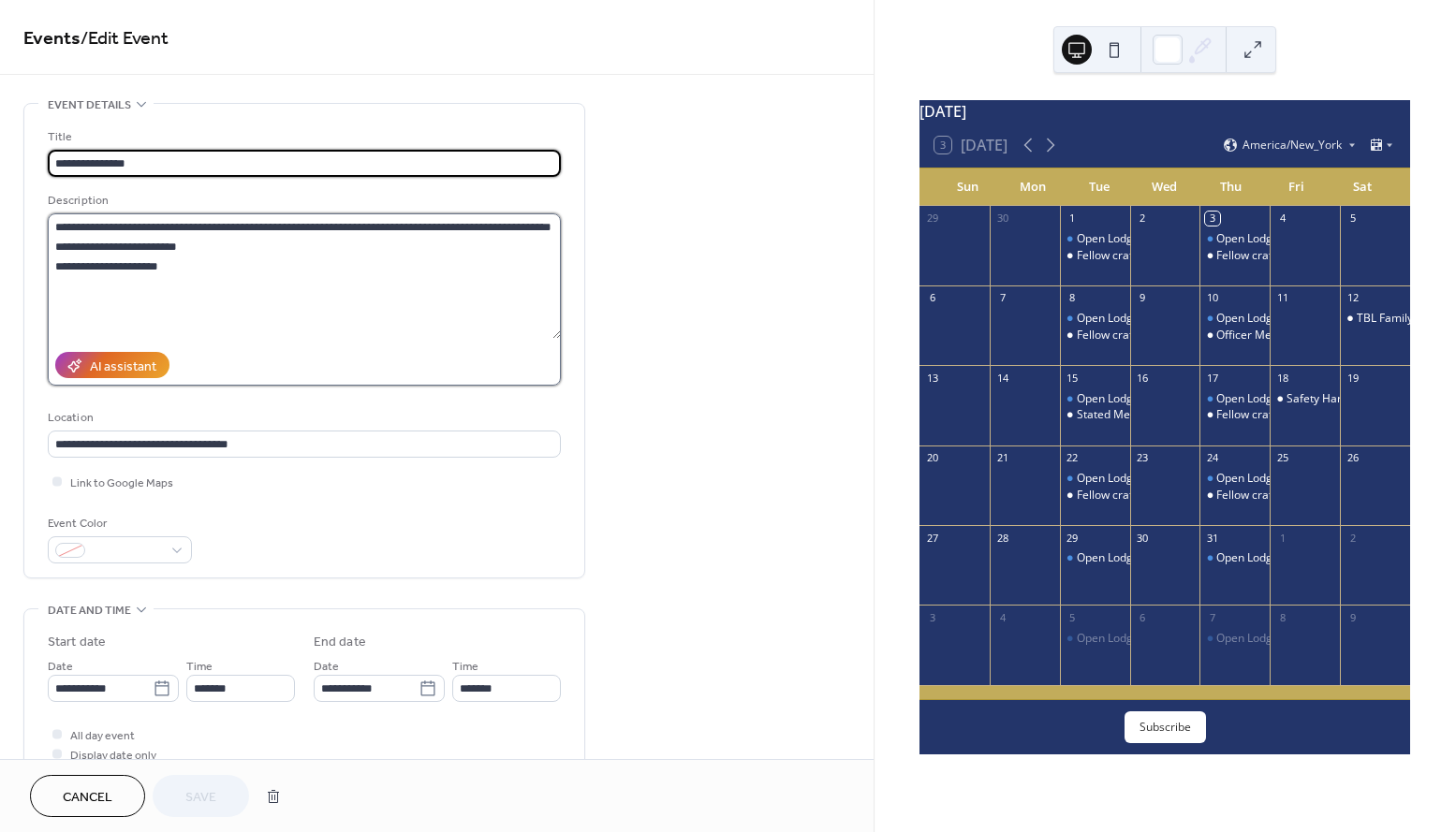 click on "**********" at bounding box center [304, 276] 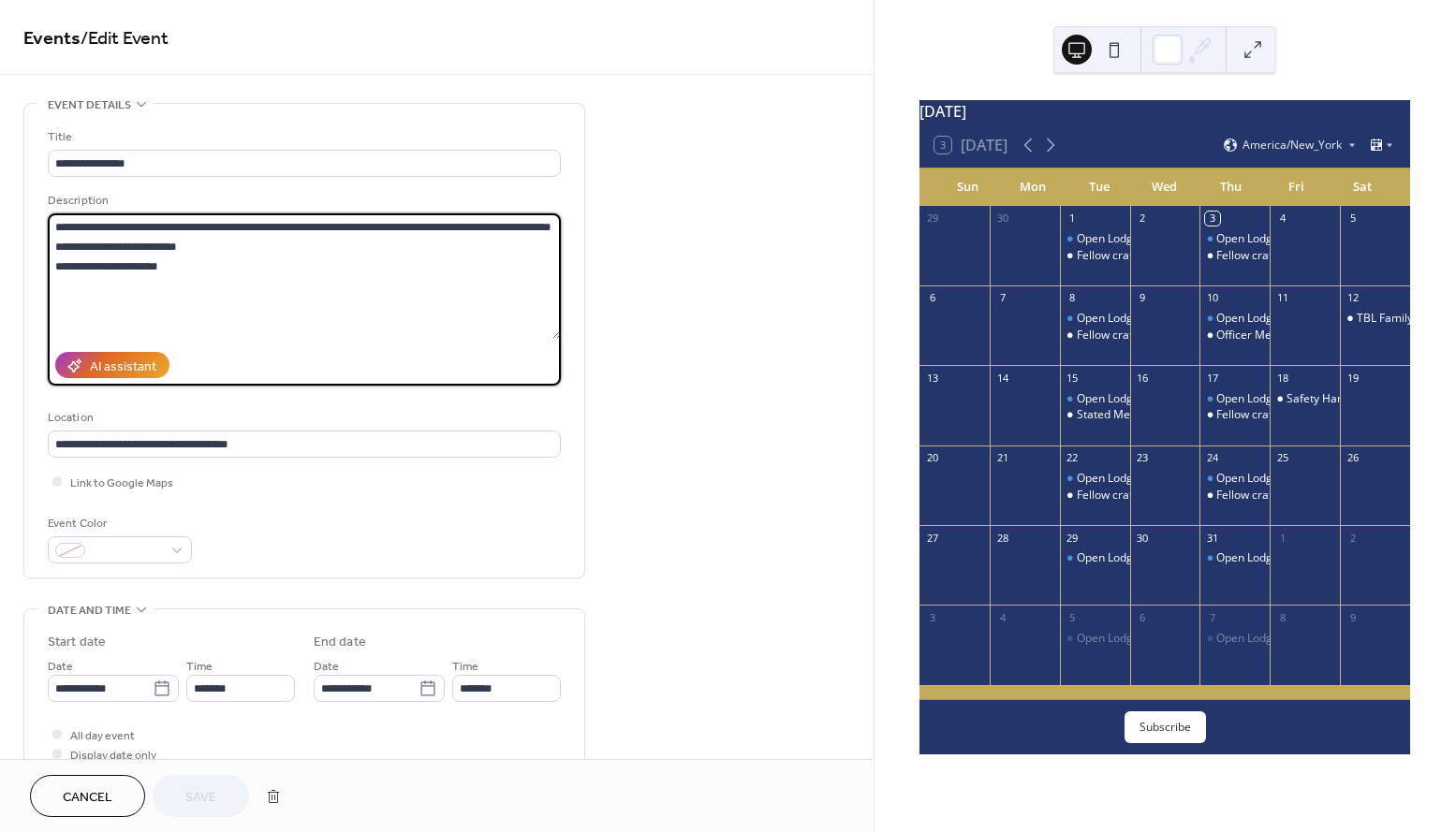 click on "**********" at bounding box center (304, 276) 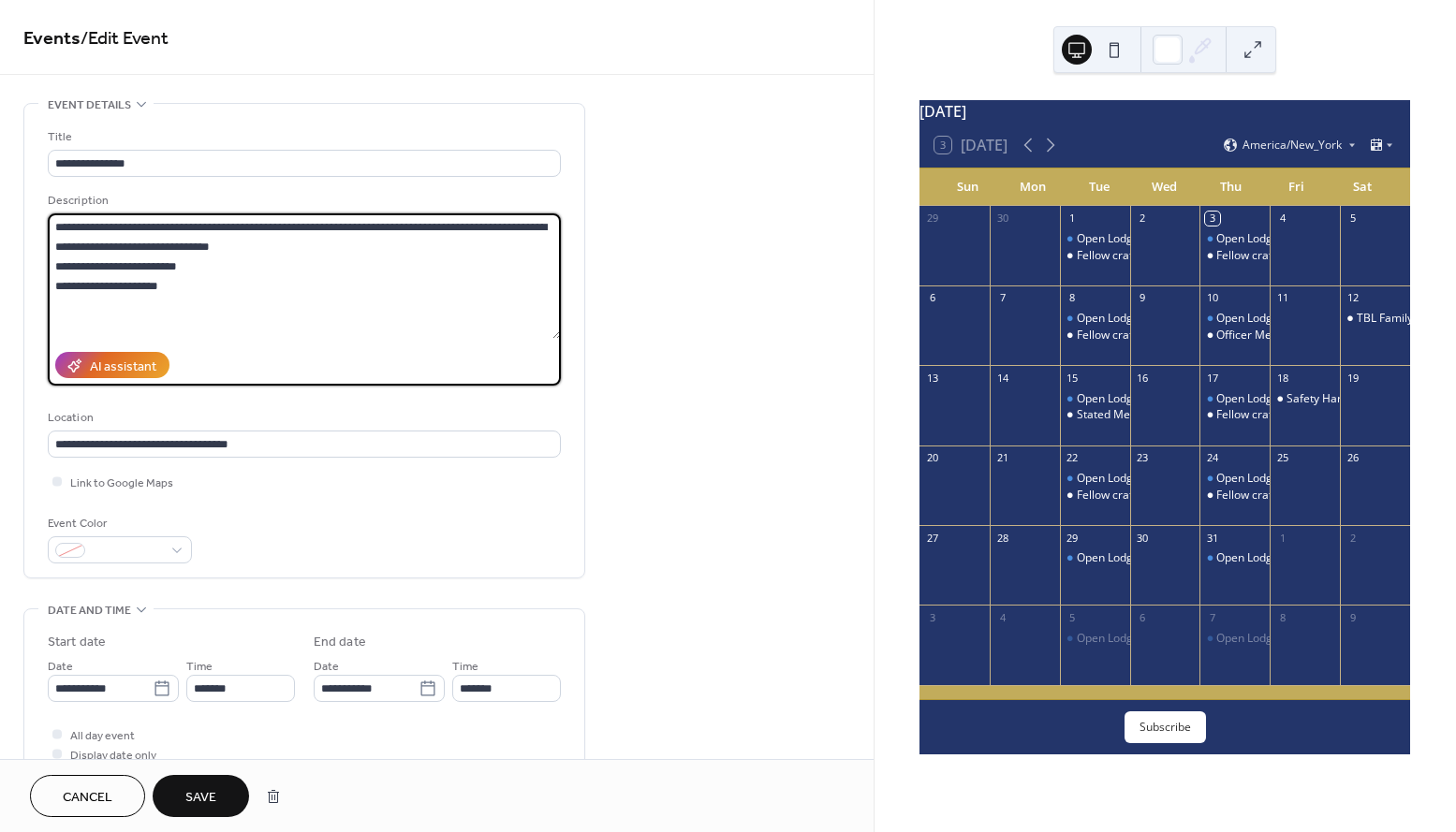 drag, startPoint x: 266, startPoint y: 245, endPoint x: 98, endPoint y: 247, distance: 168.0119 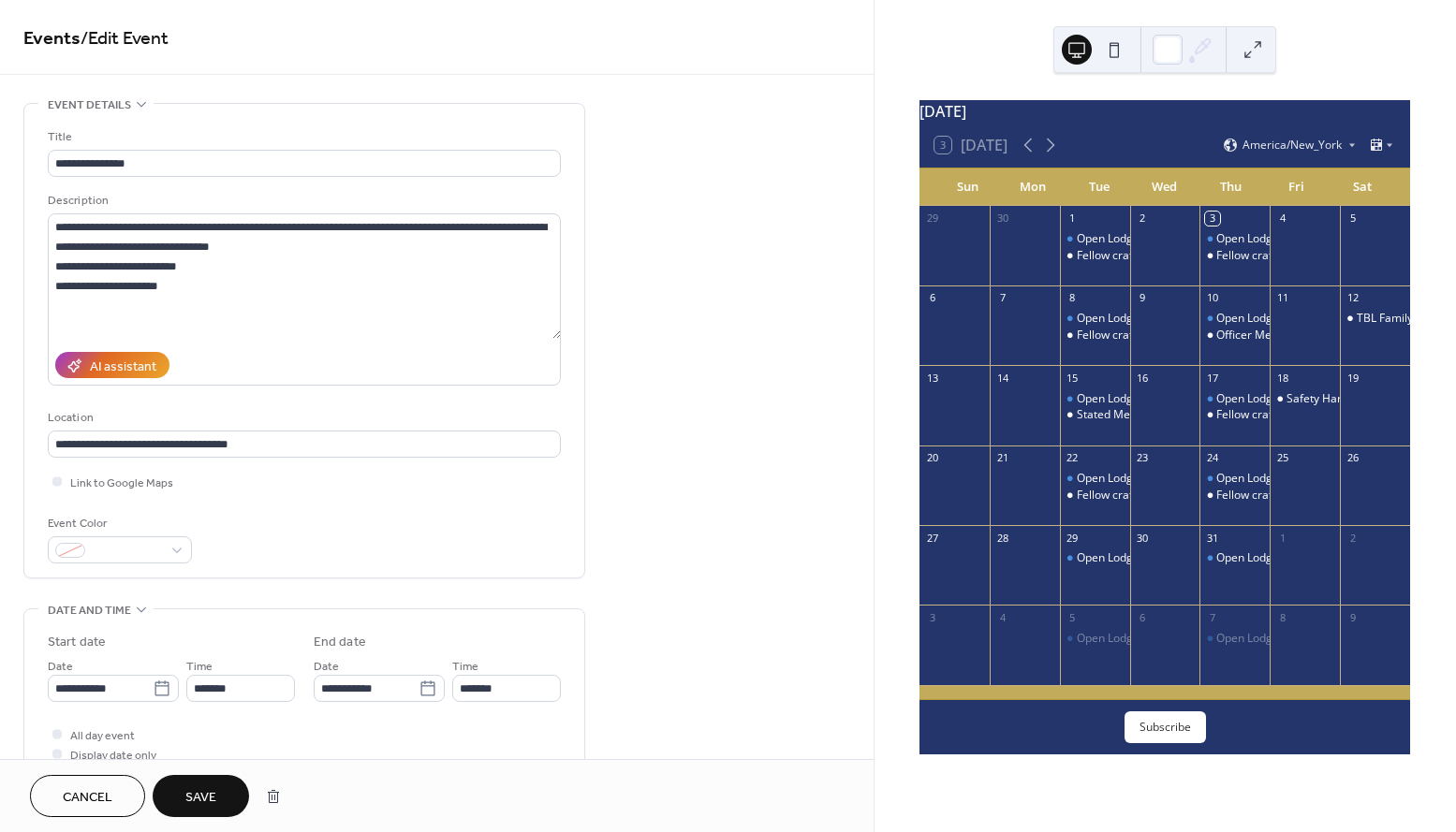 click on "Save" at bounding box center (200, 796) 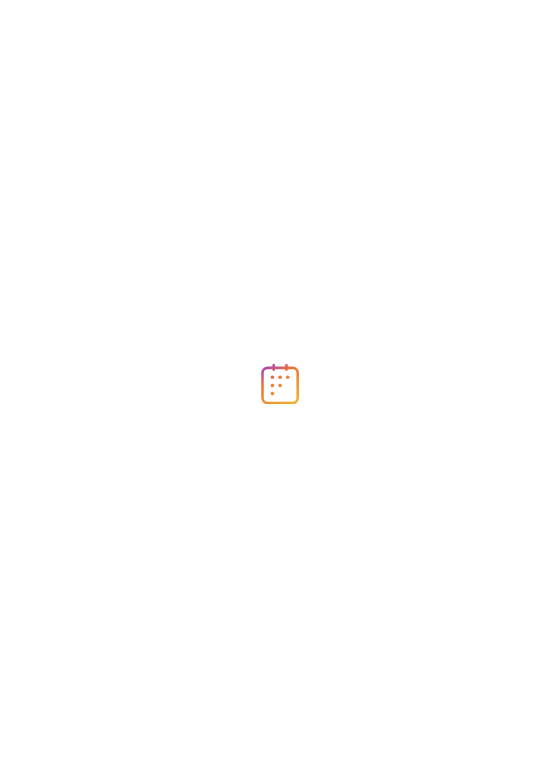 scroll, scrollTop: 0, scrollLeft: 0, axis: both 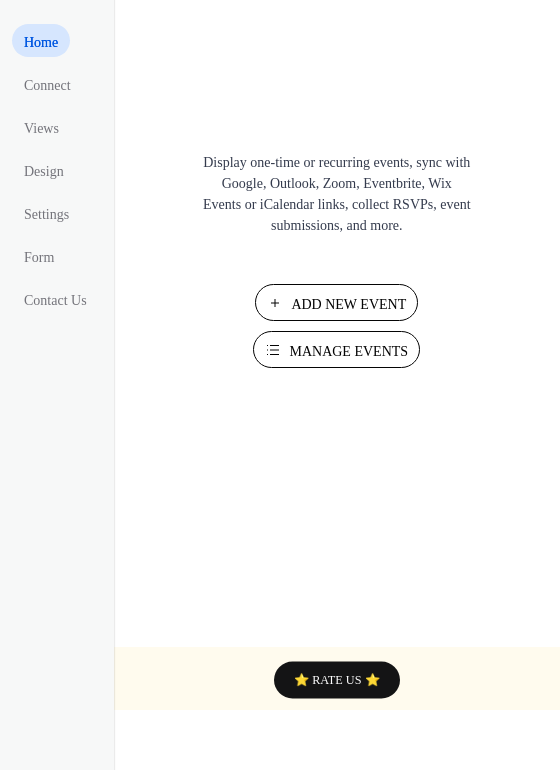 click on "Manage Events" at bounding box center (348, 351) 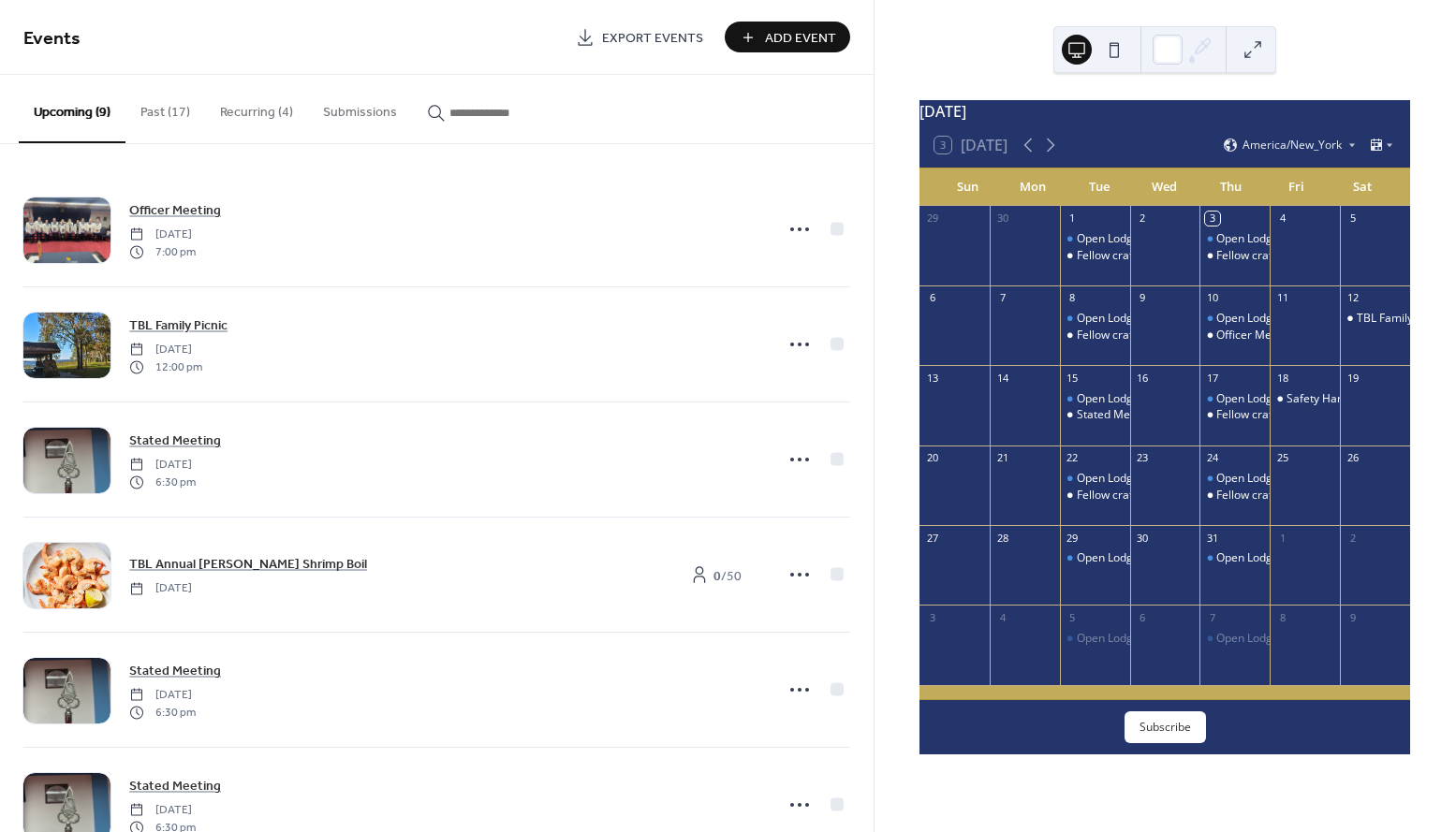 scroll, scrollTop: 0, scrollLeft: 0, axis: both 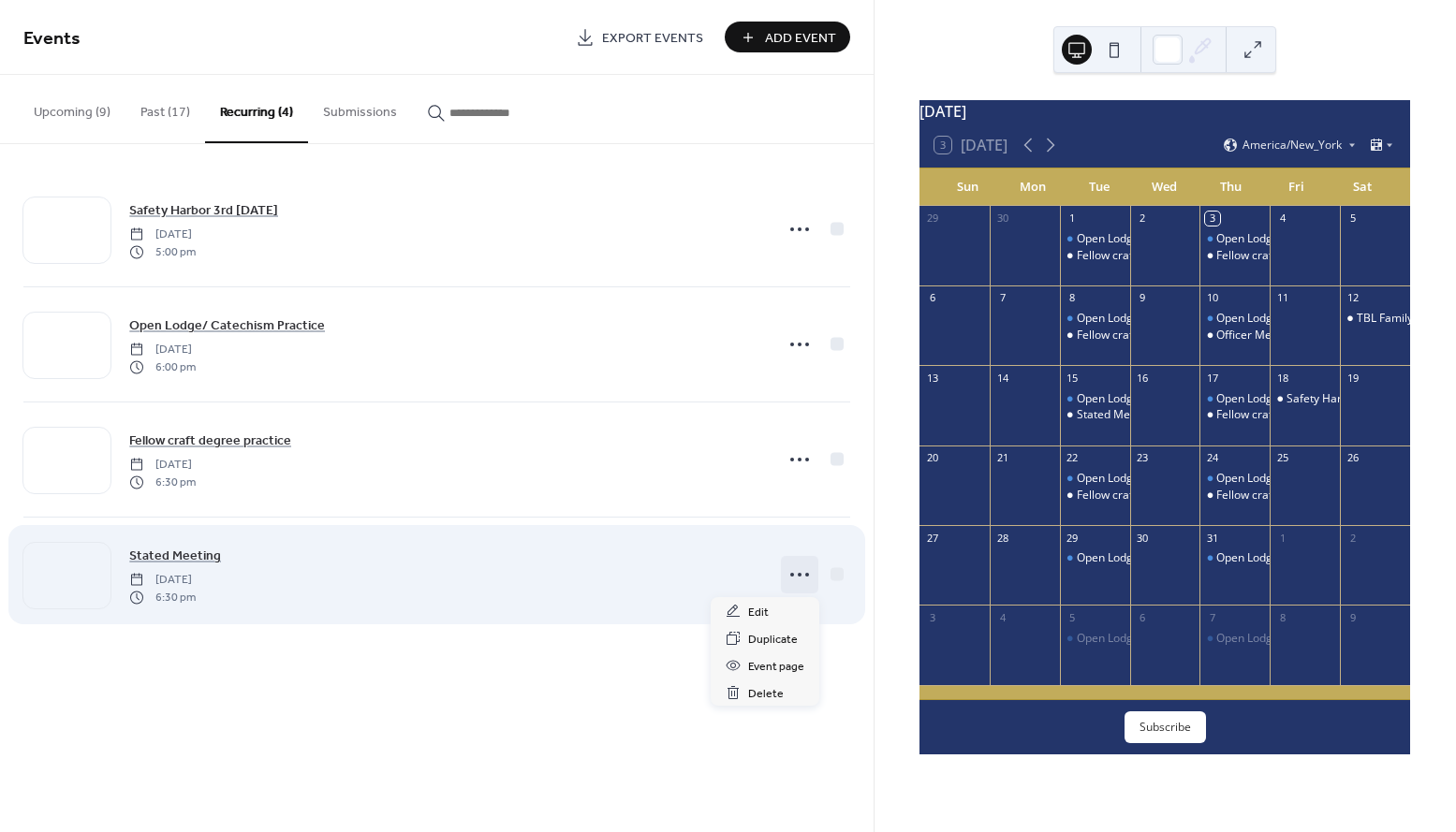click 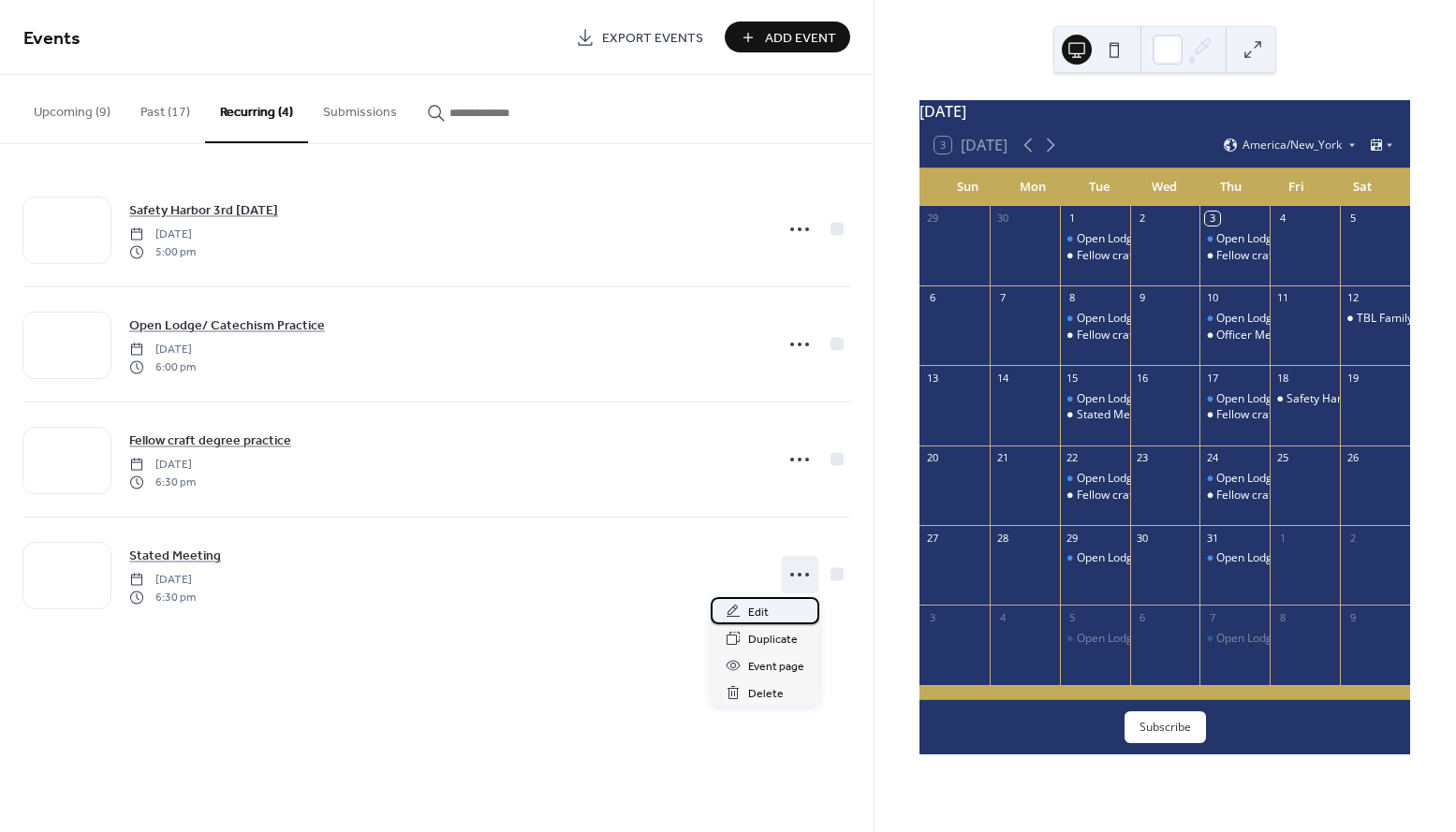 click on "Edit" at bounding box center (758, 612) 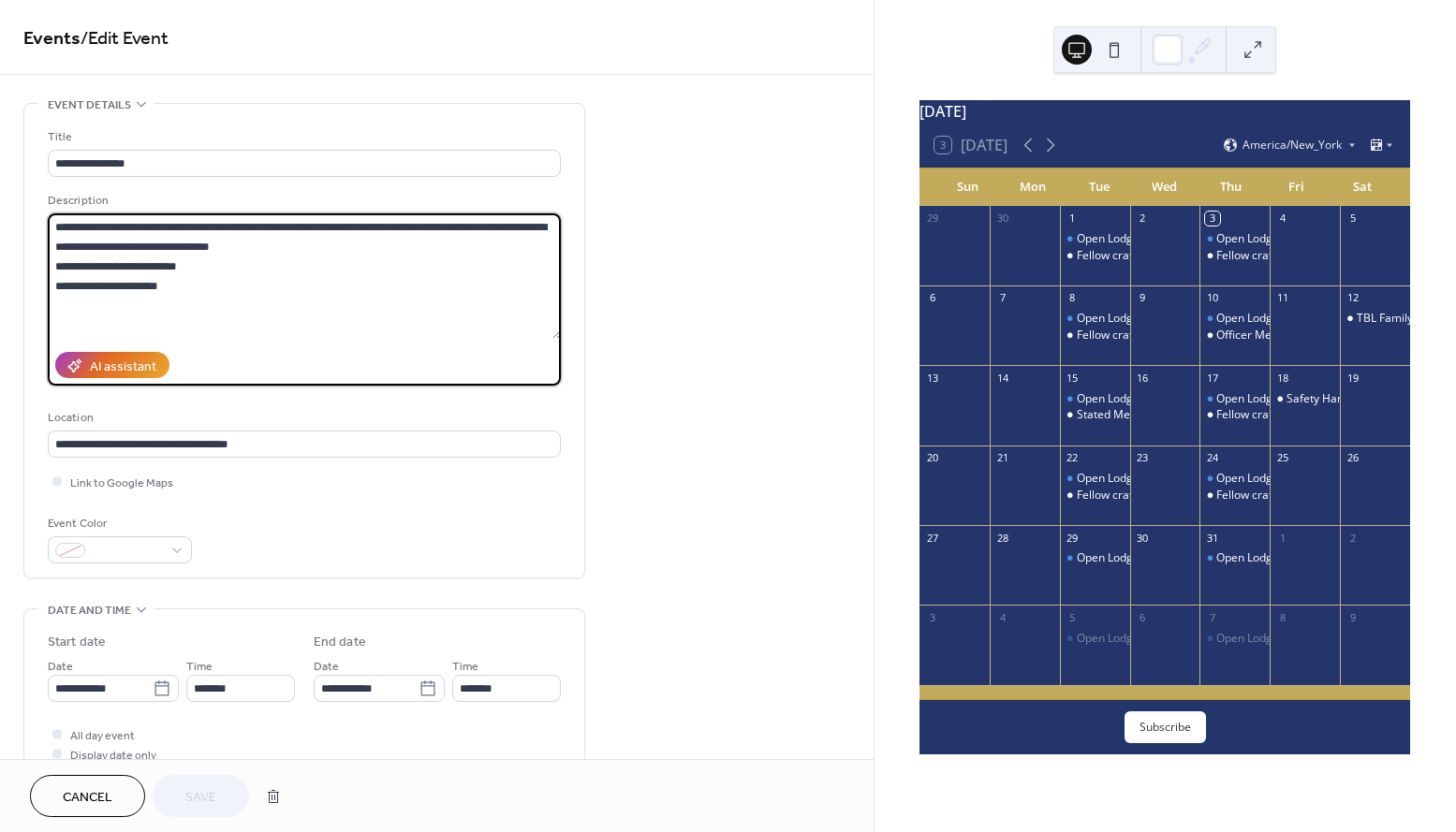 click on "**********" at bounding box center (304, 276) 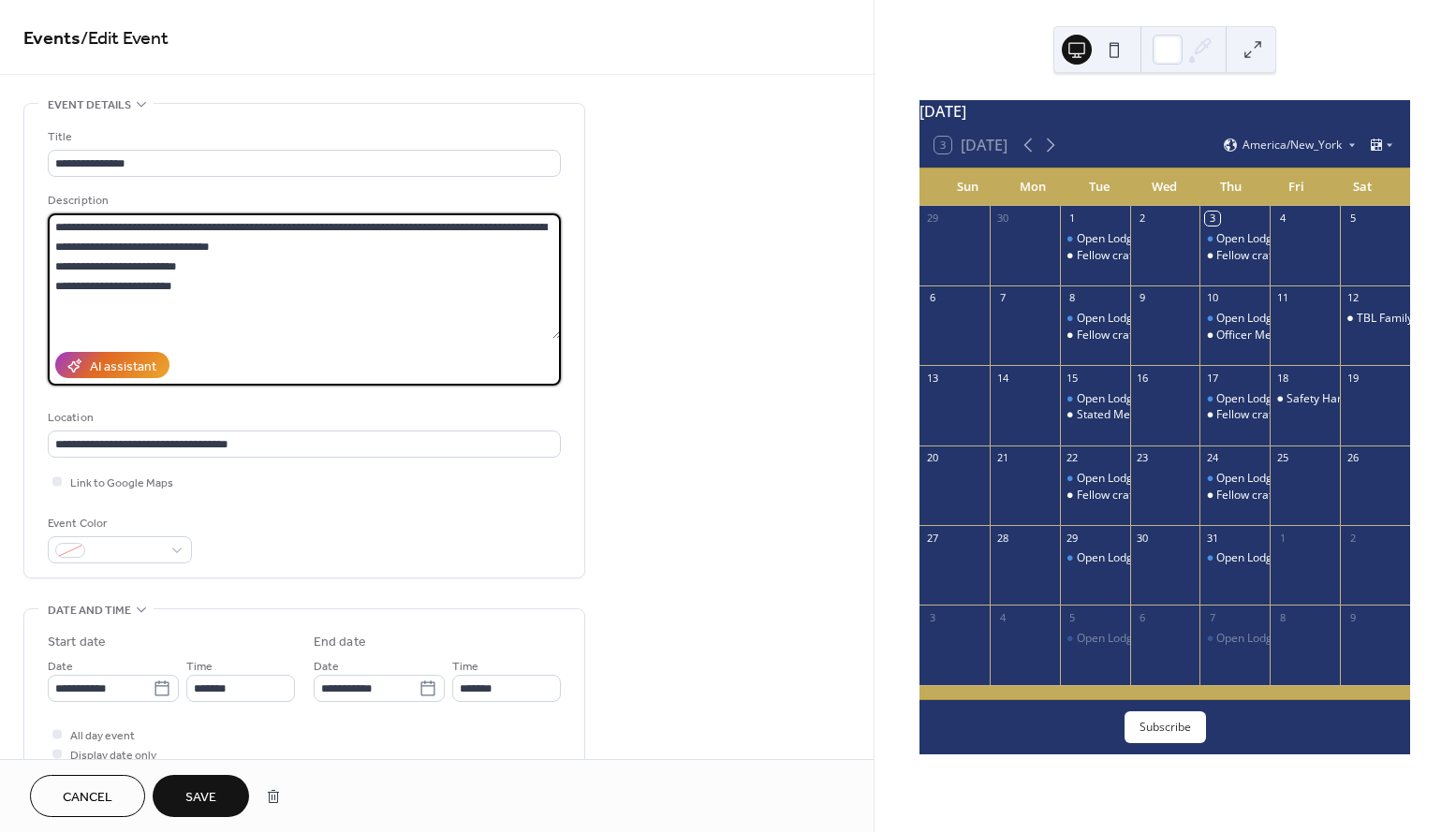 click on "**********" at bounding box center (304, 276) 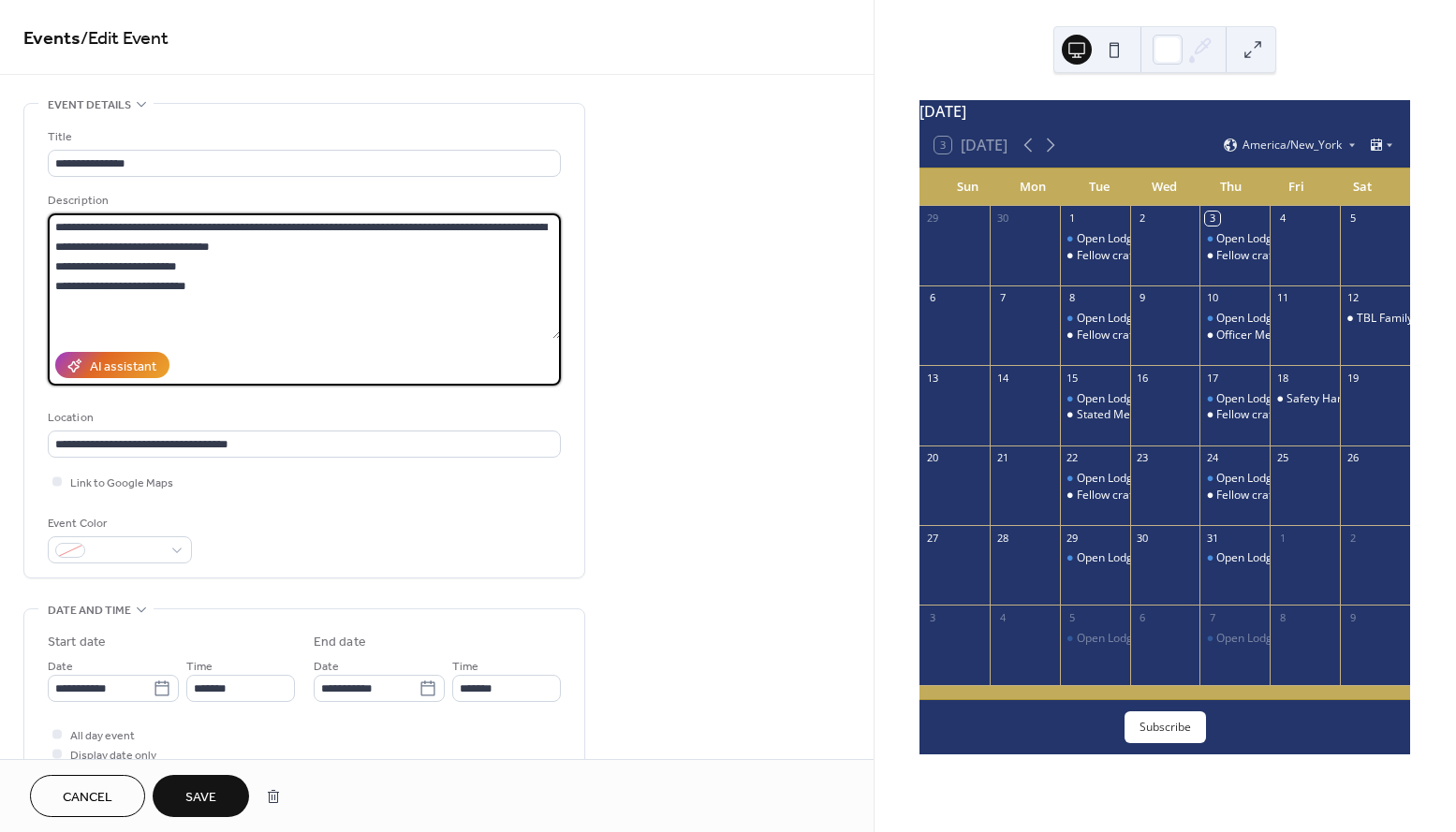 type on "**********" 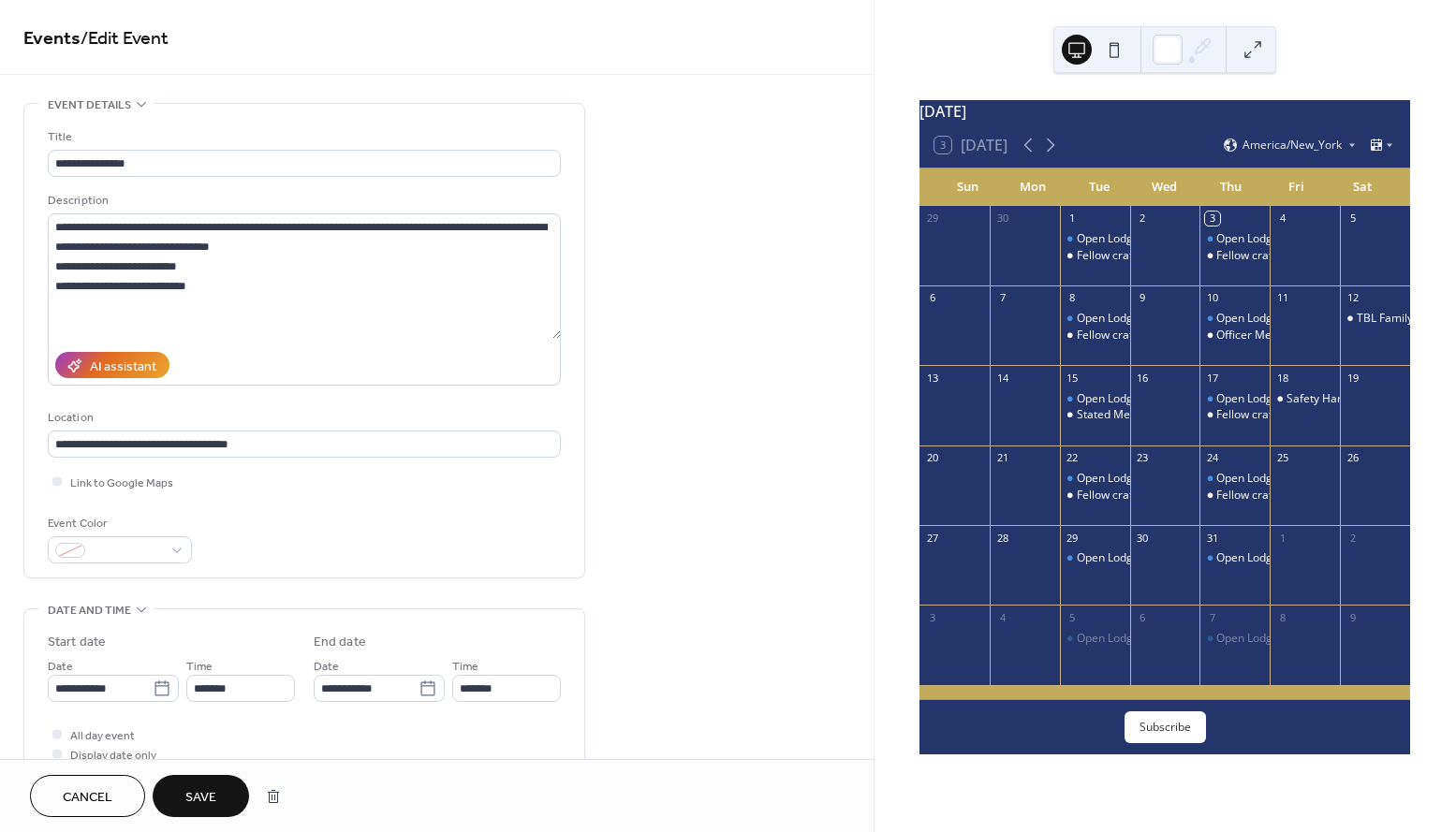 click on "Save" at bounding box center [200, 796] 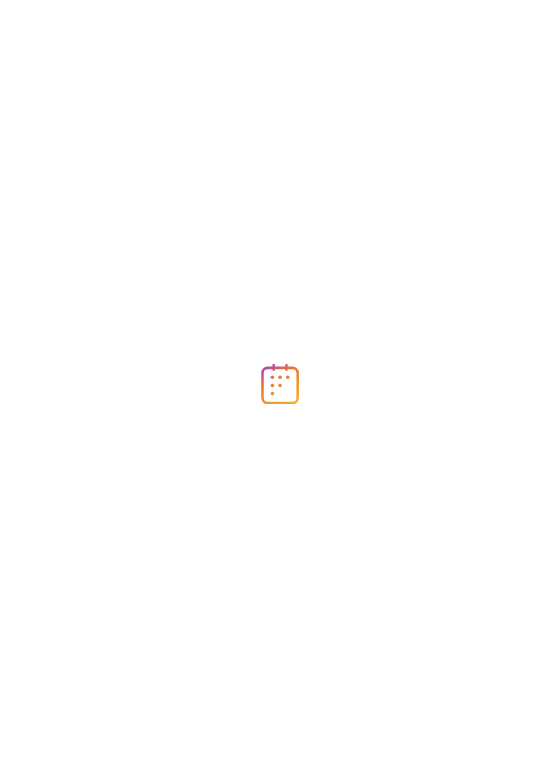 scroll, scrollTop: 0, scrollLeft: 0, axis: both 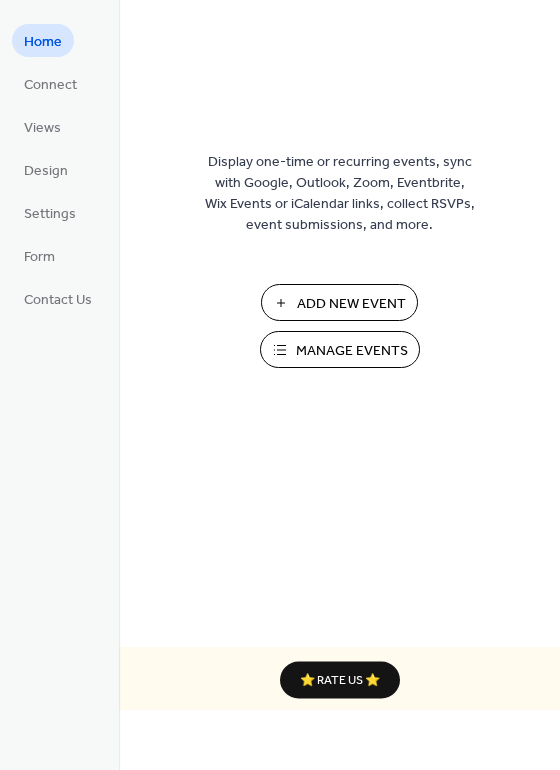 click on "Manage Events" at bounding box center [352, 351] 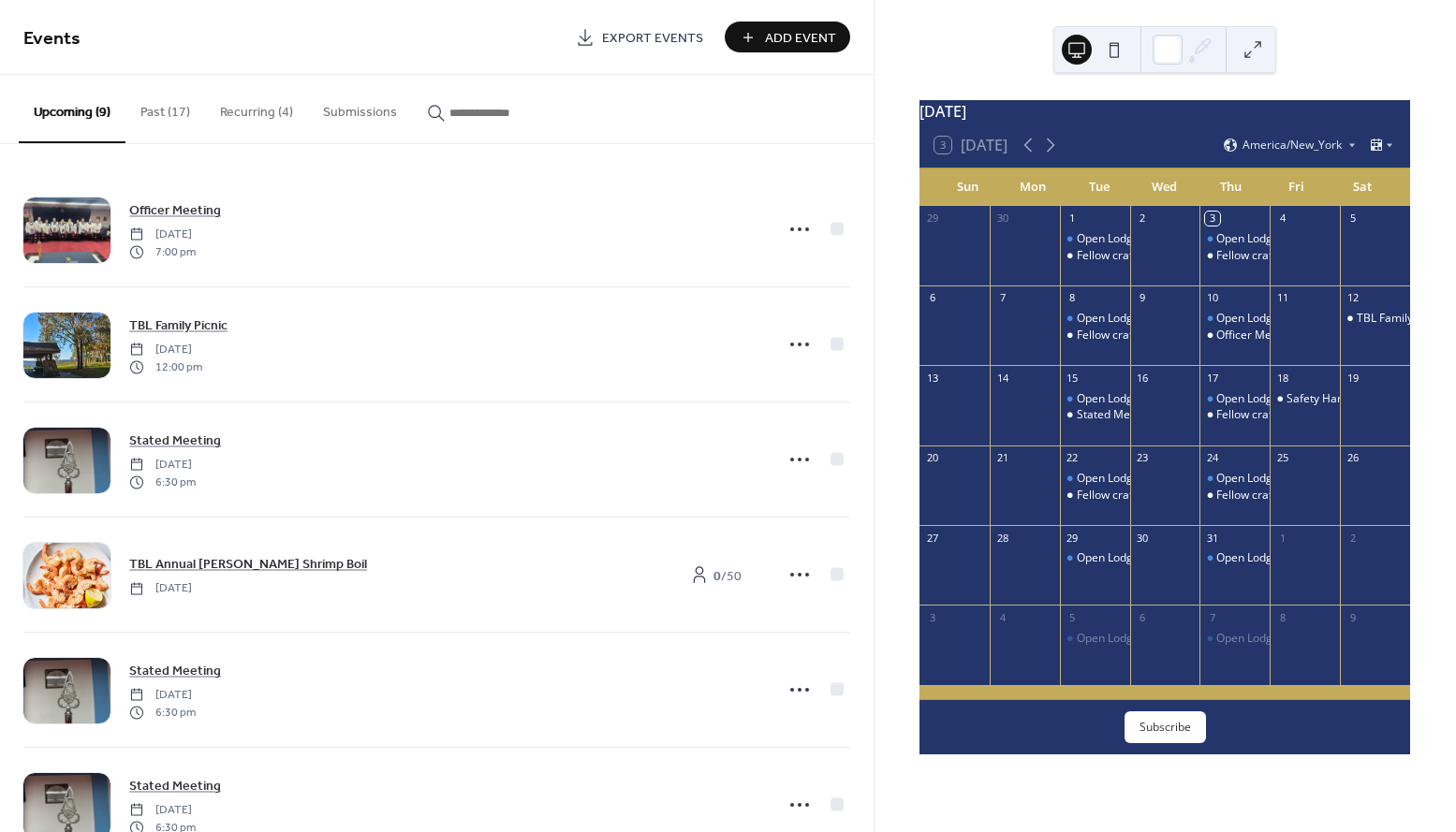 scroll, scrollTop: 0, scrollLeft: 0, axis: both 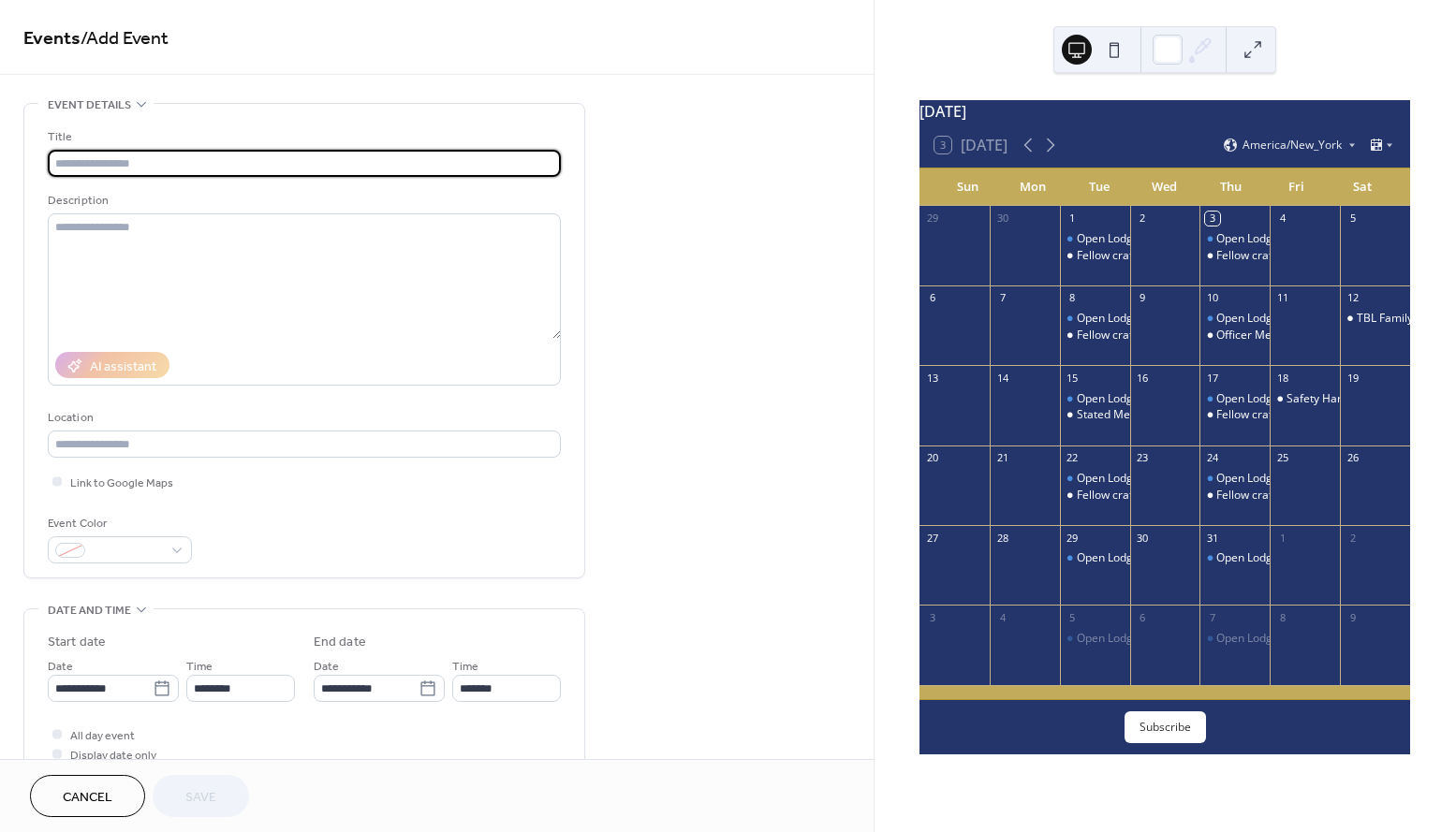 click at bounding box center [304, 163] 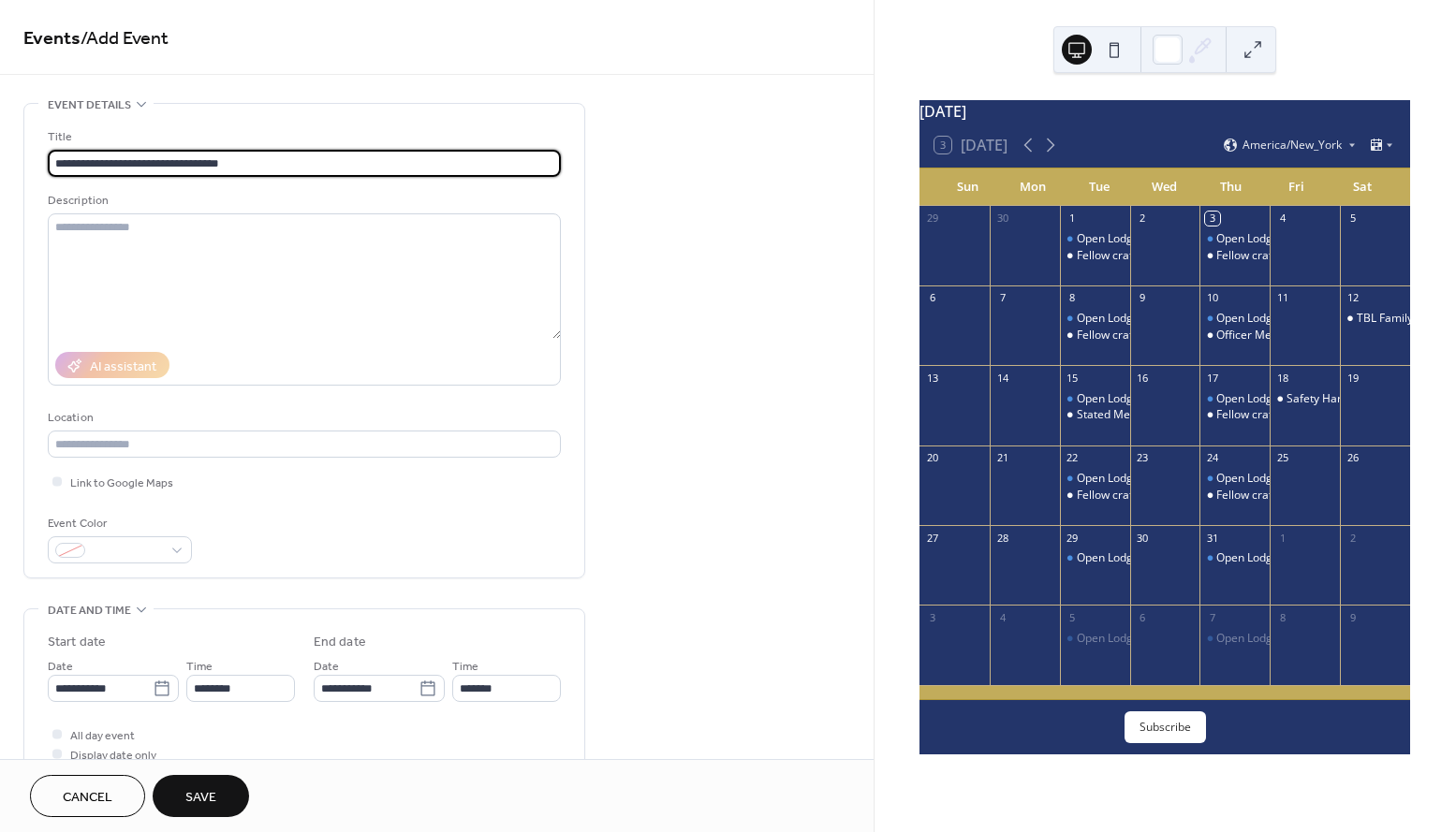 click on "**********" at bounding box center (304, 163) 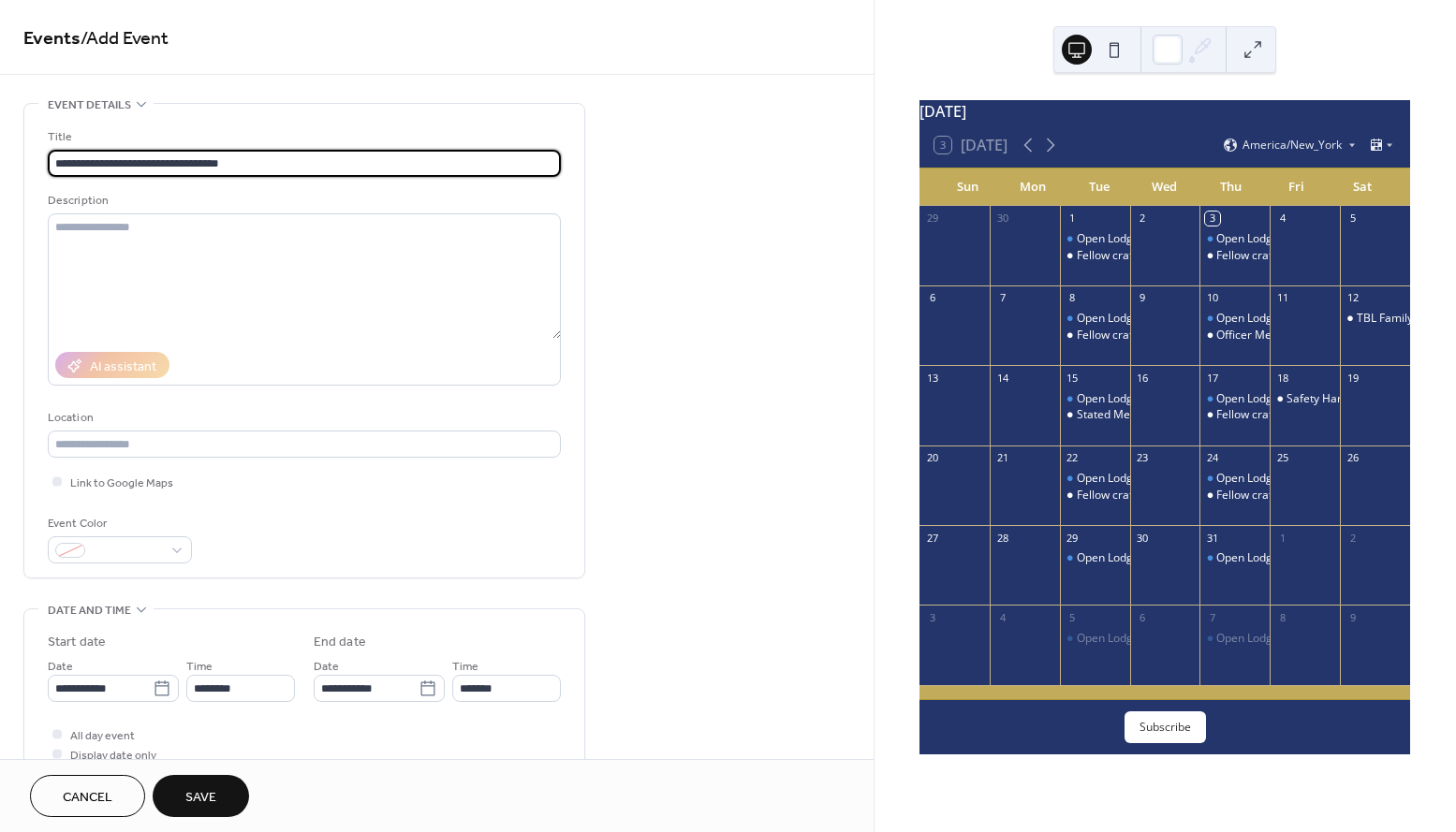 drag, startPoint x: 244, startPoint y: 166, endPoint x: 53, endPoint y: 148, distance: 191.84629 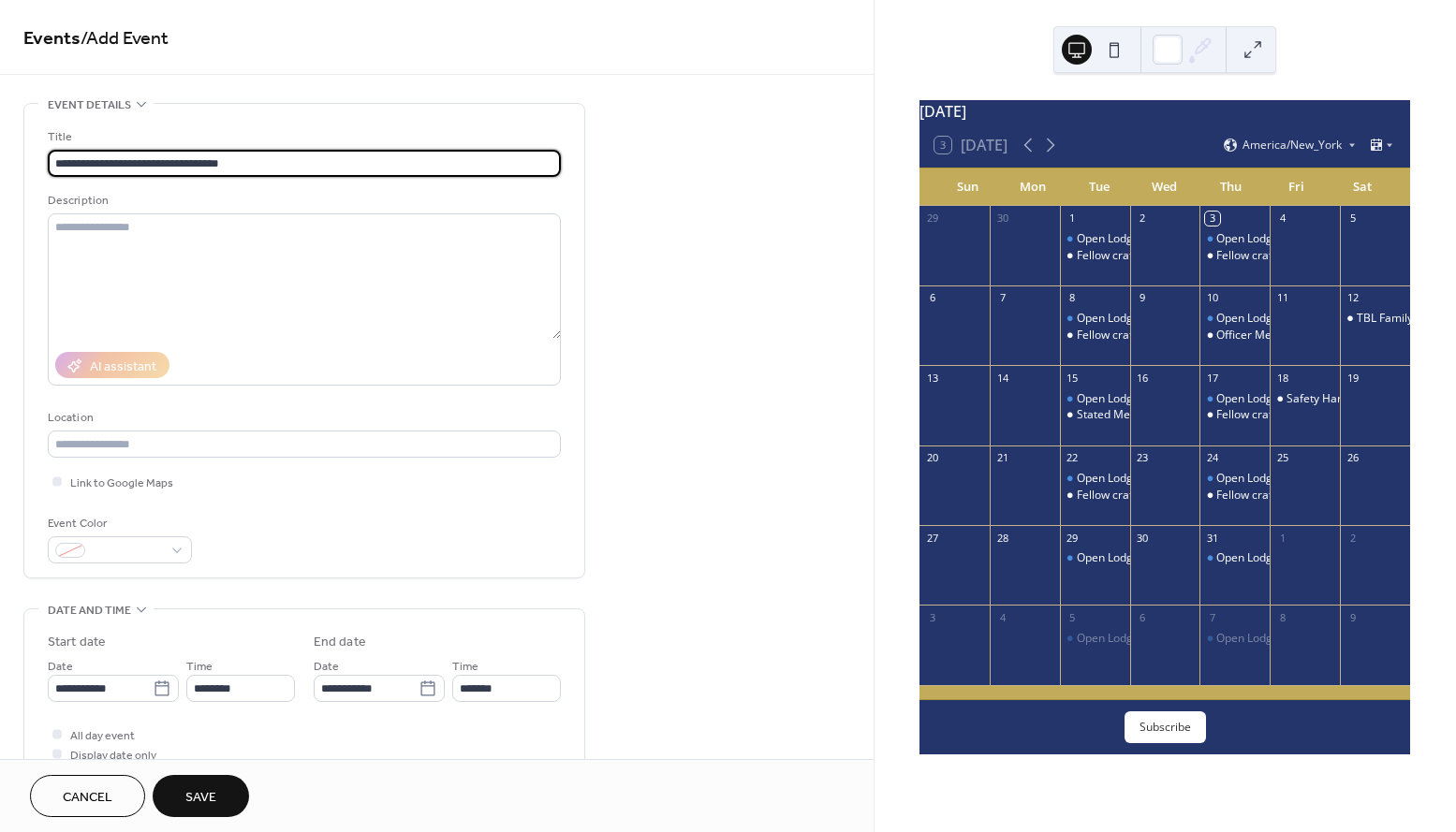 type on "**********" 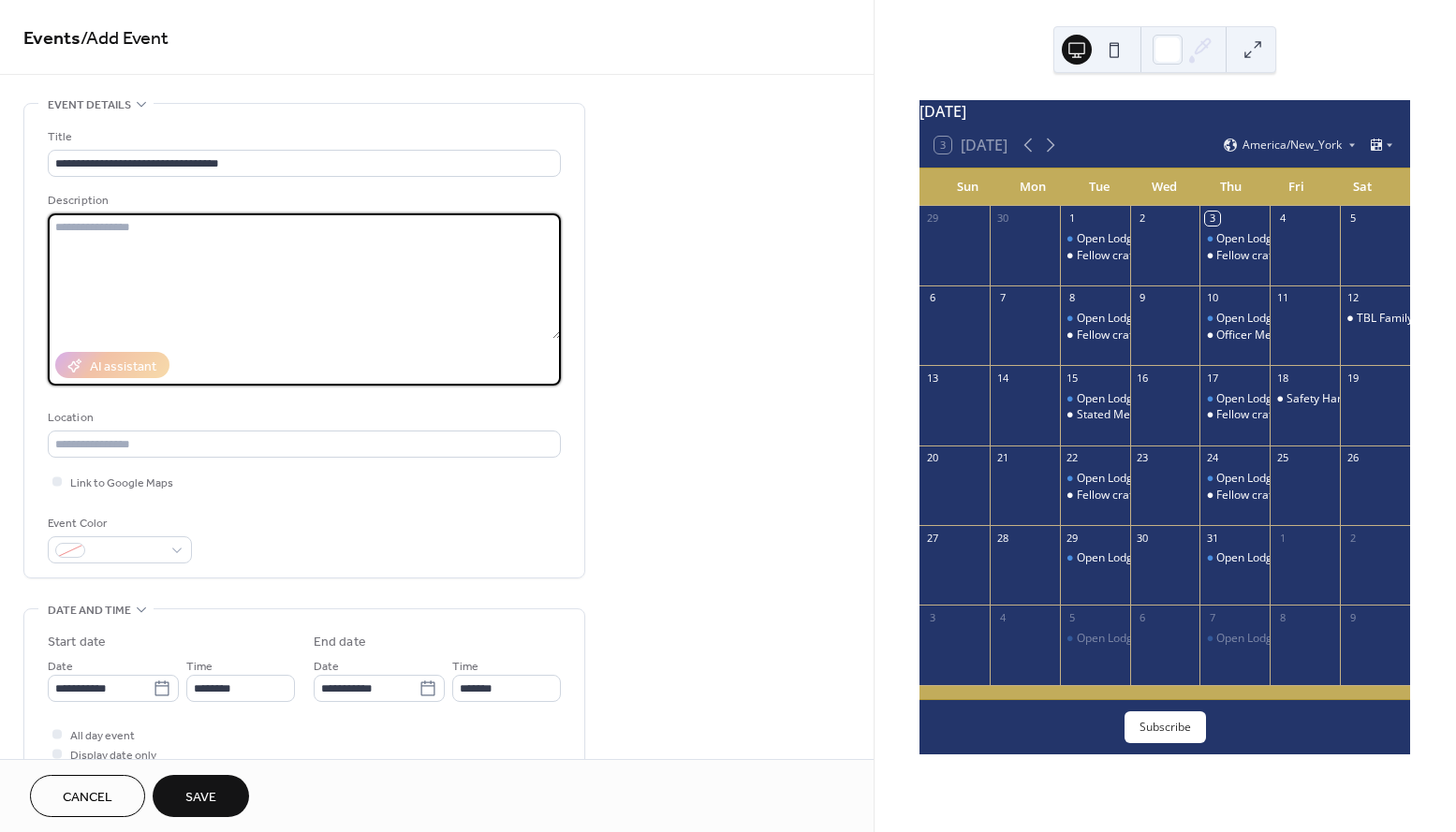 click at bounding box center [304, 276] 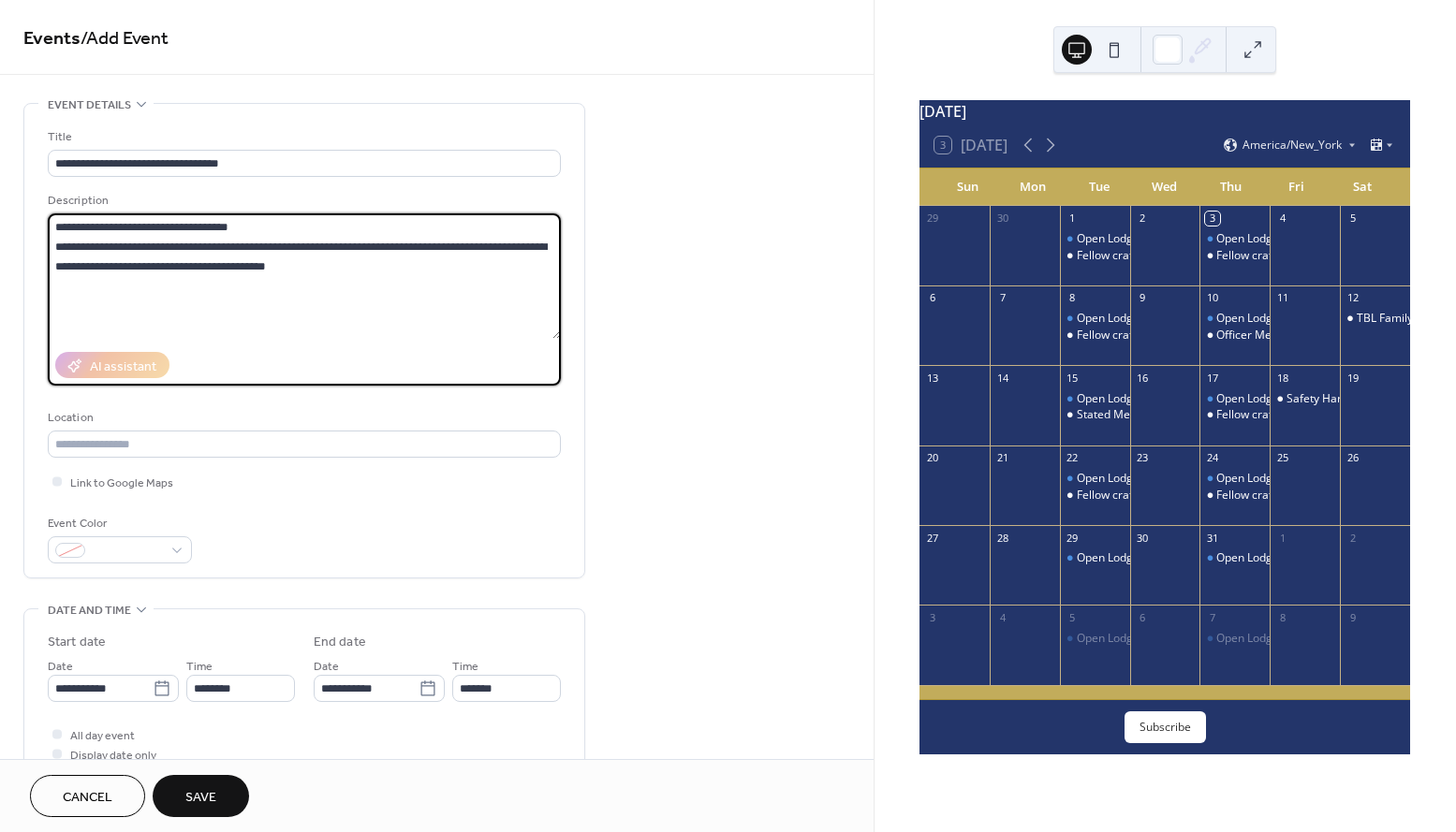 drag, startPoint x: 469, startPoint y: 247, endPoint x: 277, endPoint y: 244, distance: 192.02344 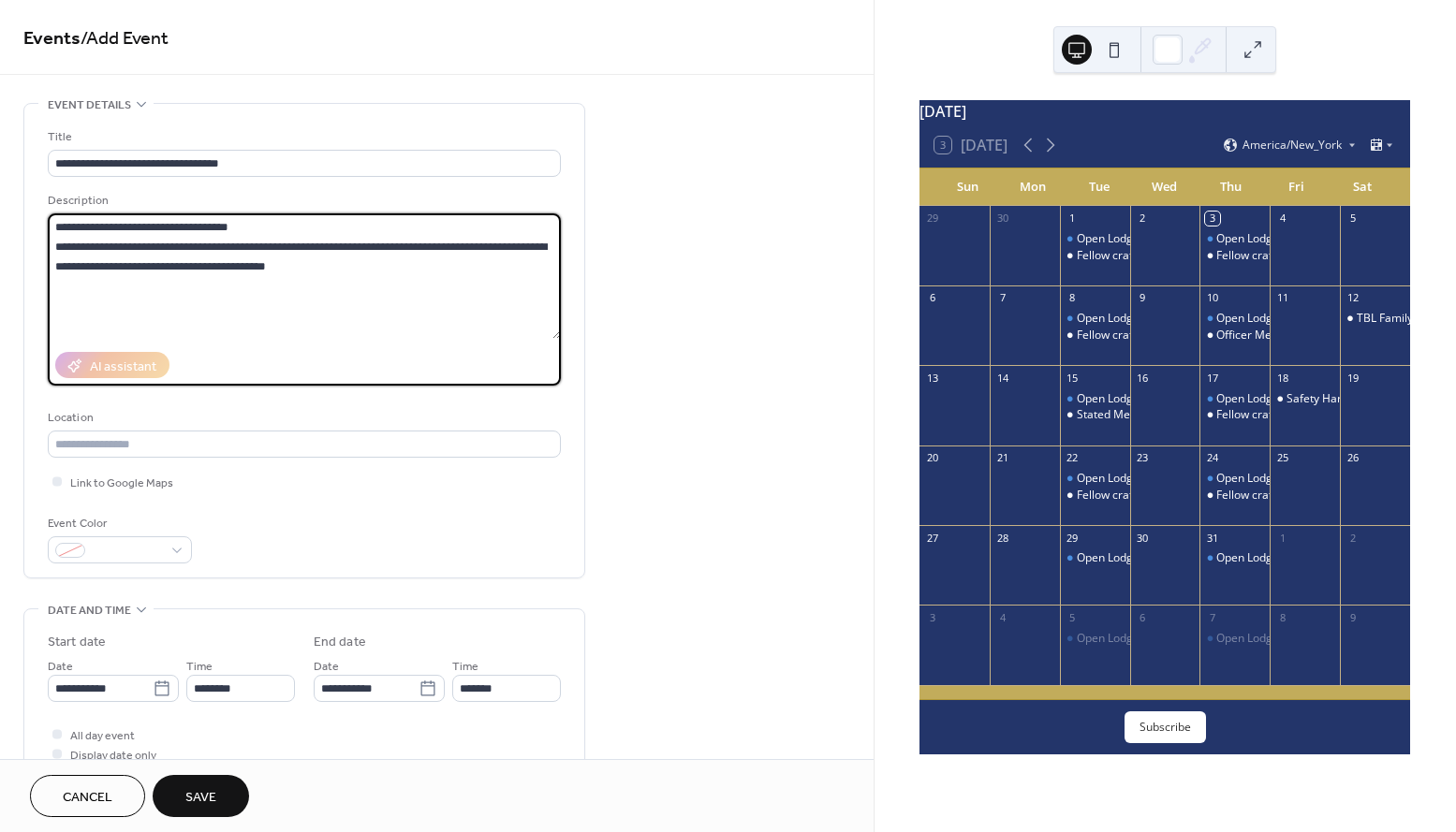 click on "**********" at bounding box center [304, 276] 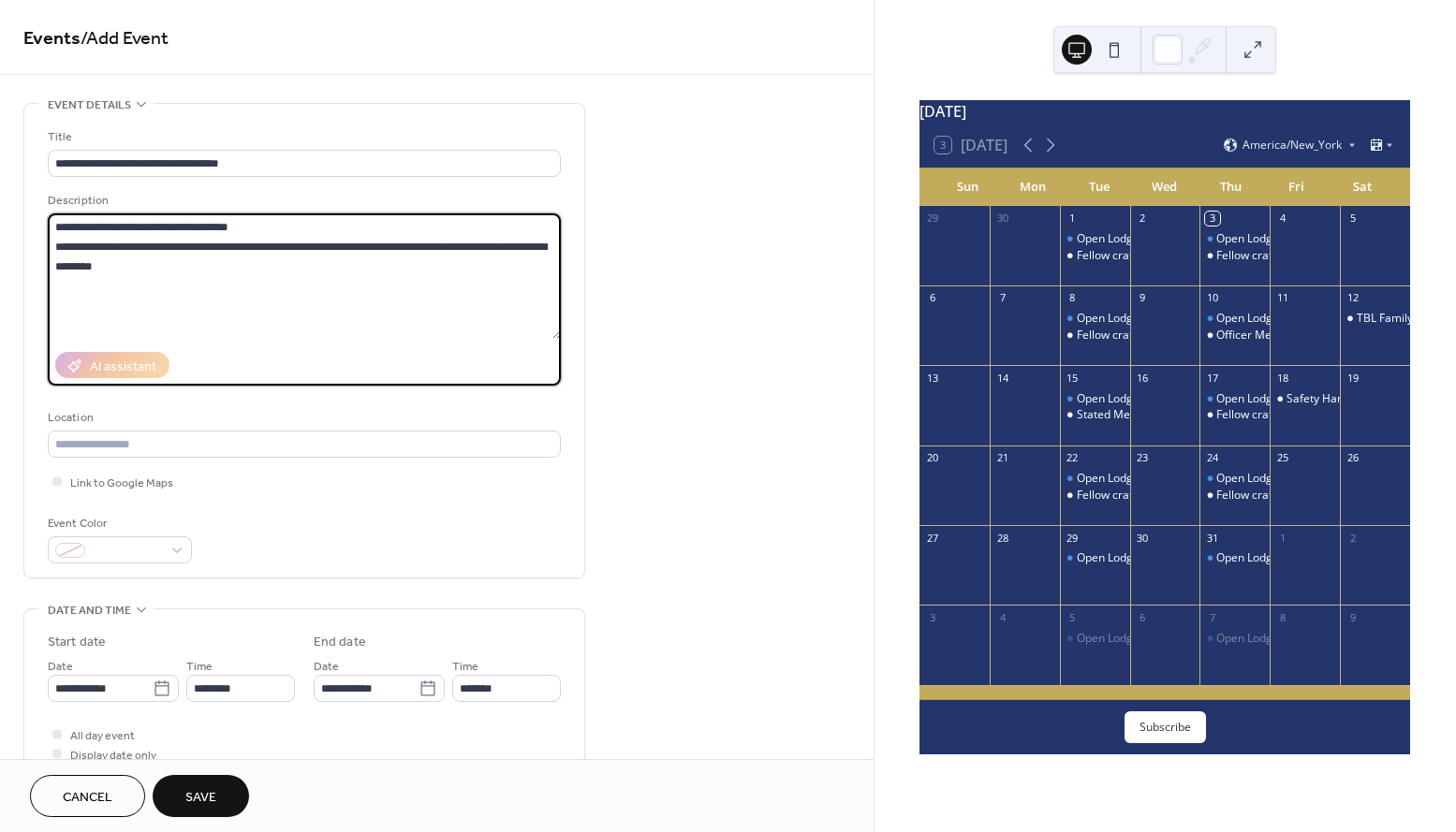 click on "**********" at bounding box center (304, 276) 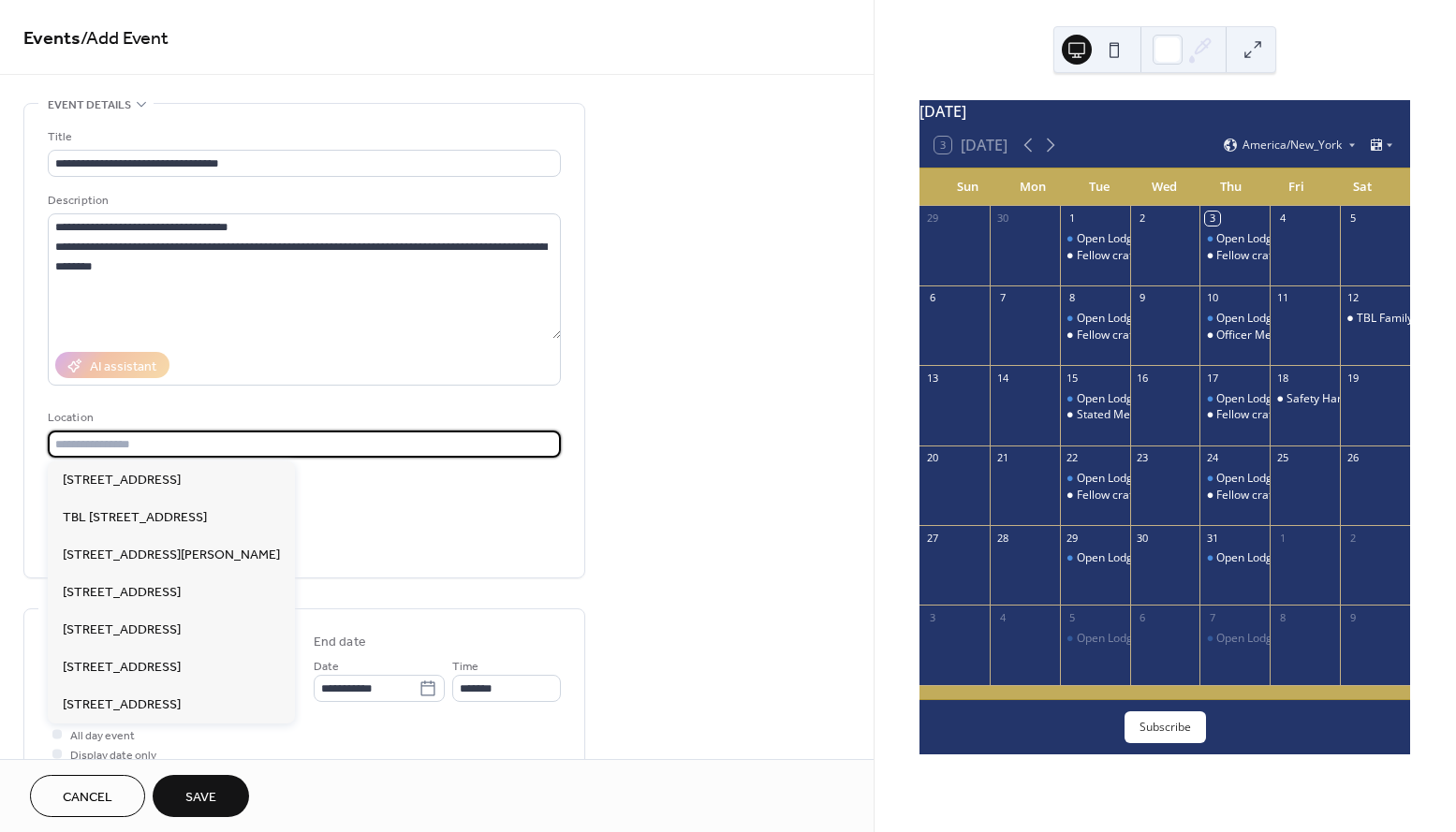 click at bounding box center [304, 444] 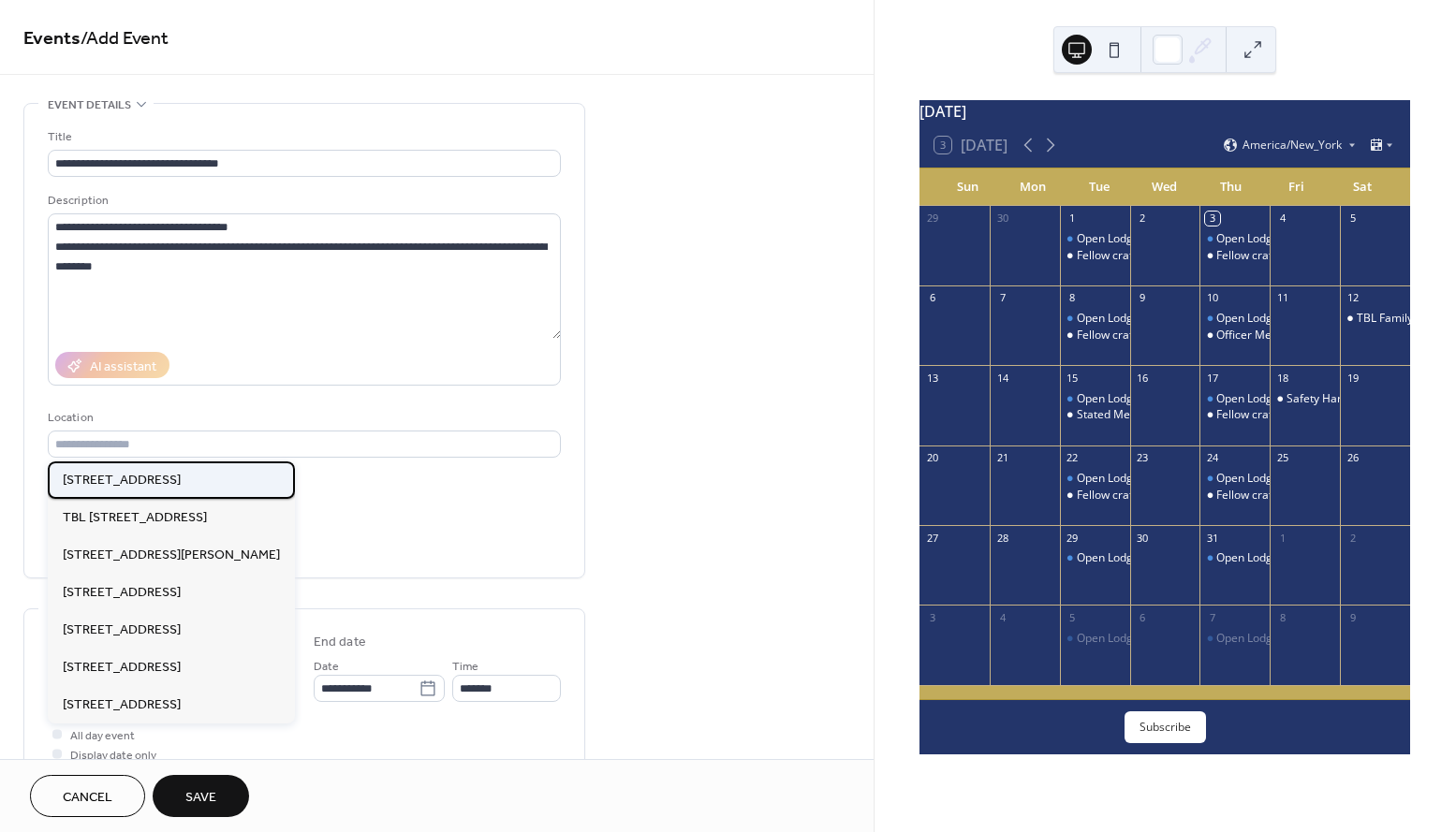 click on "354 Main St, Safety Harbor, FL 34695" at bounding box center [122, 480] 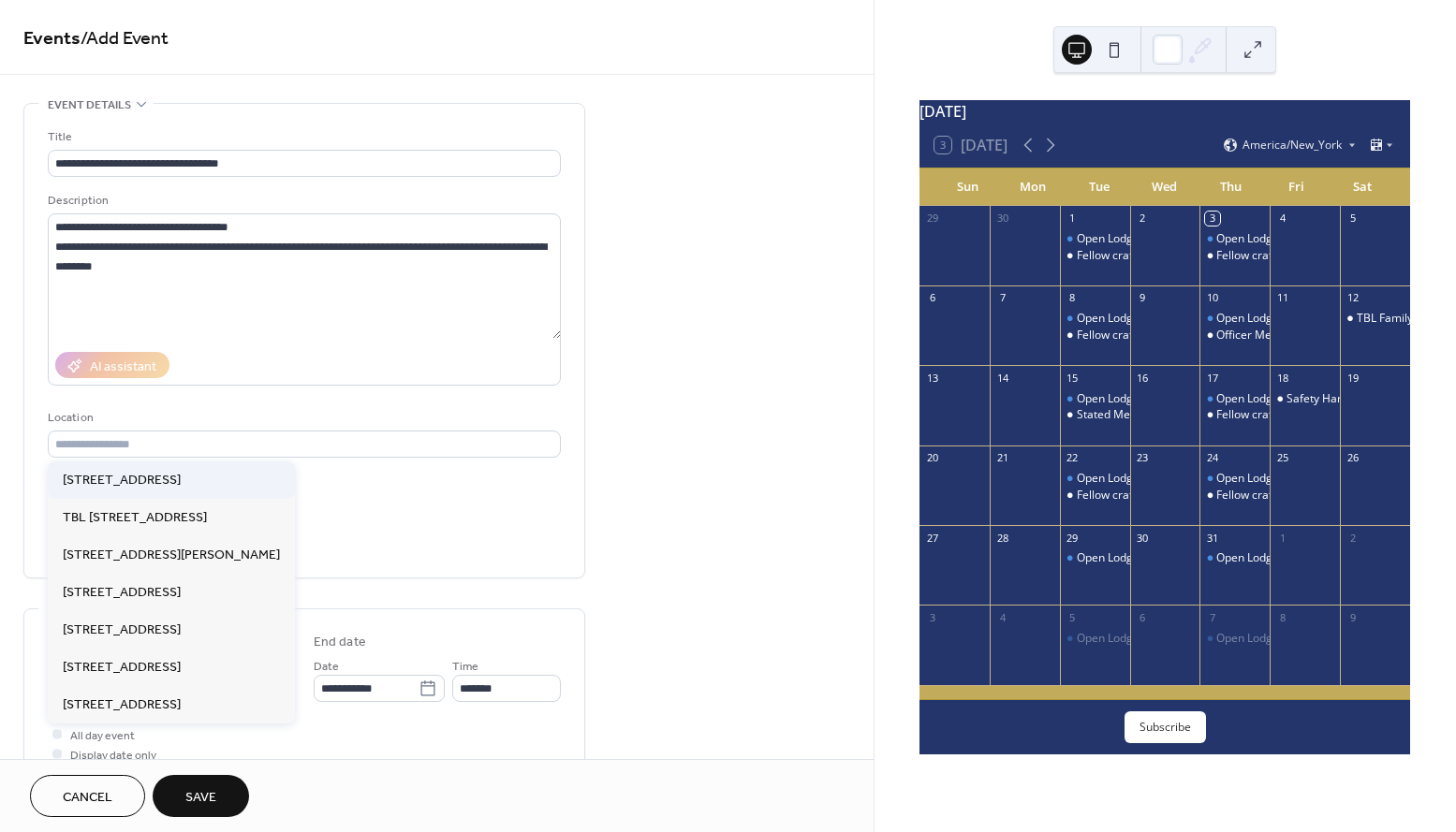 type on "**********" 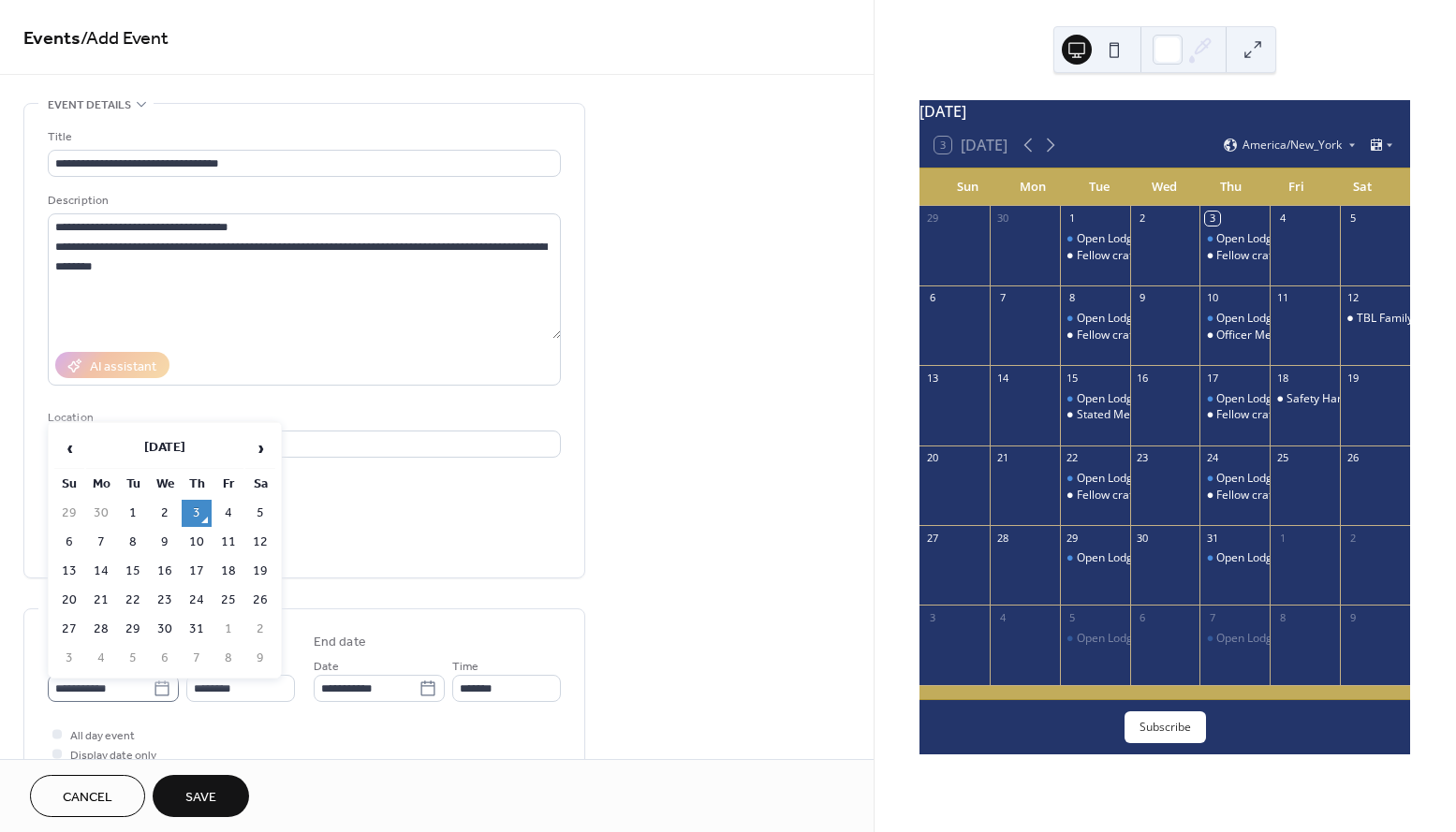 click 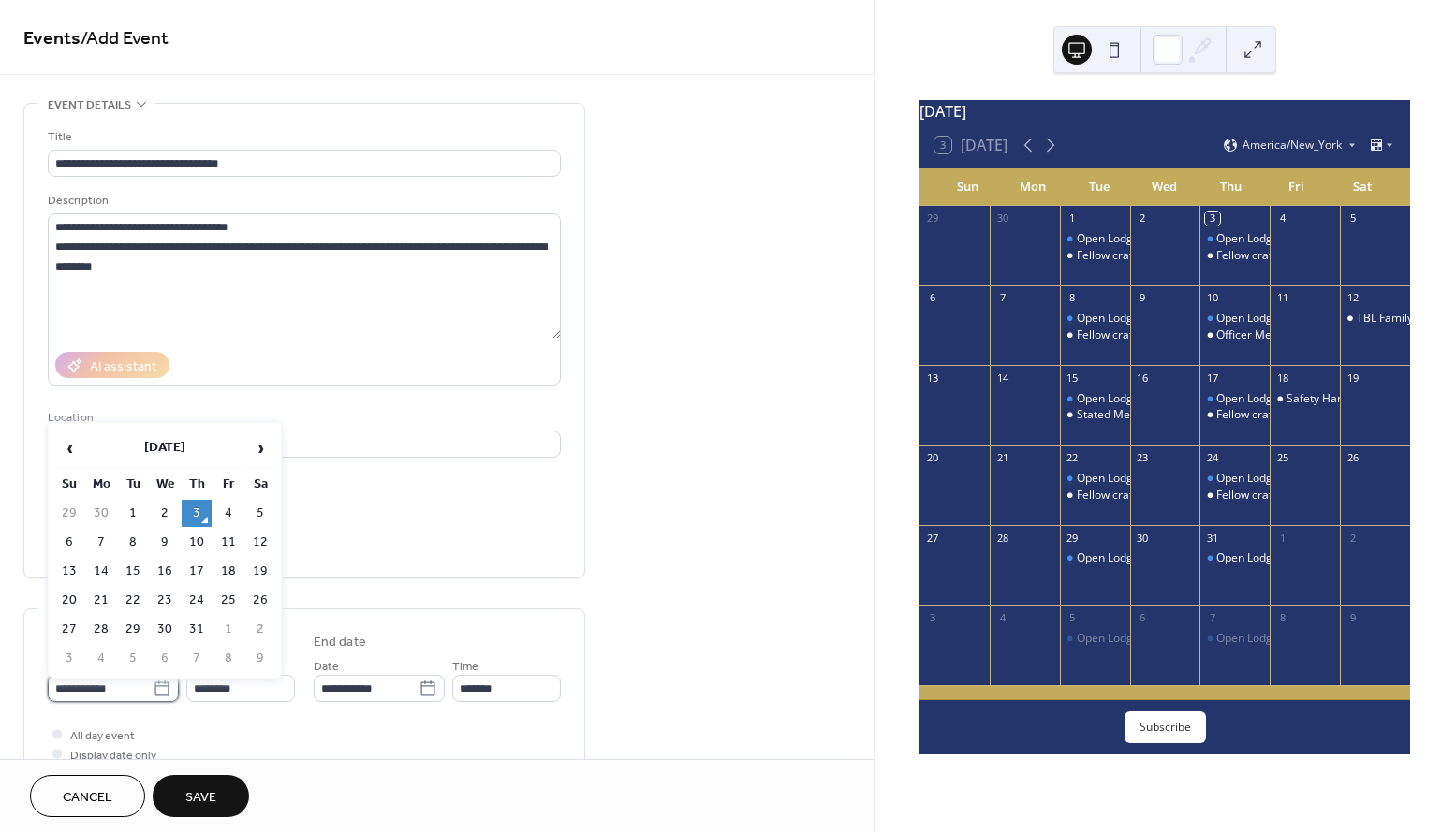 click on "**********" at bounding box center [100, 688] 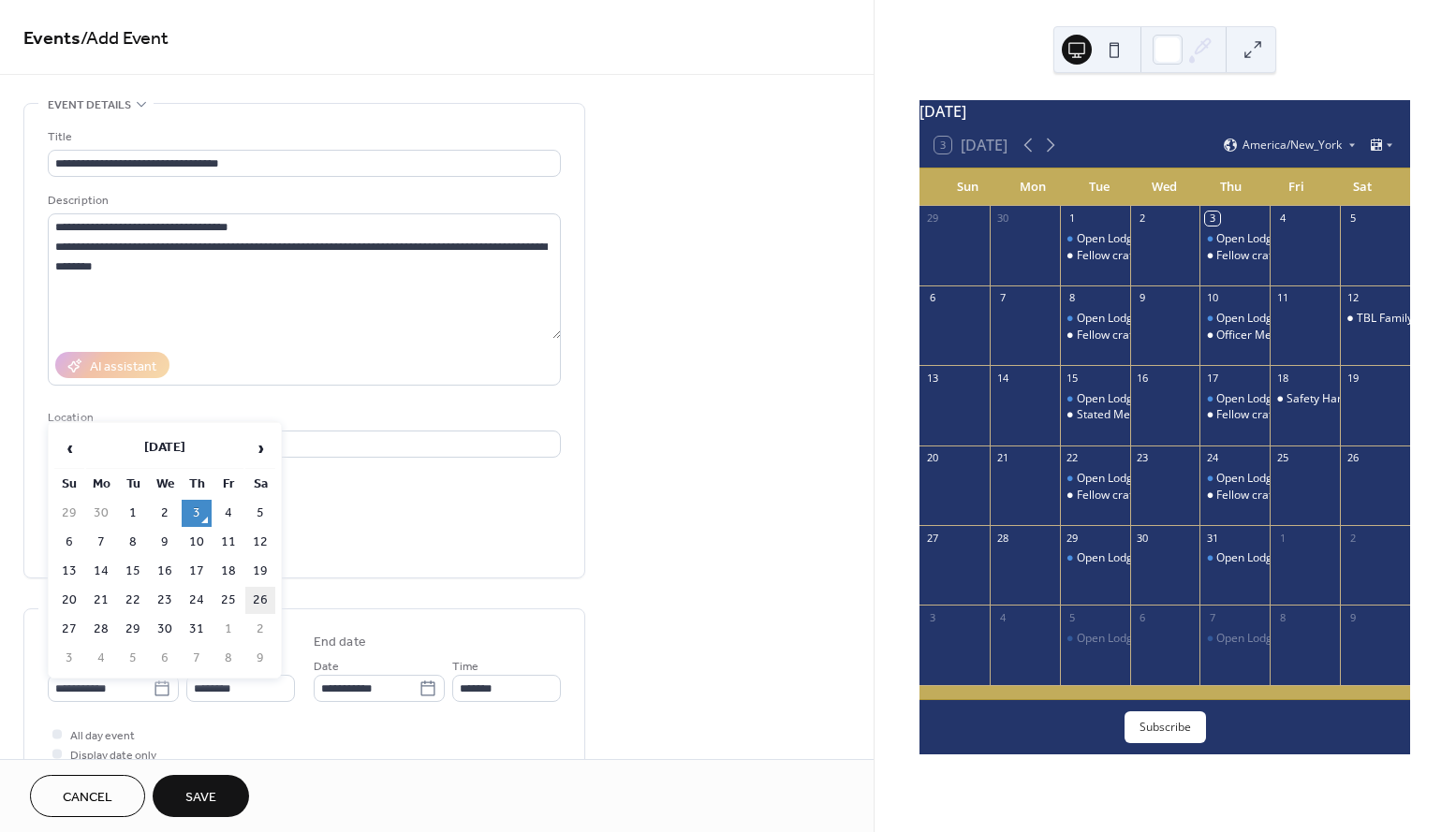 click on "26" at bounding box center (260, 600) 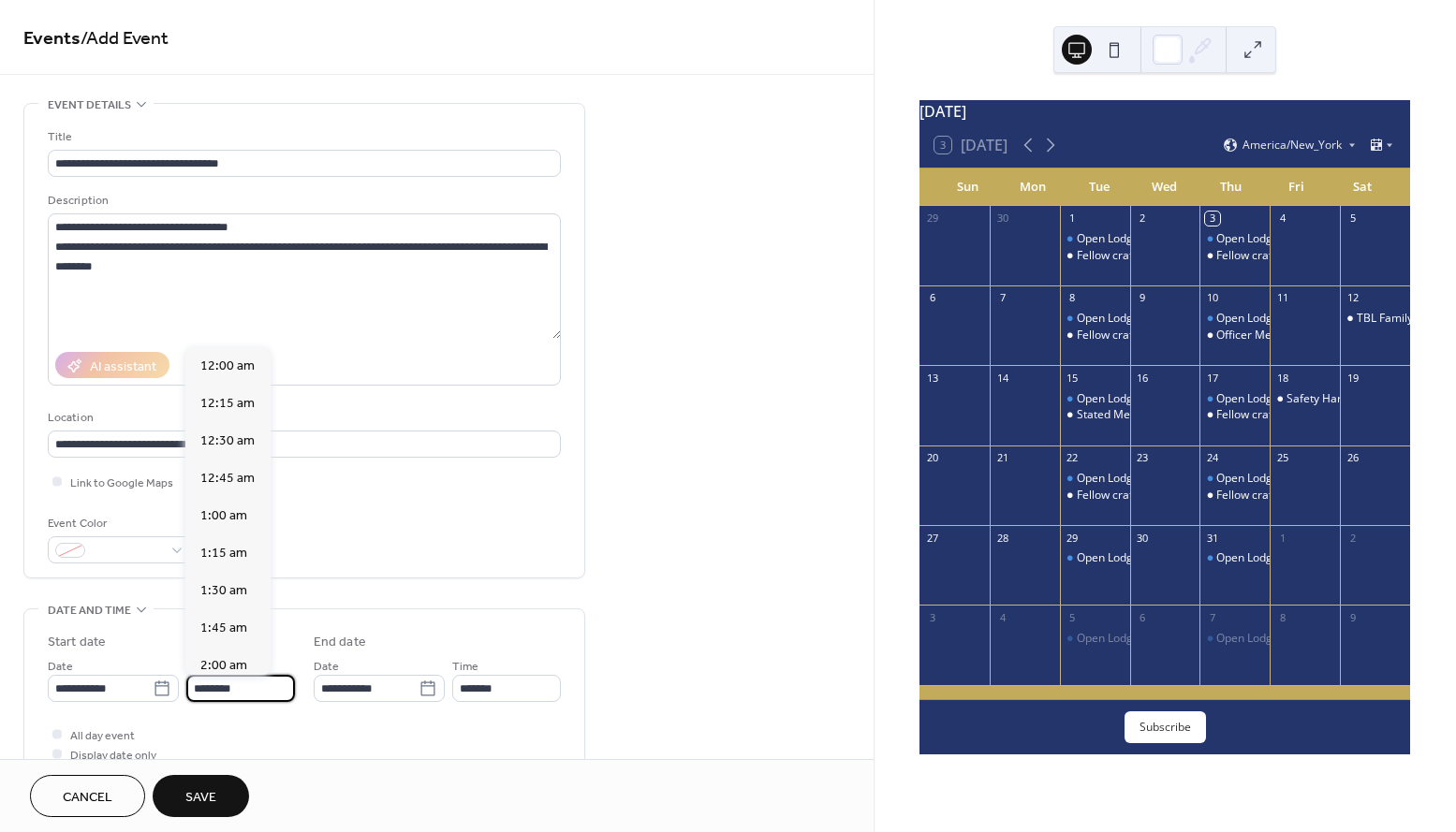 click on "********" at bounding box center [241, 688] 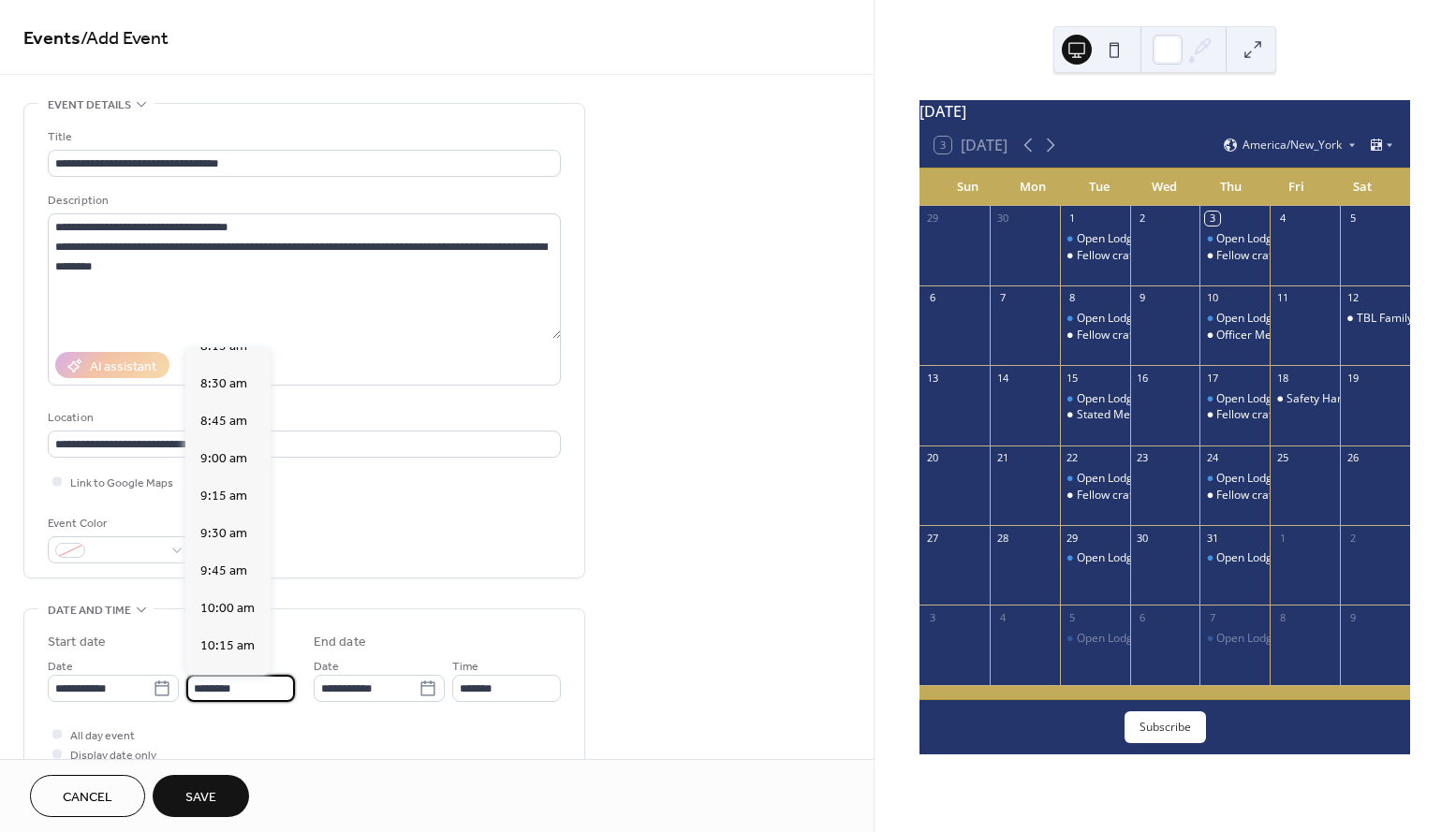 scroll, scrollTop: 1258, scrollLeft: 0, axis: vertical 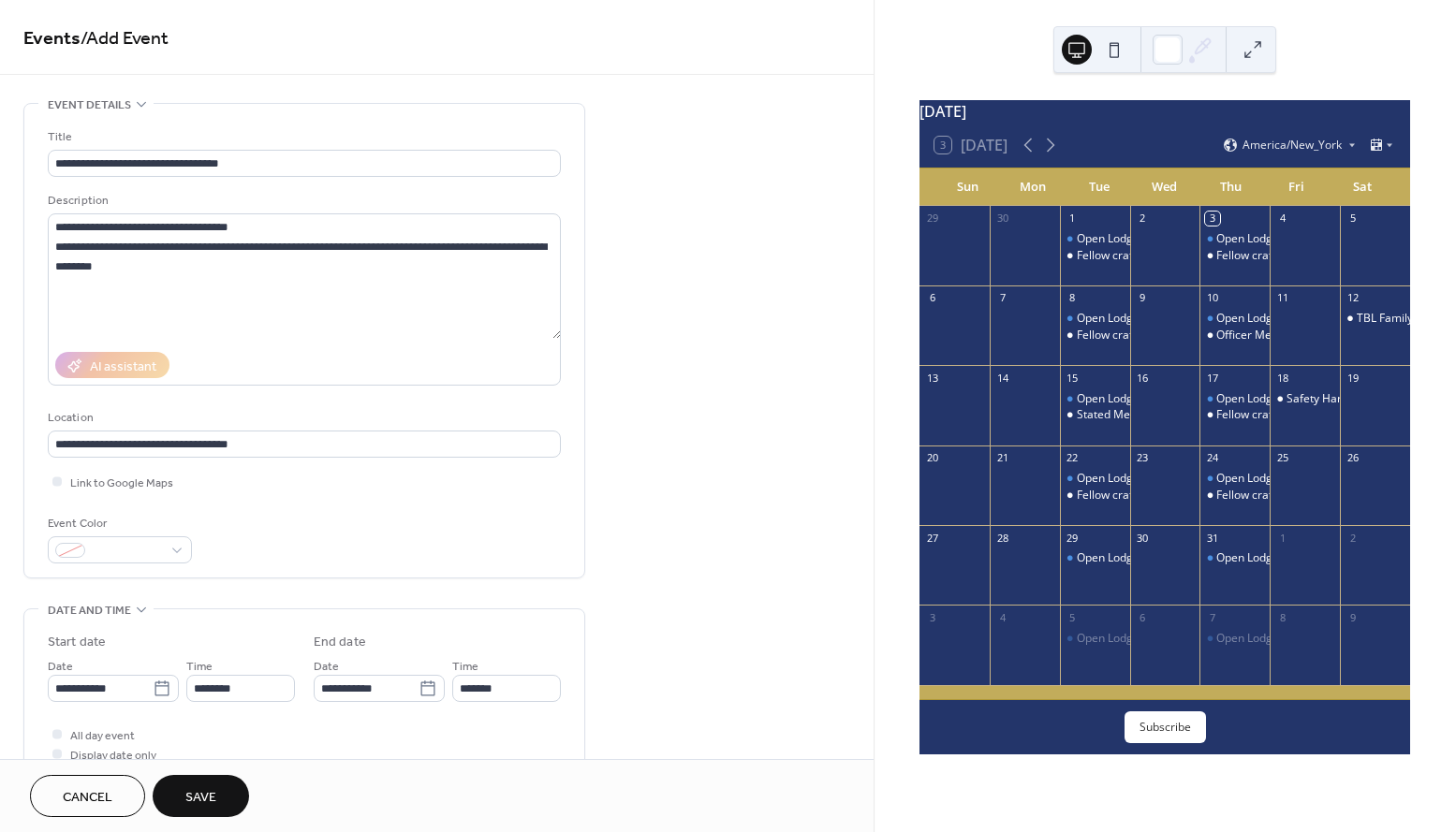 click on "**********" at bounding box center [436, 673] 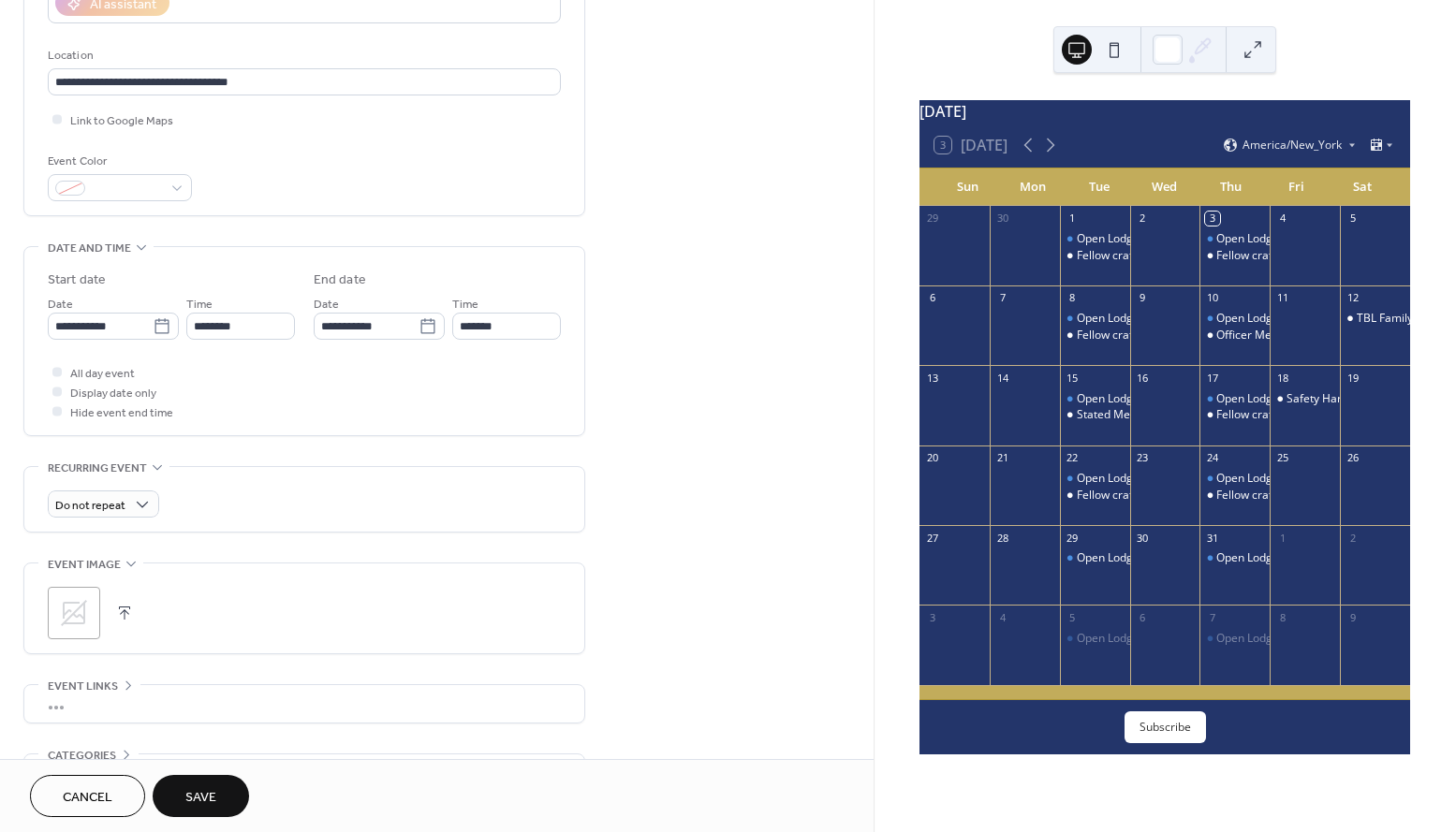 scroll, scrollTop: 366, scrollLeft: 0, axis: vertical 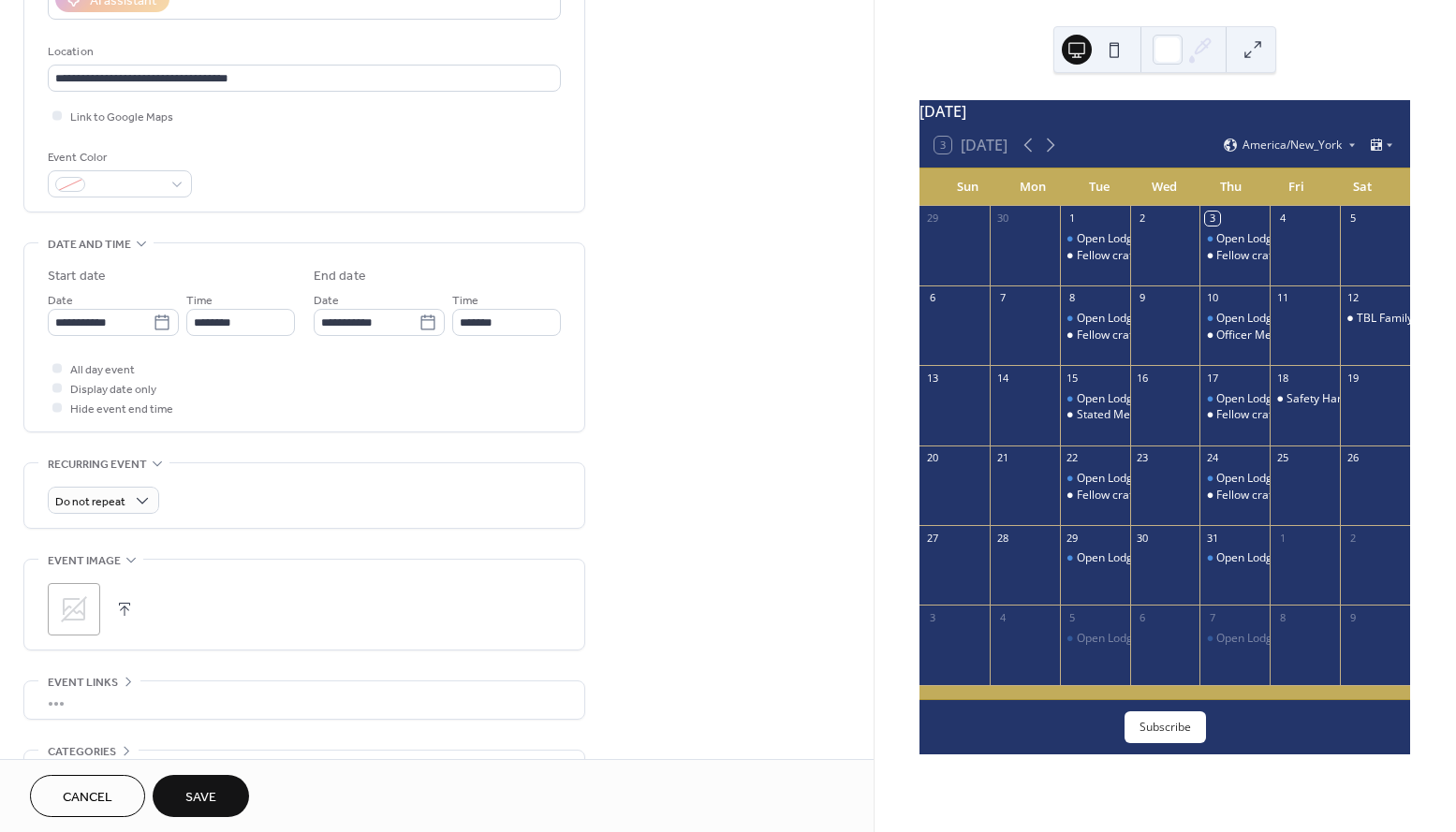 click at bounding box center (125, 609) 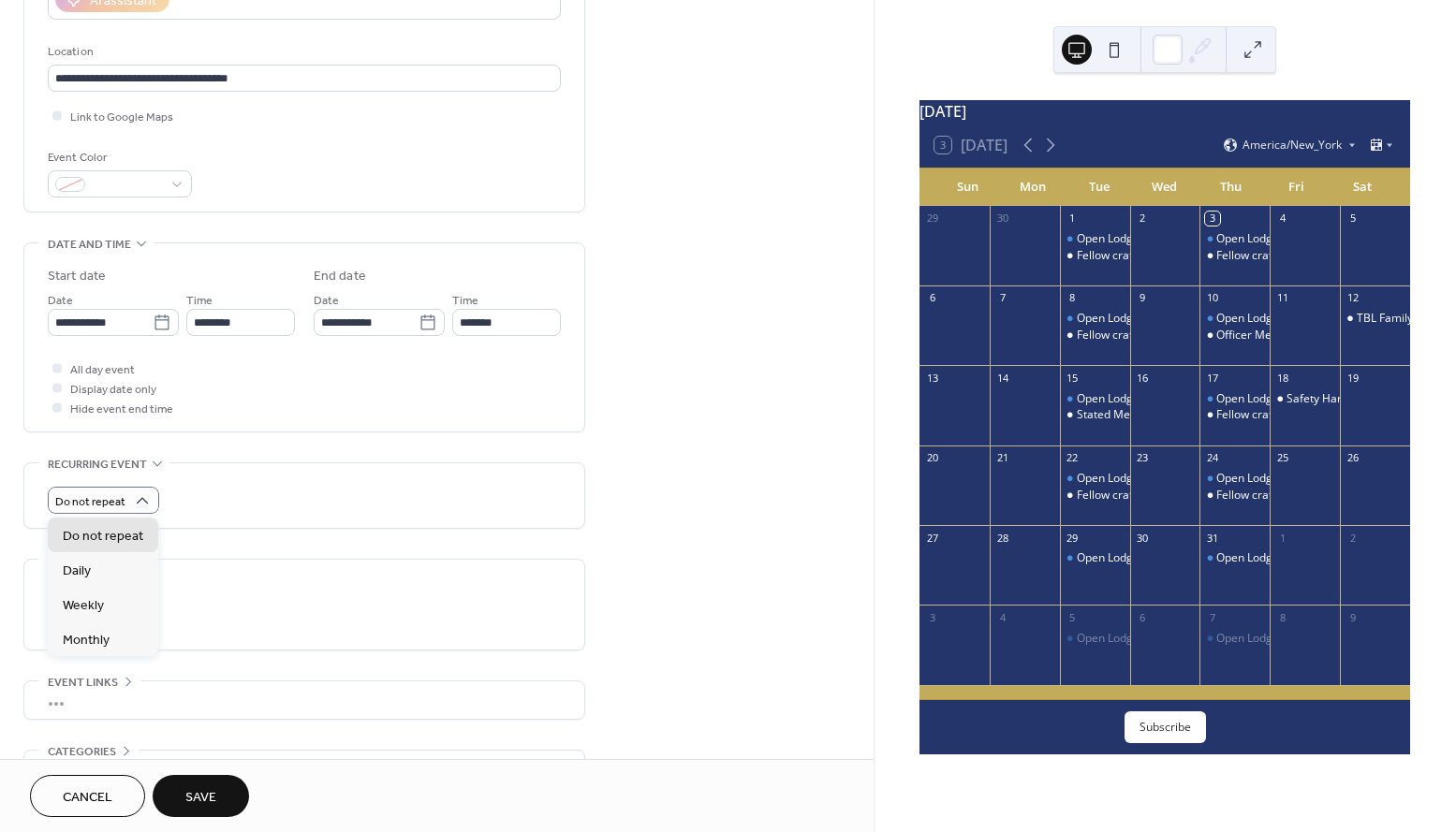 click on "Do not repeat" at bounding box center [304, 500] 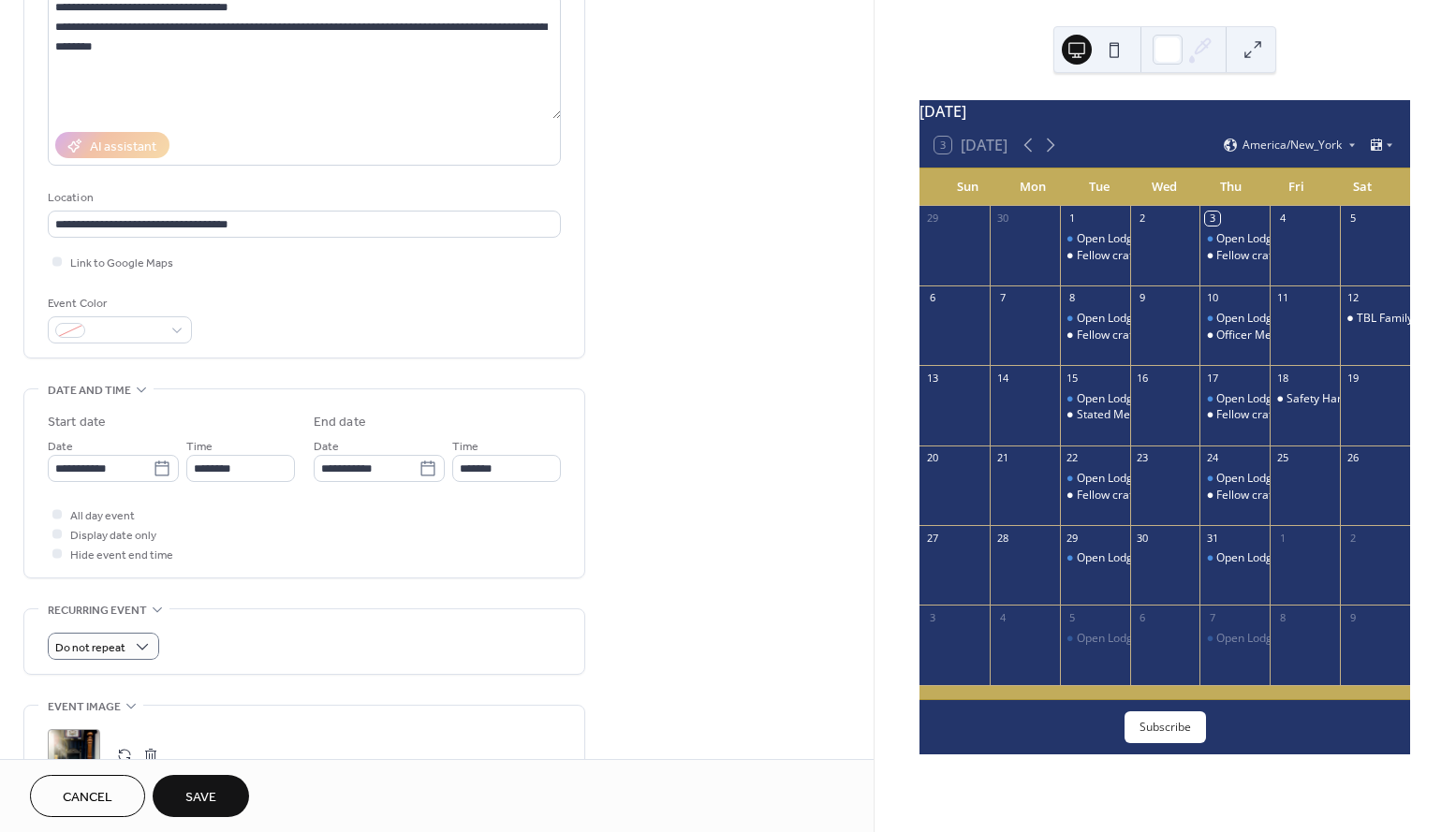 scroll, scrollTop: 213, scrollLeft: 0, axis: vertical 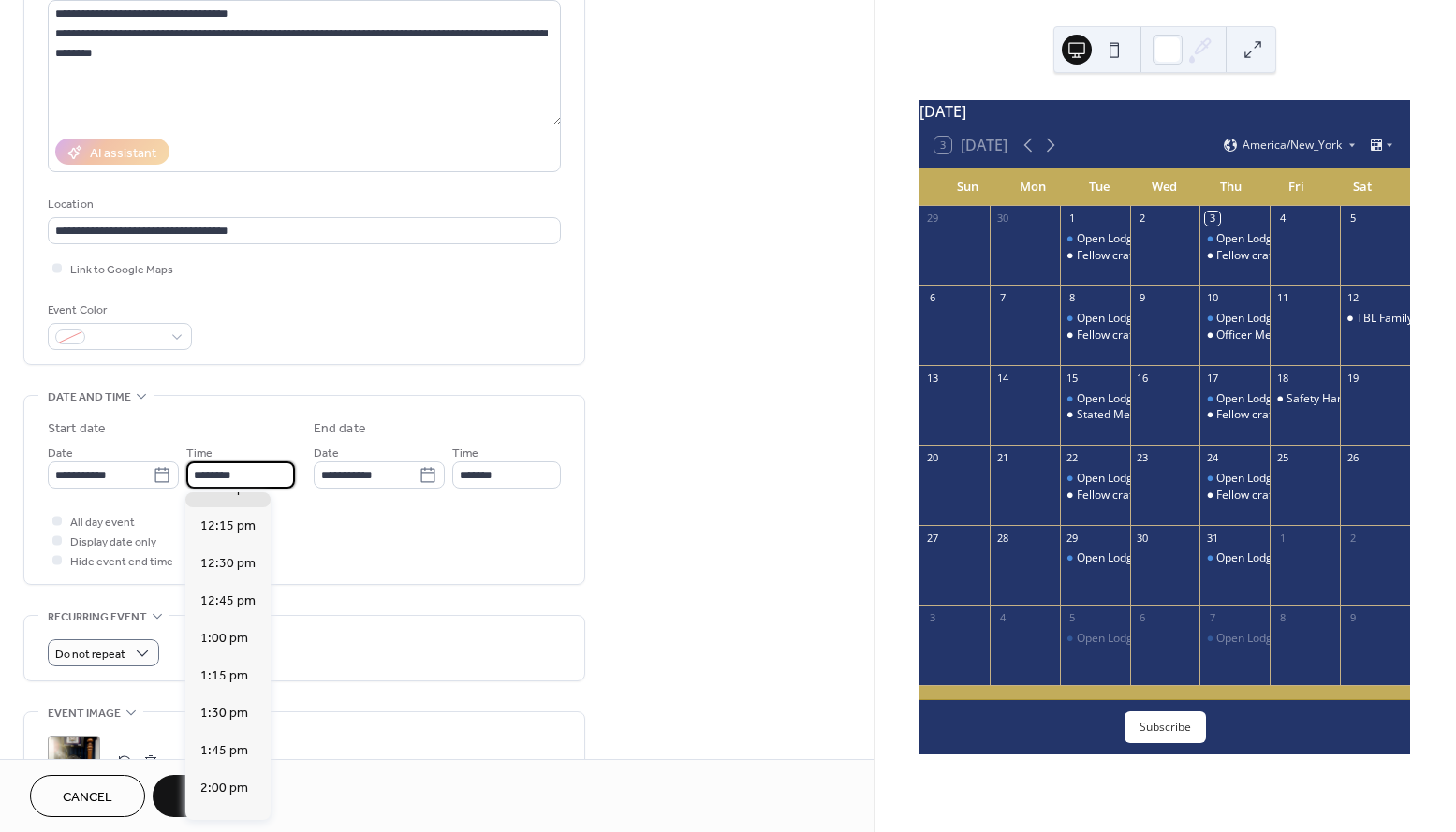 click on "********" at bounding box center [241, 474] 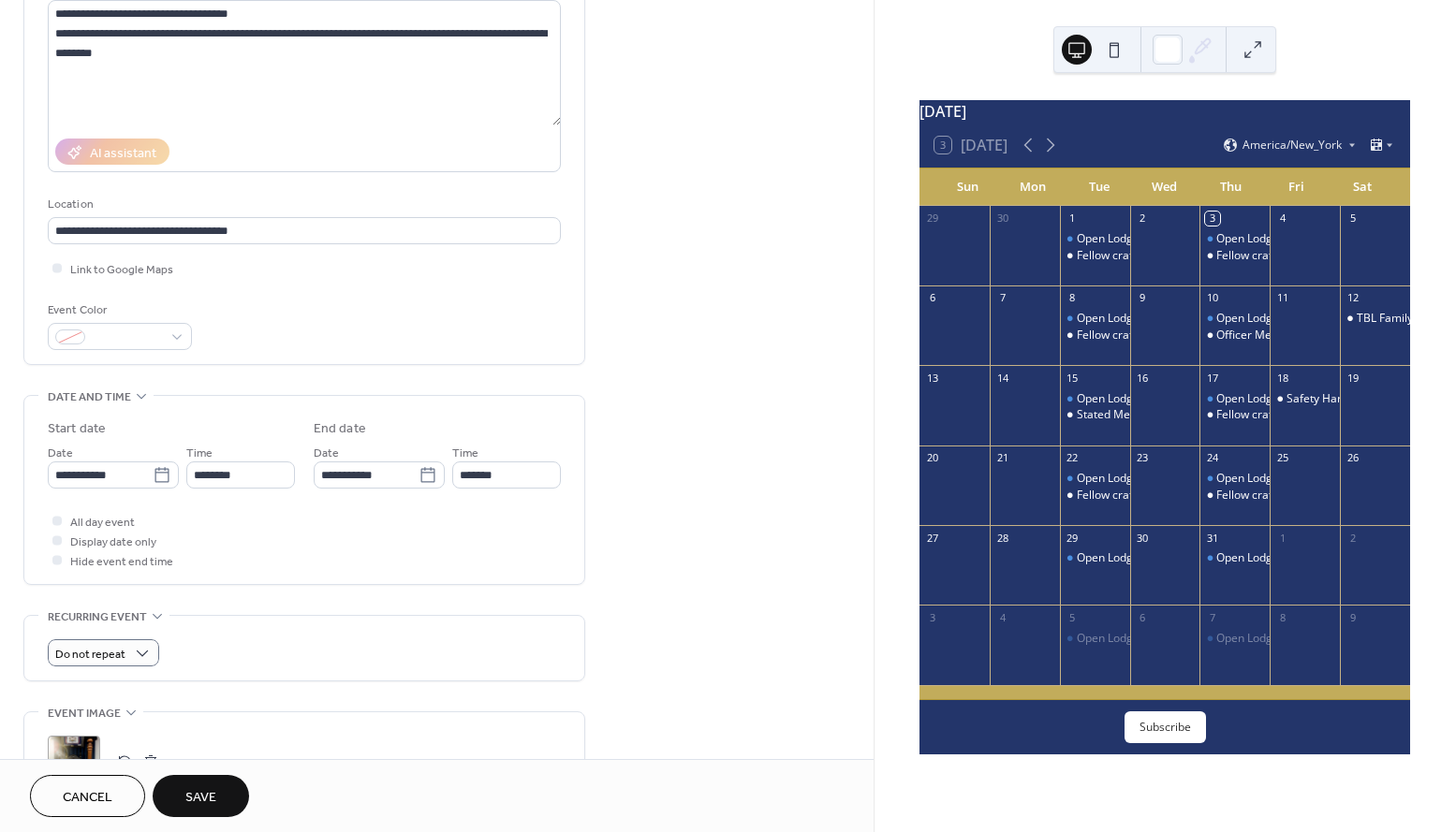 click on "All day event Display date only Hide event end time" at bounding box center [304, 540] 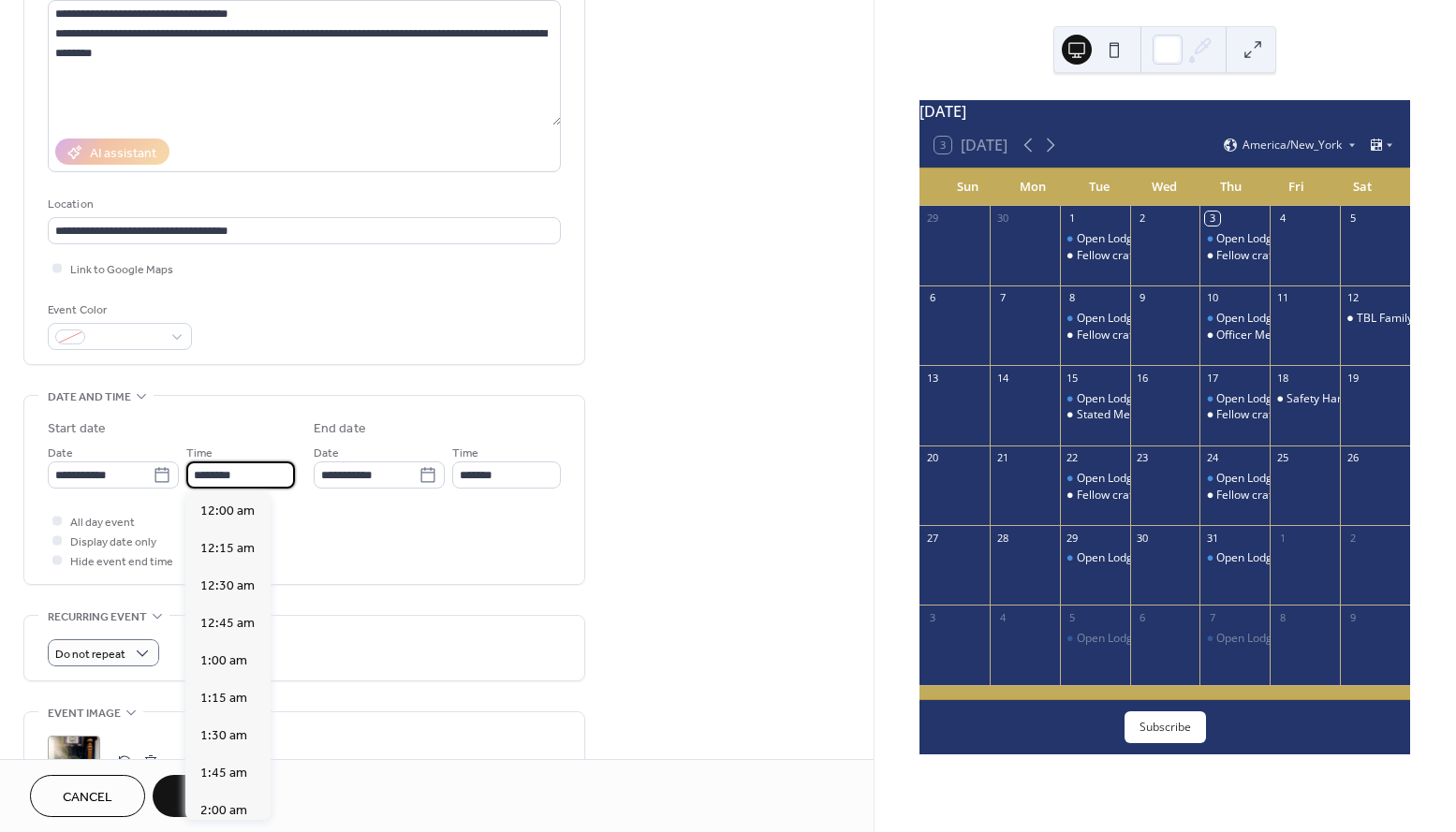 scroll, scrollTop: 1819, scrollLeft: 0, axis: vertical 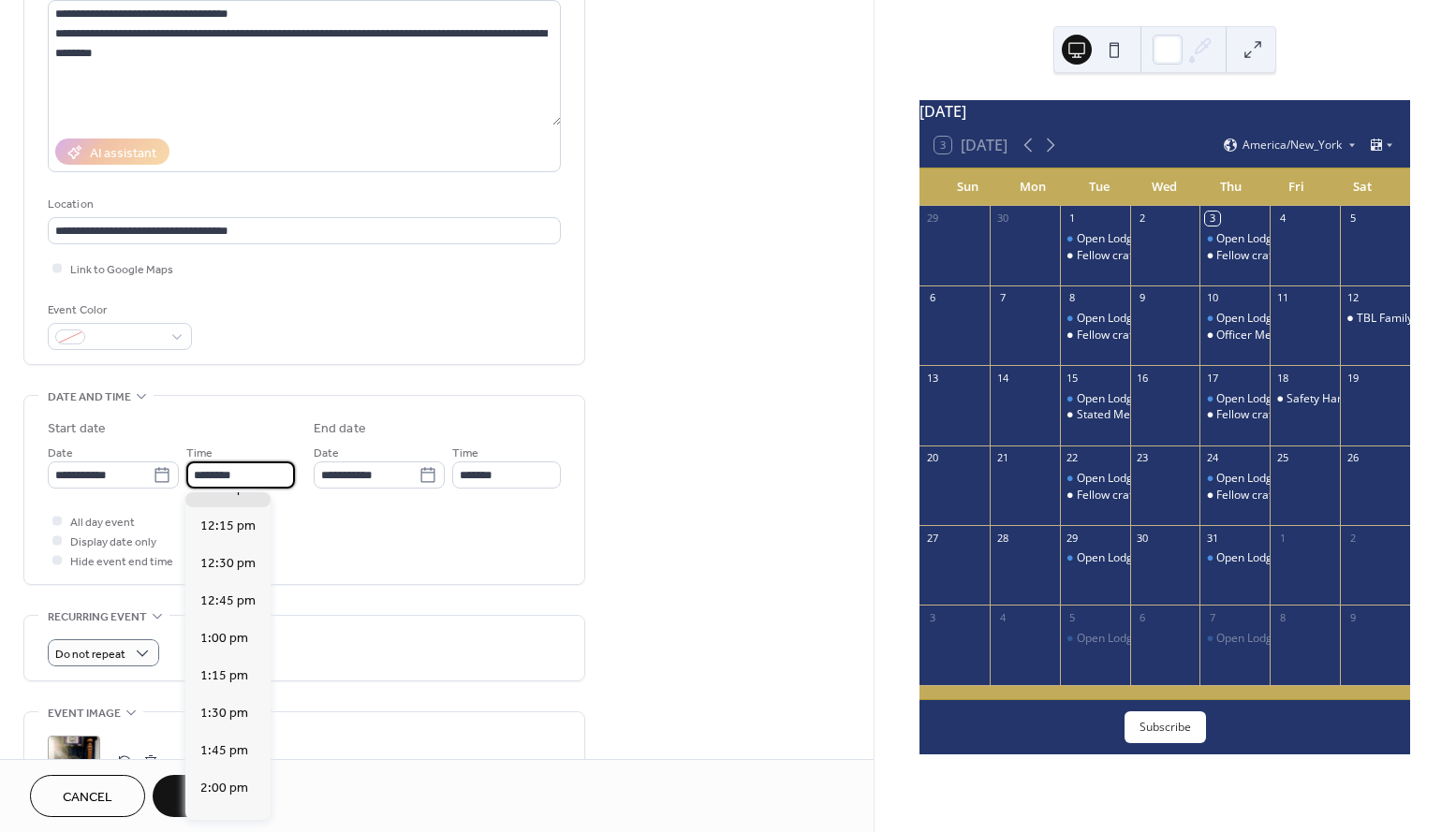 click on "********" at bounding box center [241, 474] 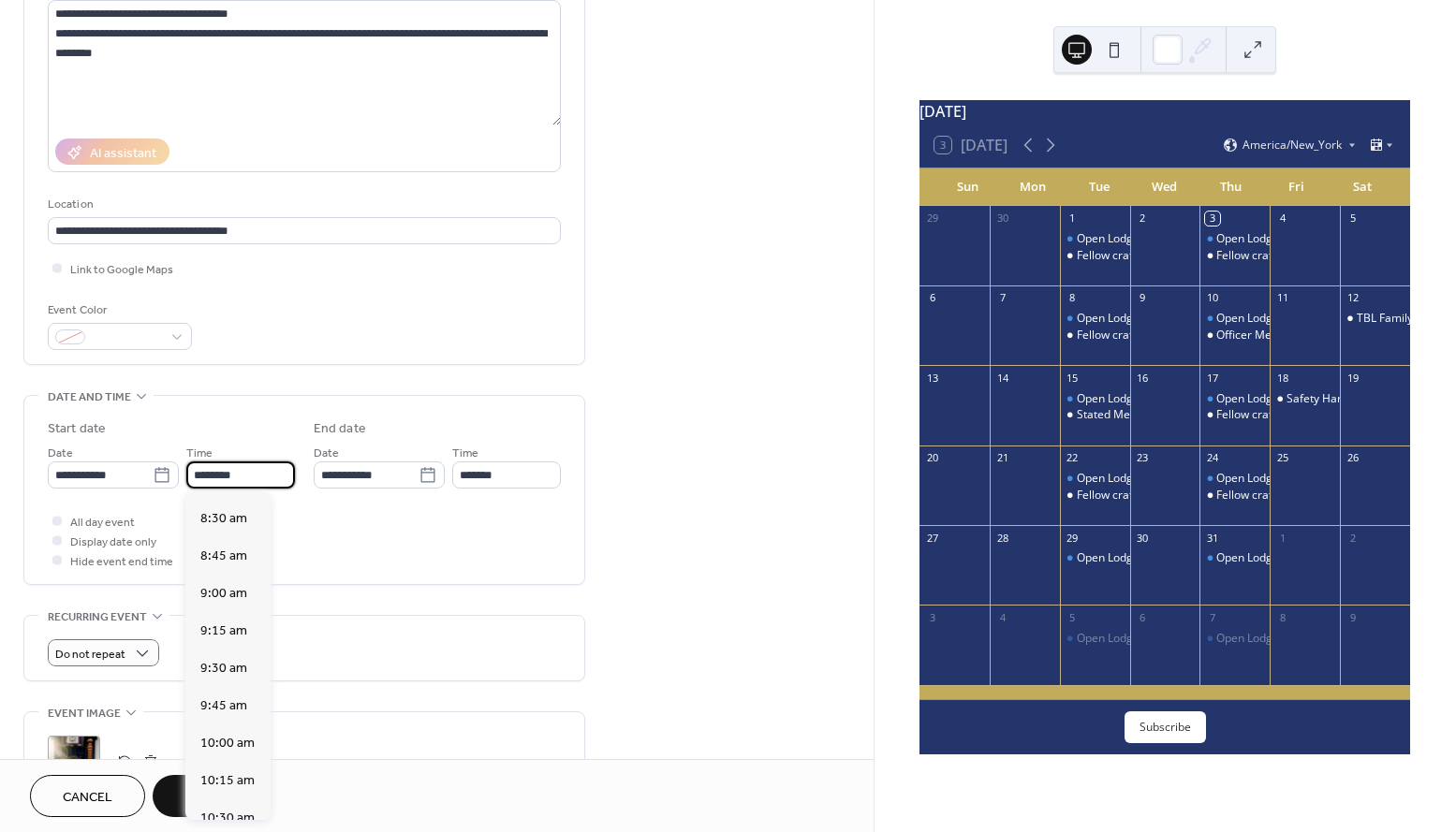 scroll, scrollTop: 1260, scrollLeft: 0, axis: vertical 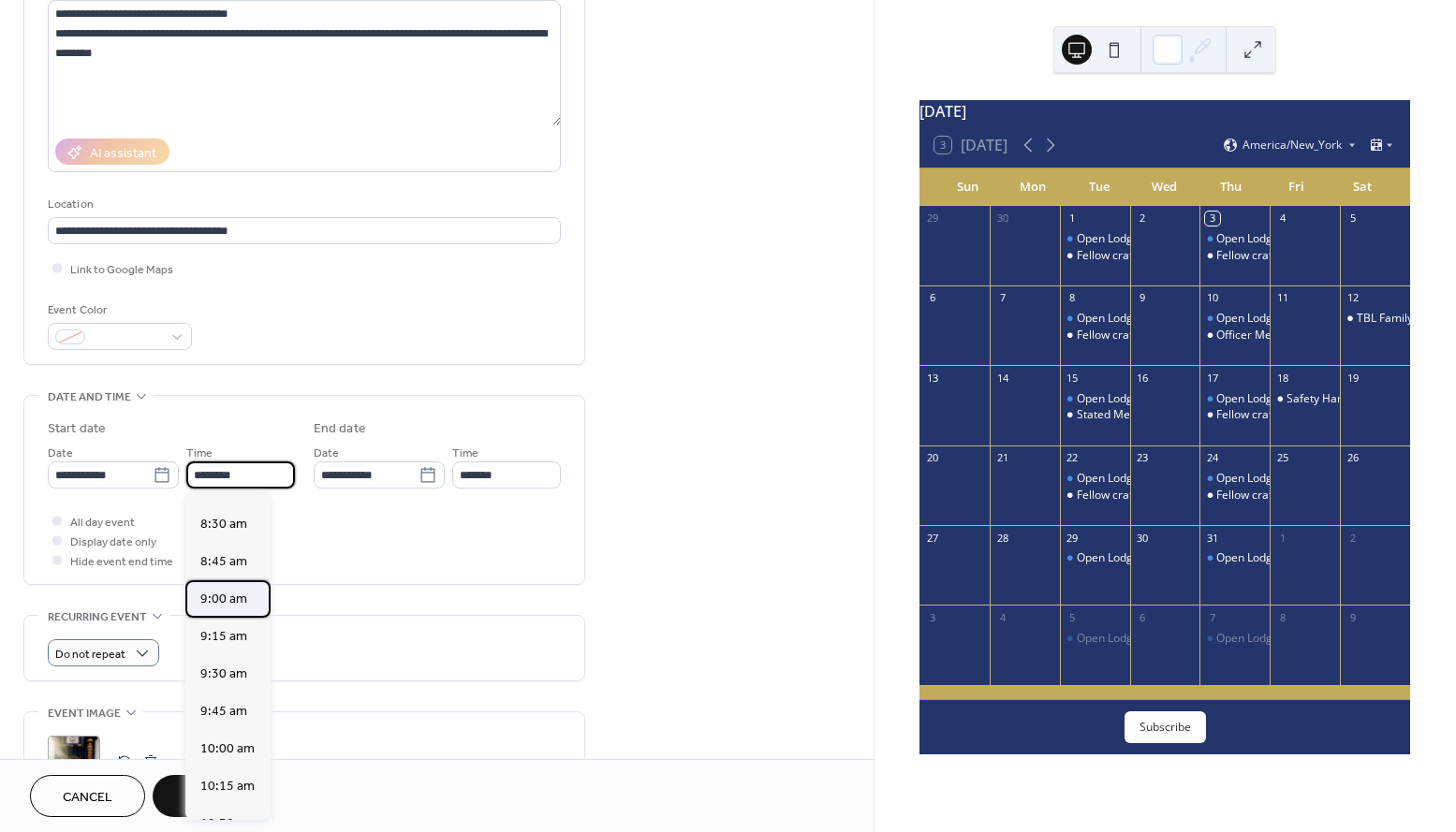 click on "9:00 am" at bounding box center (224, 599) 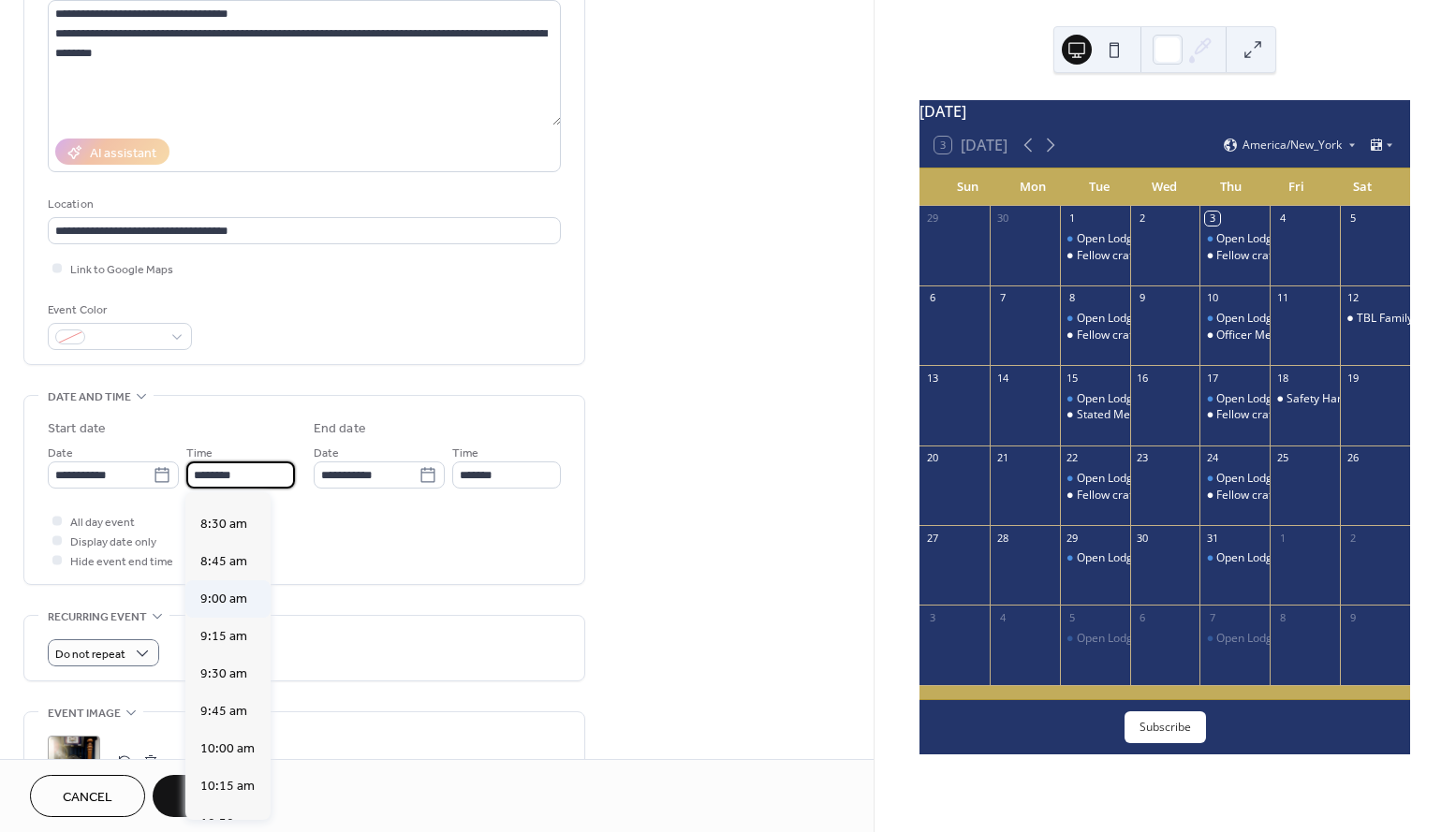 type on "*******" 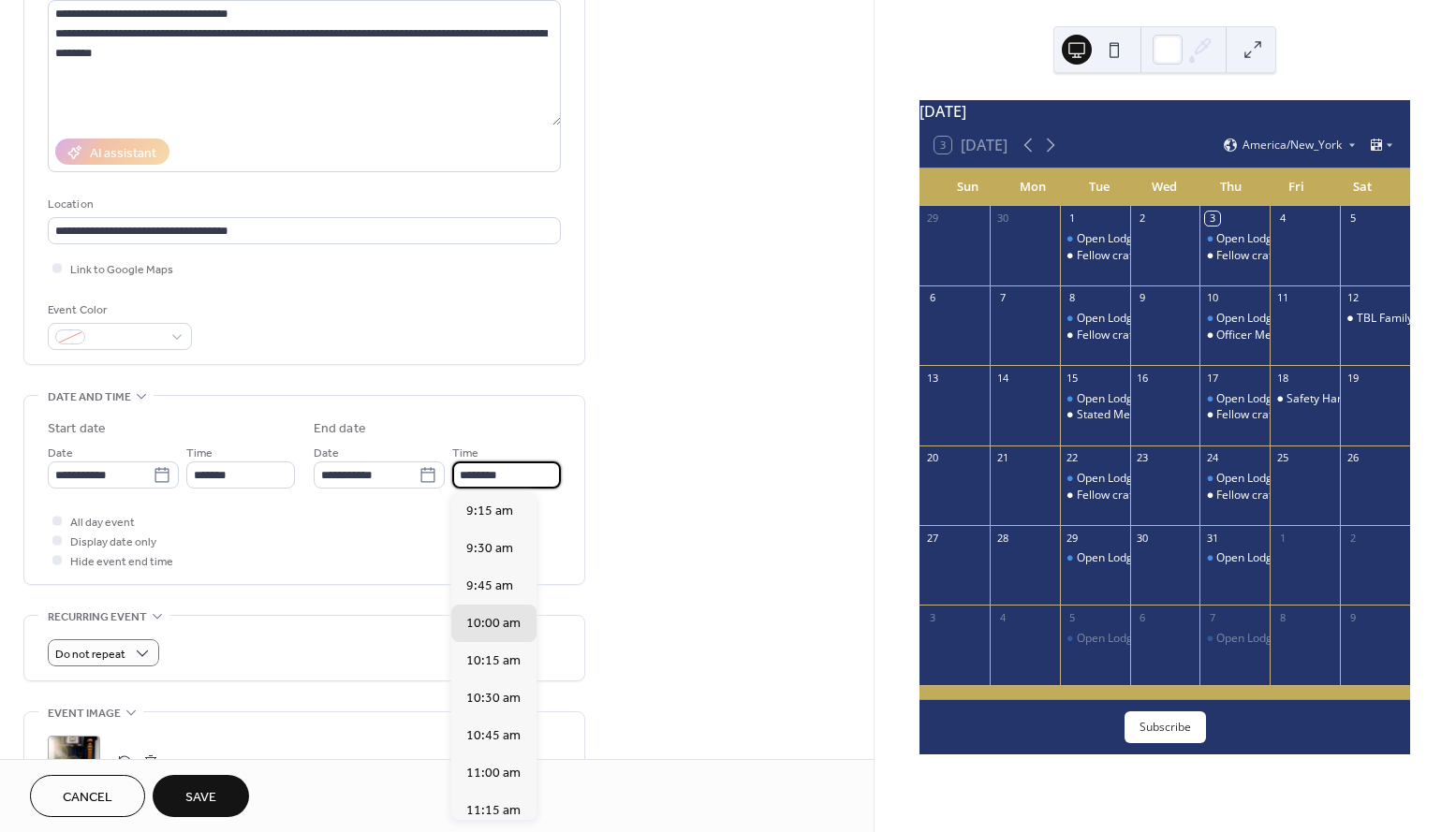 click on "********" at bounding box center [507, 474] 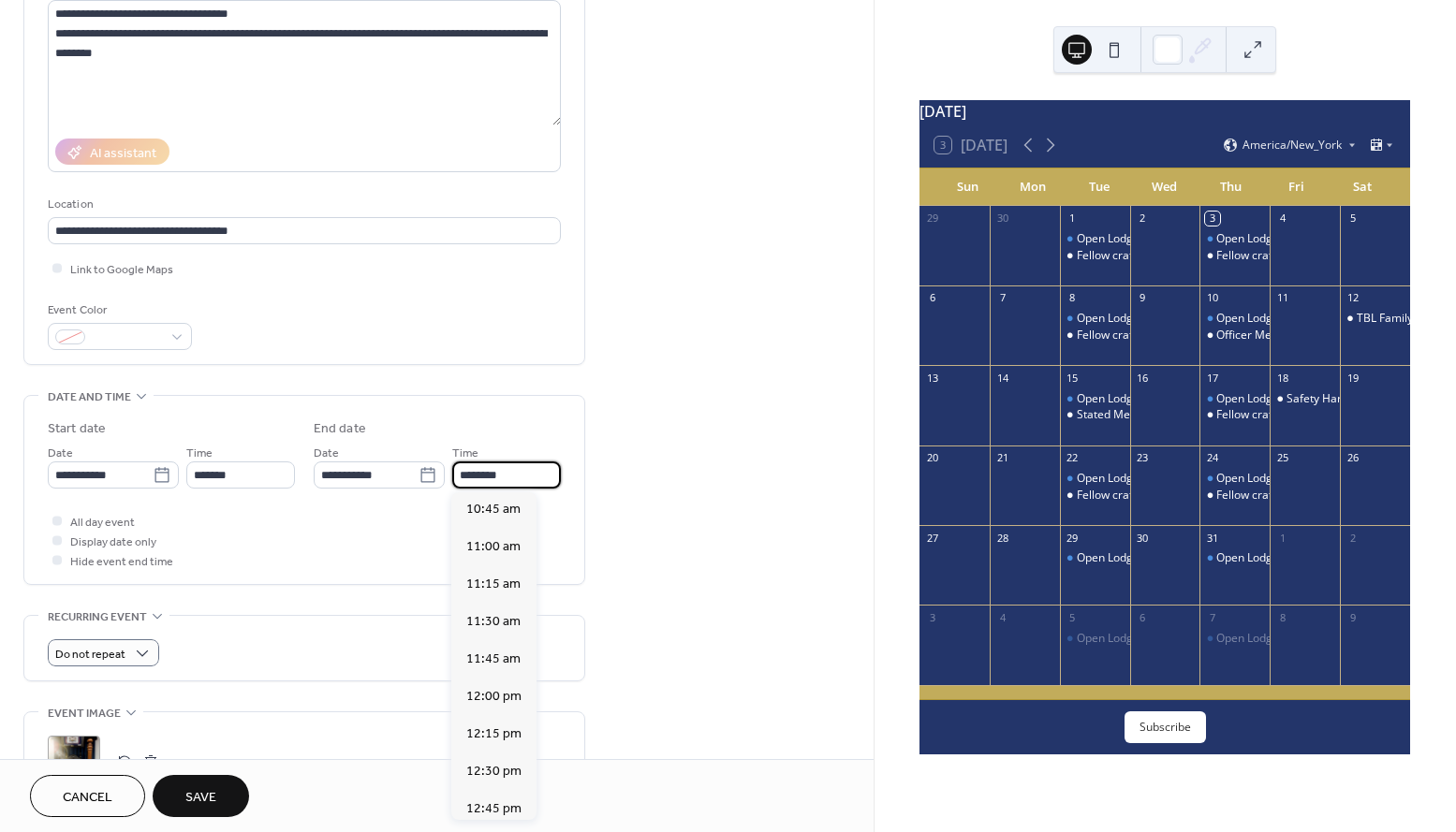scroll, scrollTop: 225, scrollLeft: 0, axis: vertical 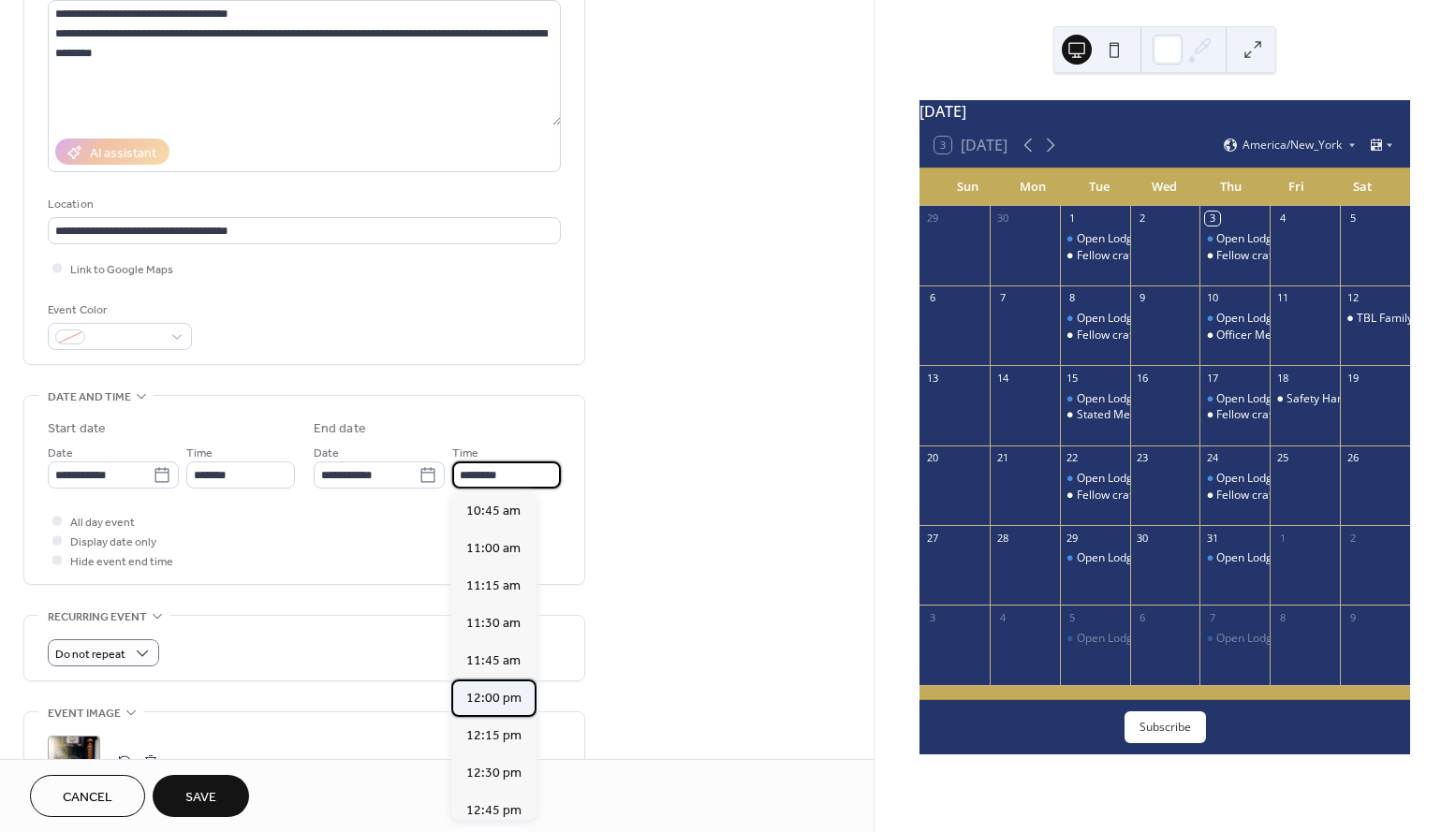 click on "12:00 pm" at bounding box center (493, 698) 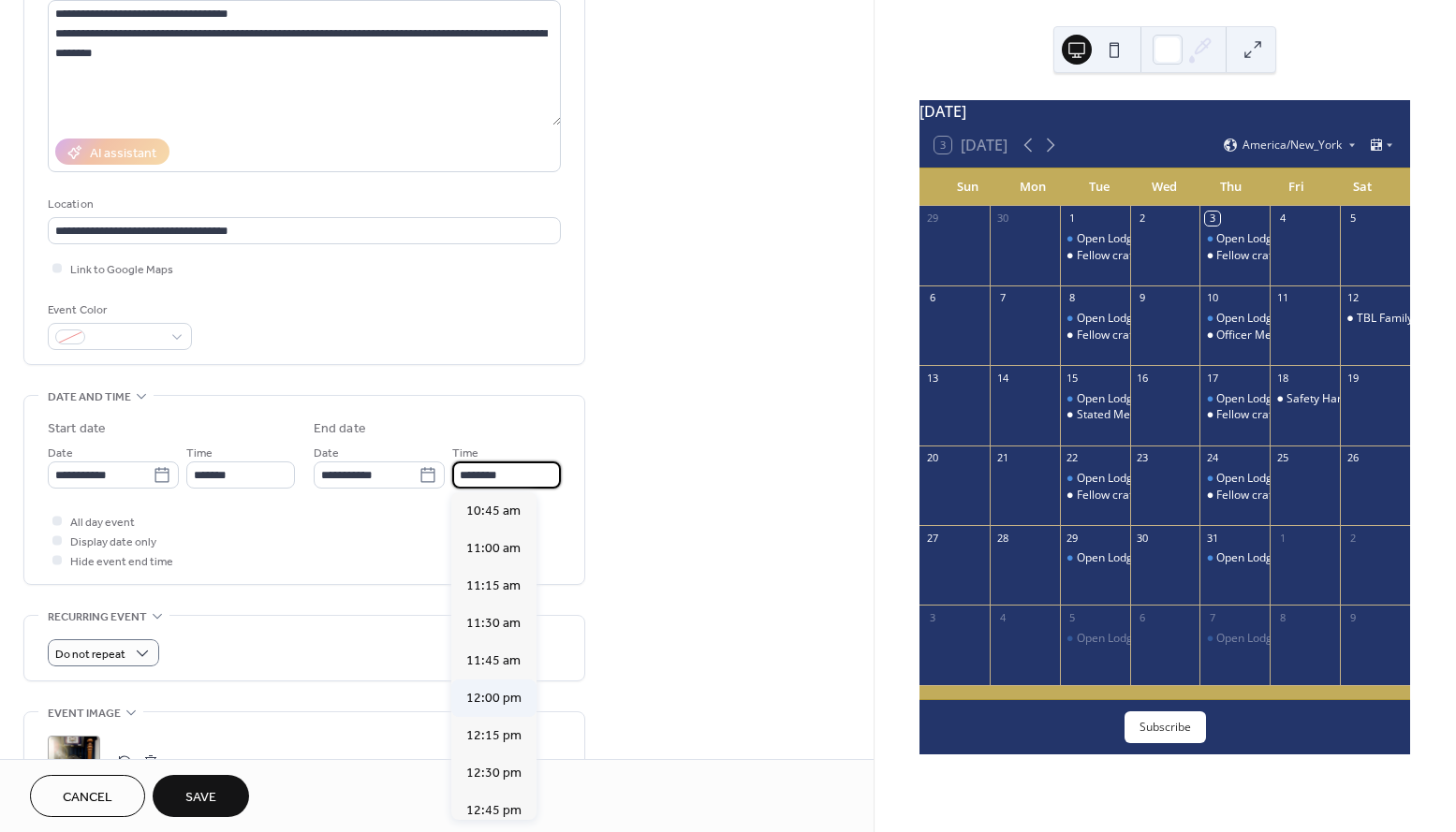 type on "********" 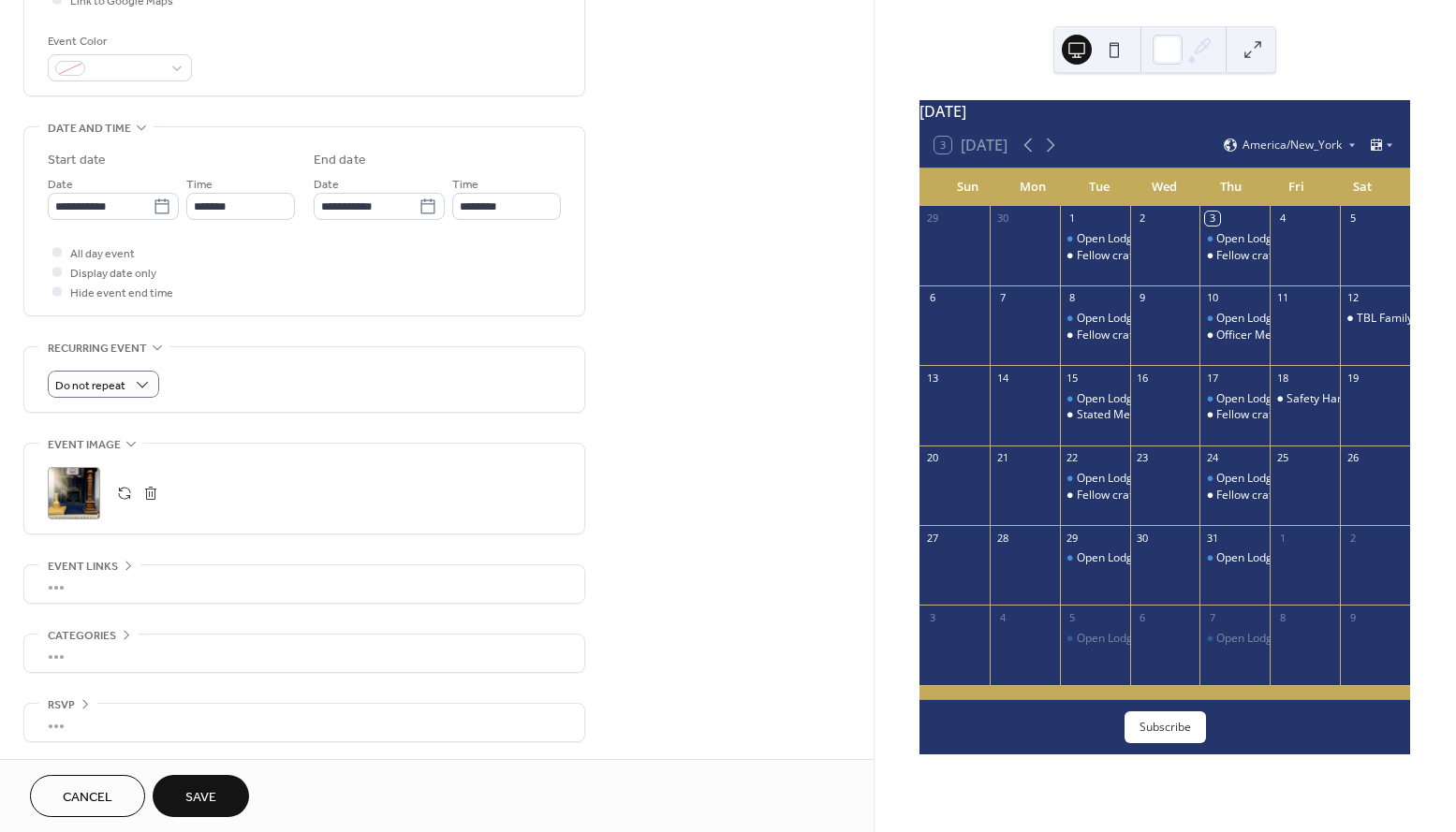 scroll, scrollTop: 484, scrollLeft: 0, axis: vertical 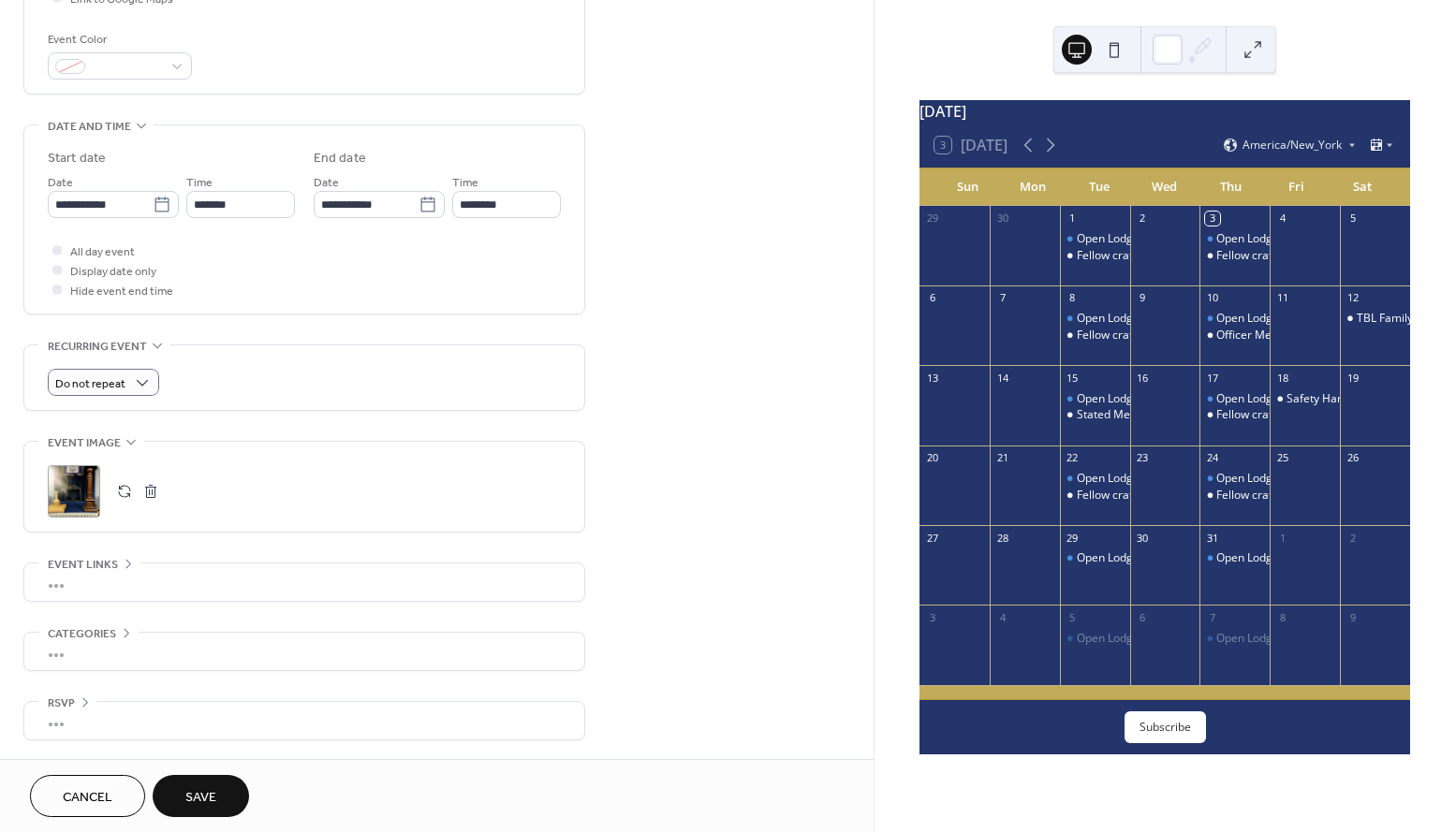 click on "Save" at bounding box center (200, 797) 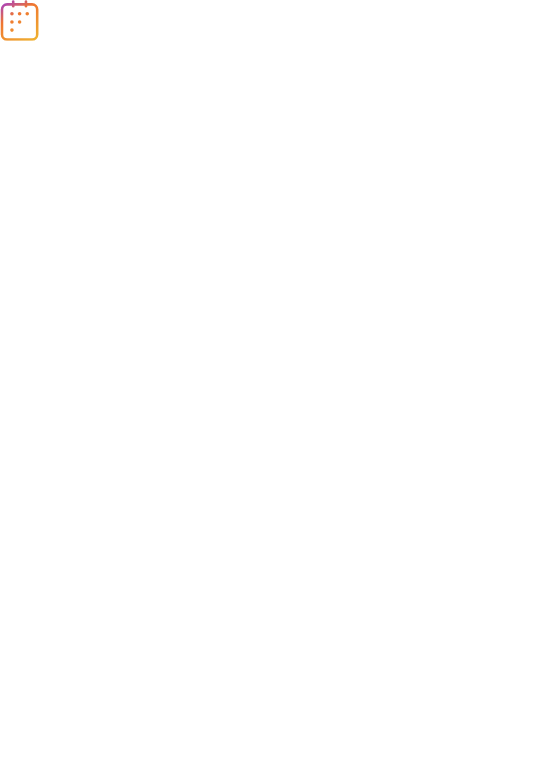 scroll, scrollTop: 0, scrollLeft: 0, axis: both 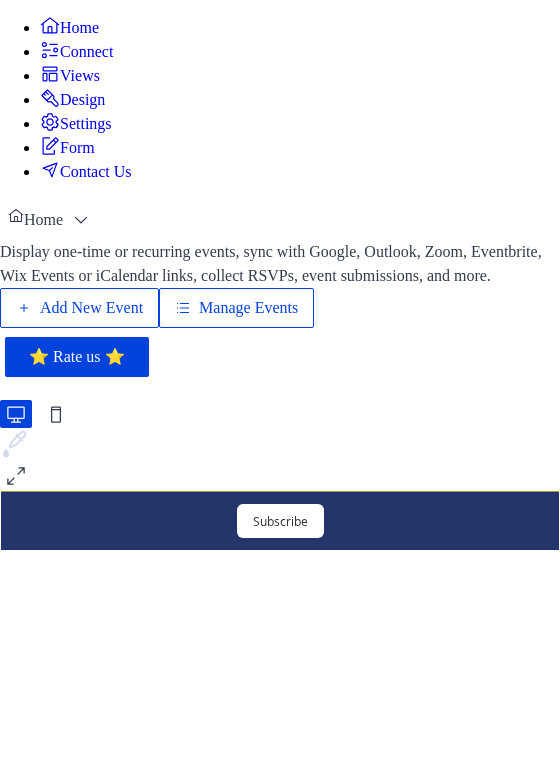 click on "Manage Events" at bounding box center (248, 308) 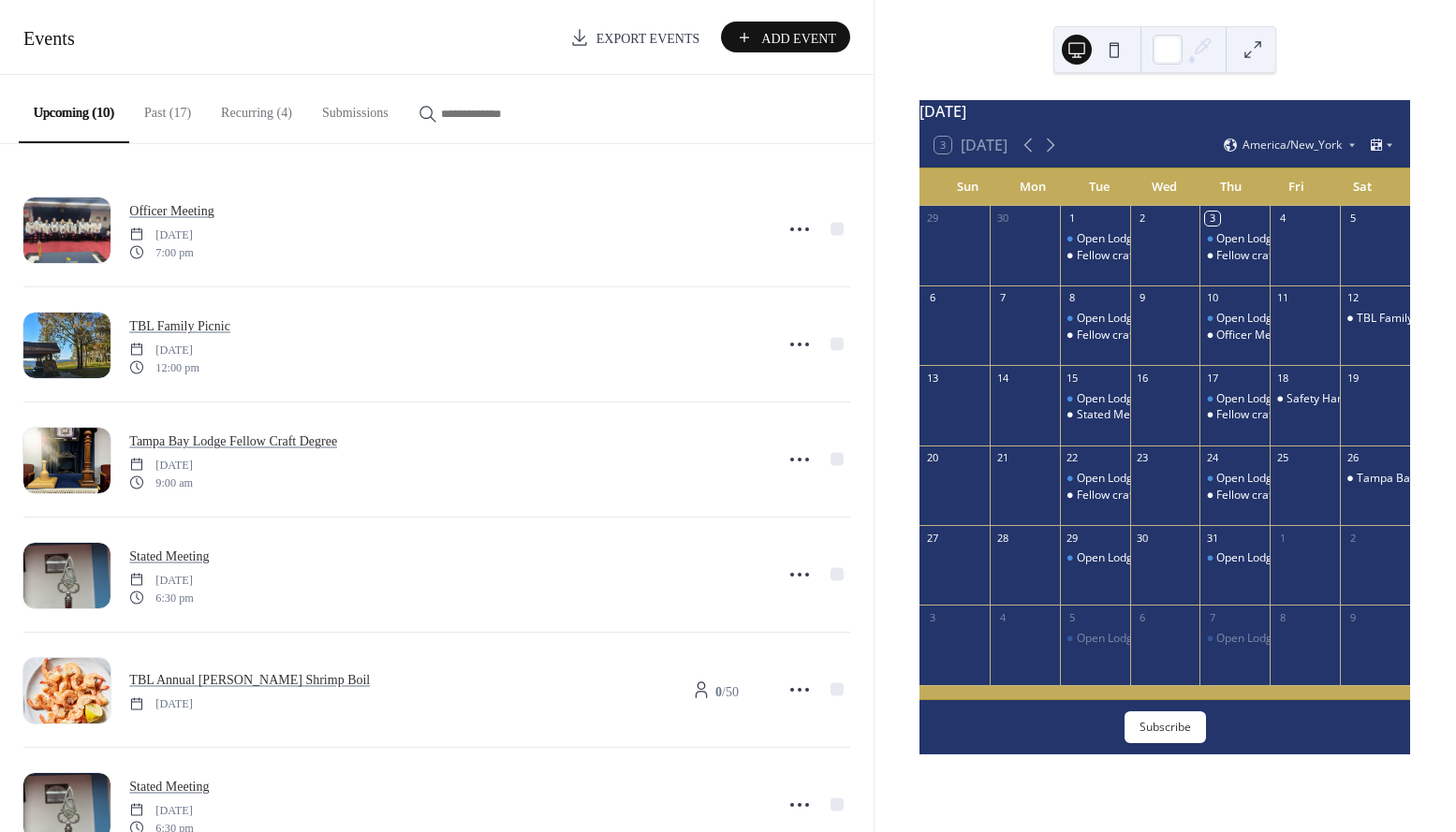 scroll, scrollTop: 0, scrollLeft: 0, axis: both 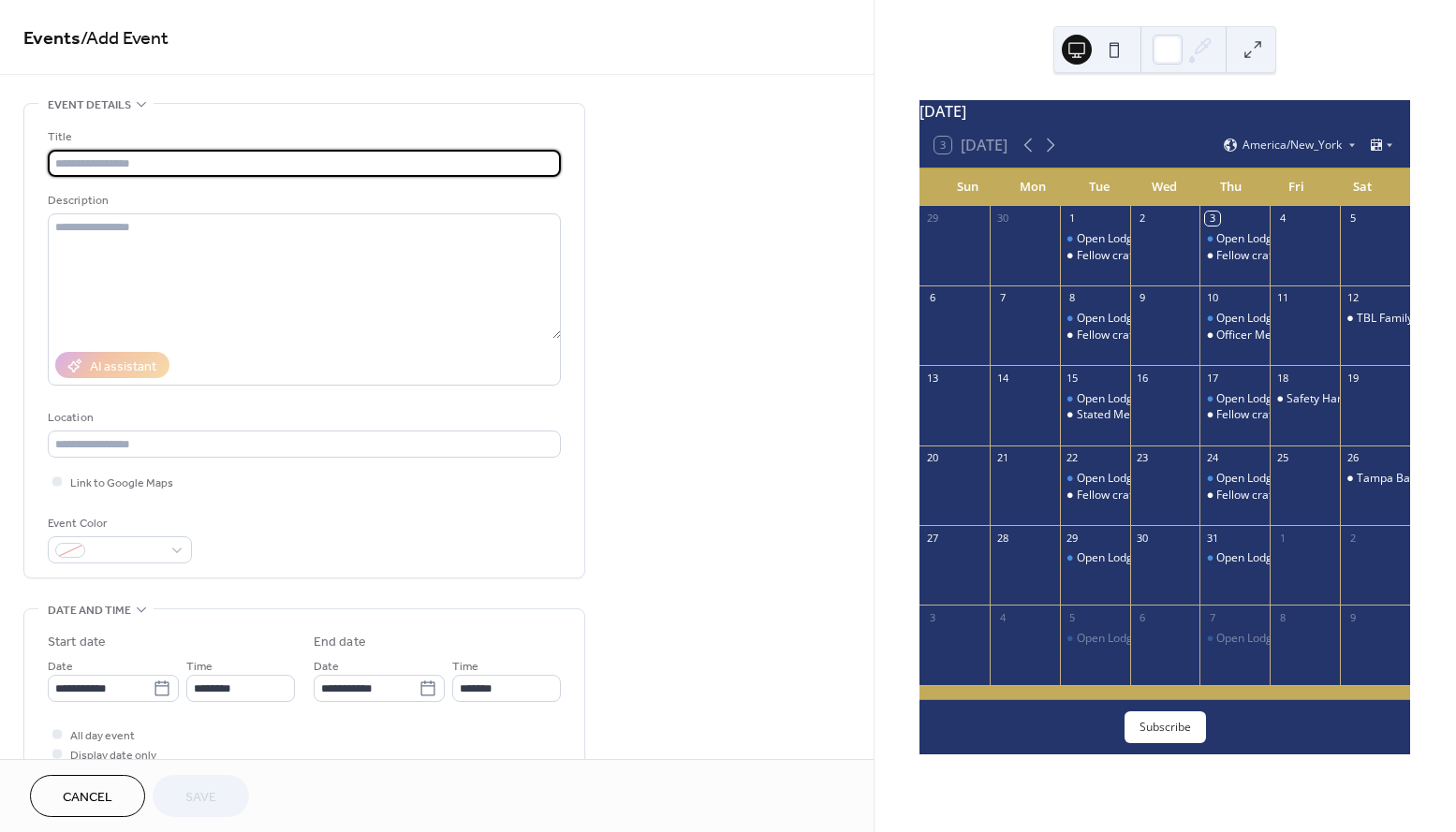click at bounding box center [304, 163] 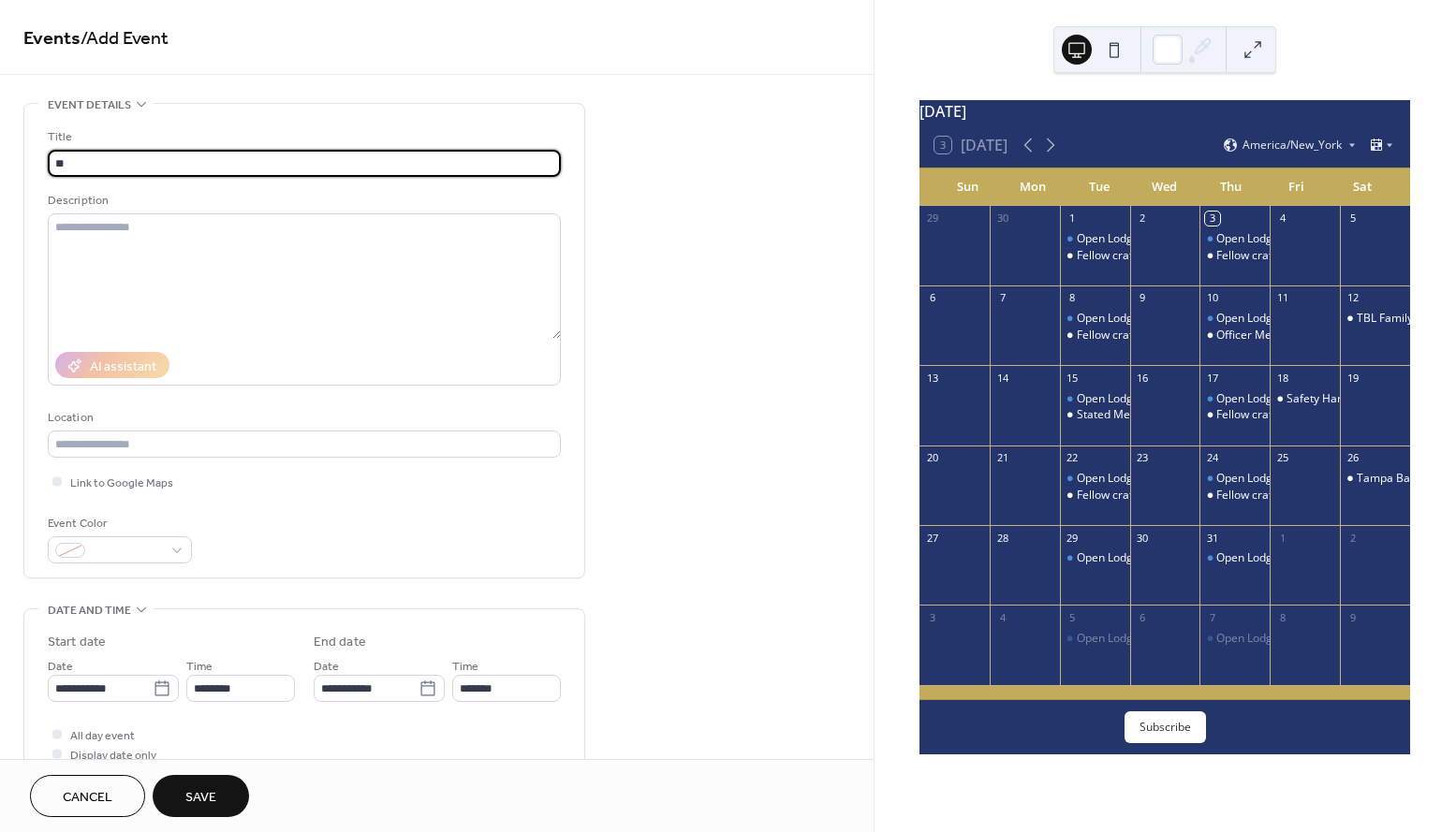 type on "*" 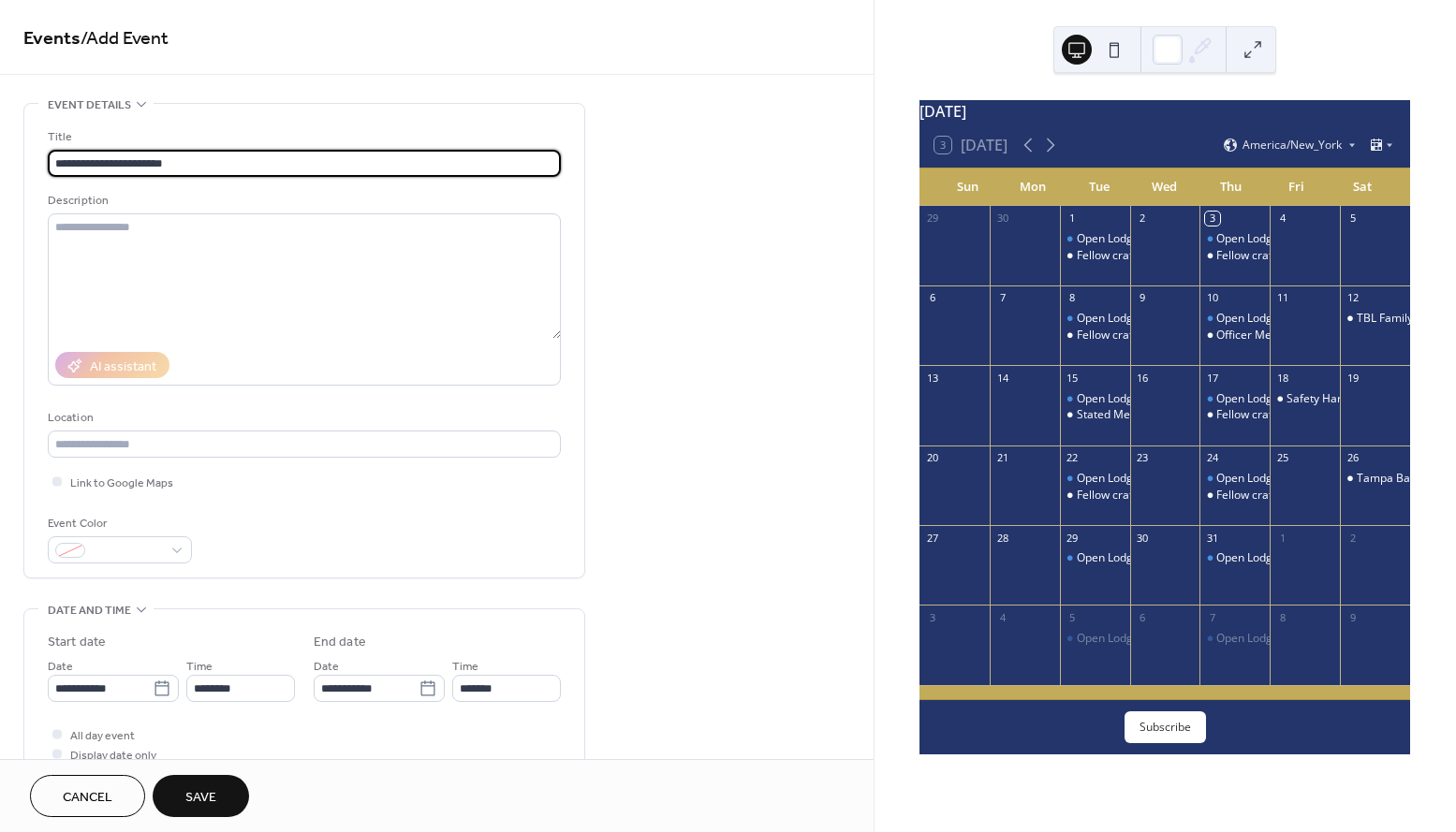 click on "**********" at bounding box center [304, 163] 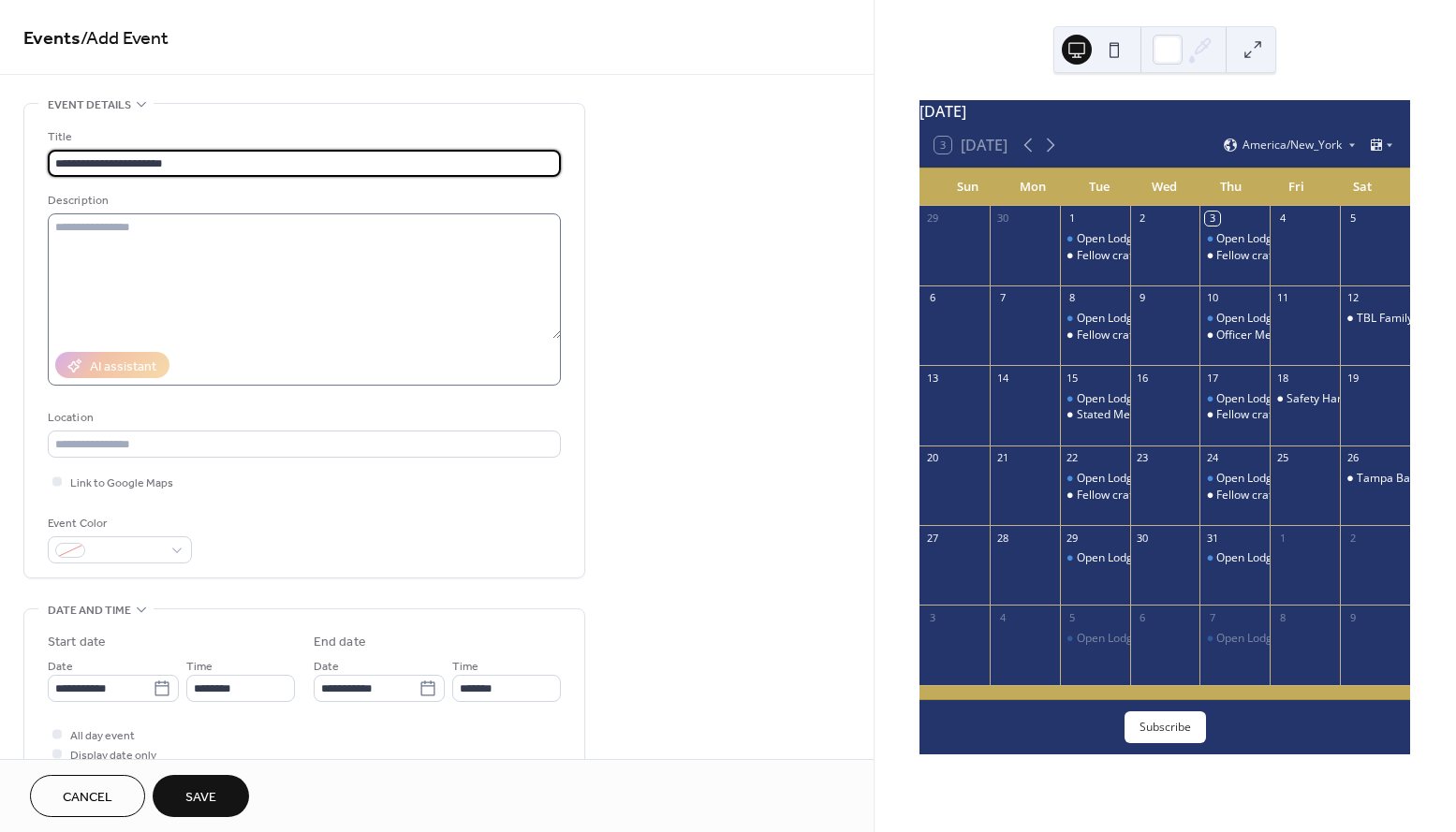 type on "**********" 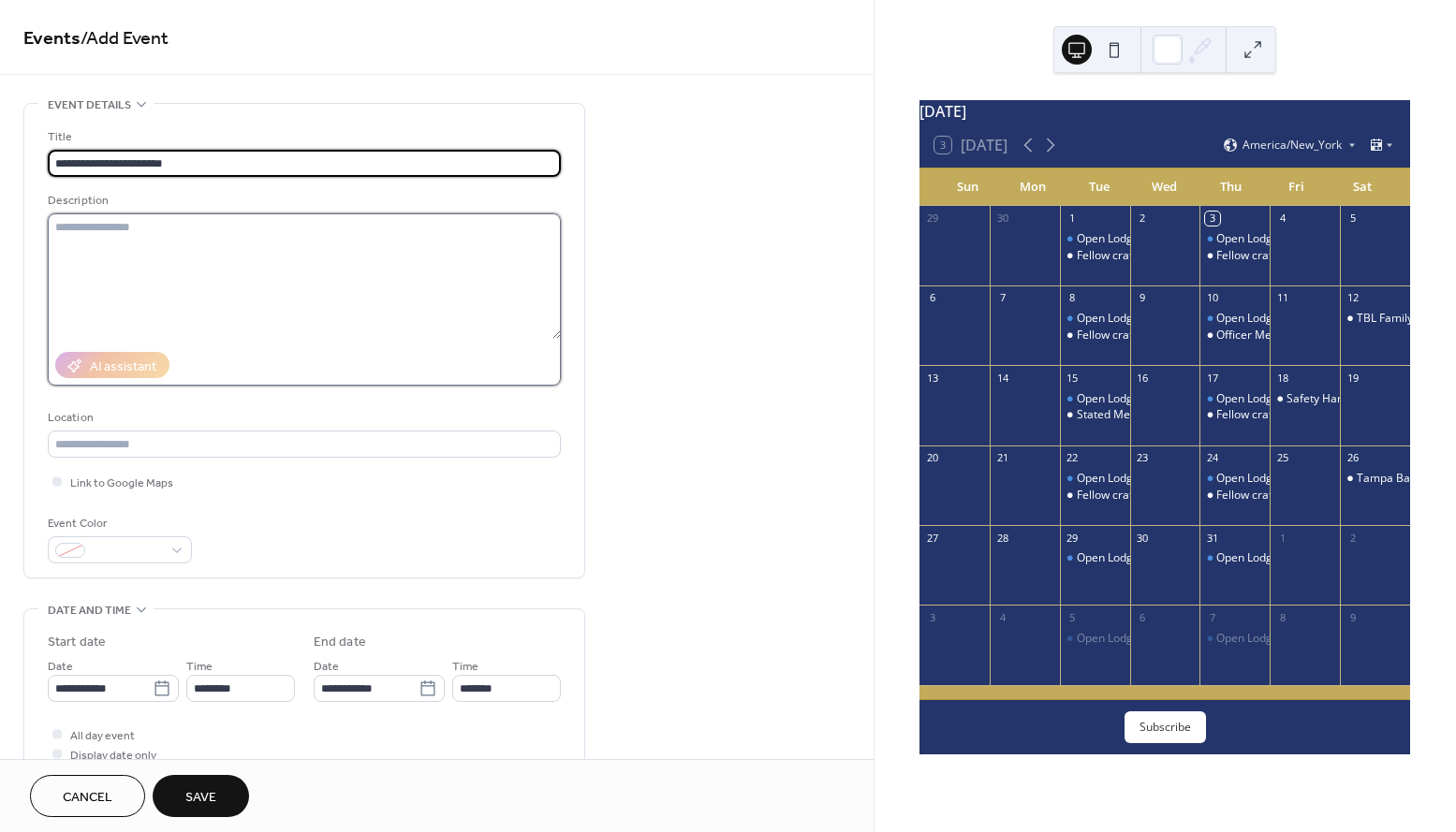 click at bounding box center [304, 276] 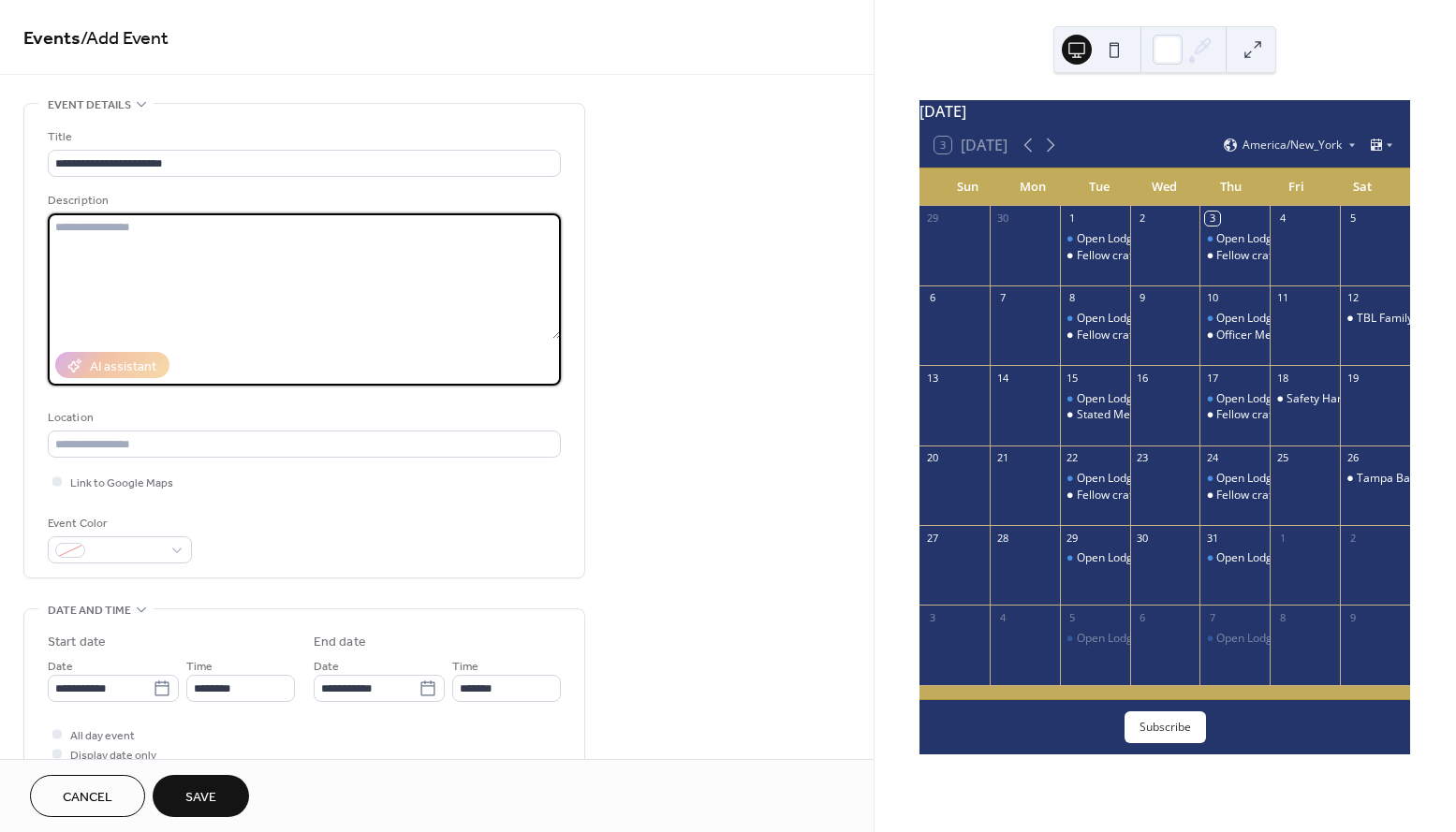 scroll, scrollTop: 0, scrollLeft: 0, axis: both 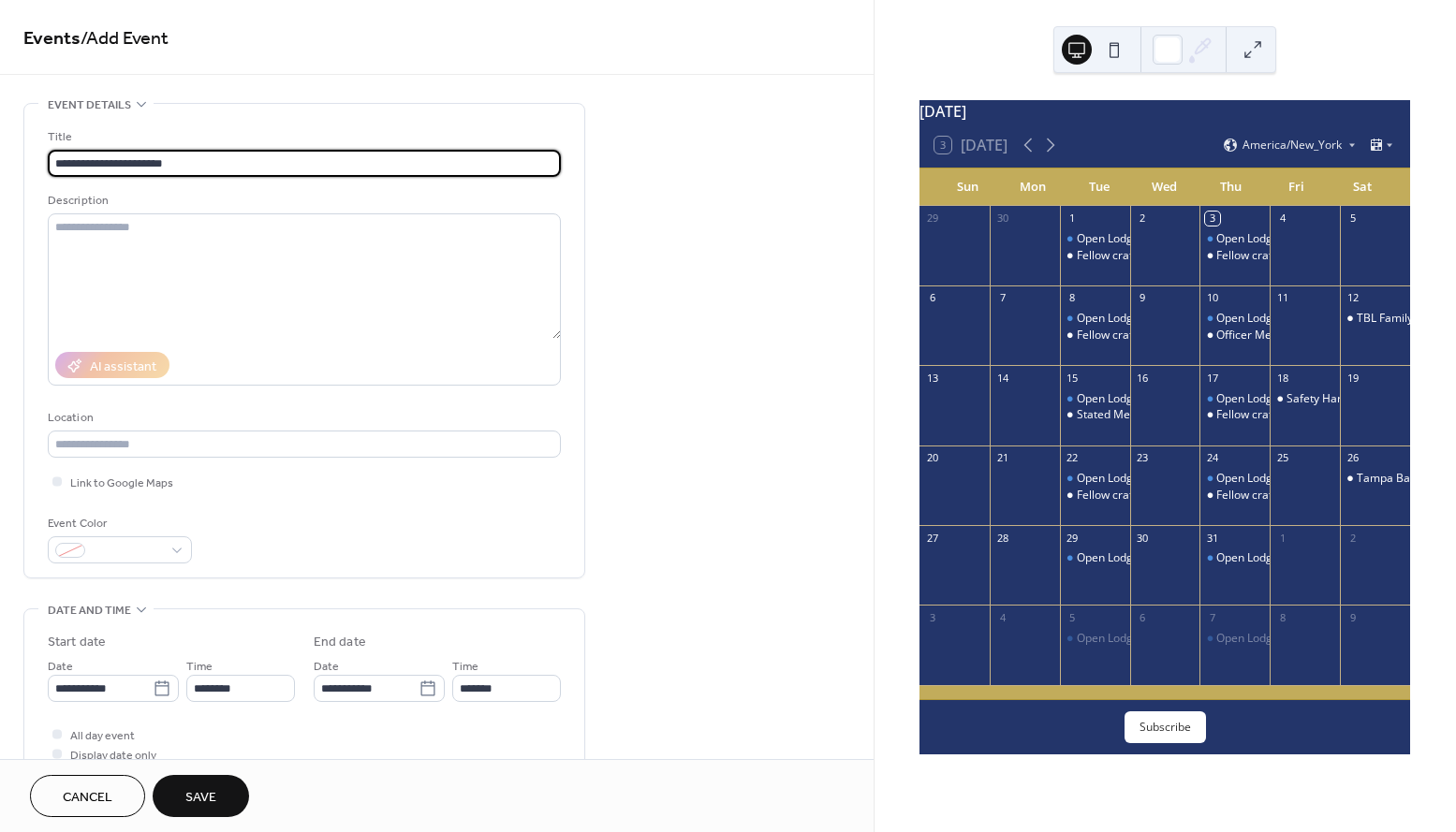 drag, startPoint x: 190, startPoint y: 160, endPoint x: 41, endPoint y: 155, distance: 149.0839 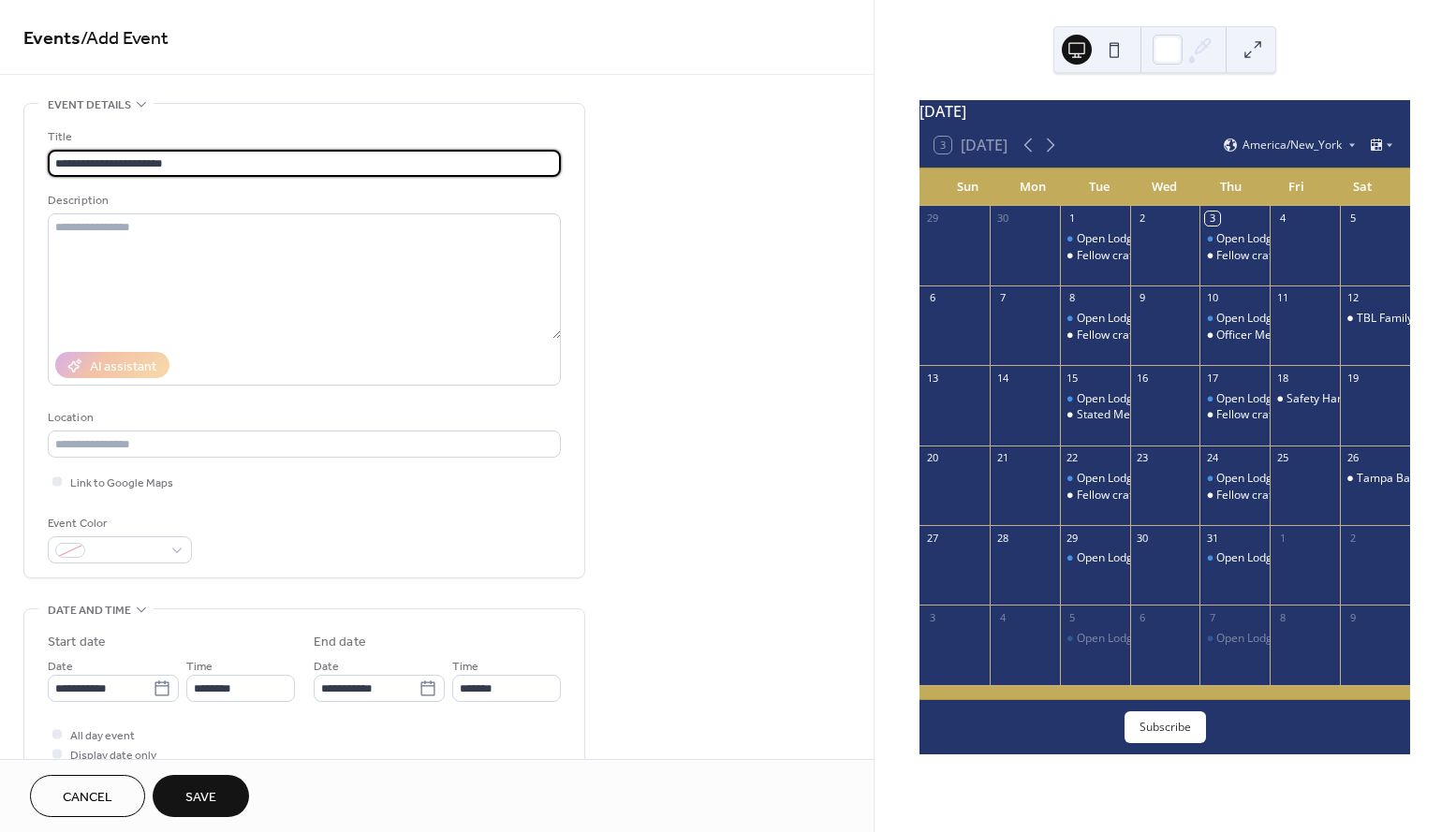 click on "**********" at bounding box center [304, 341] 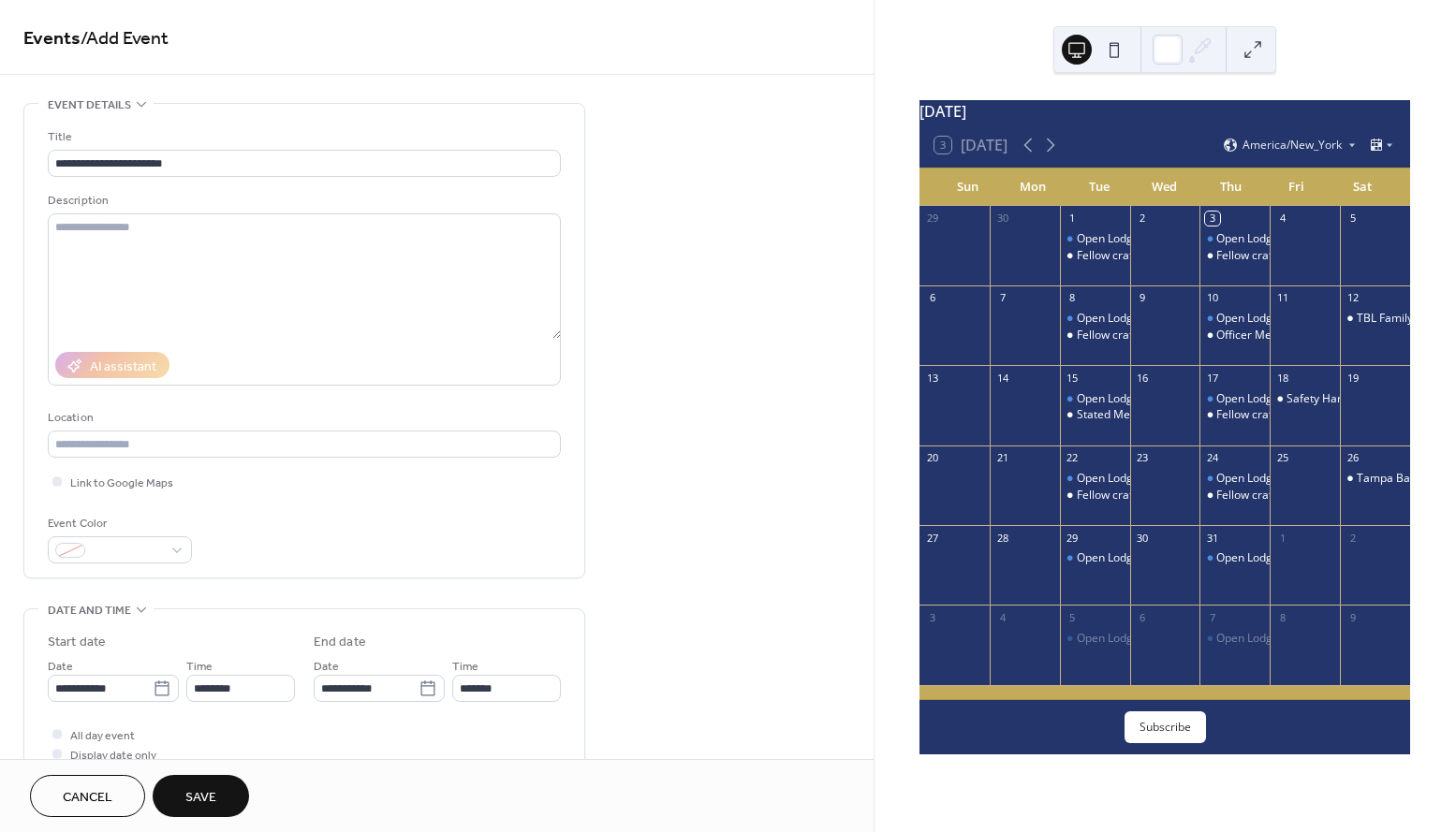 click on "AI assistant" at bounding box center [304, 365] 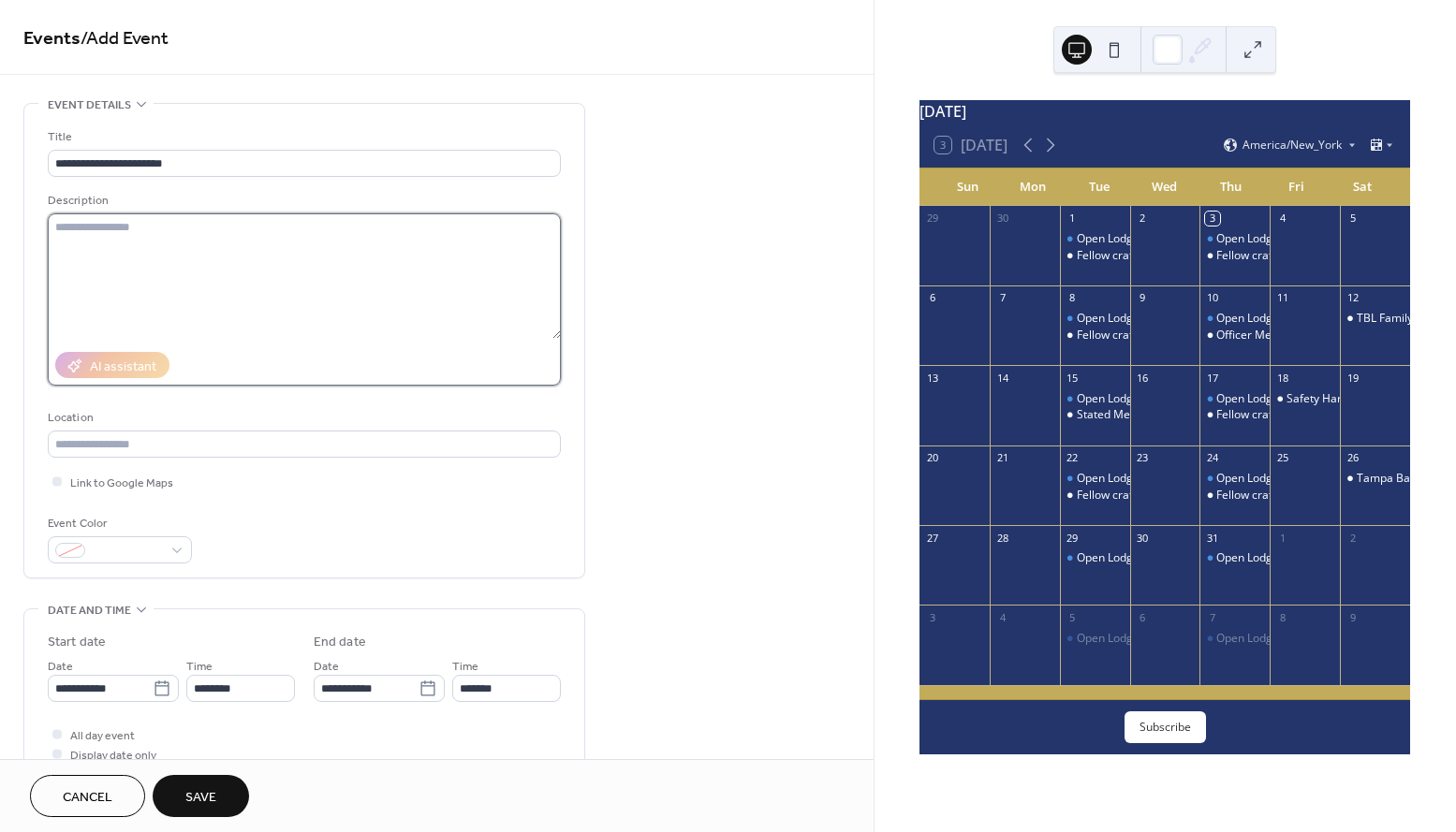 click at bounding box center (304, 276) 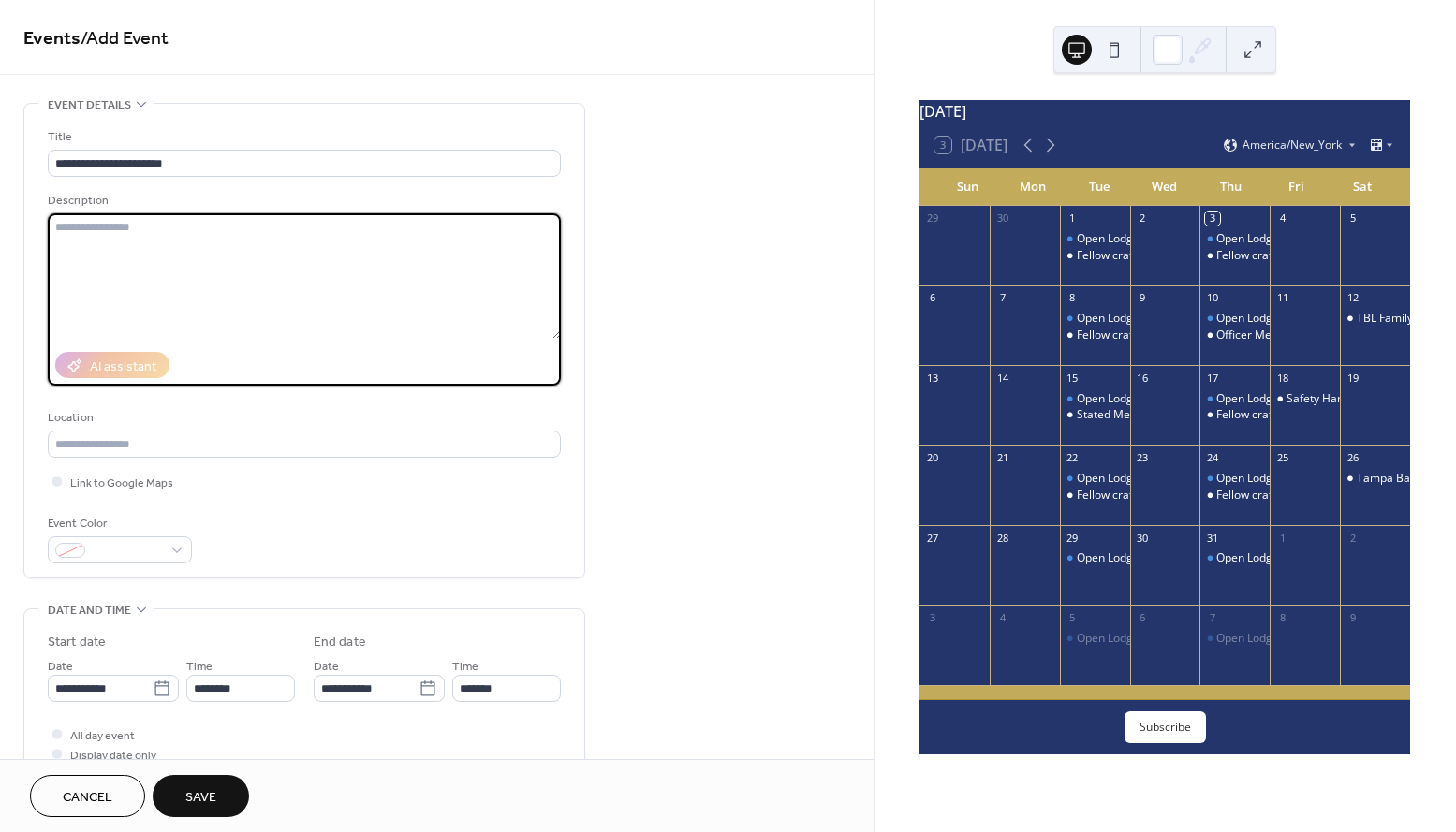paste on "**********" 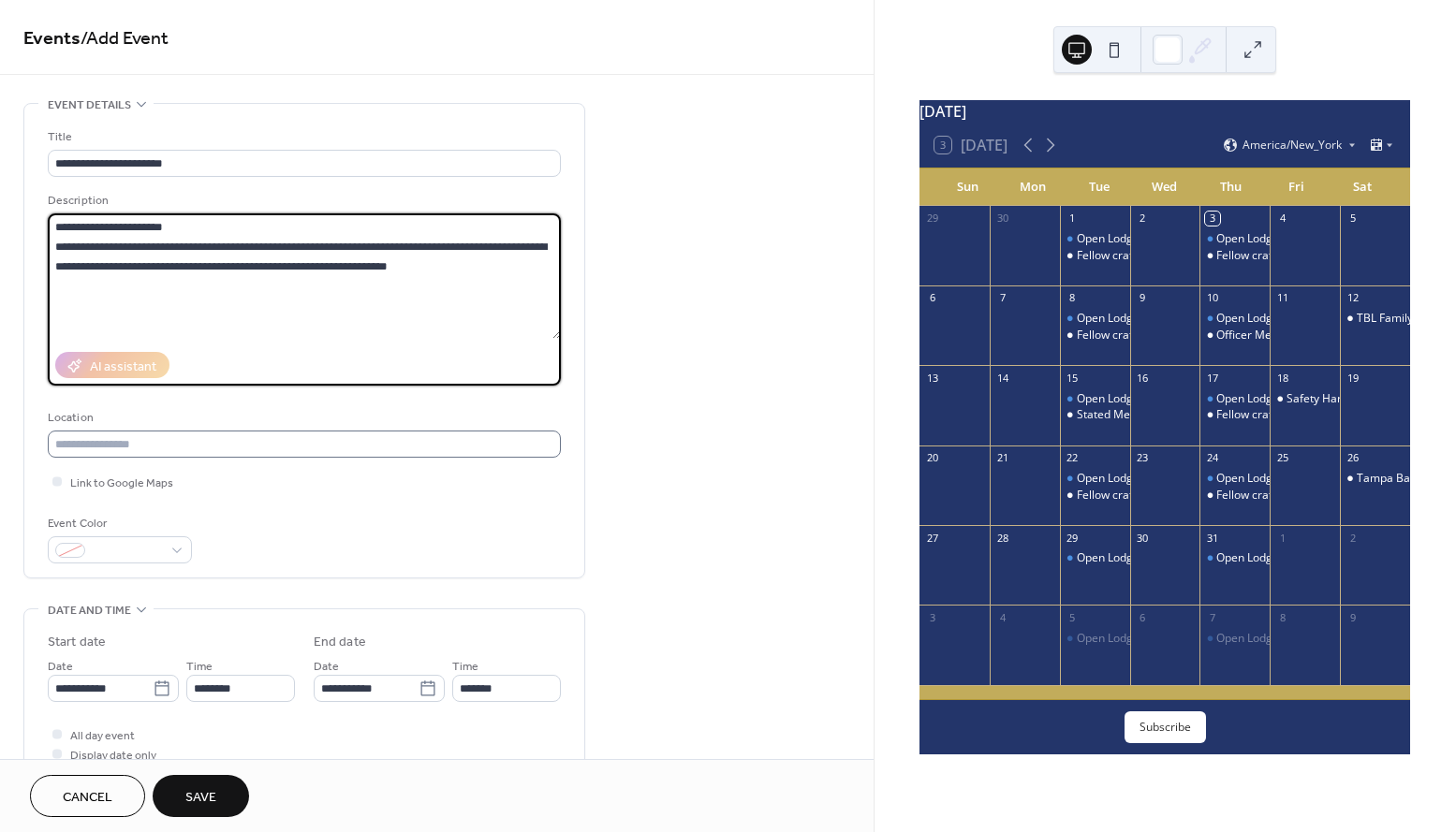 type on "**********" 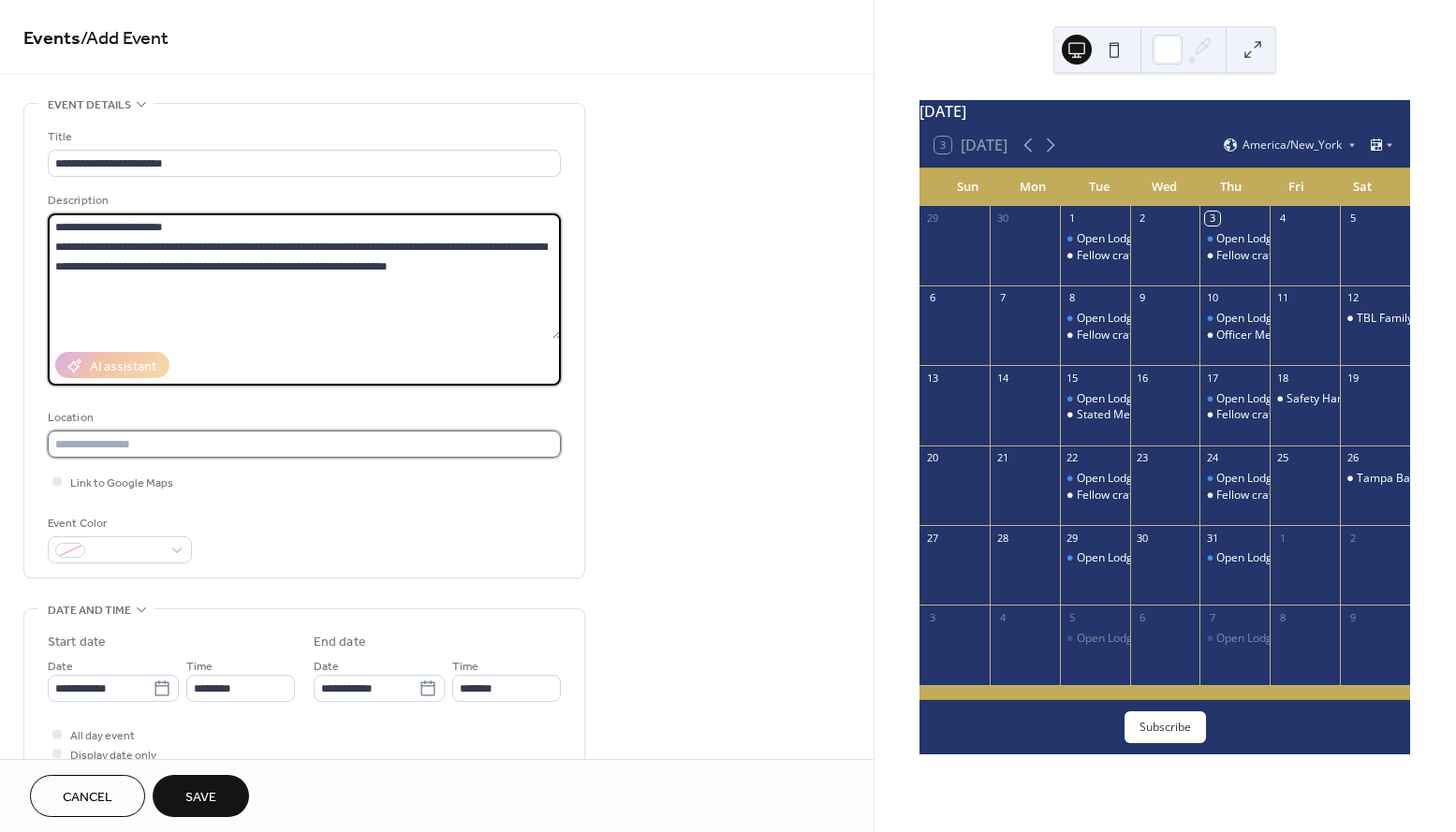 click at bounding box center (304, 444) 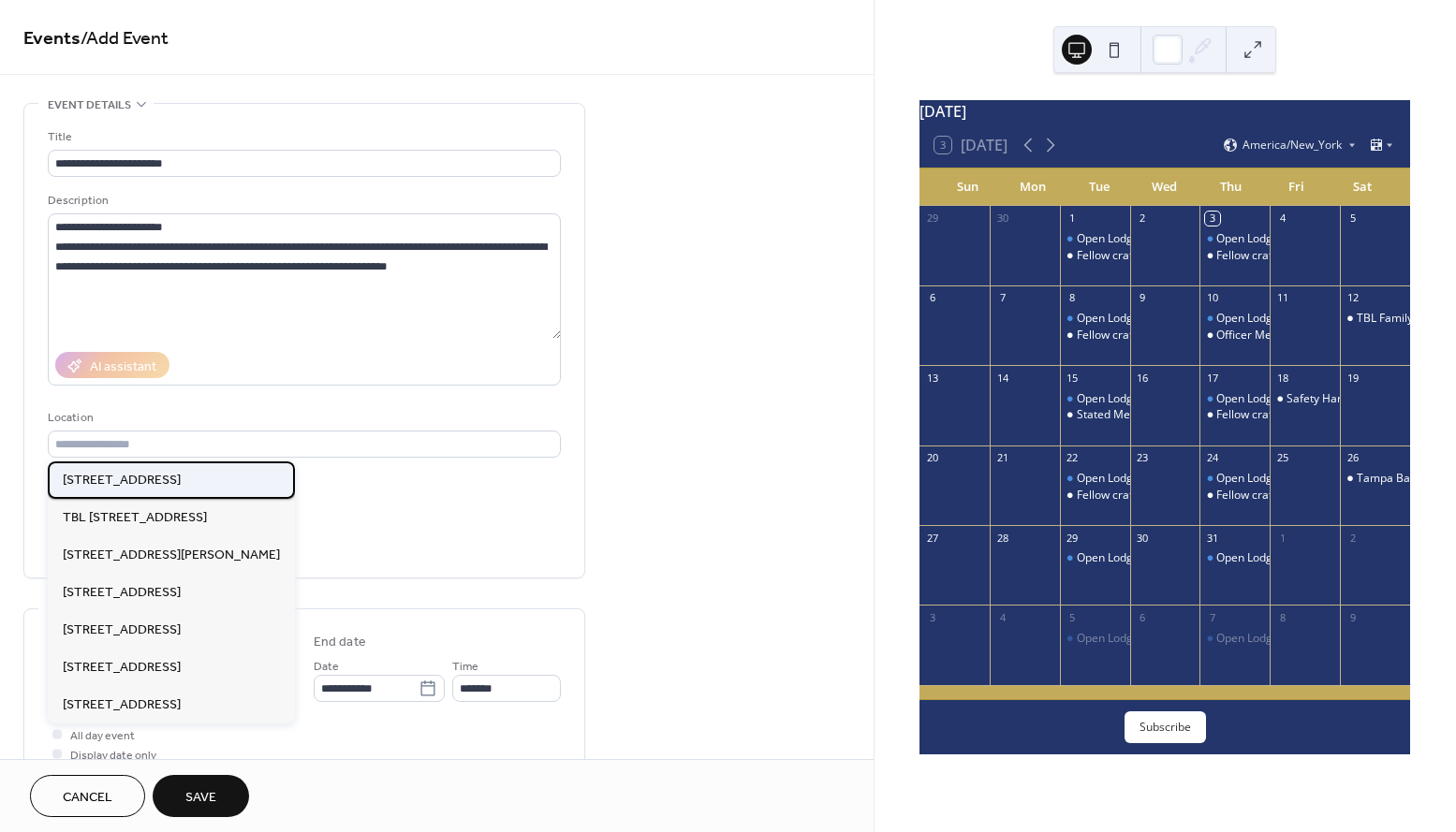 click on "354 Main St, Safety Harbor, FL 34695" at bounding box center (122, 480) 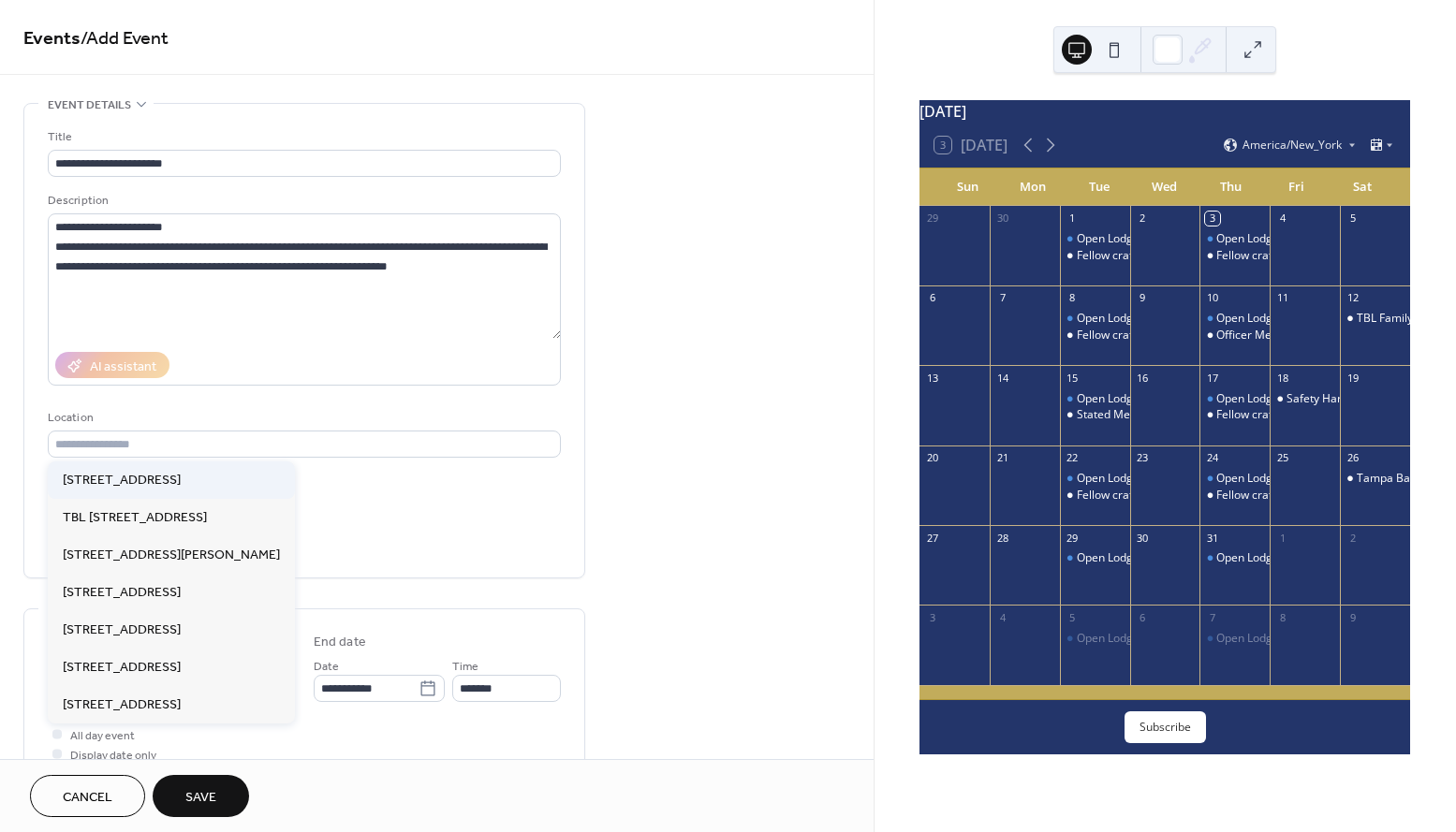 type on "**********" 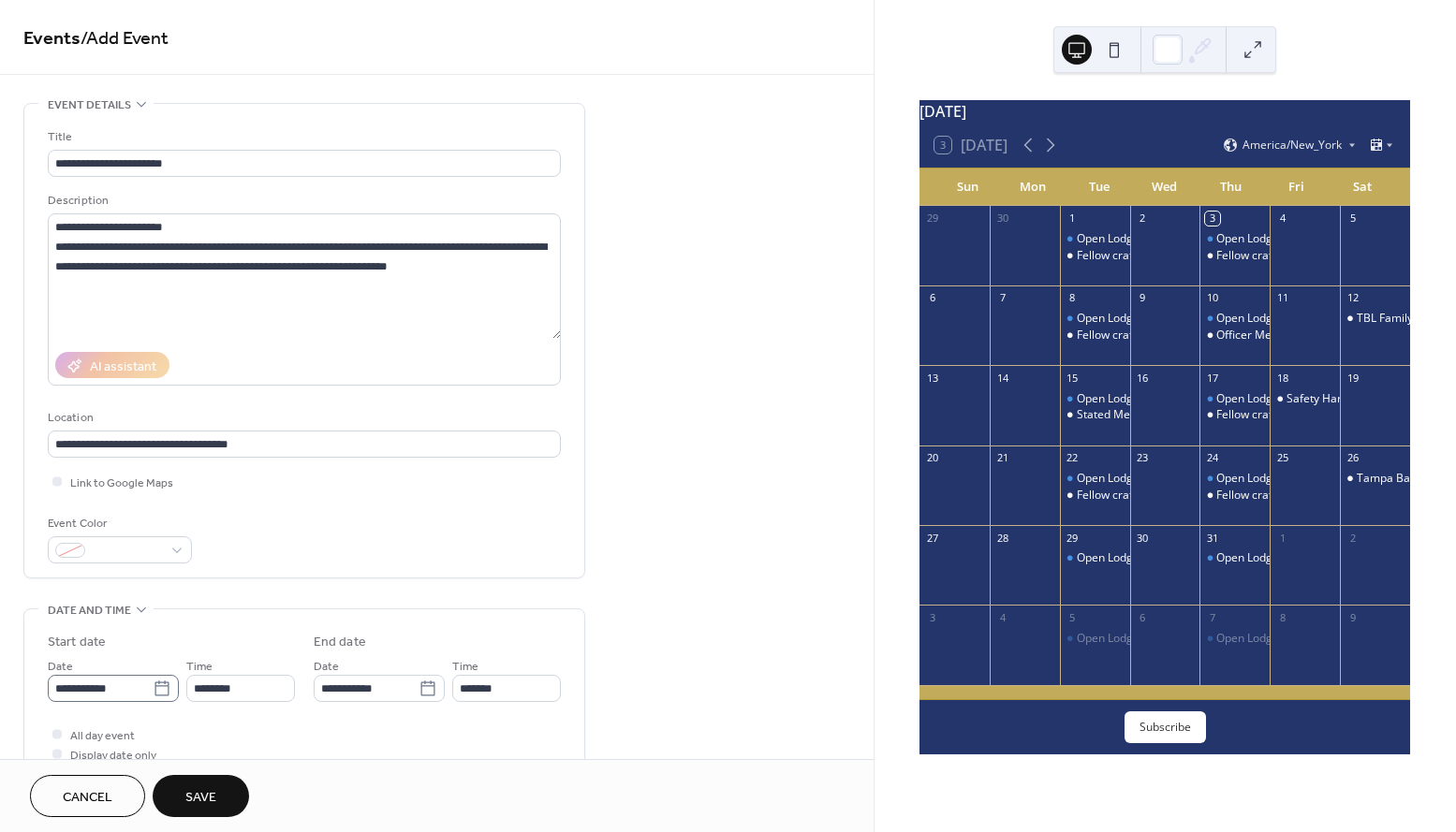 click 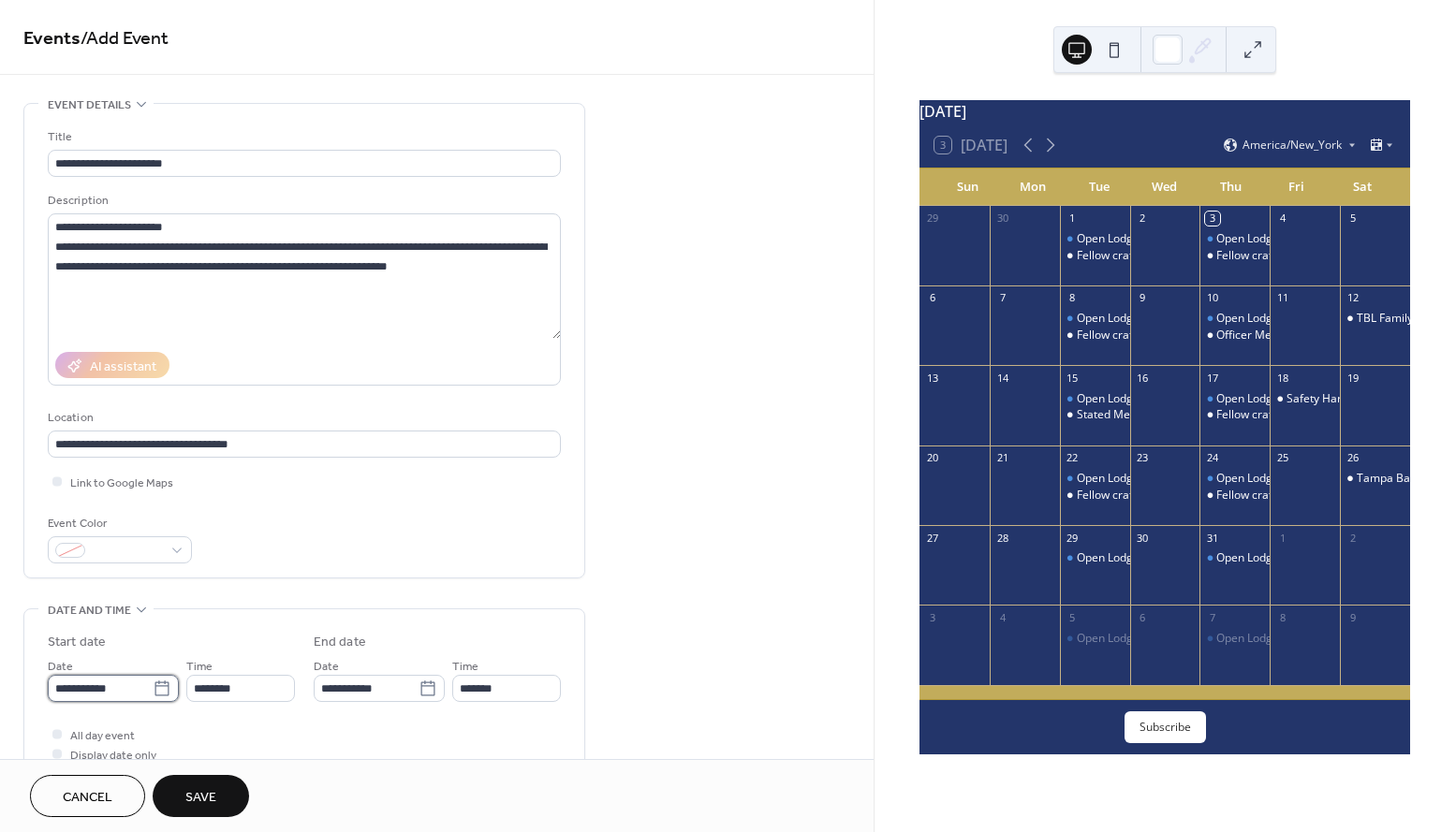 click on "**********" at bounding box center (100, 688) 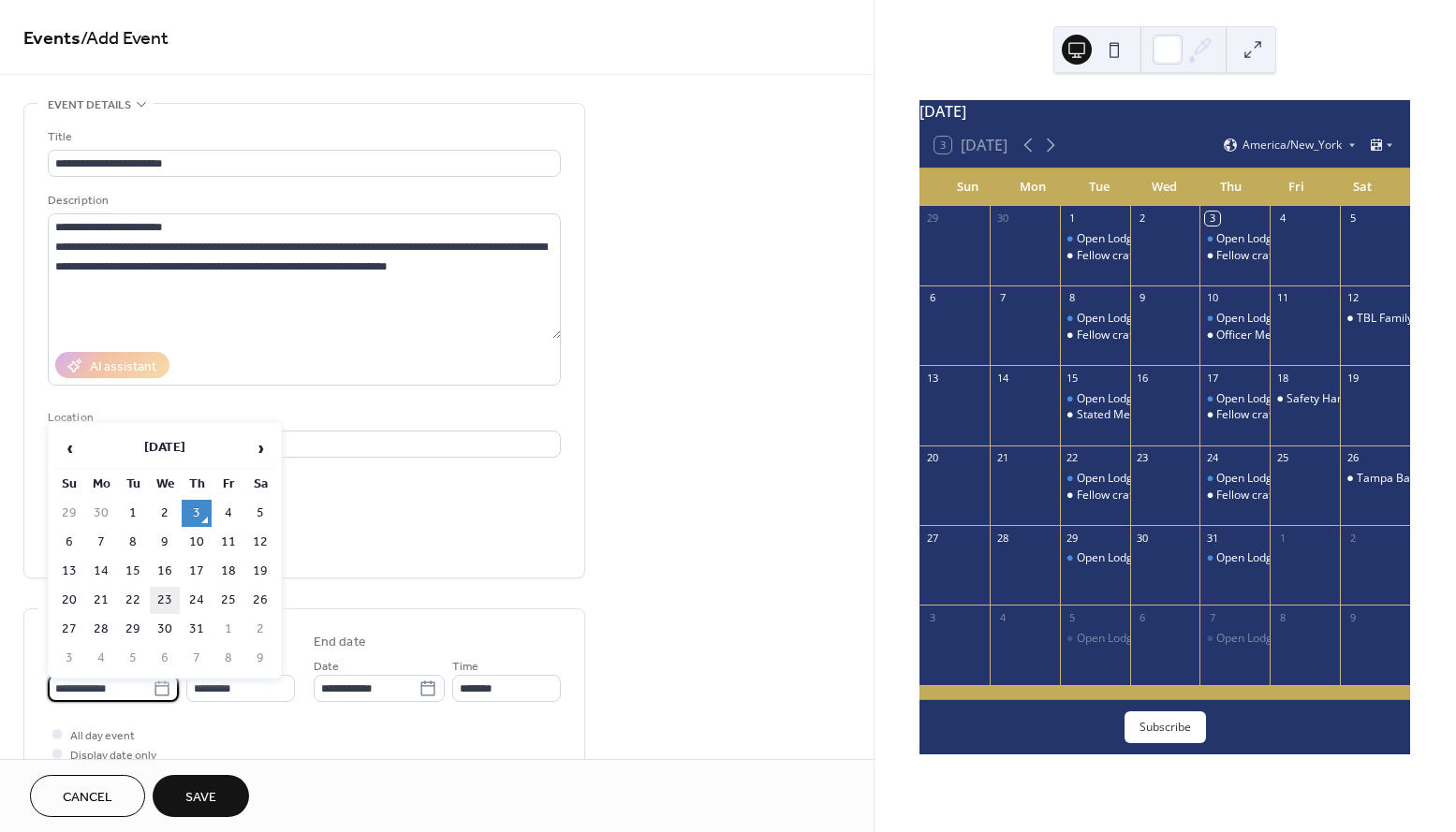 click on "23" at bounding box center (165, 600) 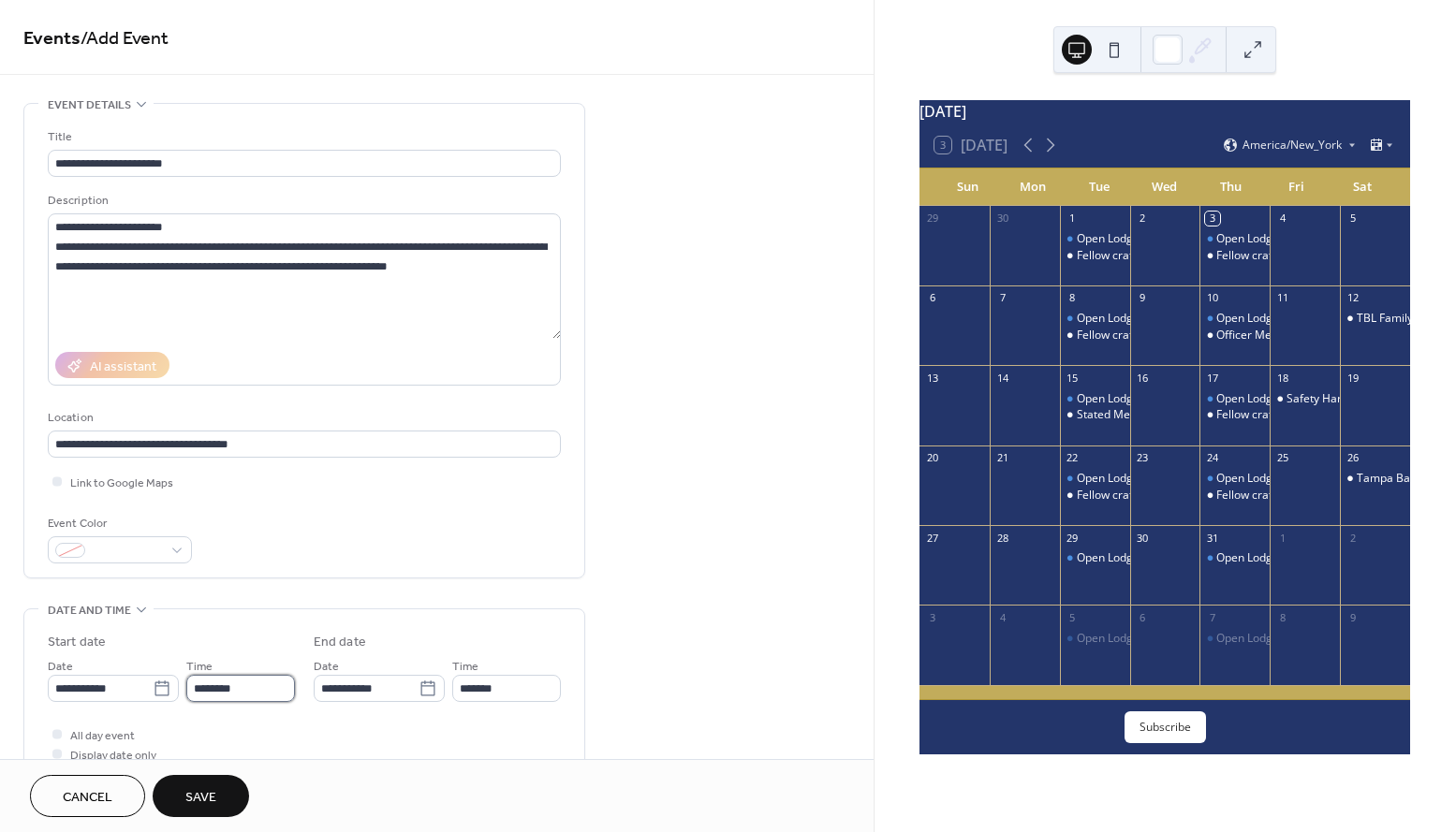 click on "********" at bounding box center [241, 688] 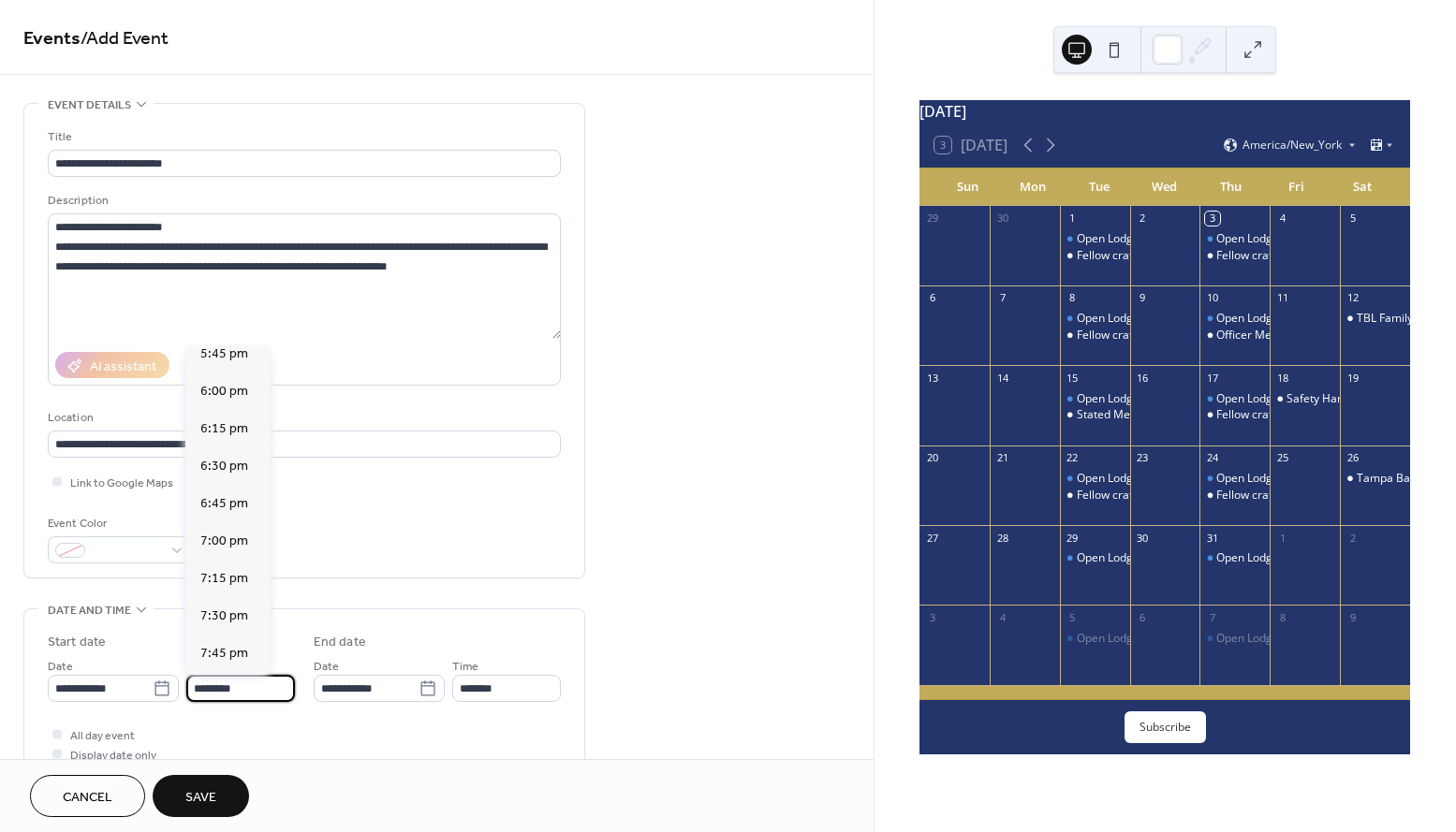scroll, scrollTop: 2772, scrollLeft: 0, axis: vertical 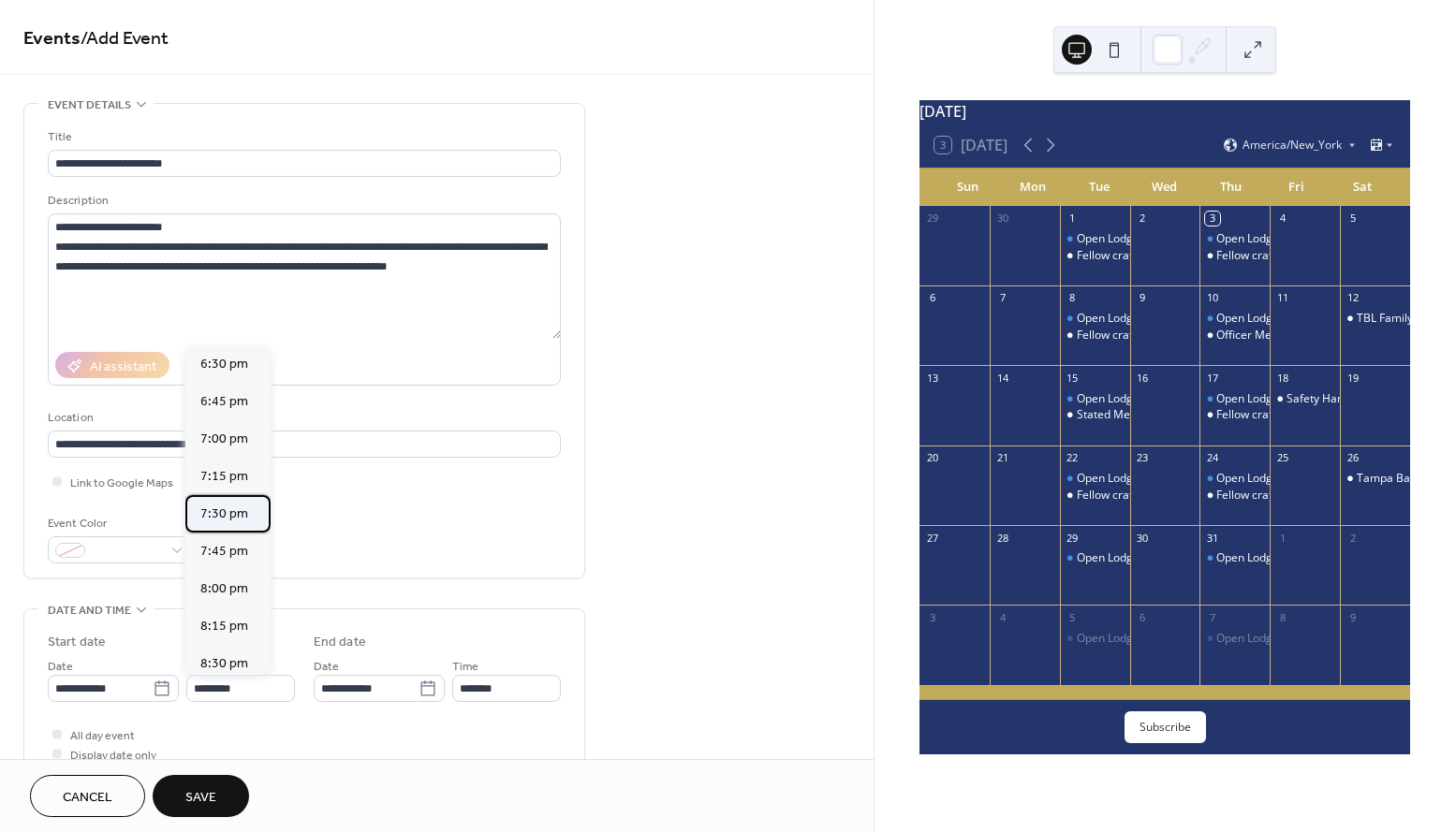 click on "7:30 pm" at bounding box center (224, 514) 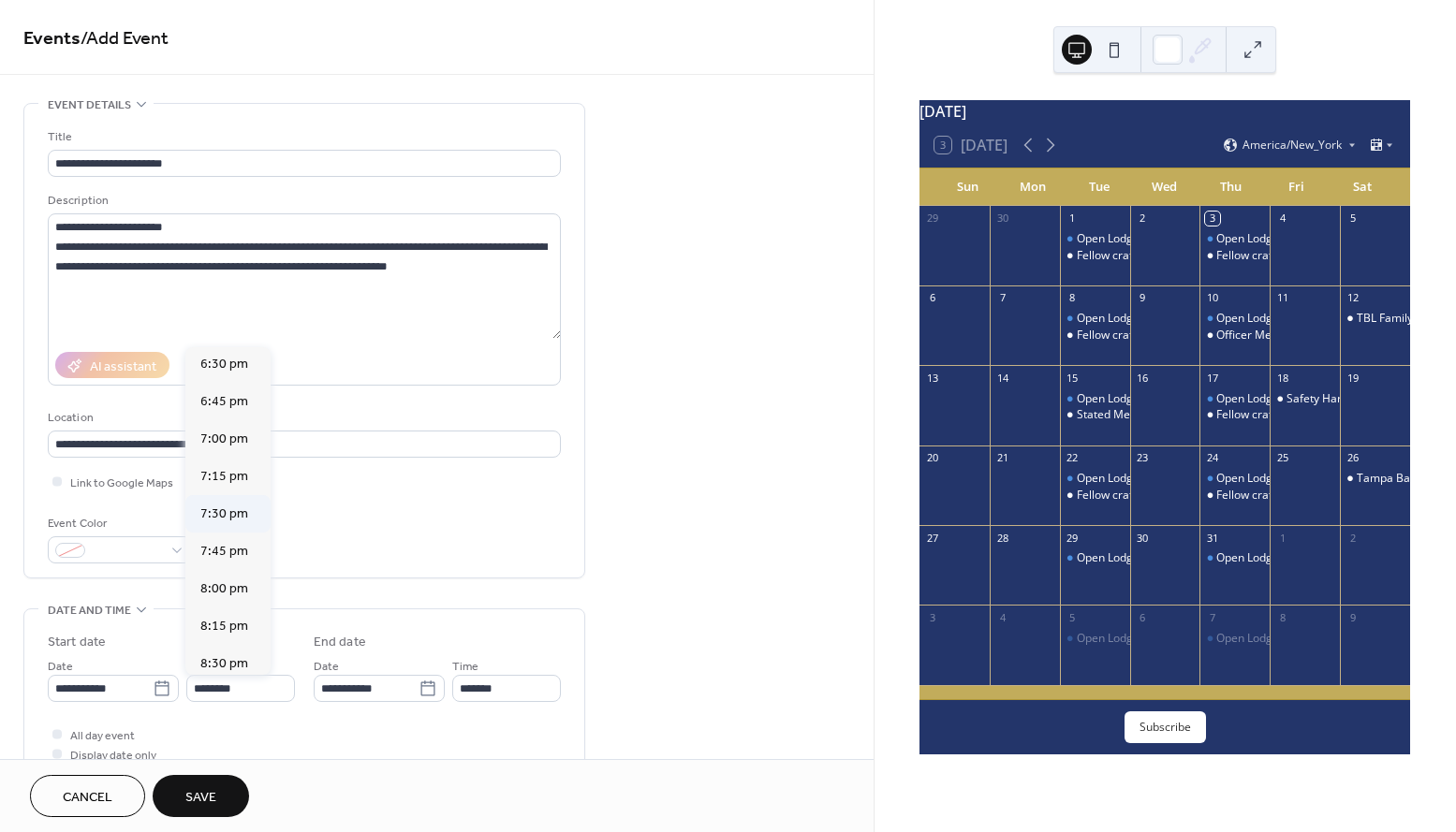 type on "*******" 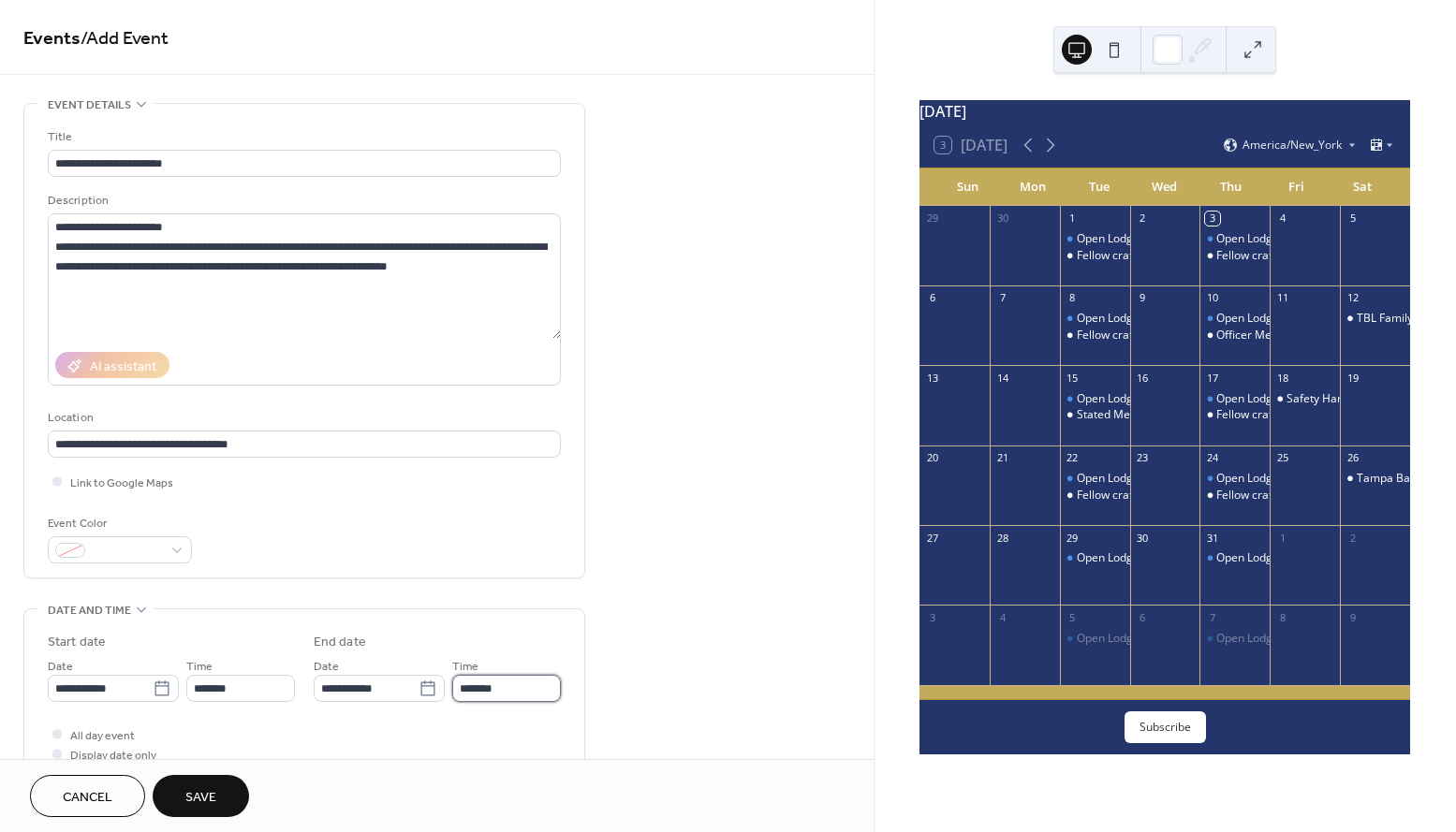 click on "*******" at bounding box center (507, 688) 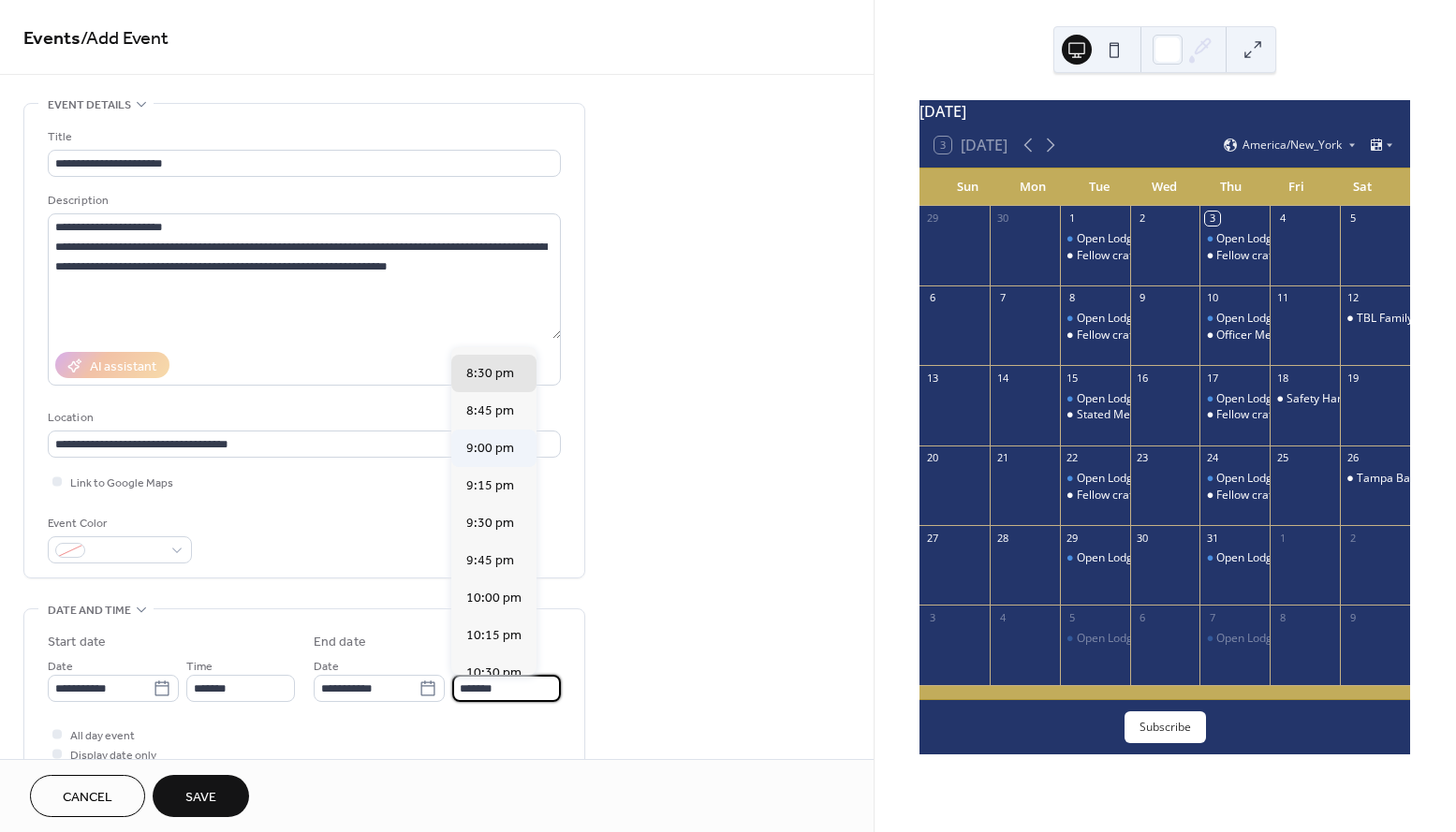 scroll, scrollTop: 108, scrollLeft: 0, axis: vertical 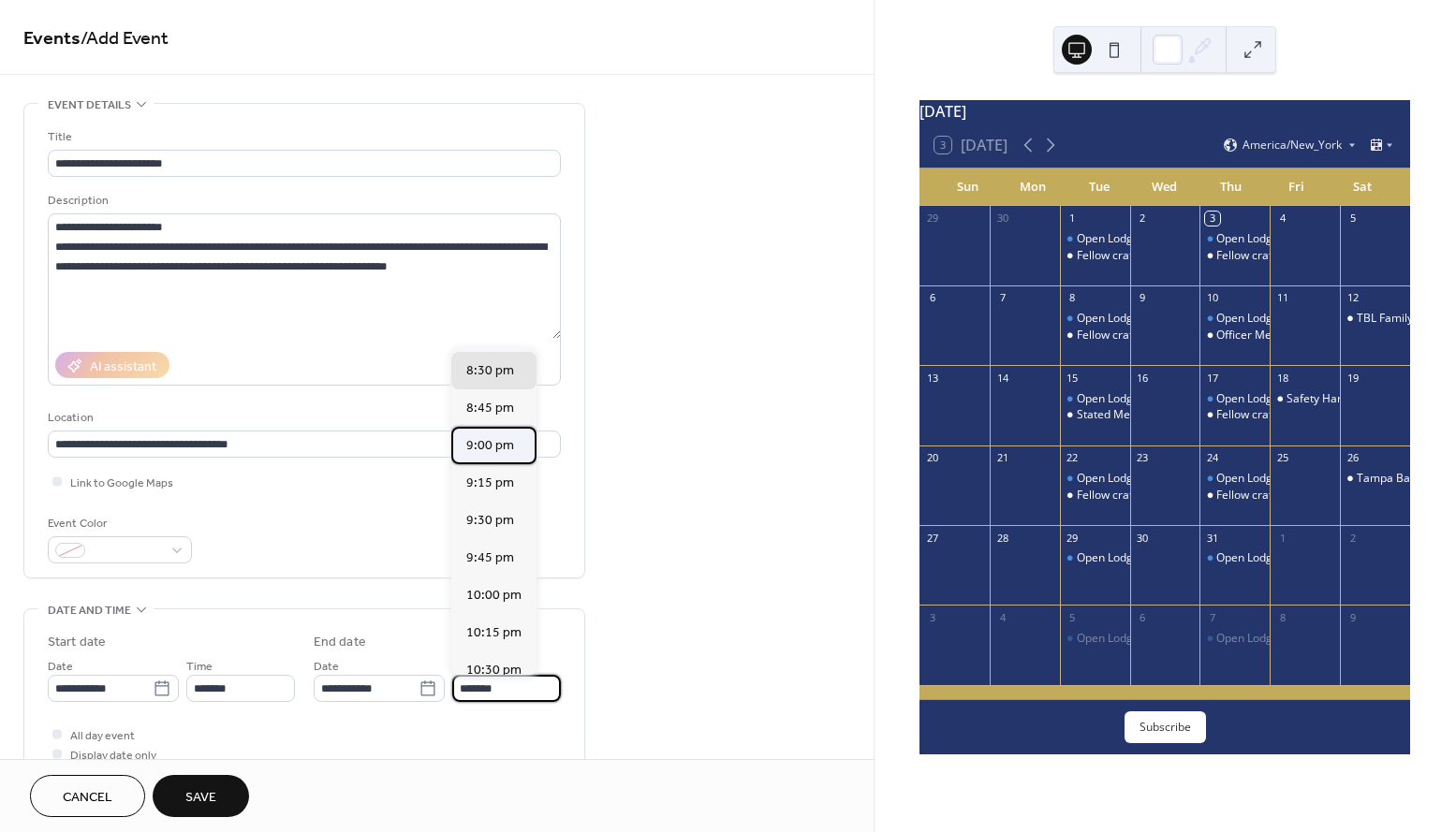 click on "9:00 pm" at bounding box center [493, 445] 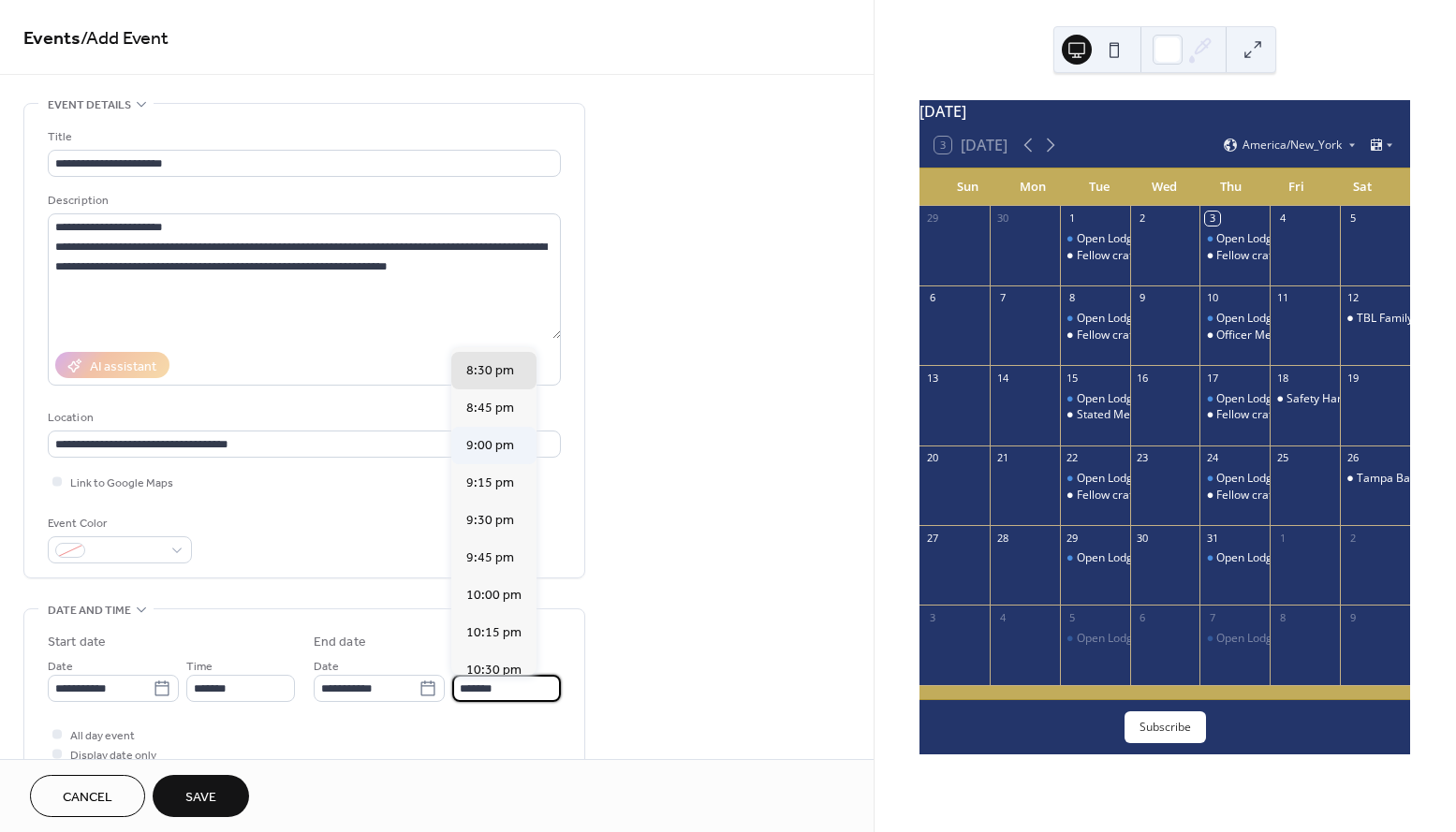 type on "*******" 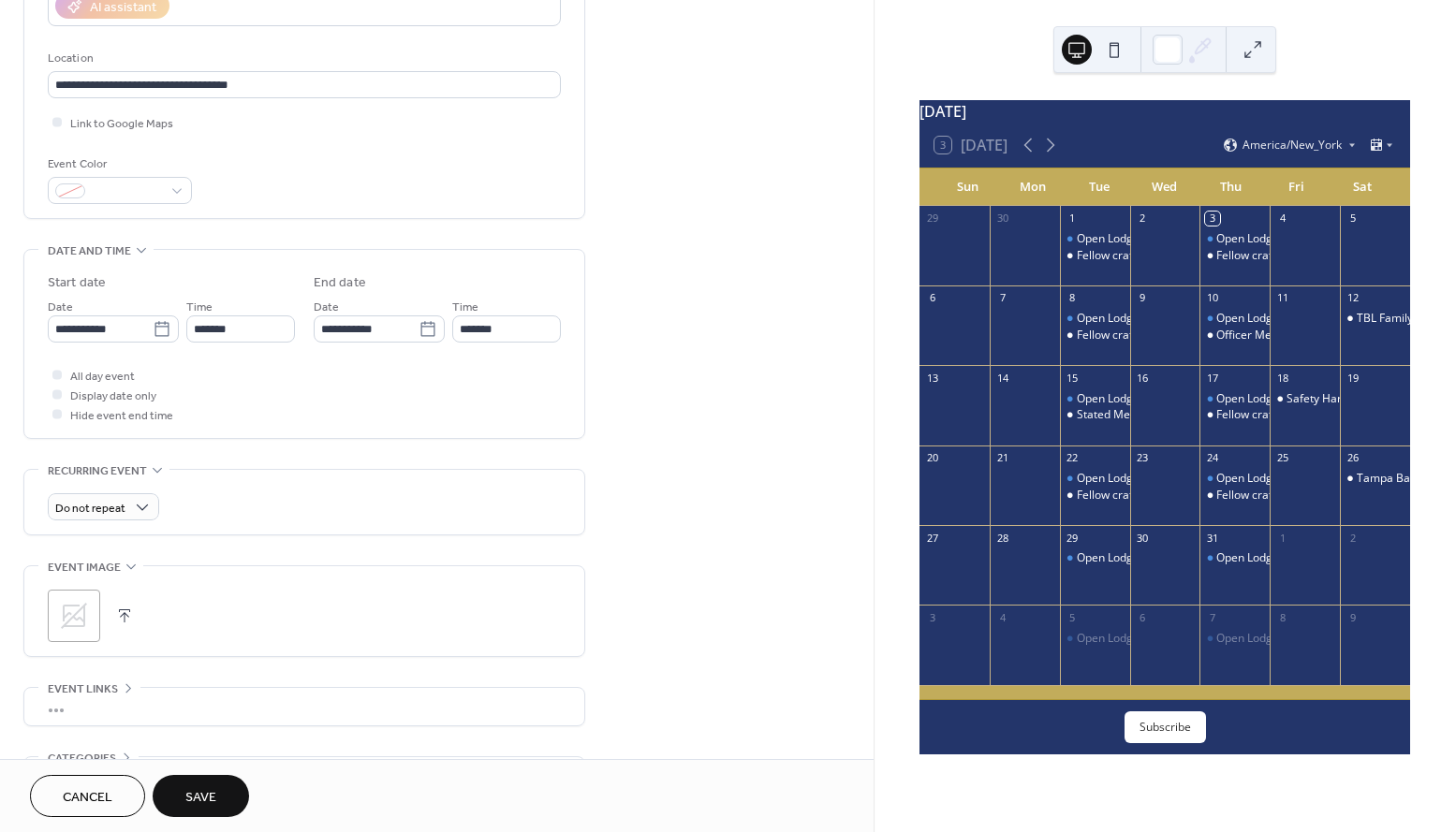 scroll, scrollTop: 379, scrollLeft: 0, axis: vertical 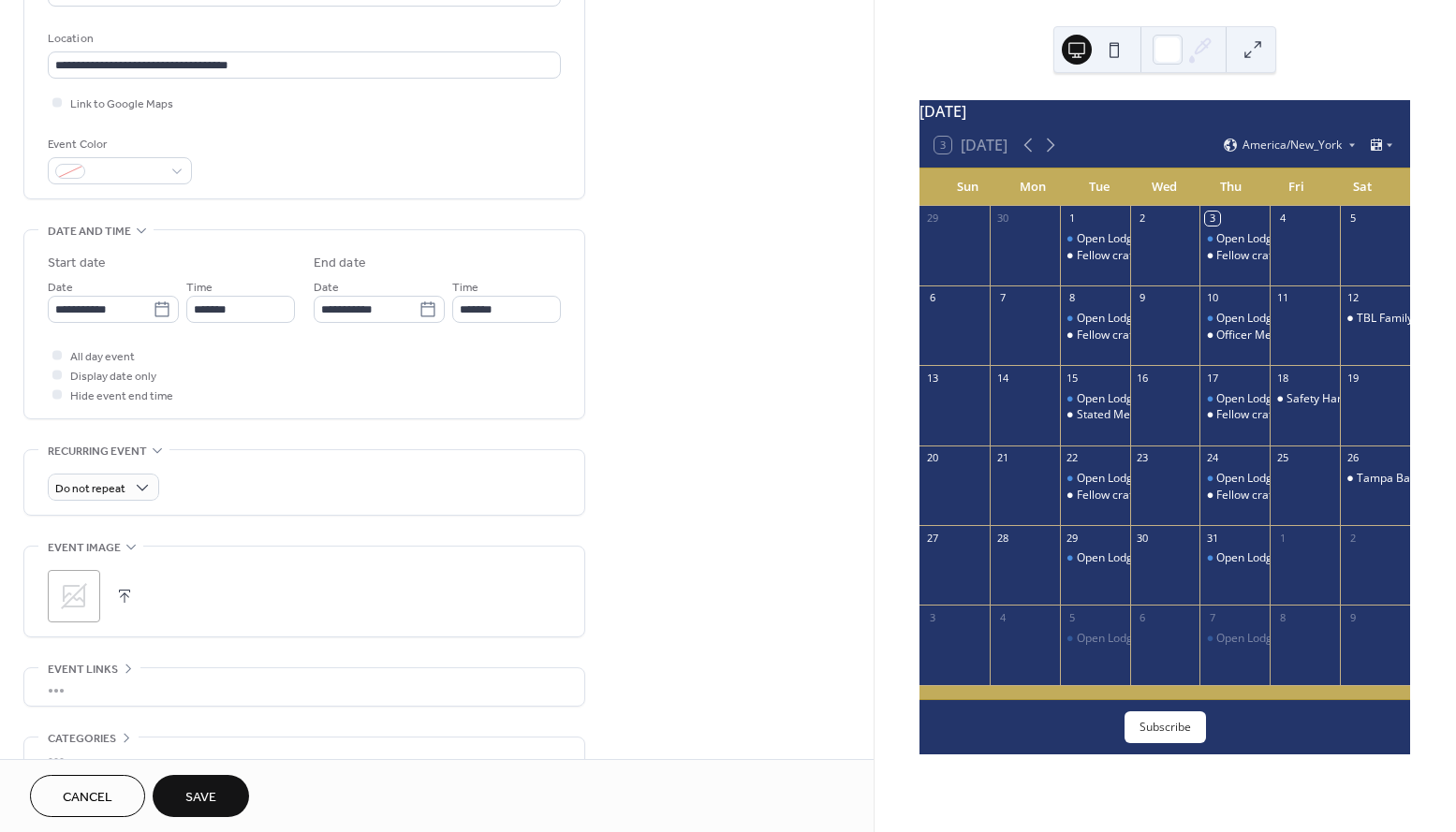 click at bounding box center [125, 596] 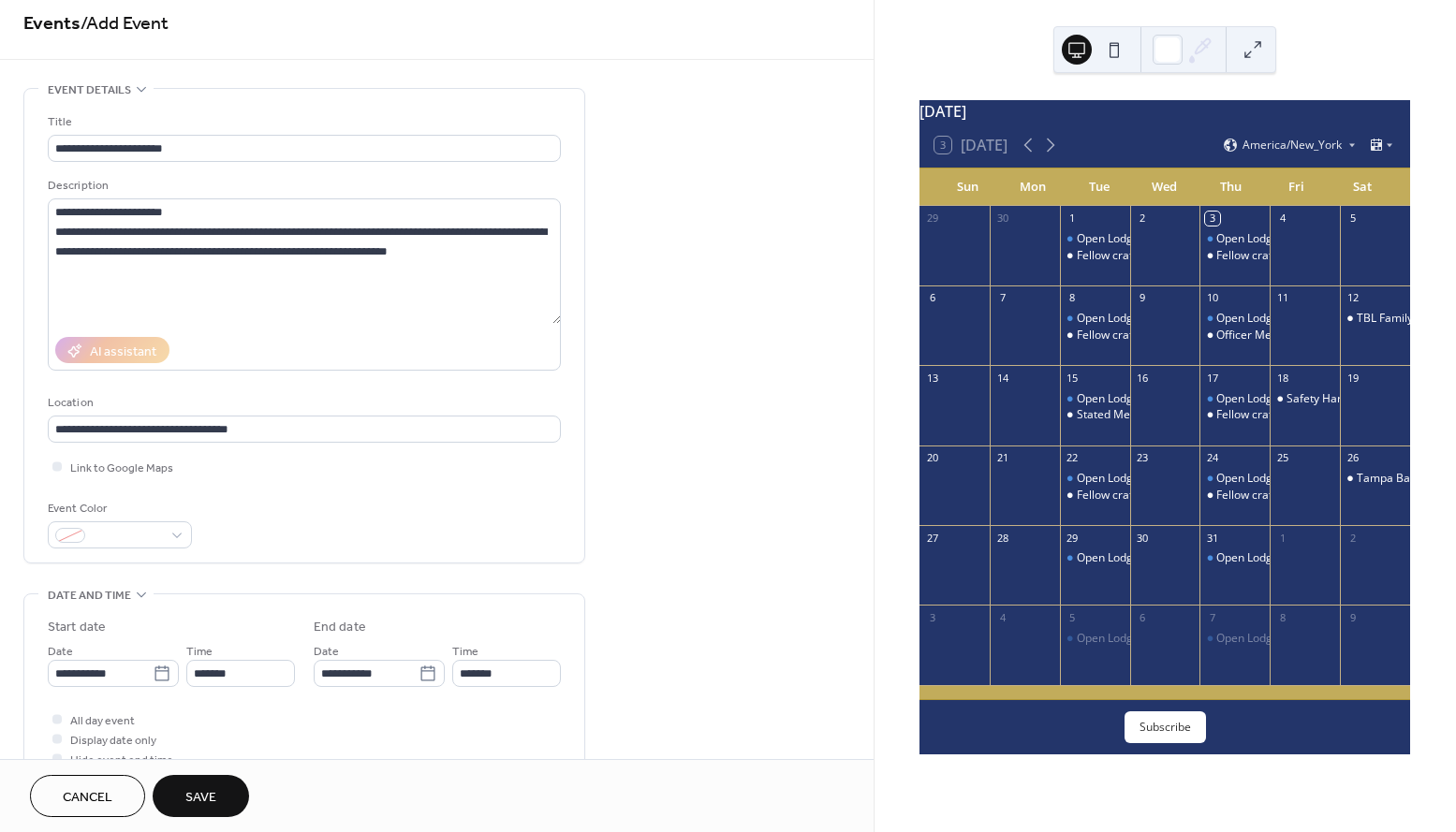 scroll, scrollTop: 0, scrollLeft: 0, axis: both 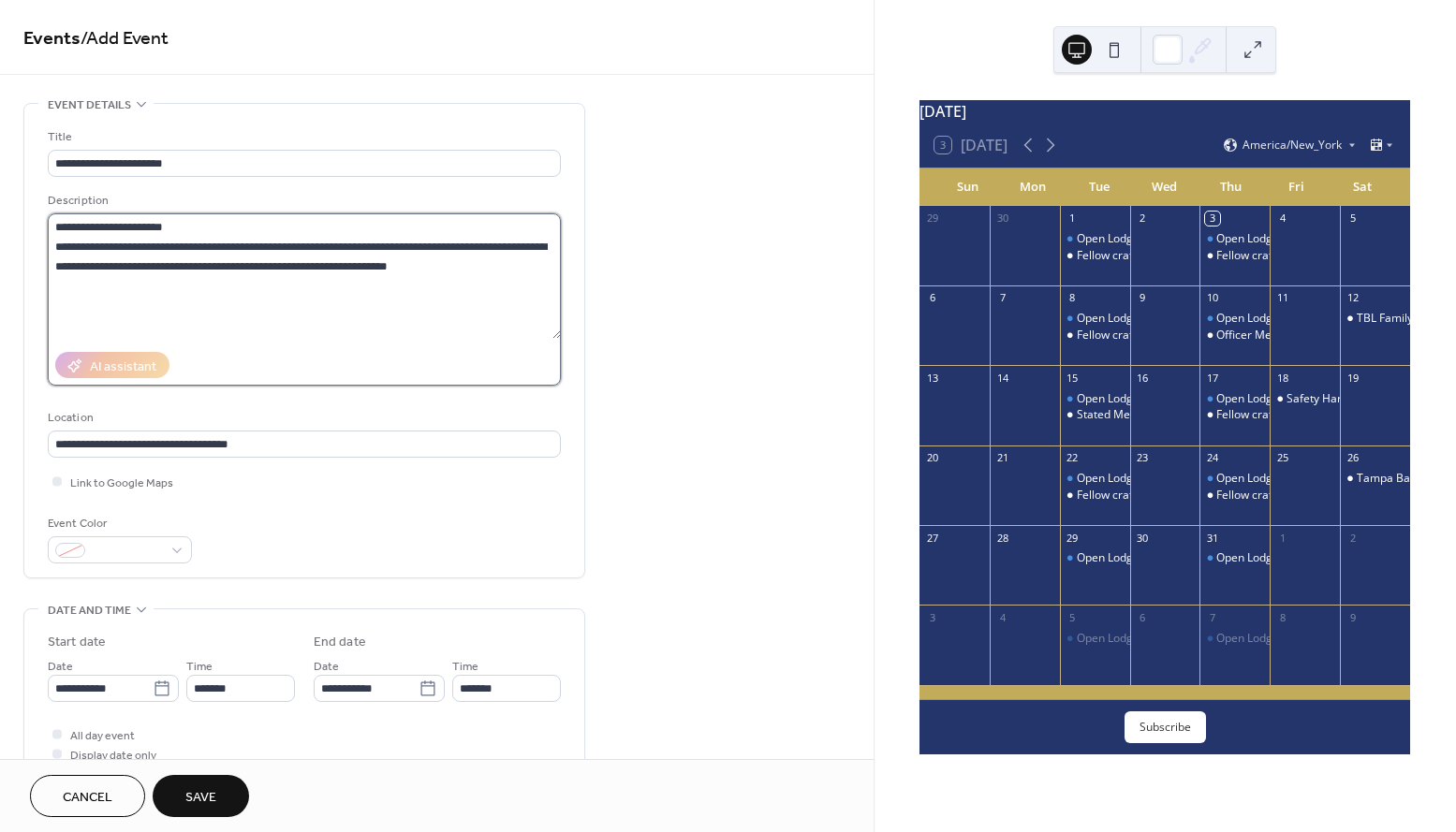 click on "**********" at bounding box center [304, 276] 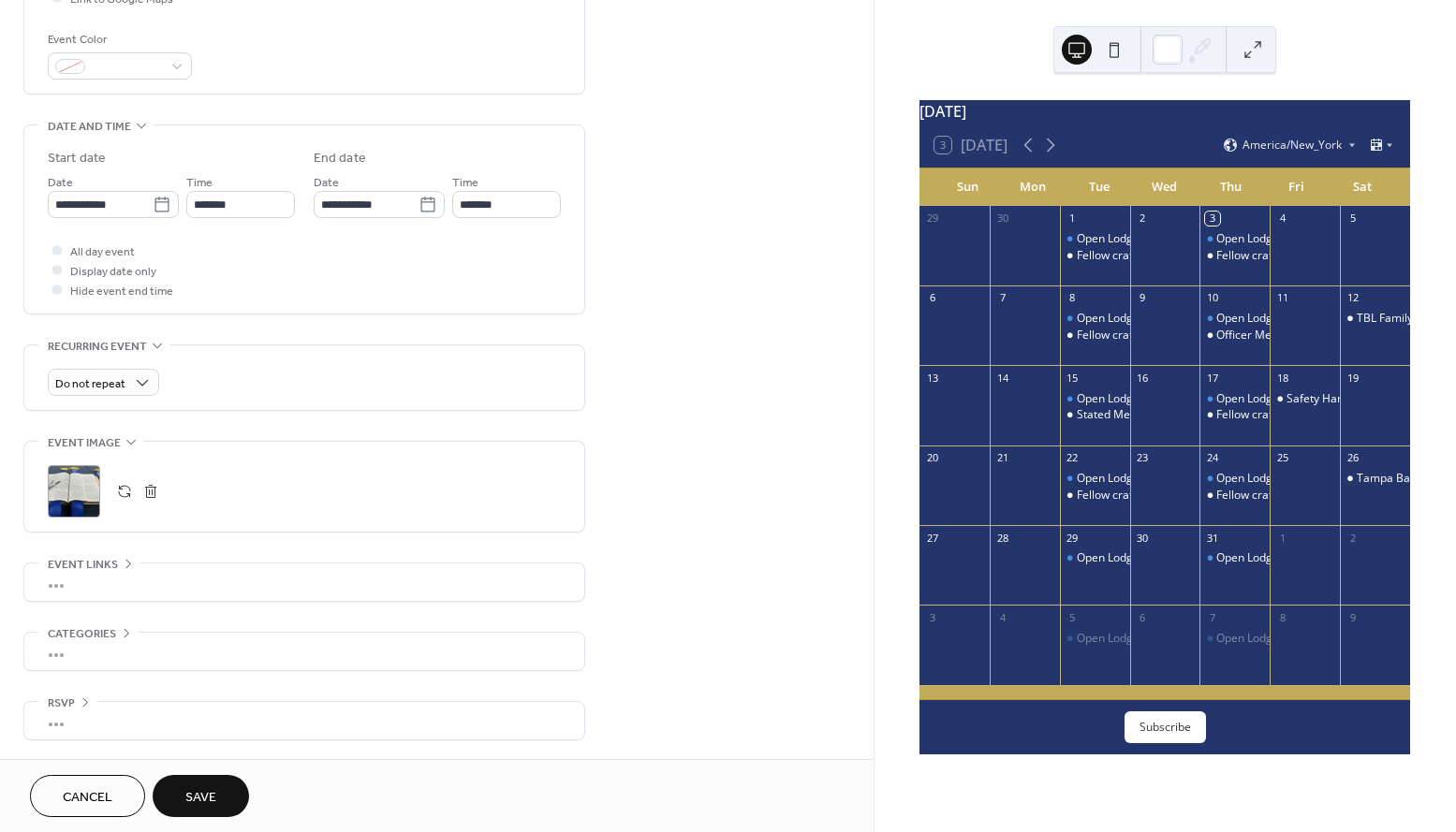 scroll, scrollTop: 0, scrollLeft: 0, axis: both 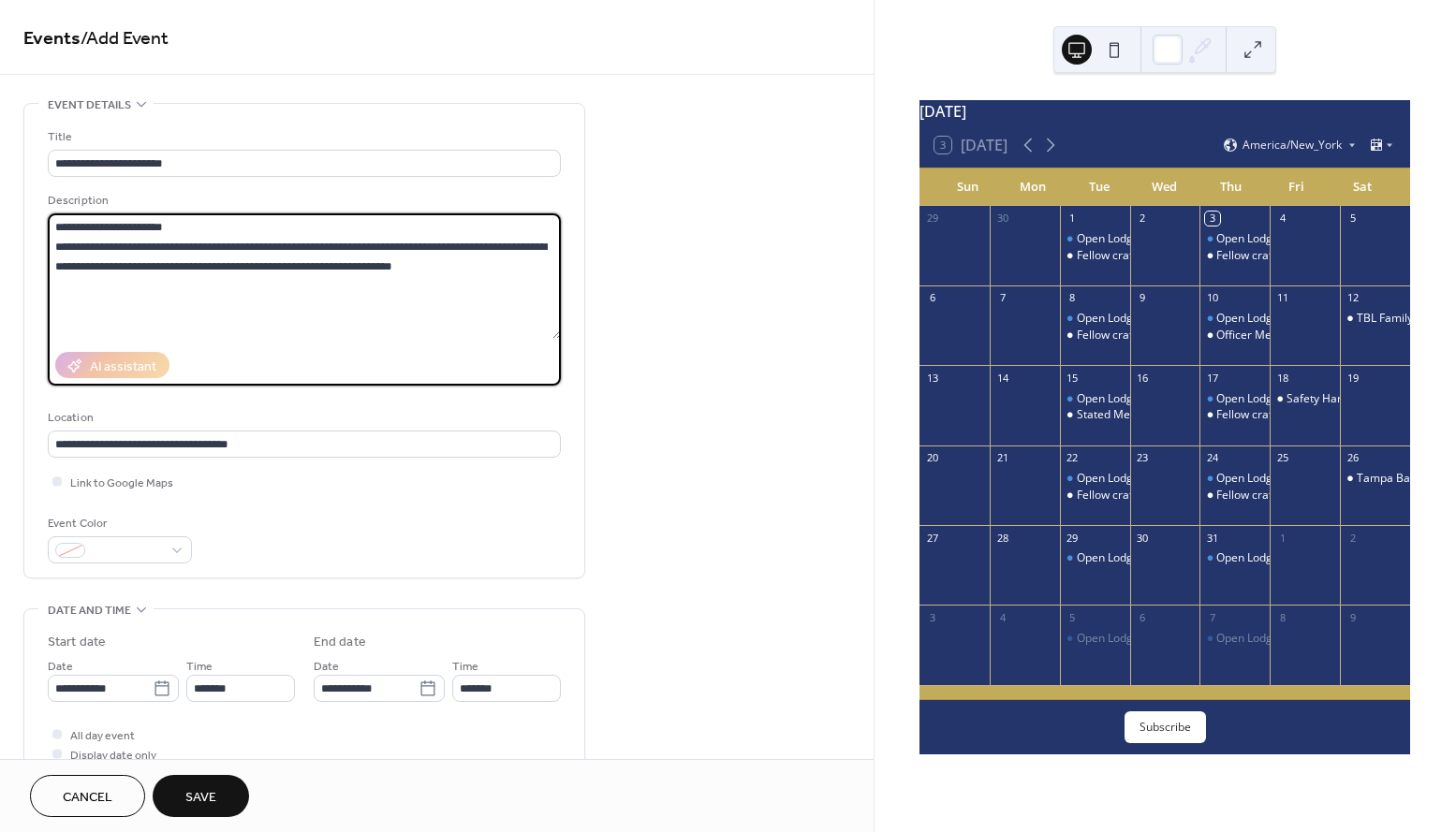 click on "**********" at bounding box center (304, 276) 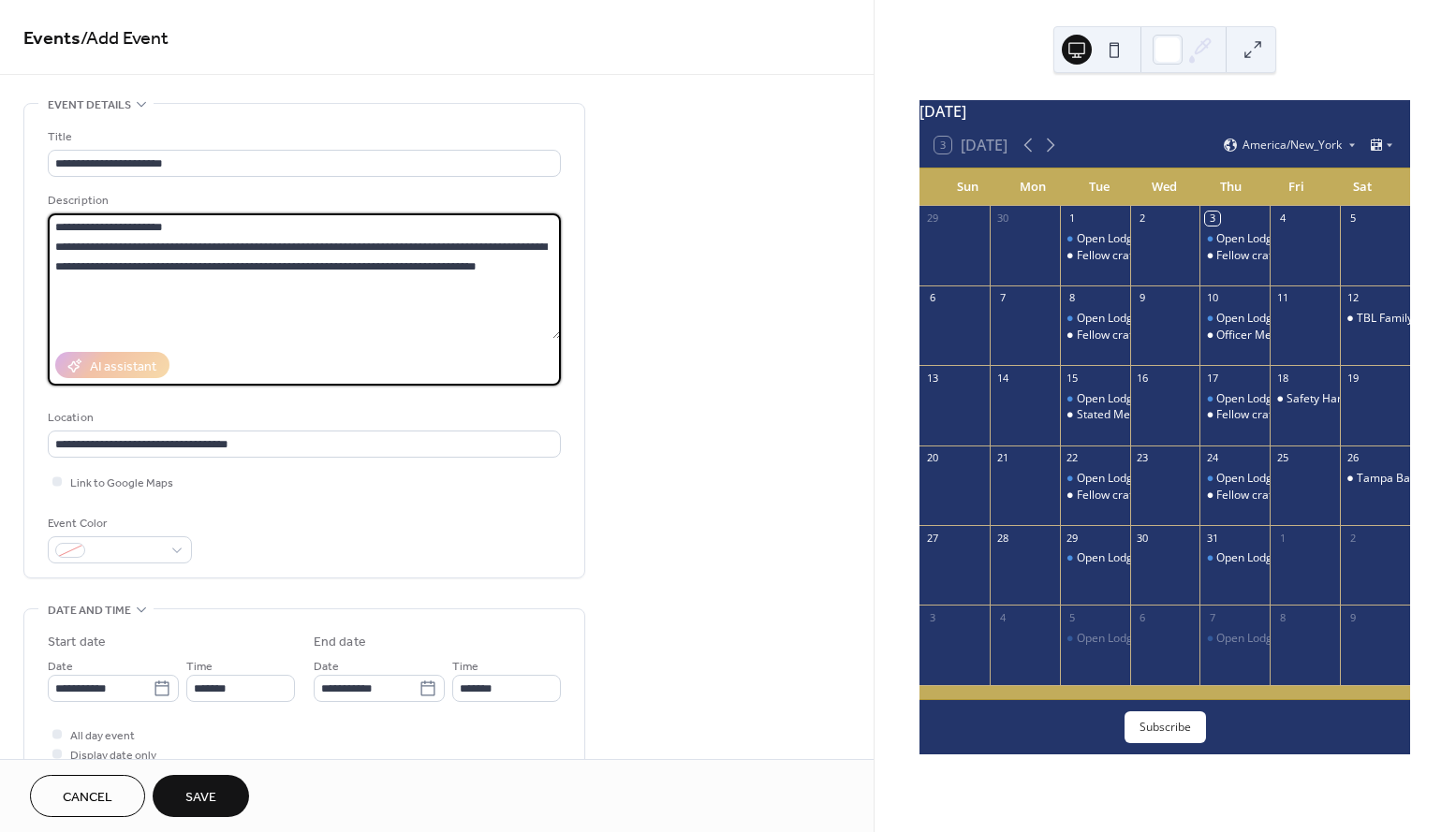 click on "**********" at bounding box center [304, 276] 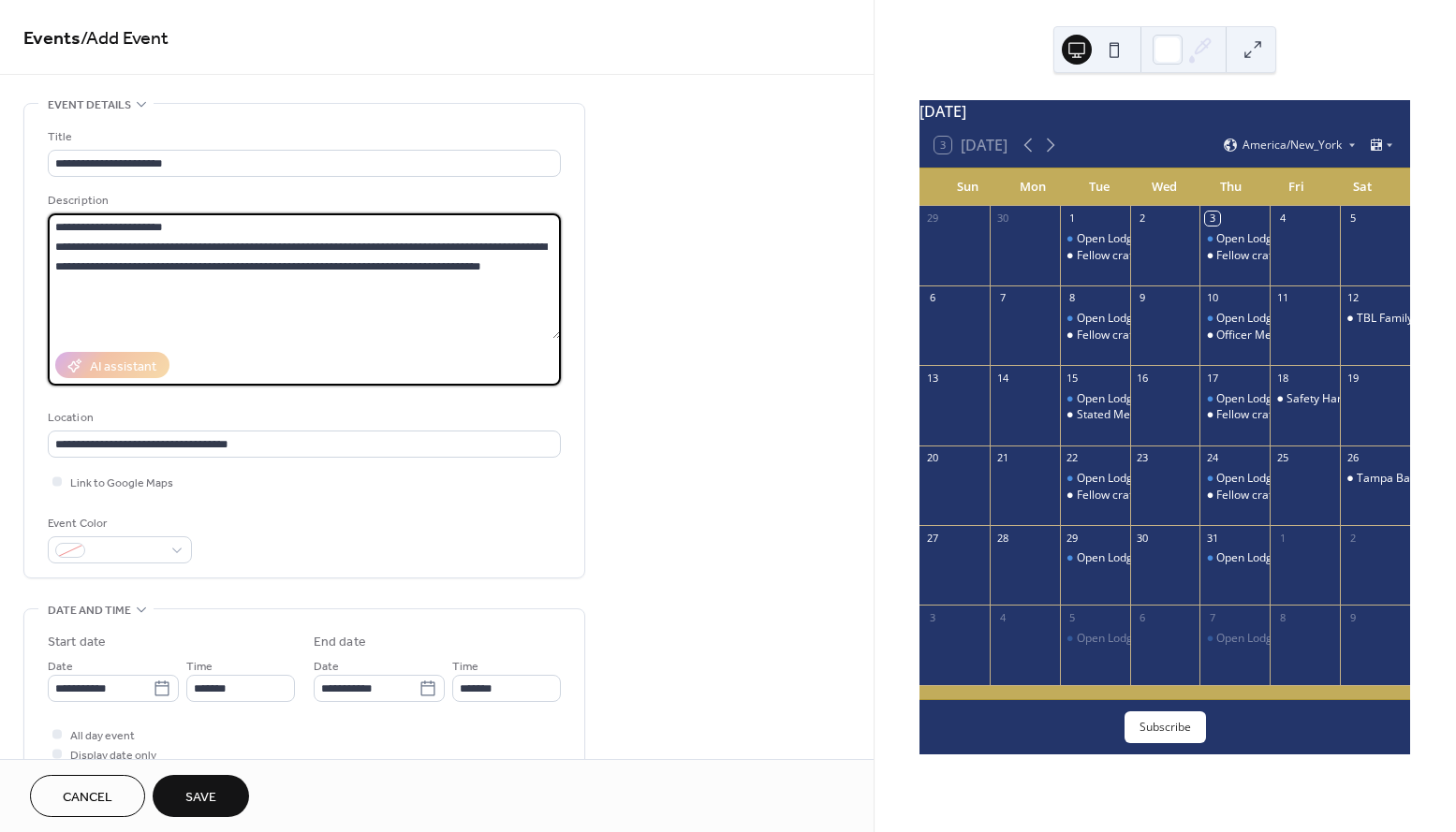click on "**********" at bounding box center [304, 276] 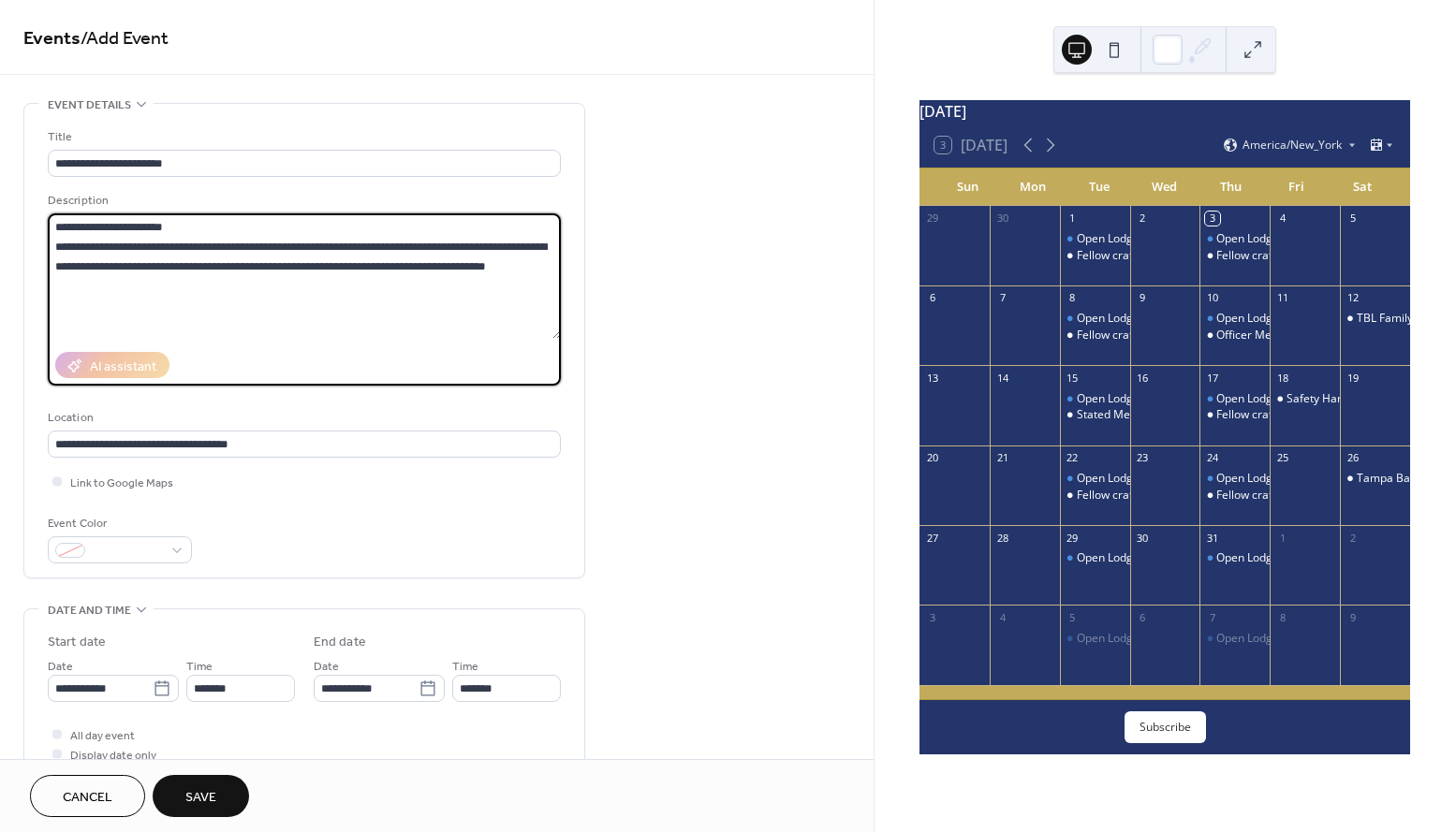 type on "**********" 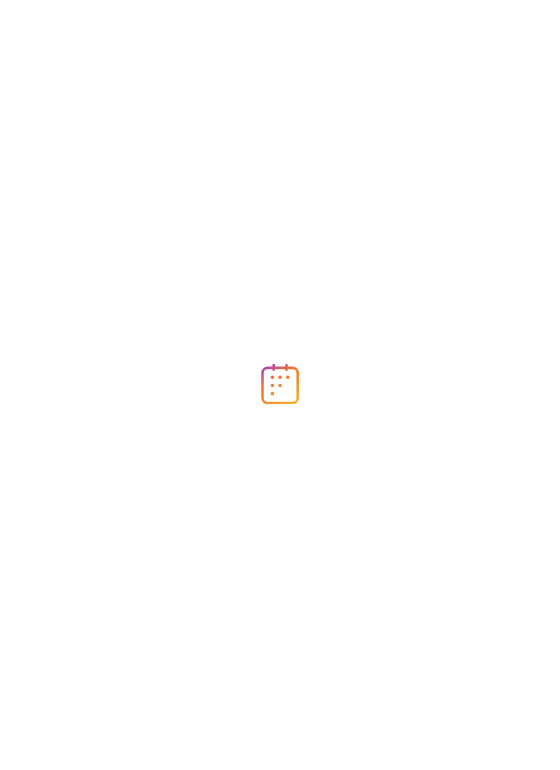 scroll, scrollTop: 0, scrollLeft: 0, axis: both 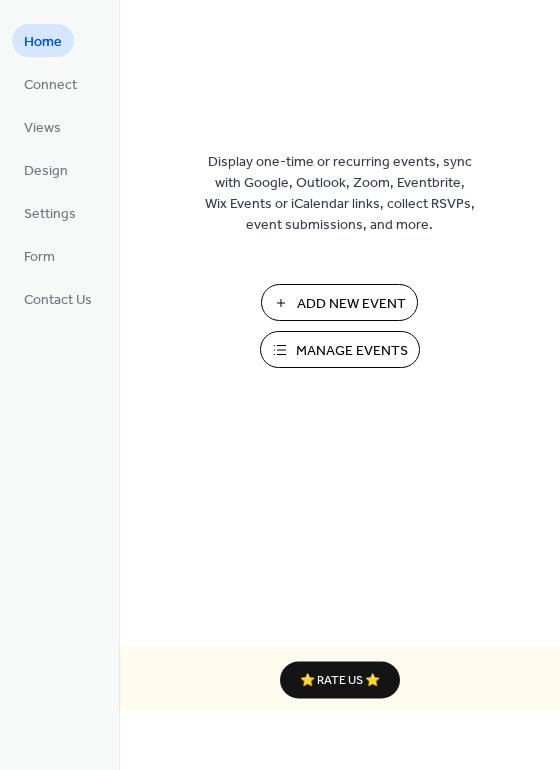 click on "Manage Events" at bounding box center (340, 349) 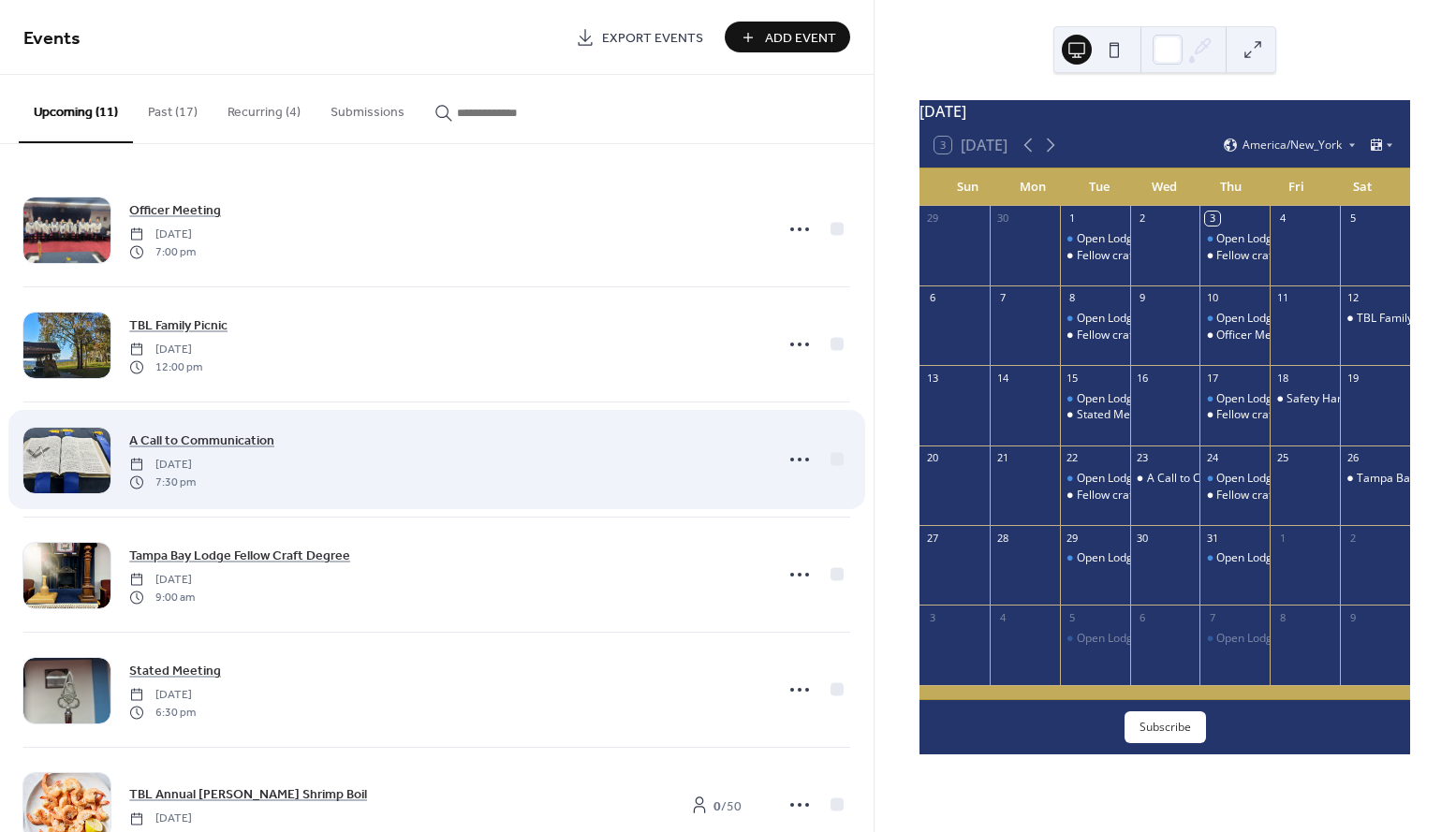 scroll, scrollTop: 0, scrollLeft: 0, axis: both 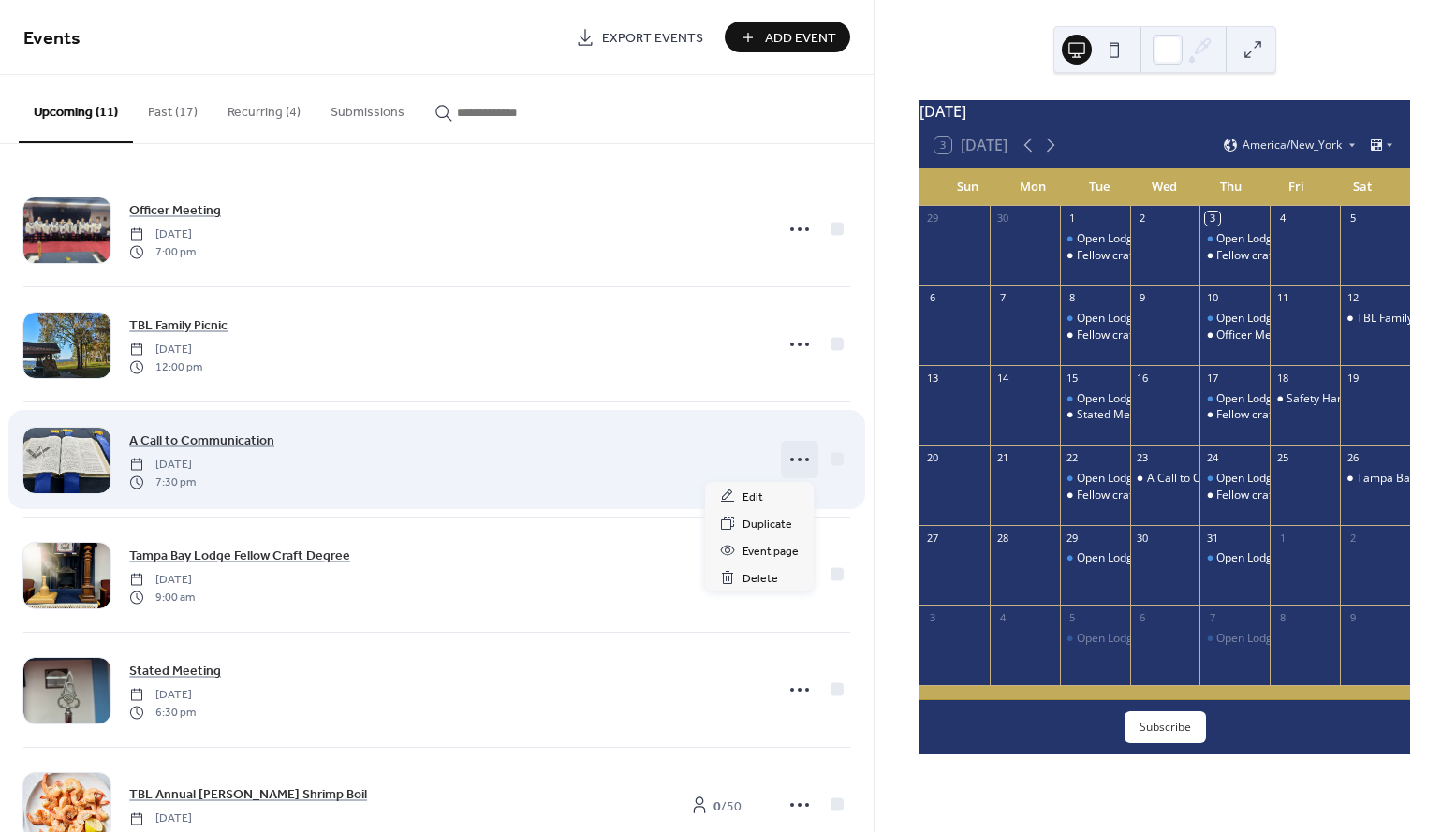 click 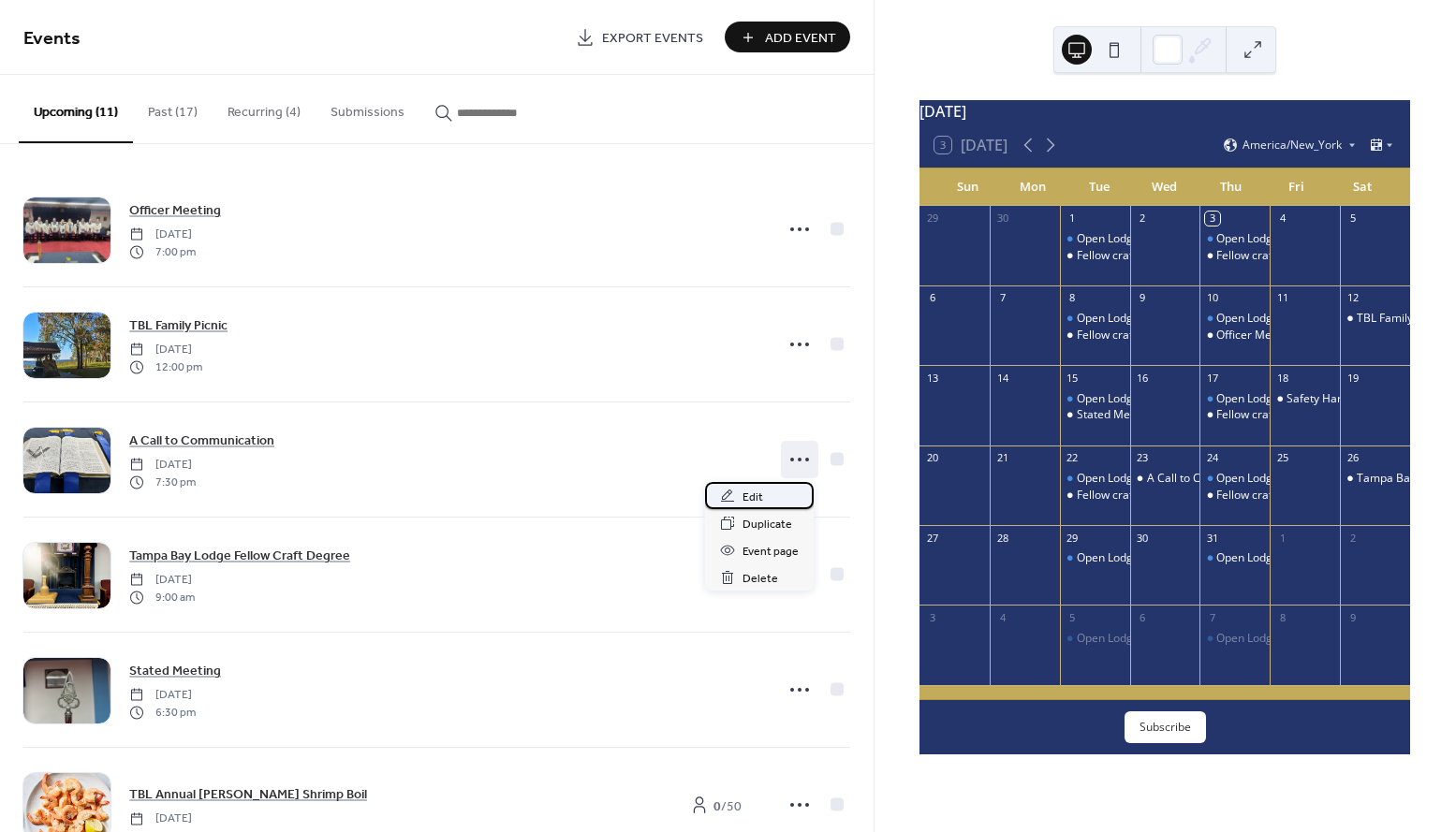 click on "Edit" at bounding box center [753, 497] 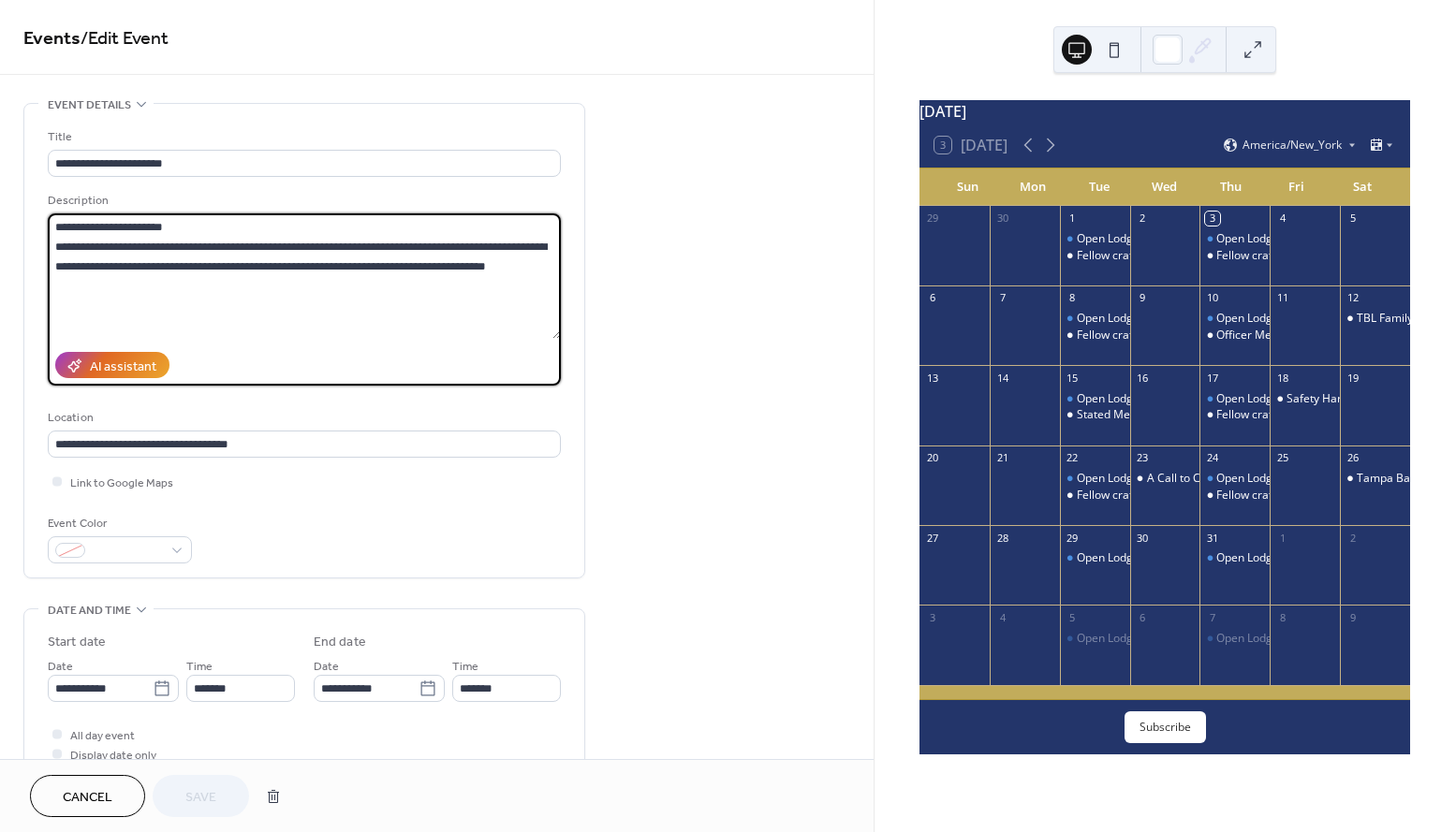 drag, startPoint x: 86, startPoint y: 226, endPoint x: 38, endPoint y: 226, distance: 48 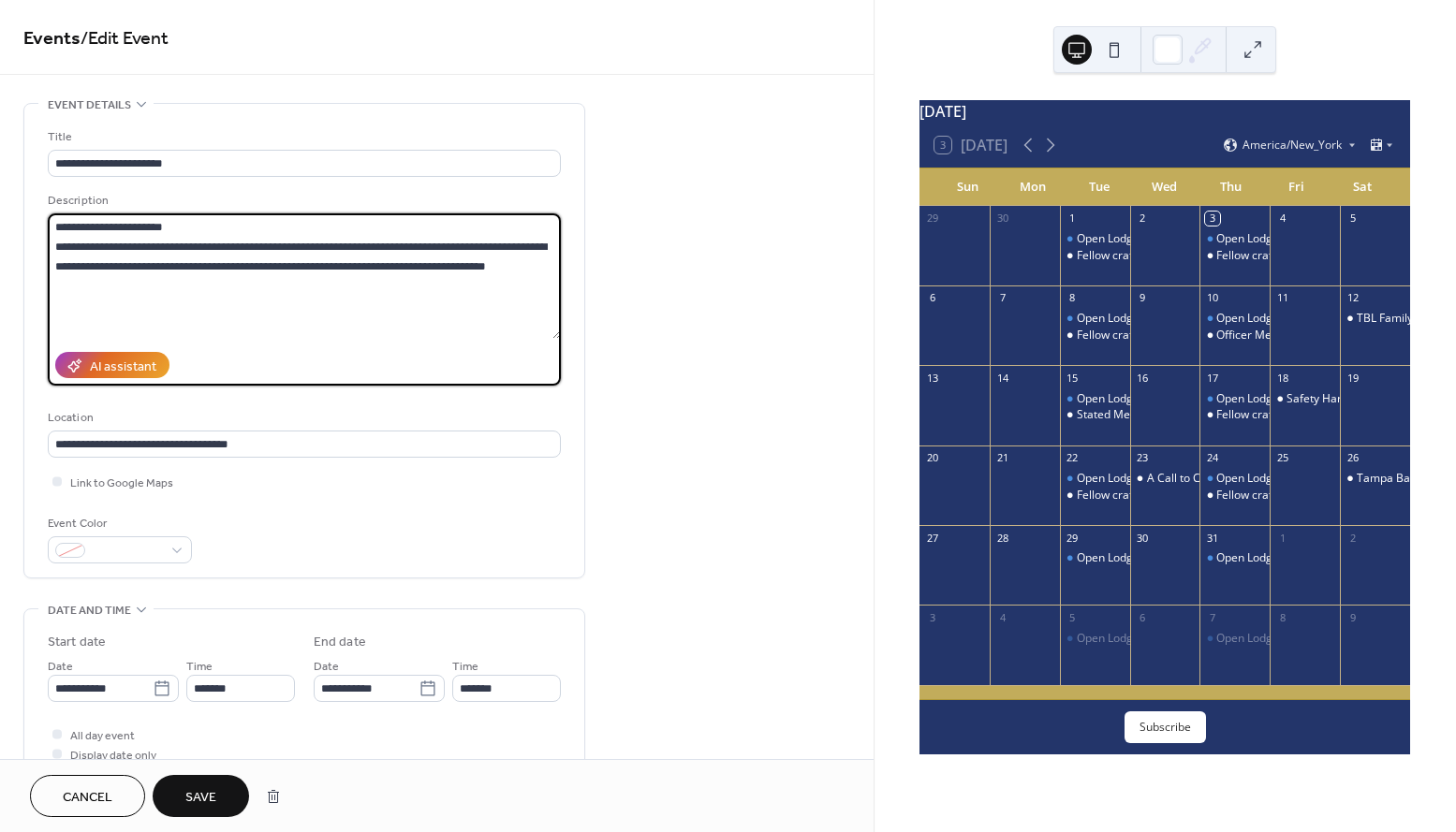 click on "**********" at bounding box center (304, 276) 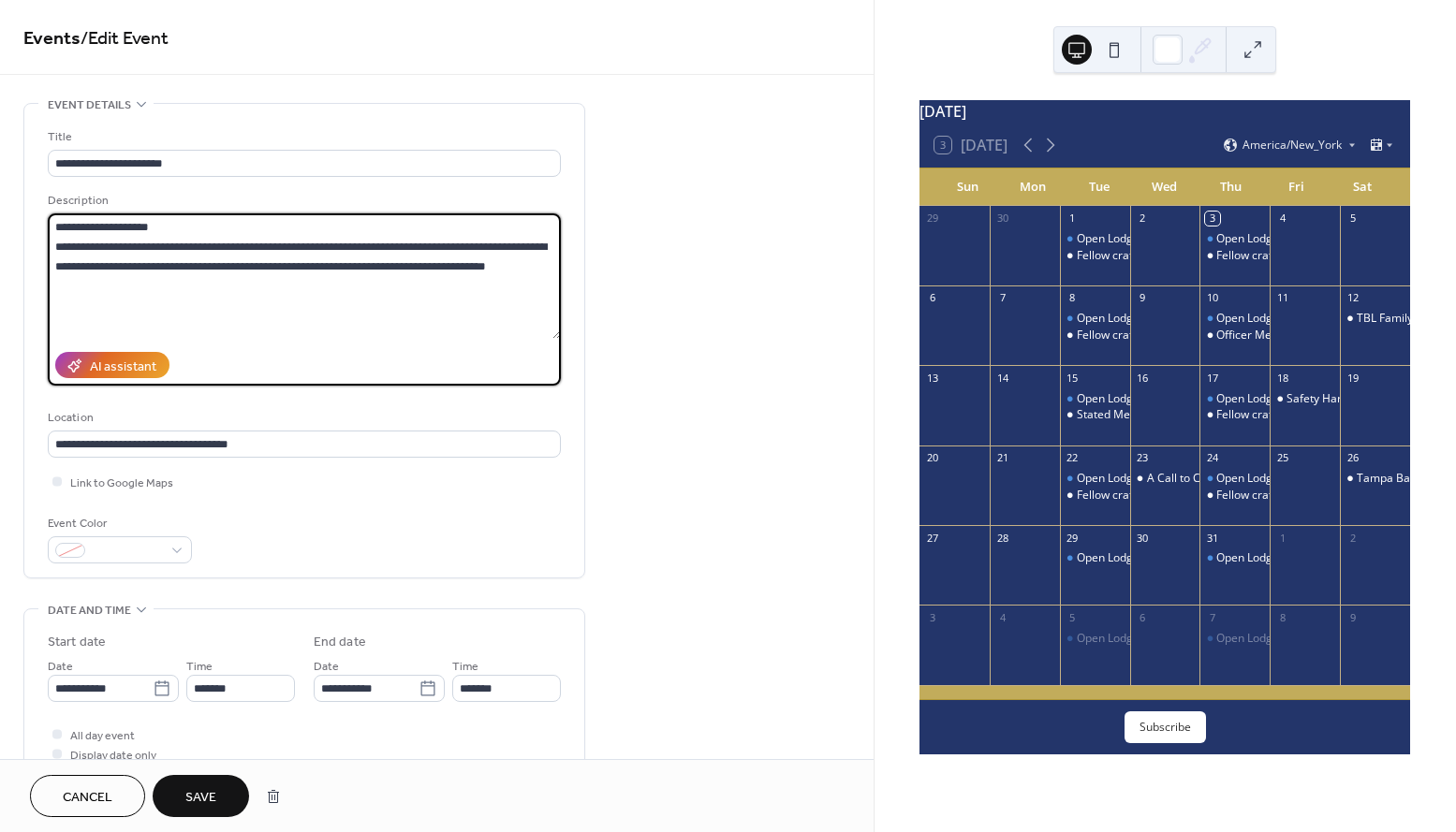 click on "**********" at bounding box center (304, 276) 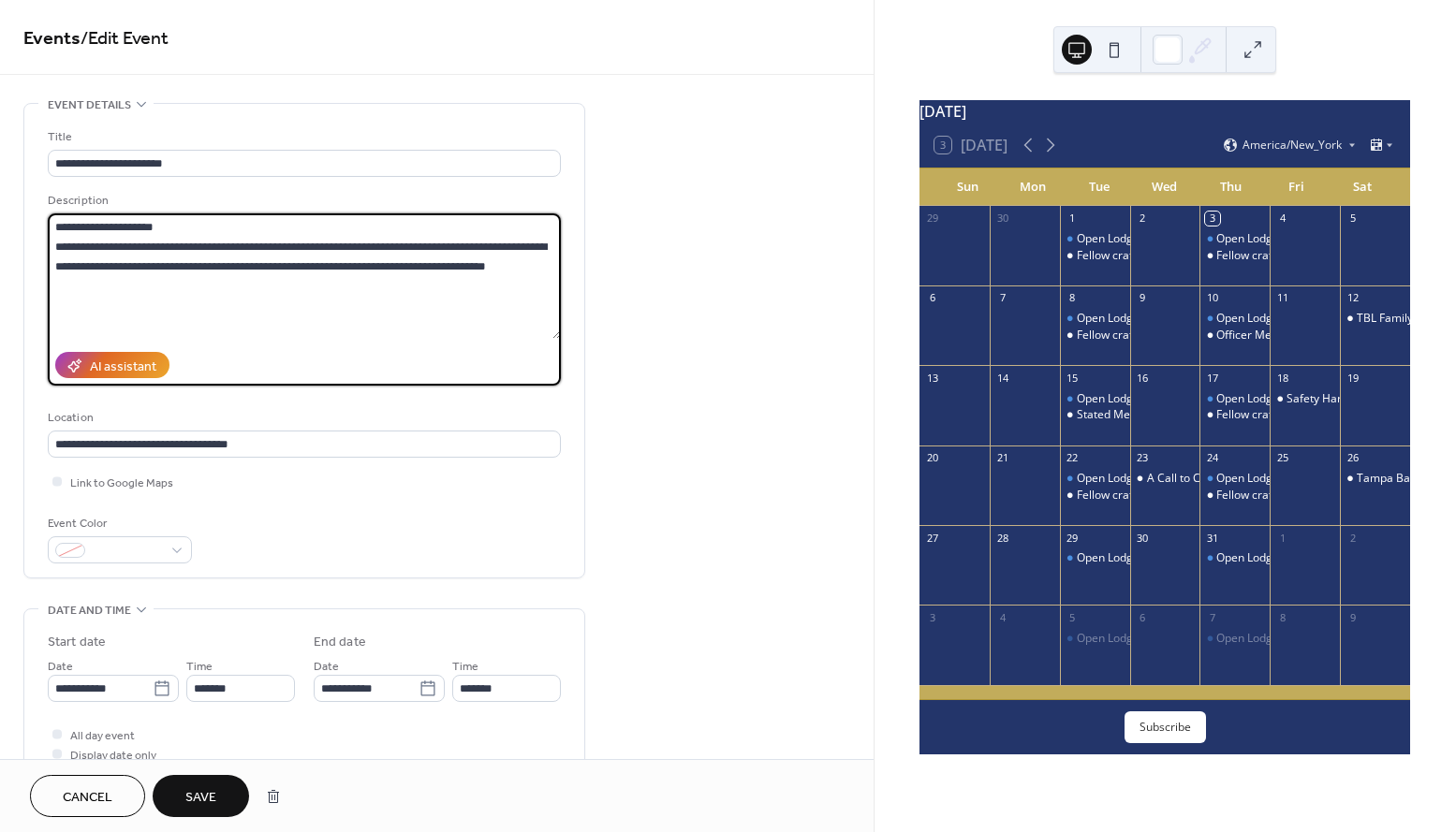 drag, startPoint x: 540, startPoint y: 266, endPoint x: 445, endPoint y: 266, distance: 95 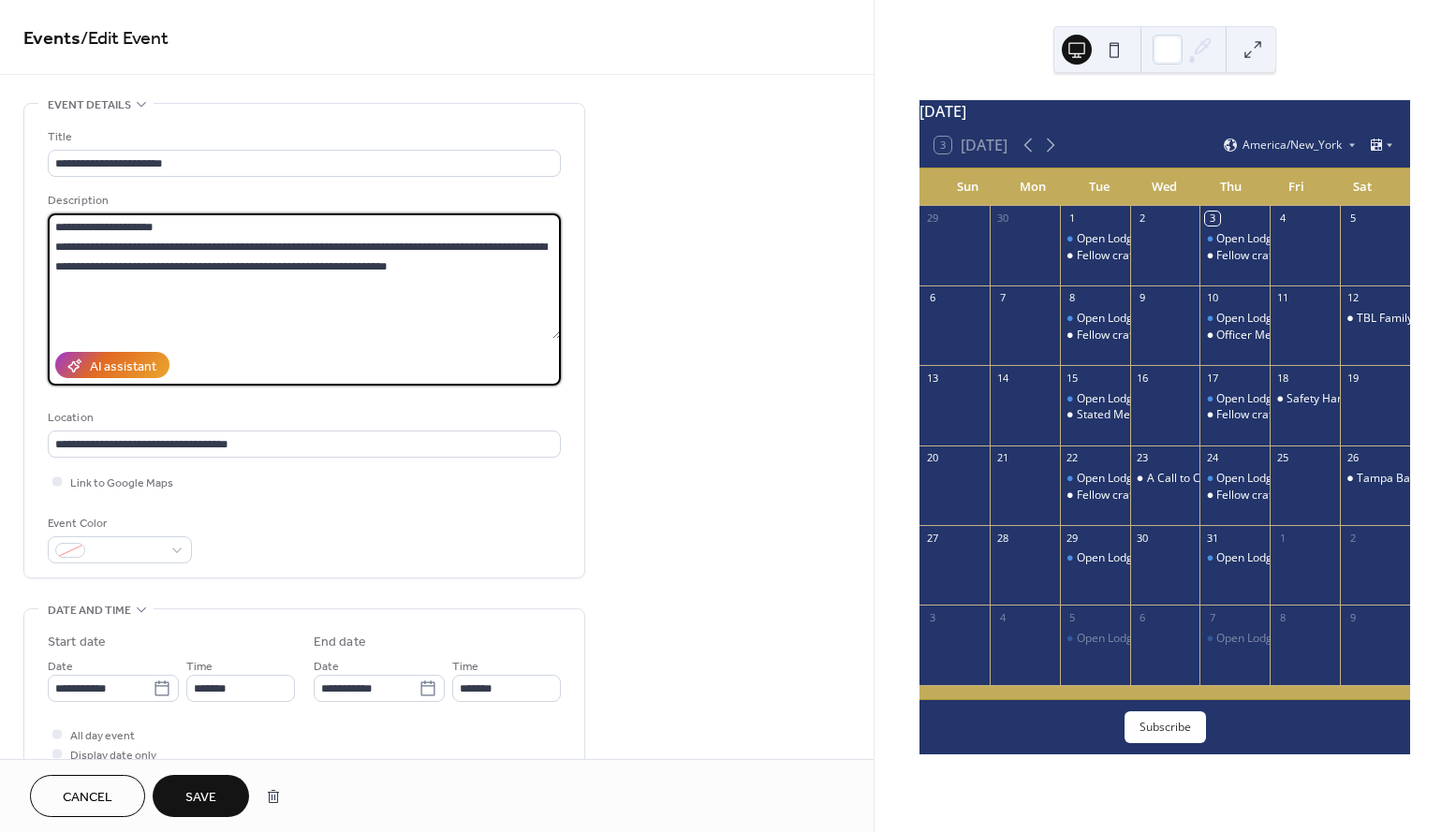 click on "**********" at bounding box center (304, 276) 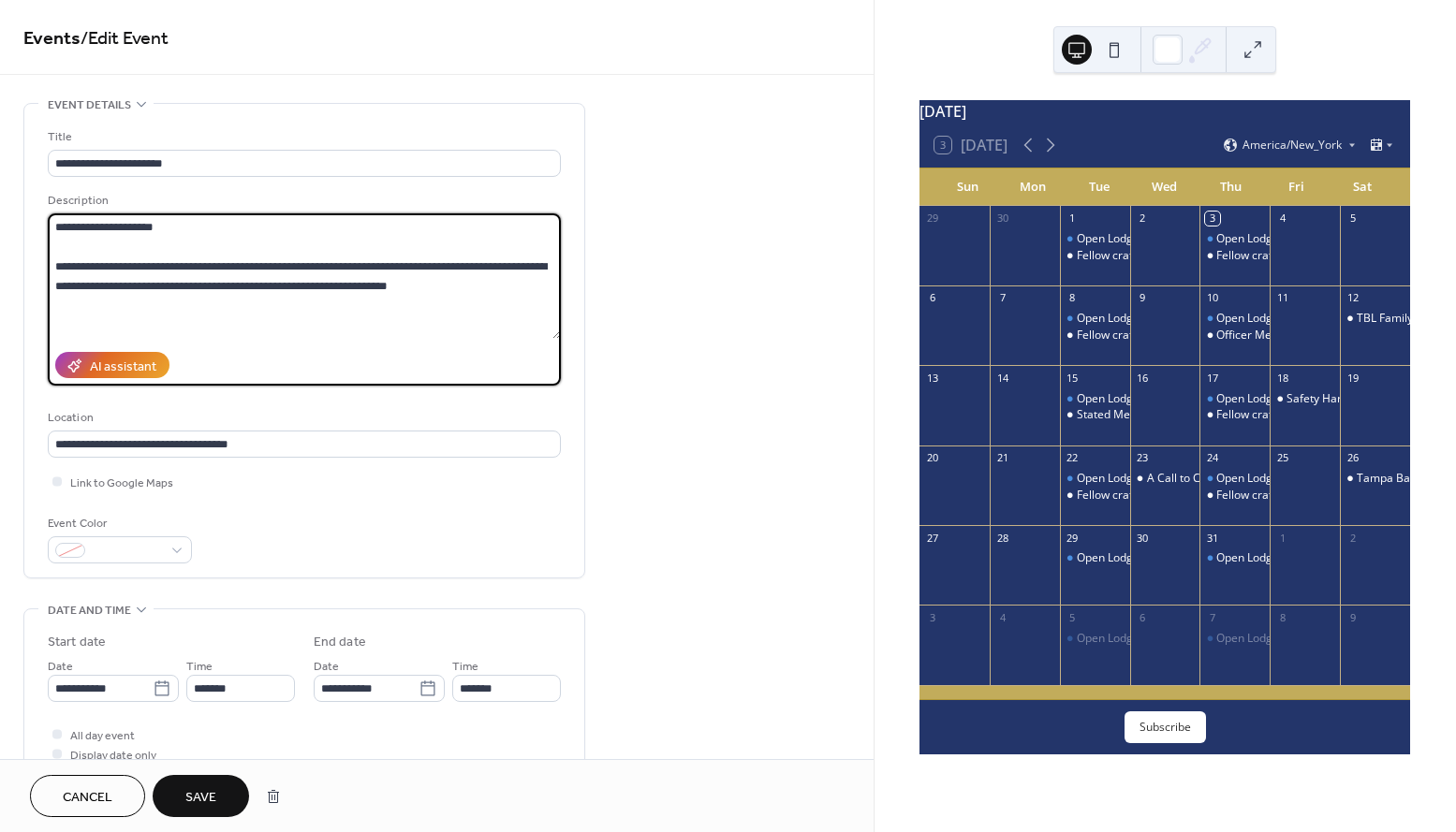 paste on "**********" 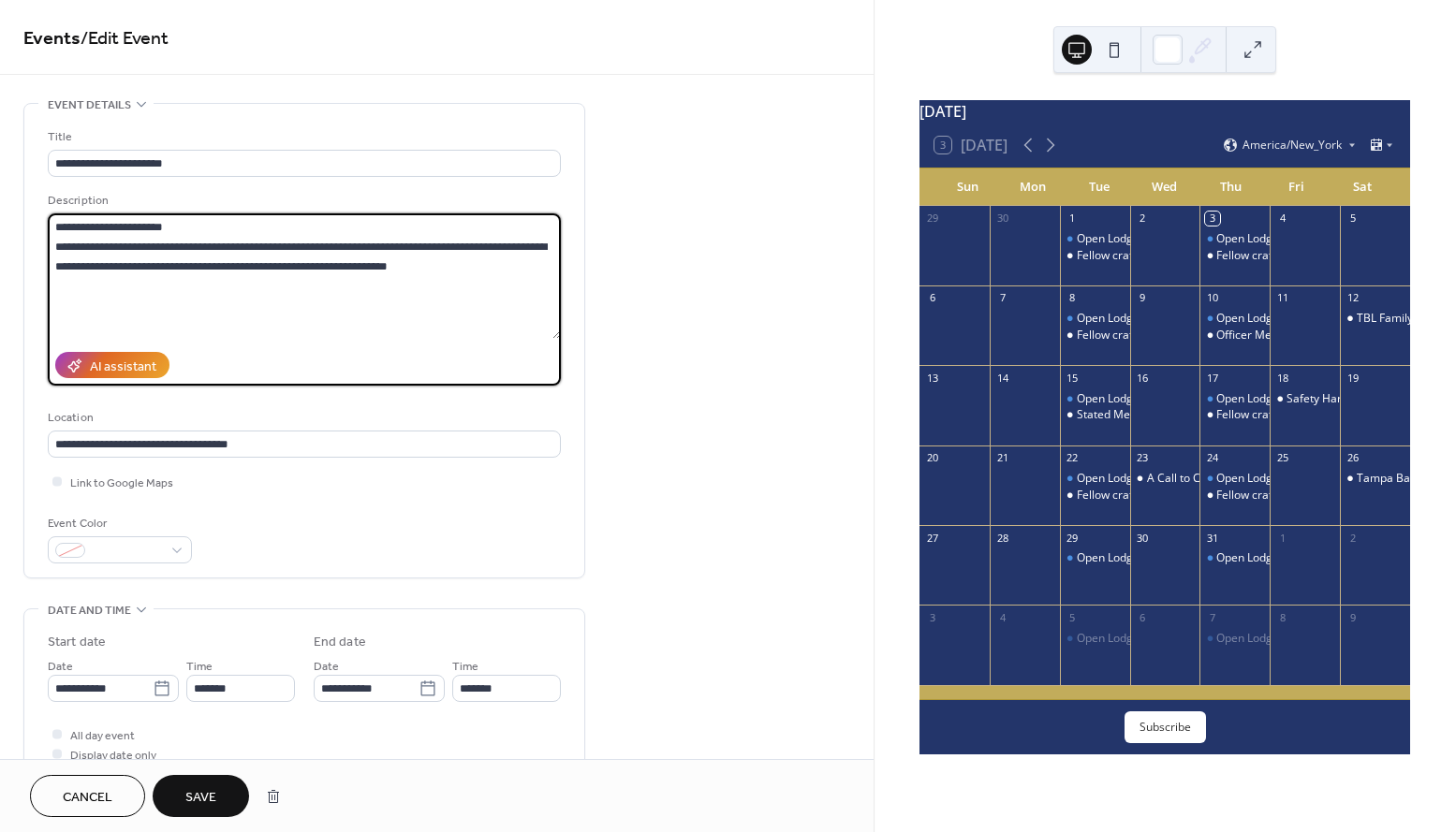 paste on "**********" 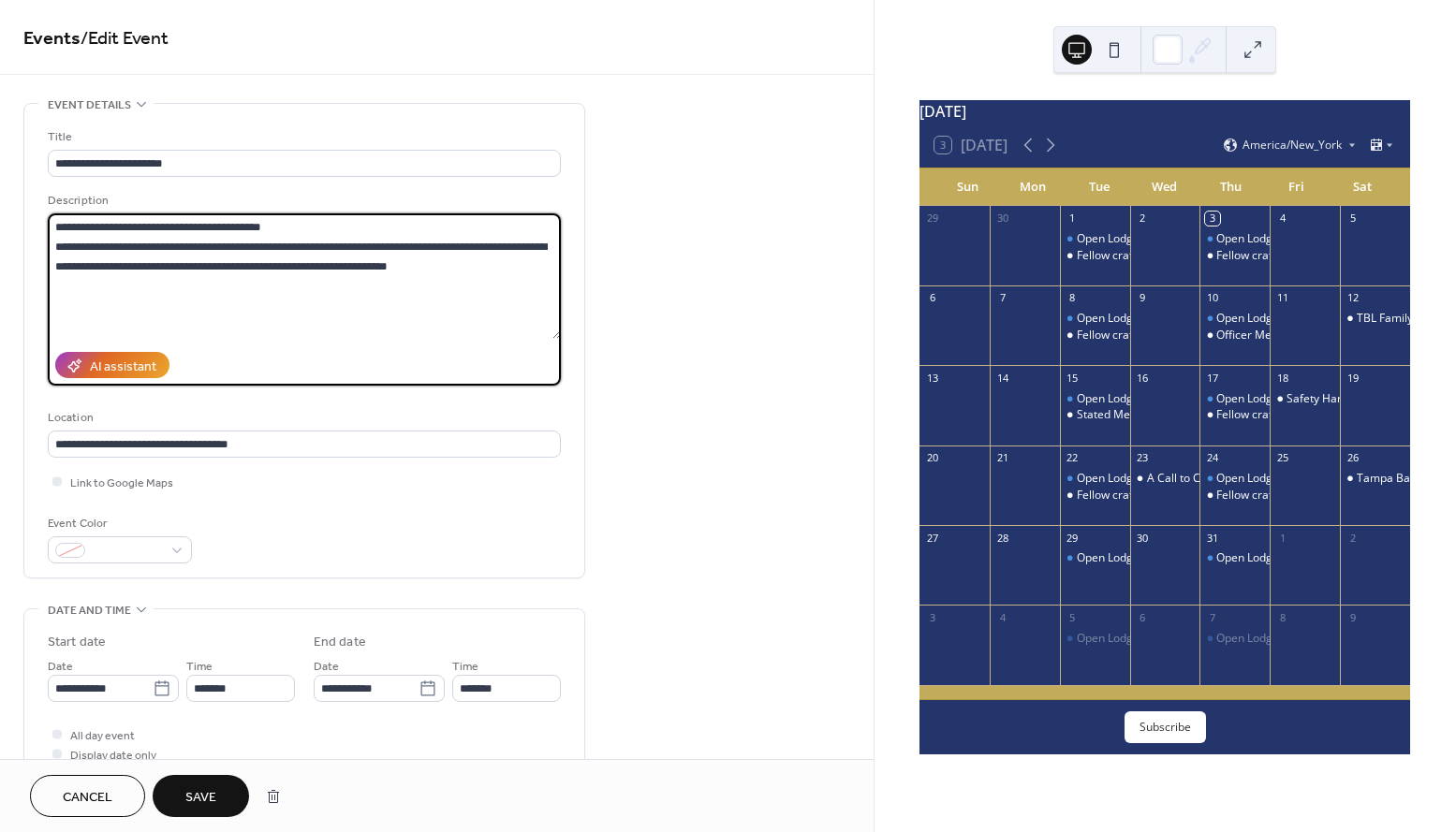 type on "**********" 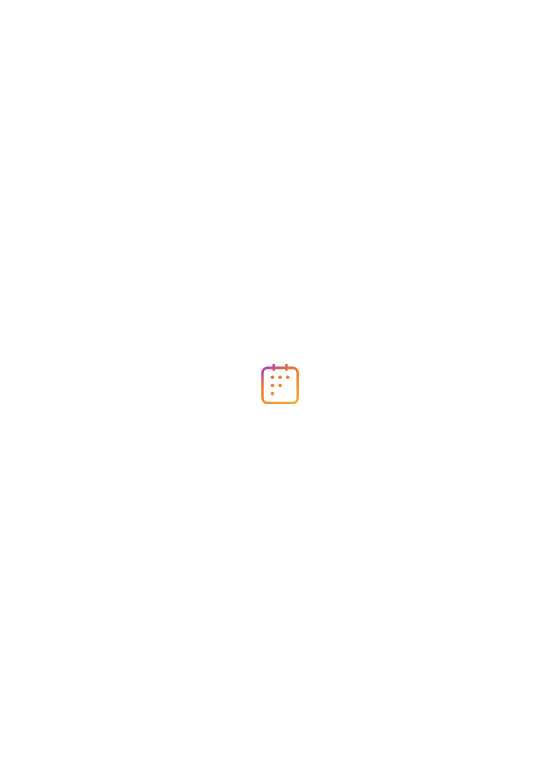 scroll, scrollTop: 0, scrollLeft: 0, axis: both 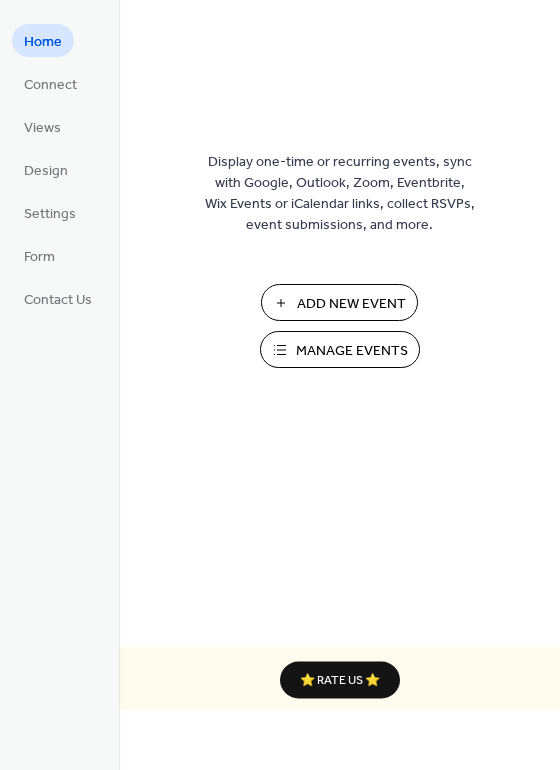 click on "Manage Events" at bounding box center [352, 351] 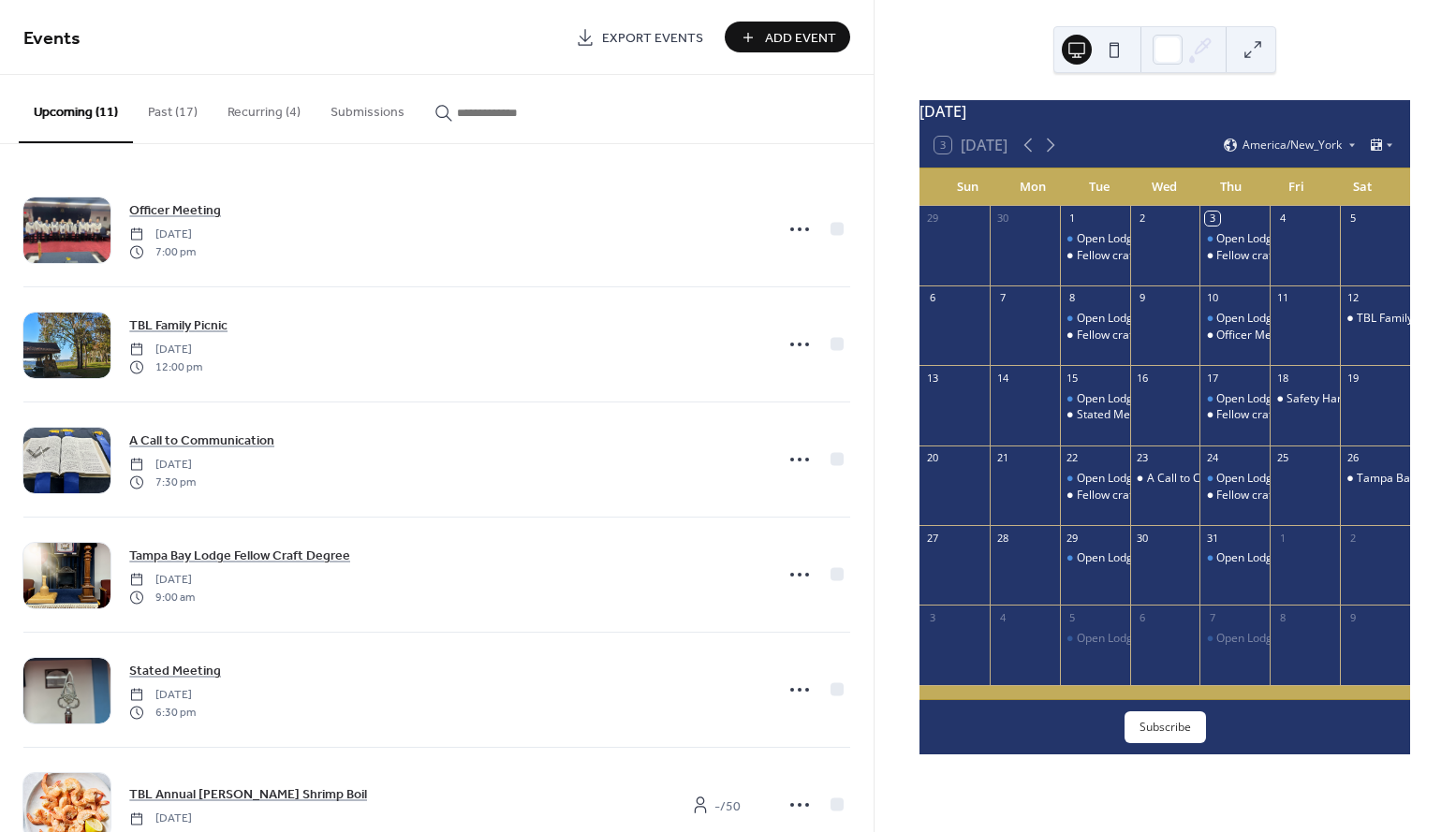 scroll, scrollTop: 0, scrollLeft: 0, axis: both 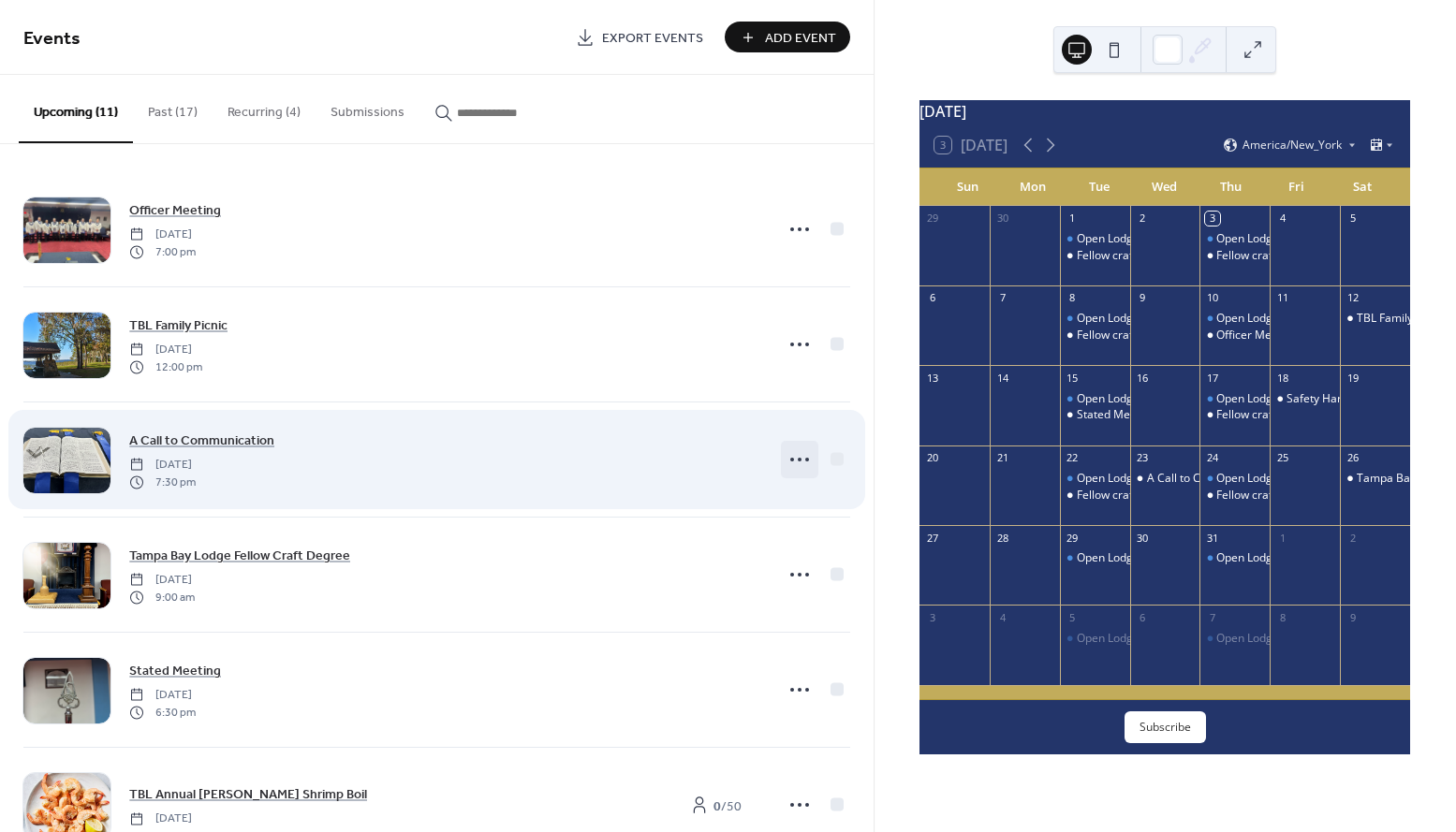 click 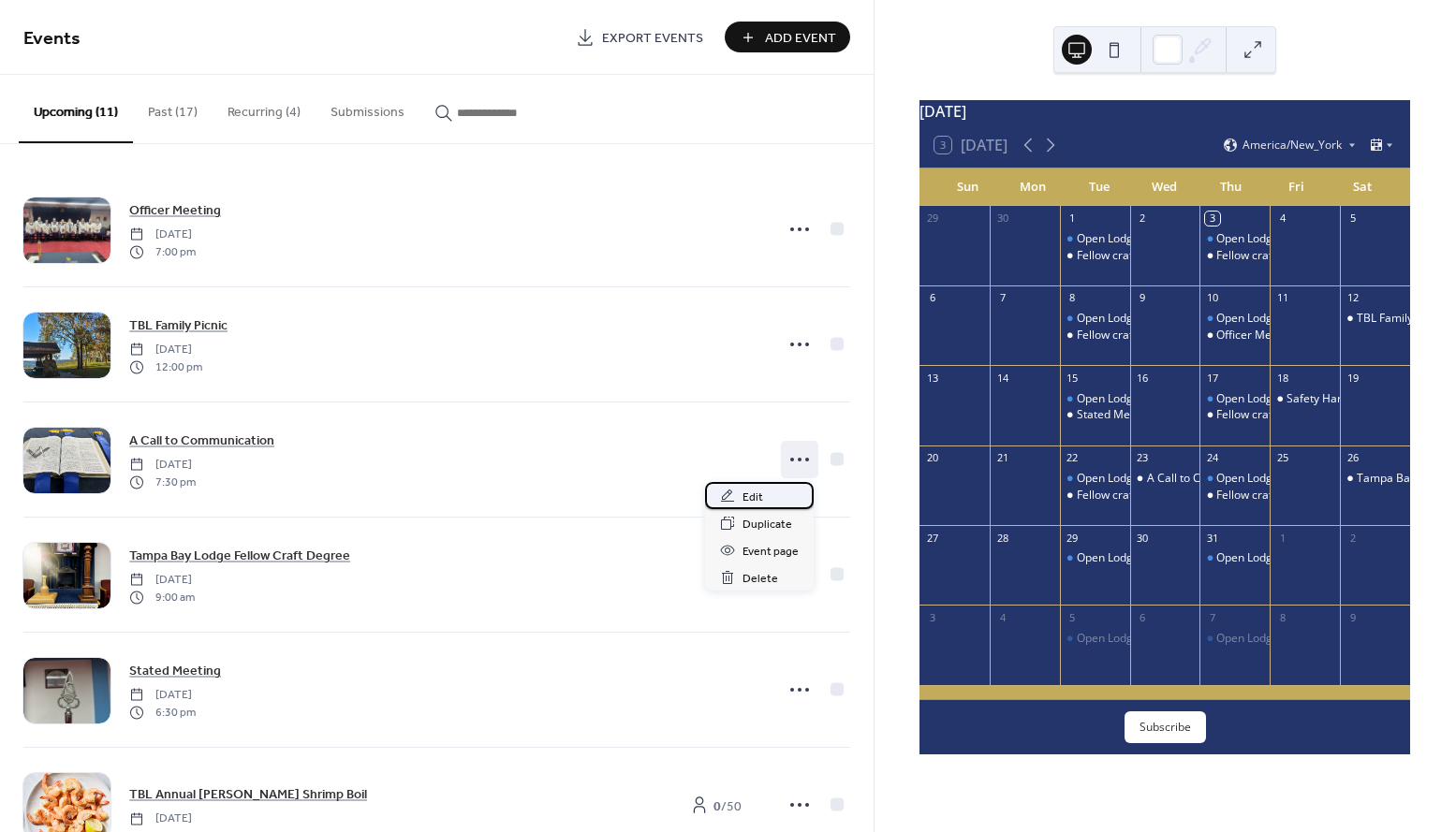 click on "Edit" at bounding box center (753, 497) 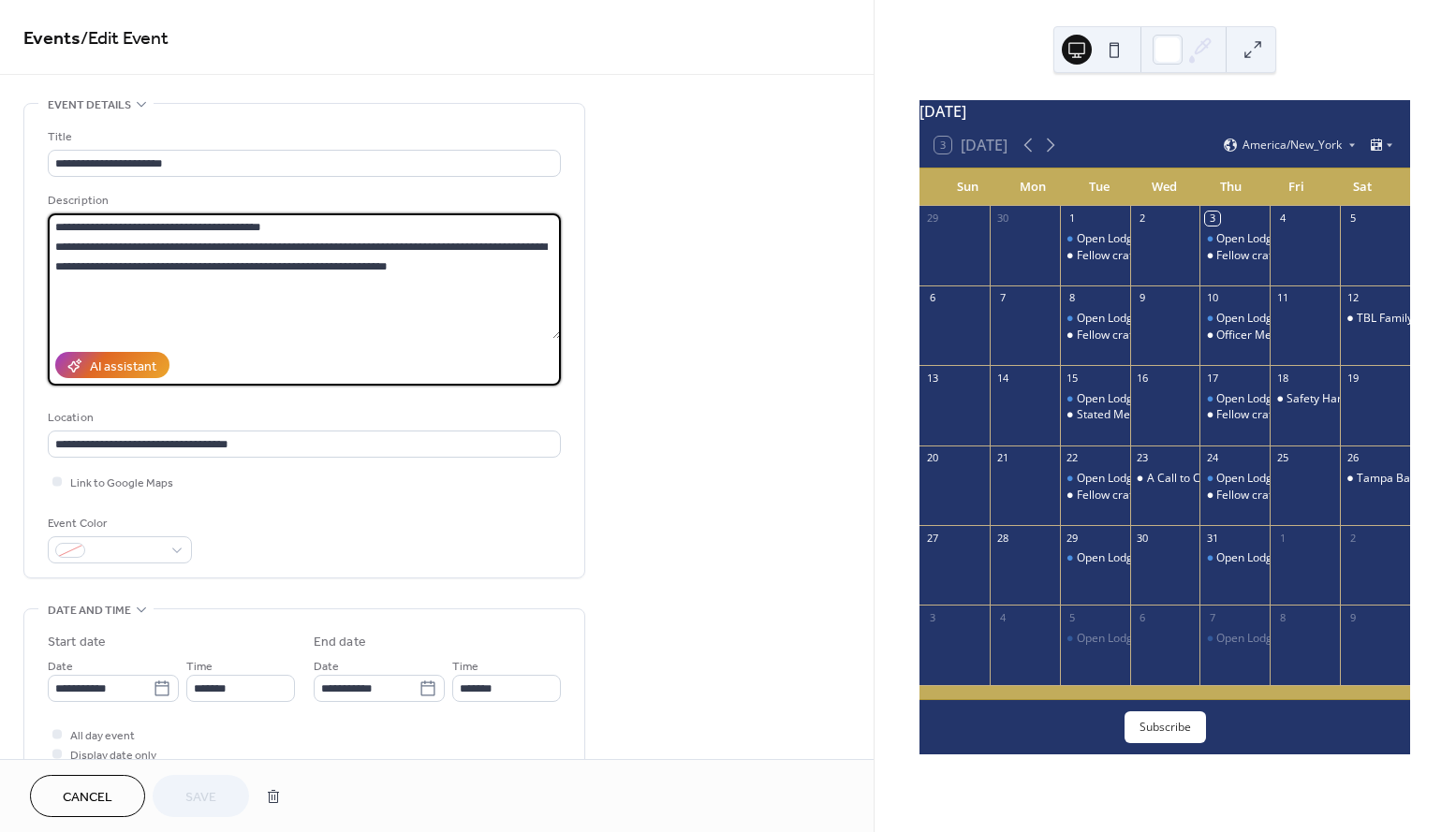 click on "**********" at bounding box center (304, 276) 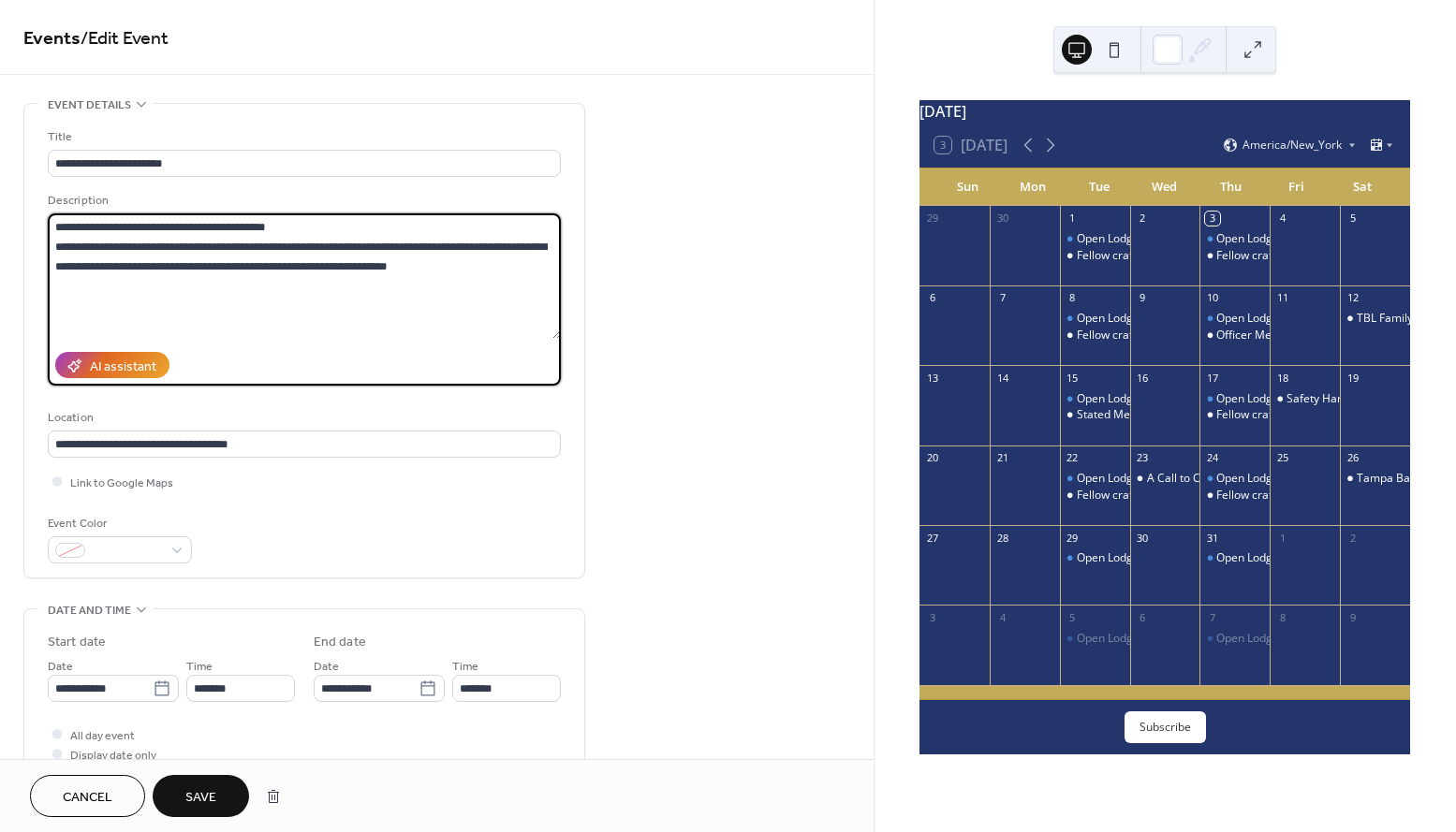 type on "**********" 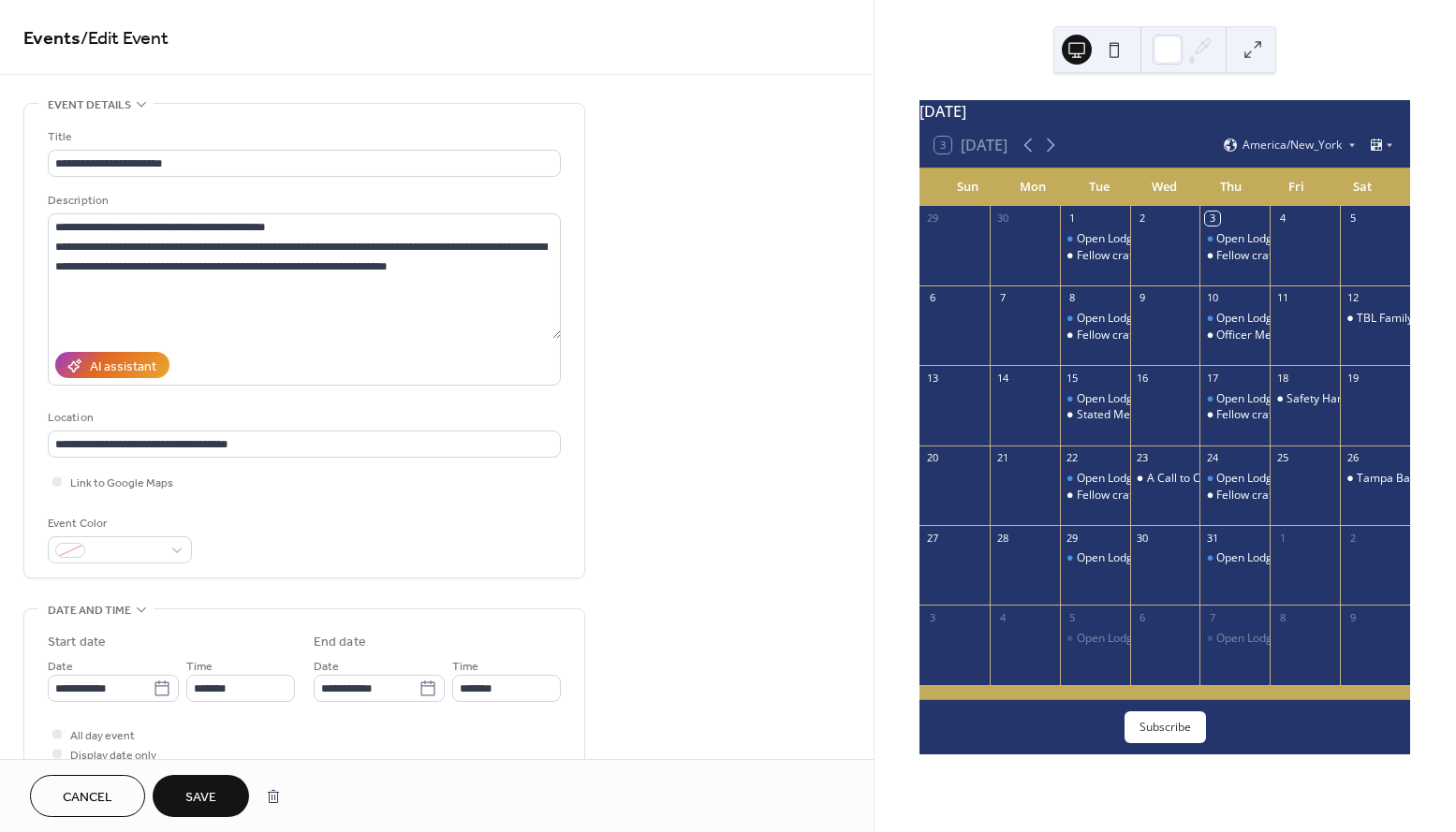 click on "Save" at bounding box center [200, 797] 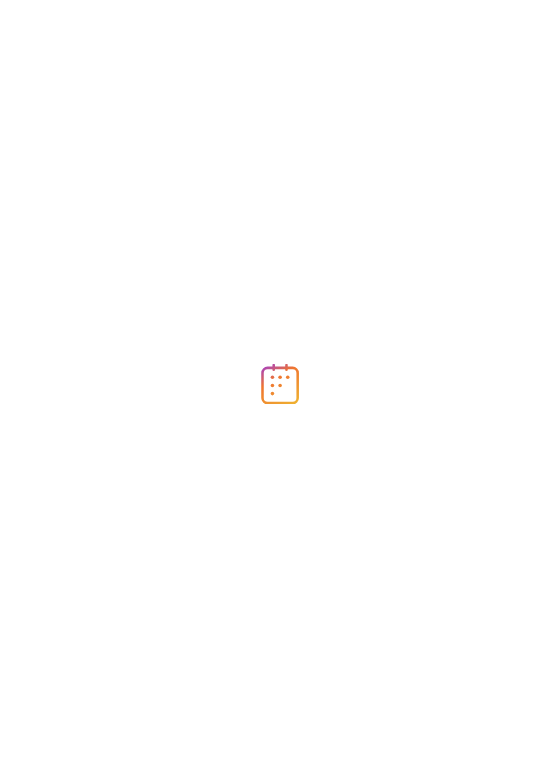 scroll, scrollTop: 0, scrollLeft: 0, axis: both 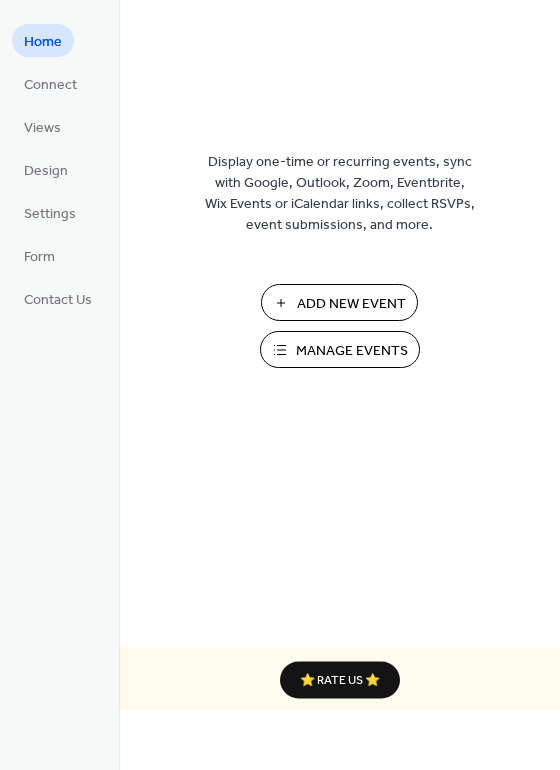 click on "Add New Event" at bounding box center (351, 304) 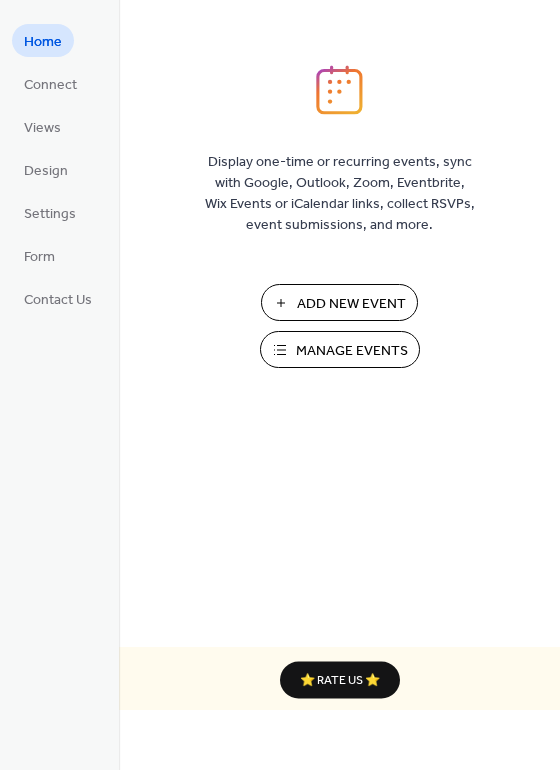 click on "Manage Events" at bounding box center [352, 351] 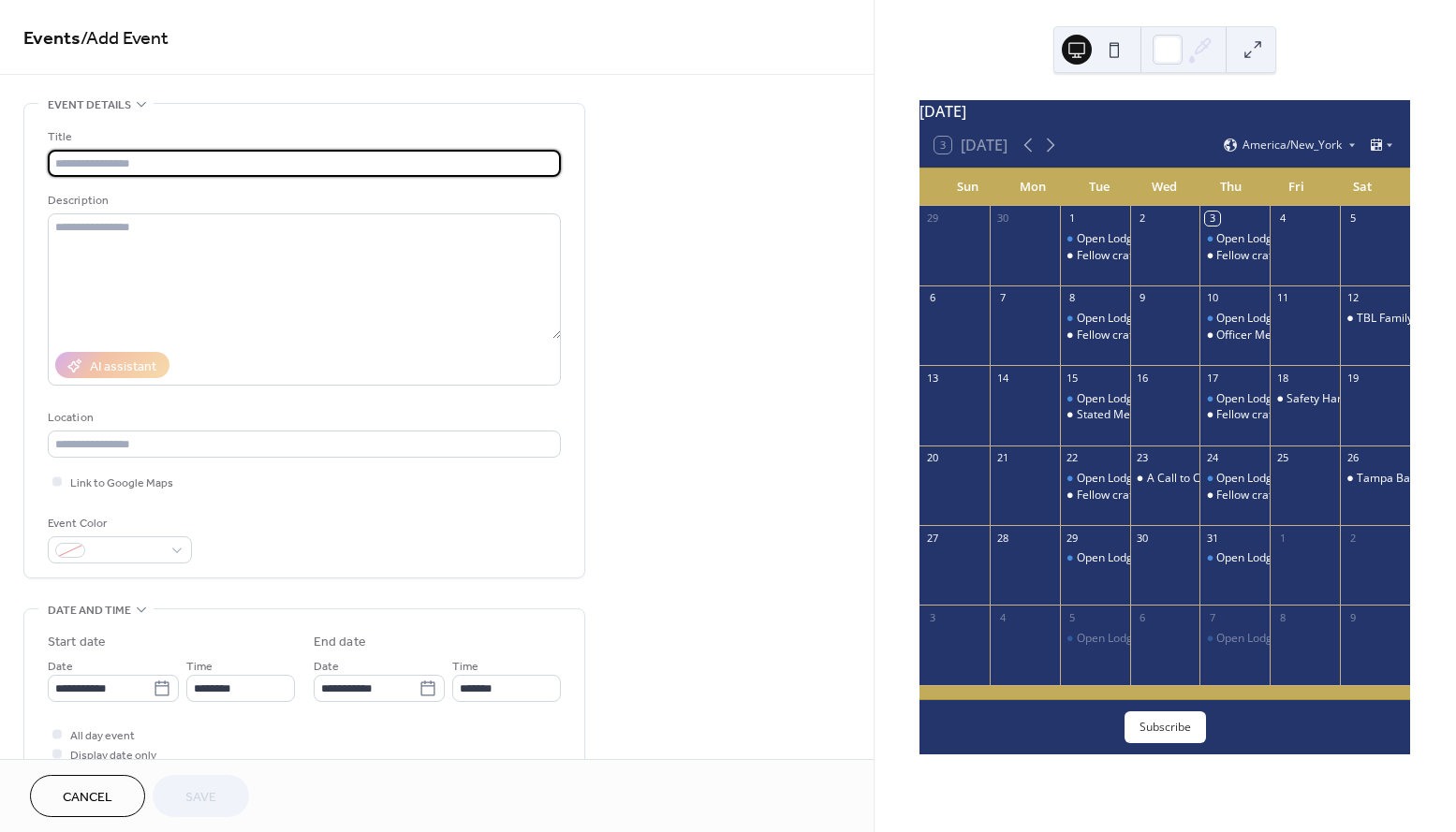scroll, scrollTop: 0, scrollLeft: 0, axis: both 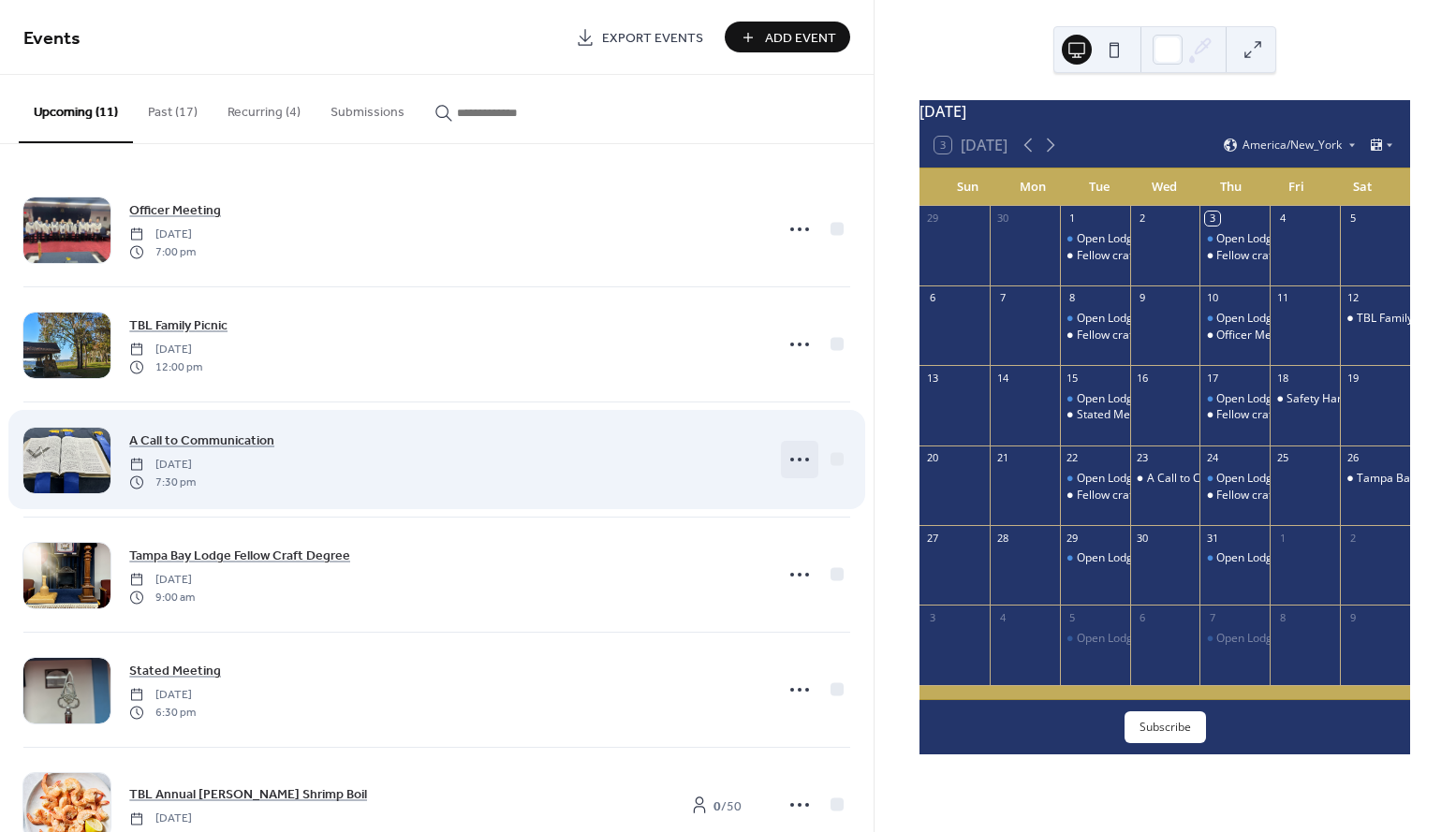 click 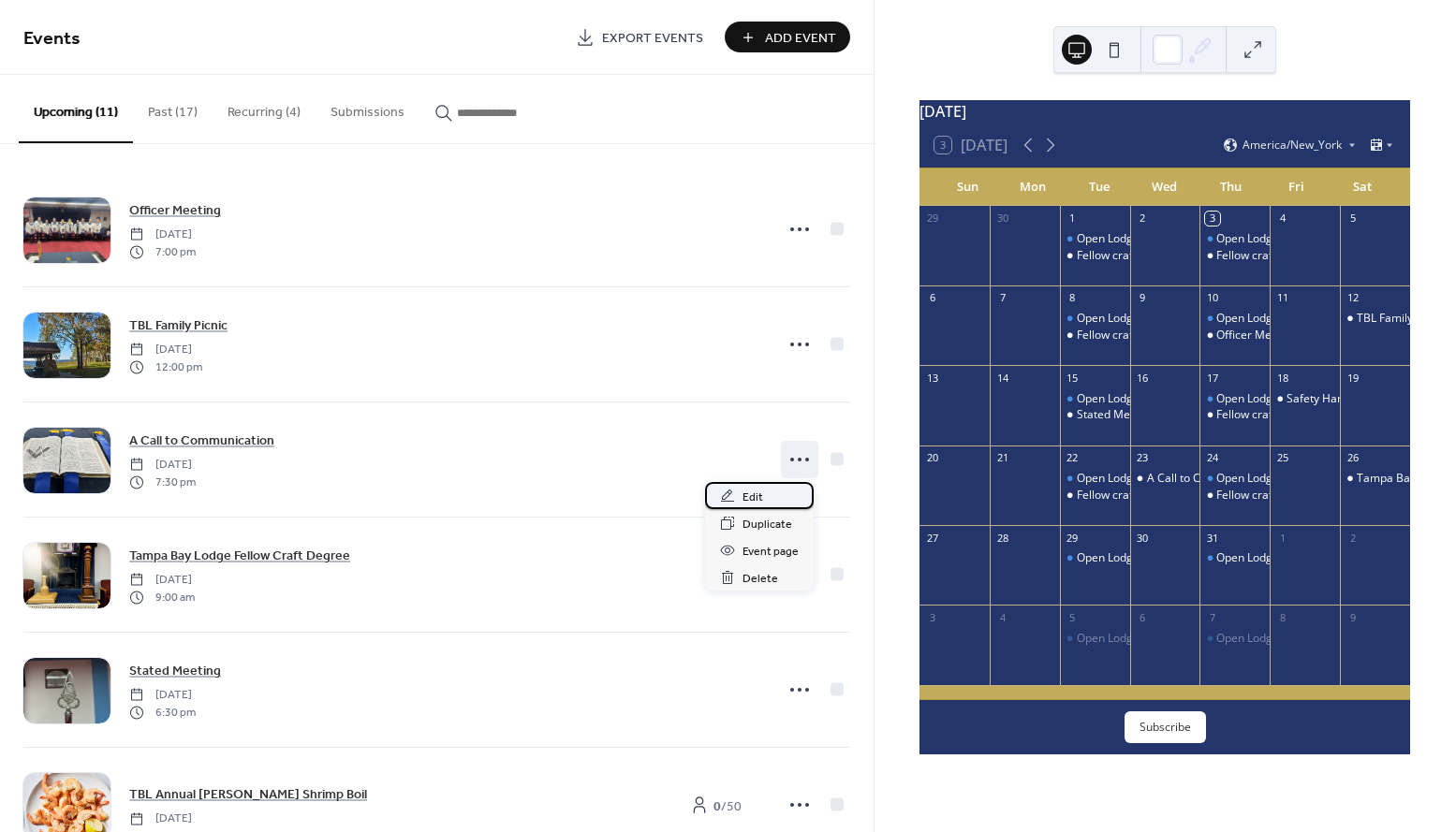 click on "Edit" at bounding box center (753, 497) 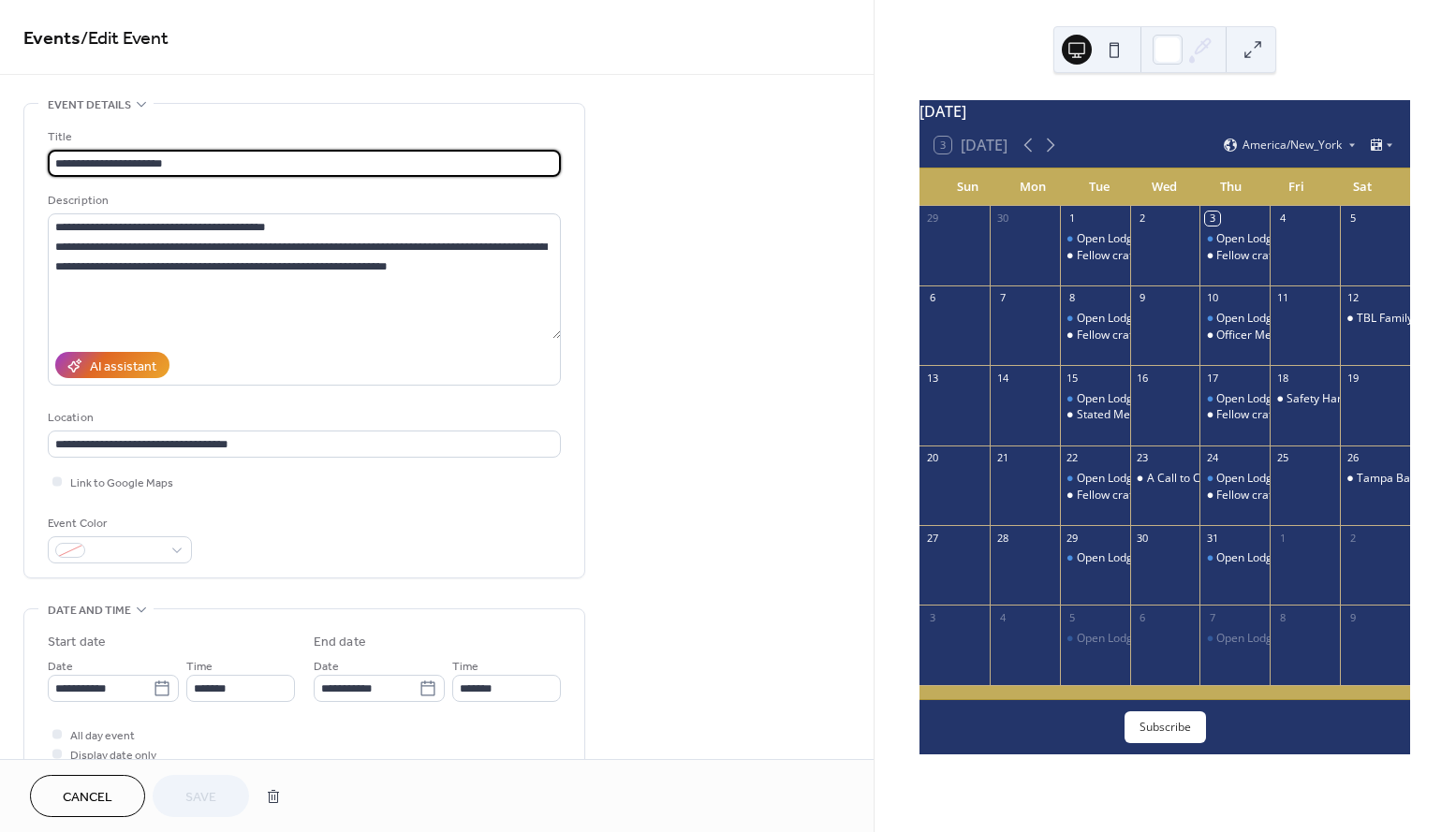 drag, startPoint x: 96, startPoint y: 162, endPoint x: 51, endPoint y: 162, distance: 45 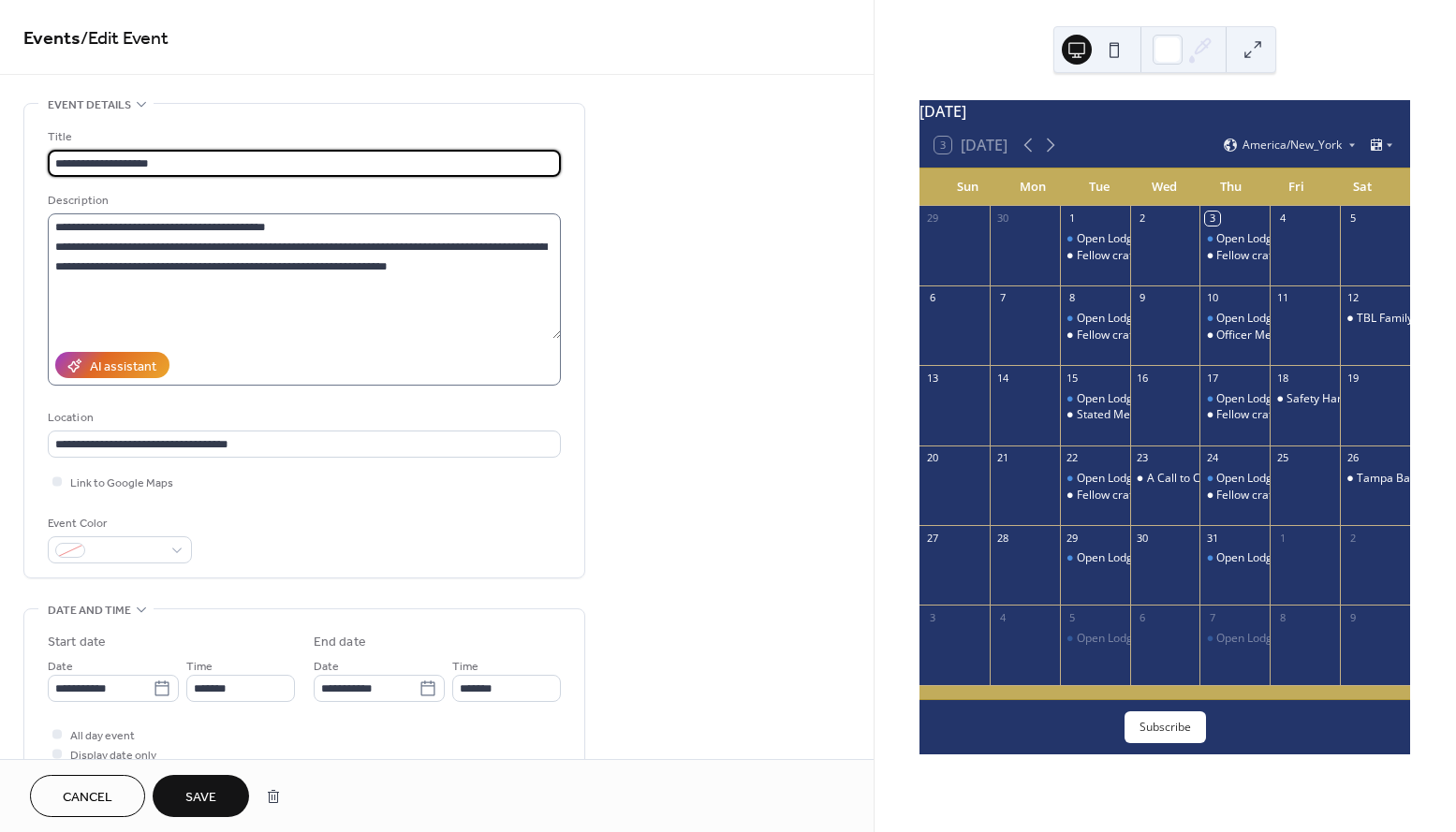 type on "**********" 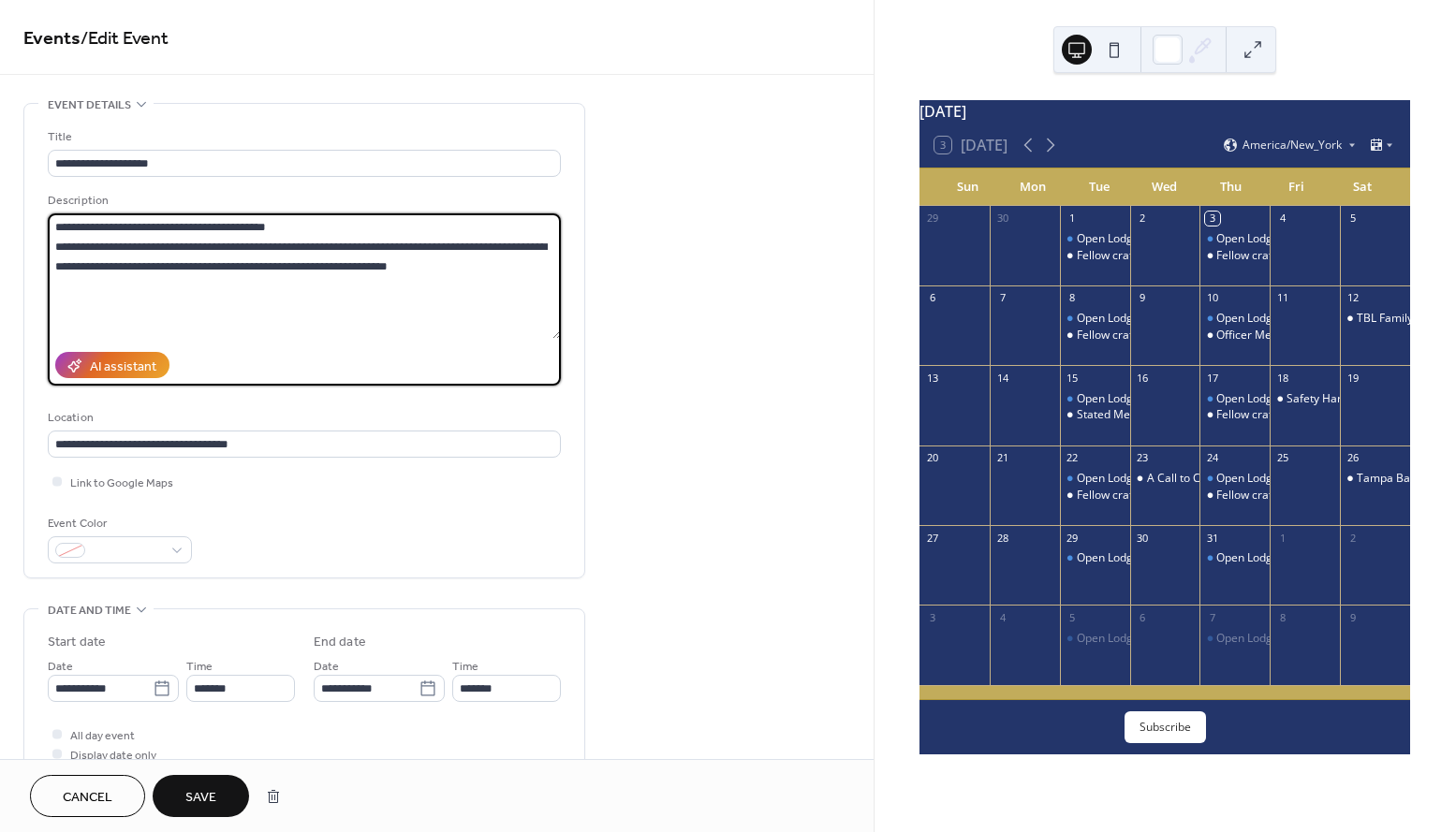 click on "**********" at bounding box center (304, 276) 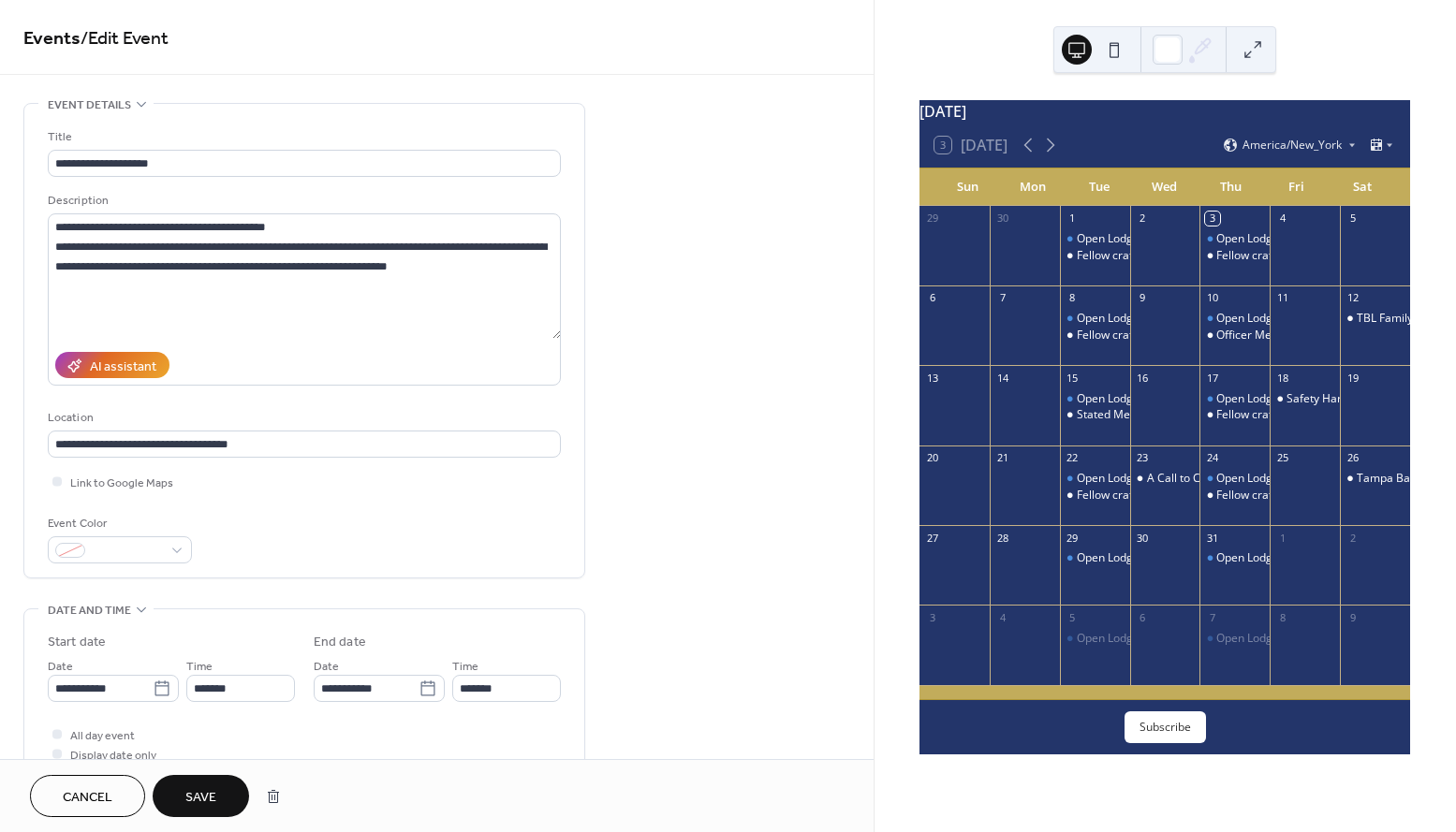click on "Save" at bounding box center (200, 797) 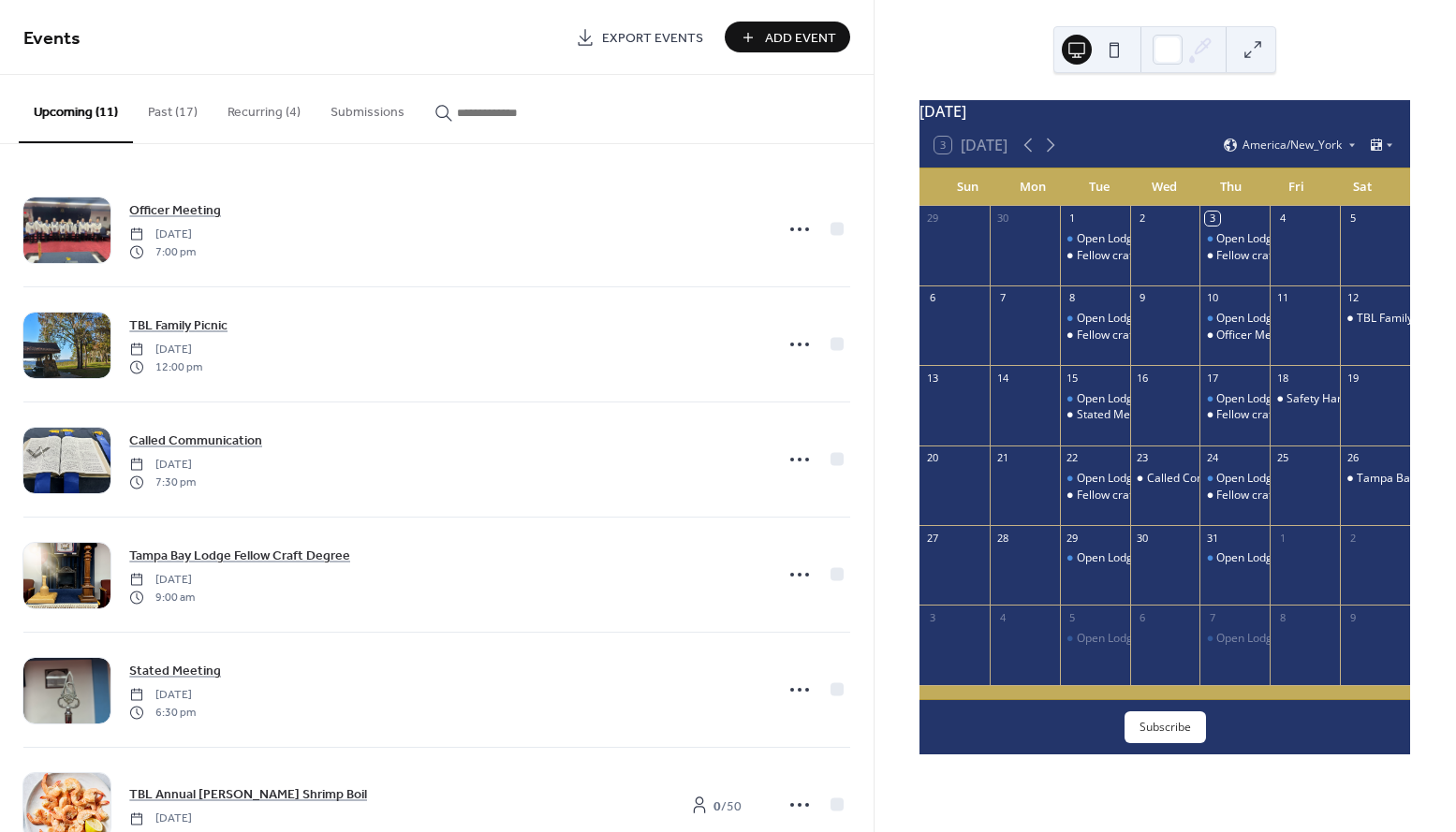 scroll, scrollTop: 0, scrollLeft: 0, axis: both 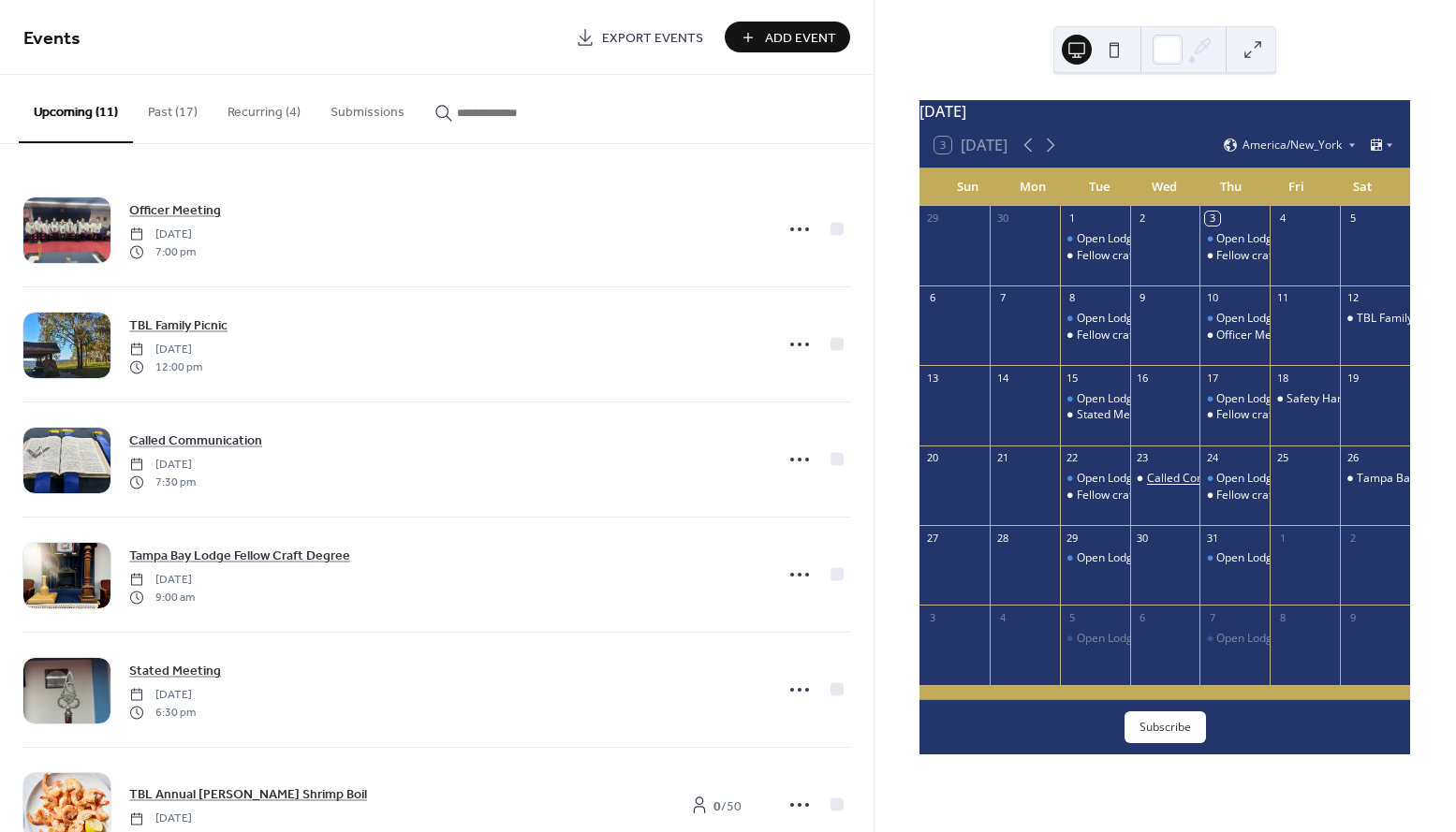 click on "Called Communication" at bounding box center [1206, 478] 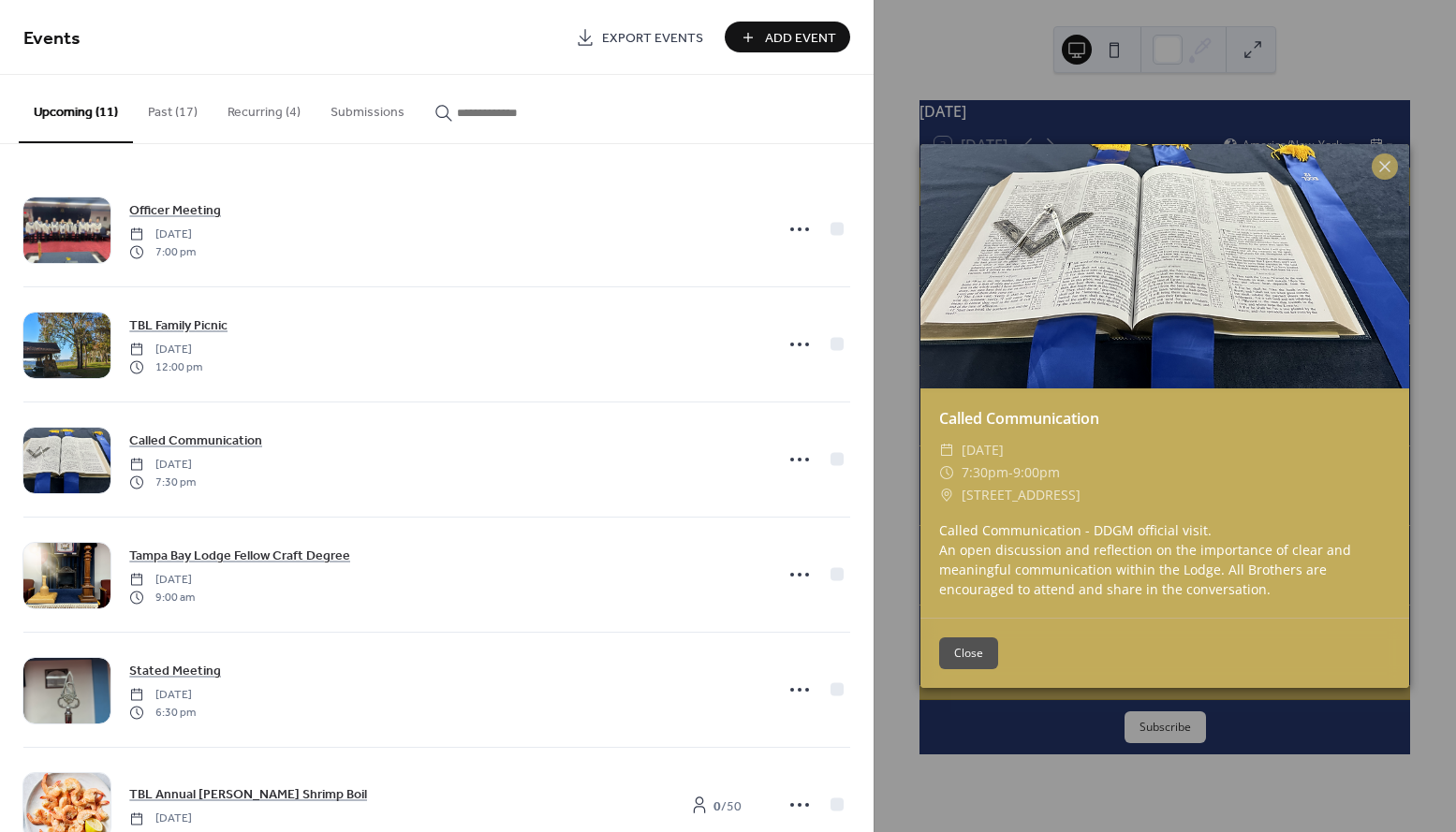 click on "Called Communication" at bounding box center (1165, 418) 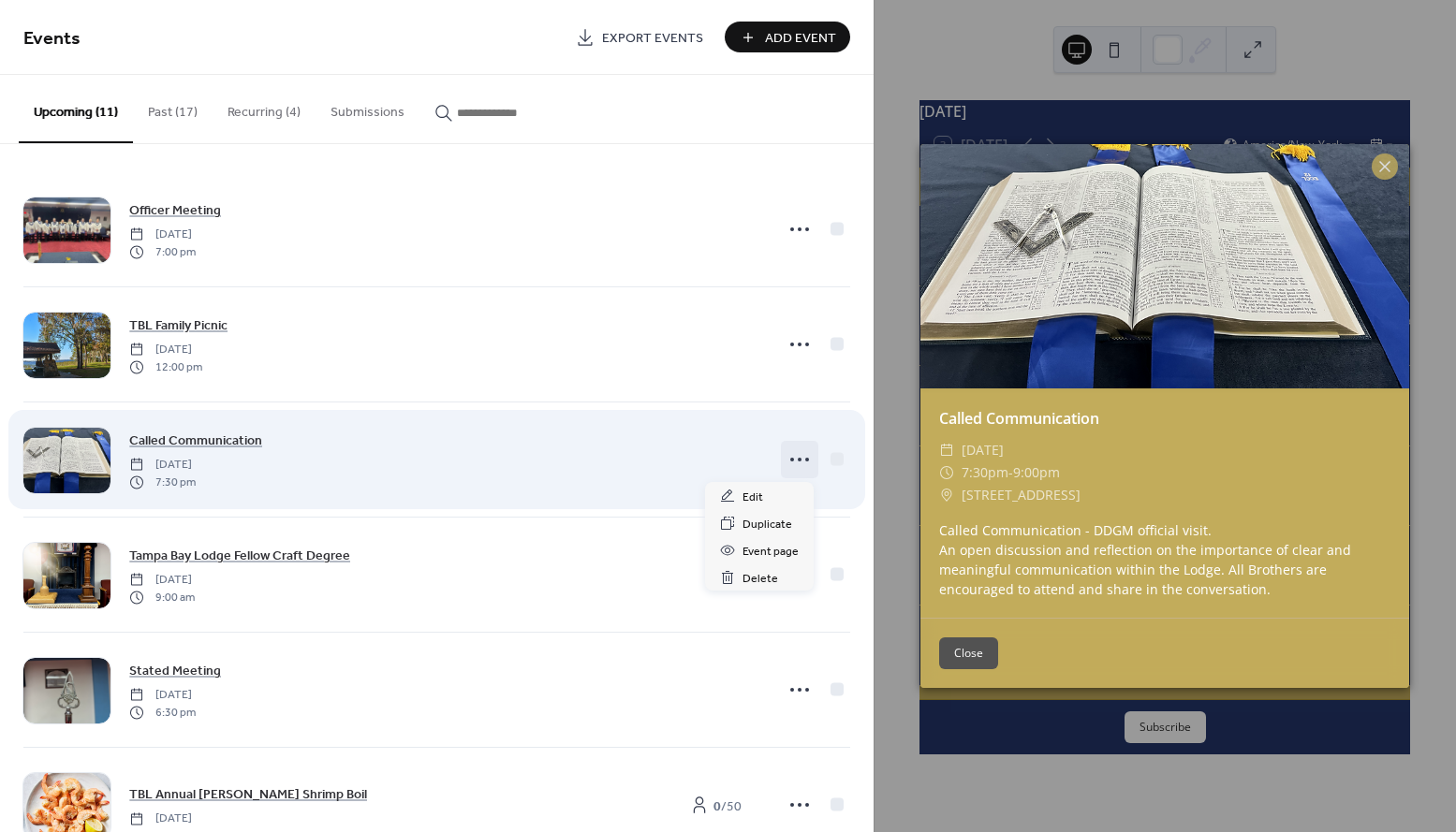 click at bounding box center [800, 460] 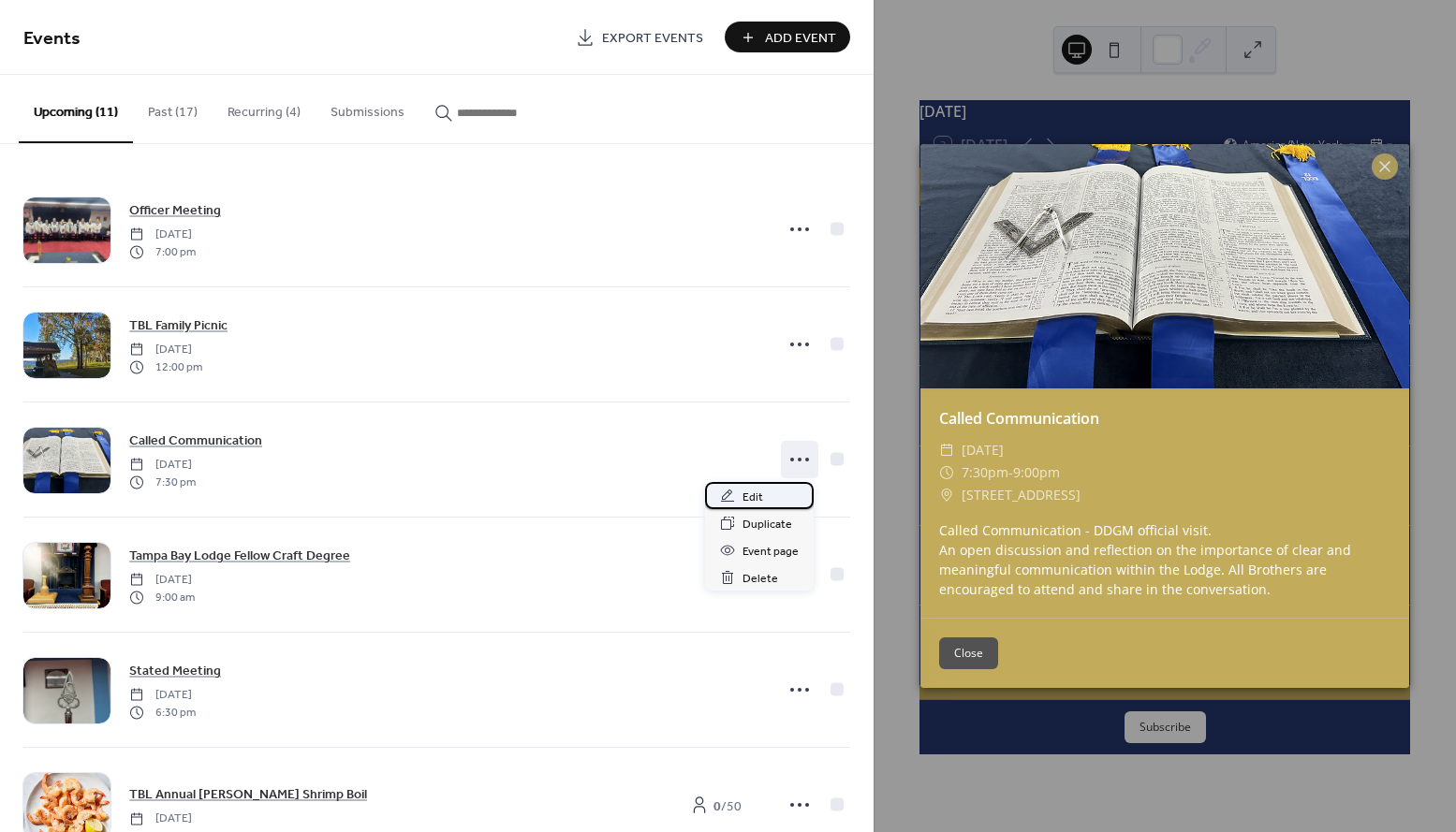 click on "Edit" at bounding box center (759, 495) 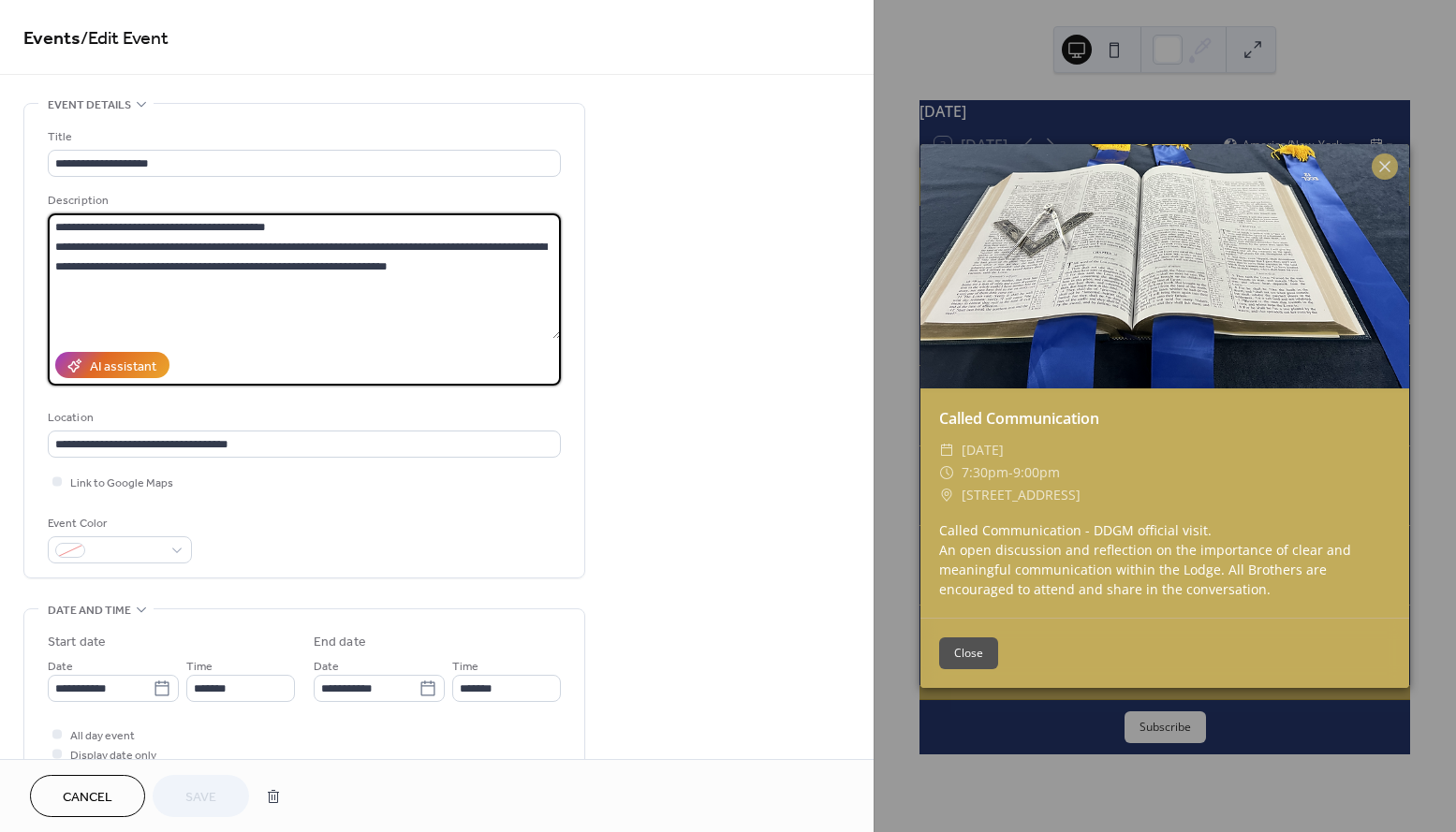 click on "**********" at bounding box center (304, 276) 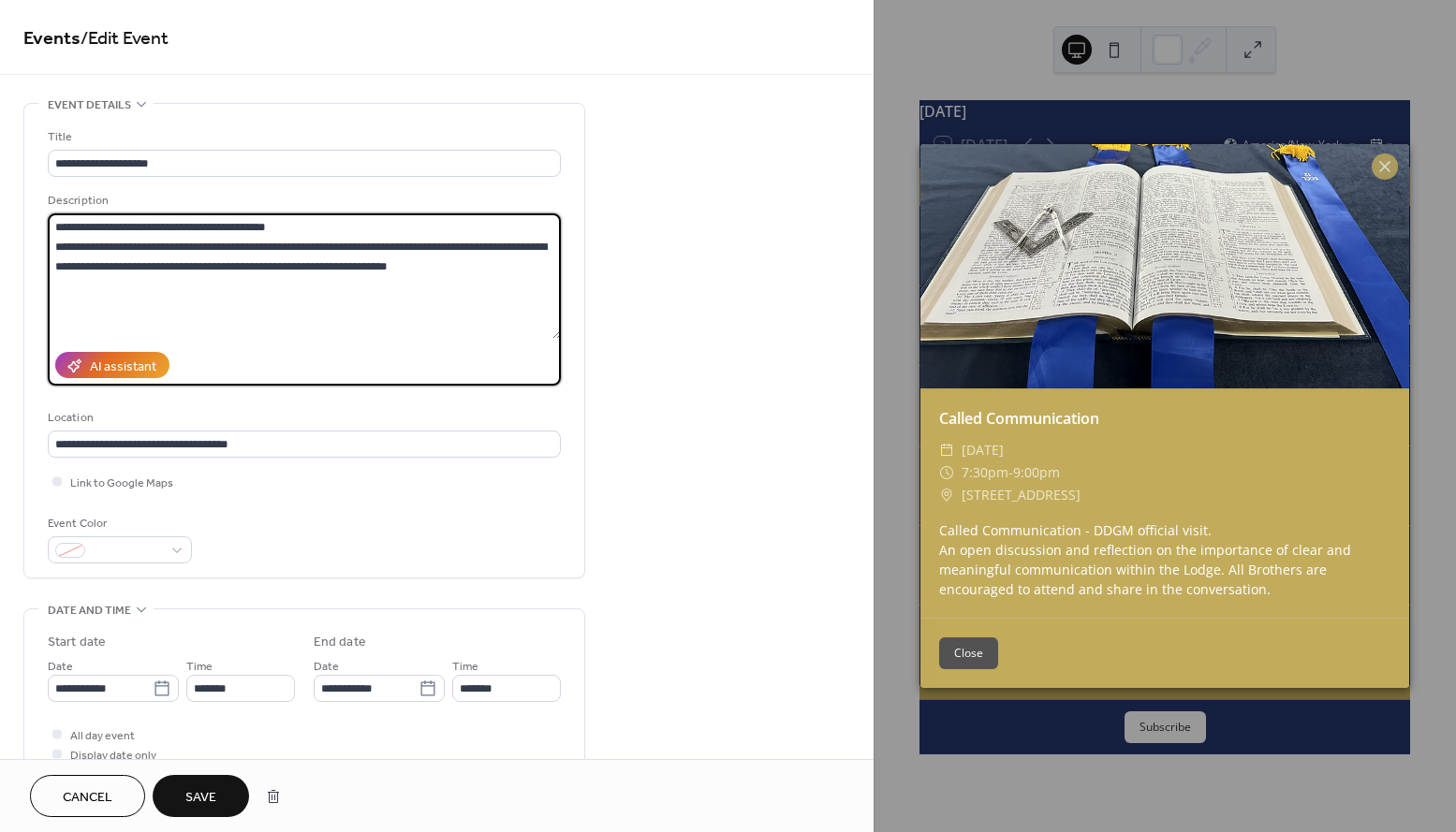 click on "**********" at bounding box center (304, 276) 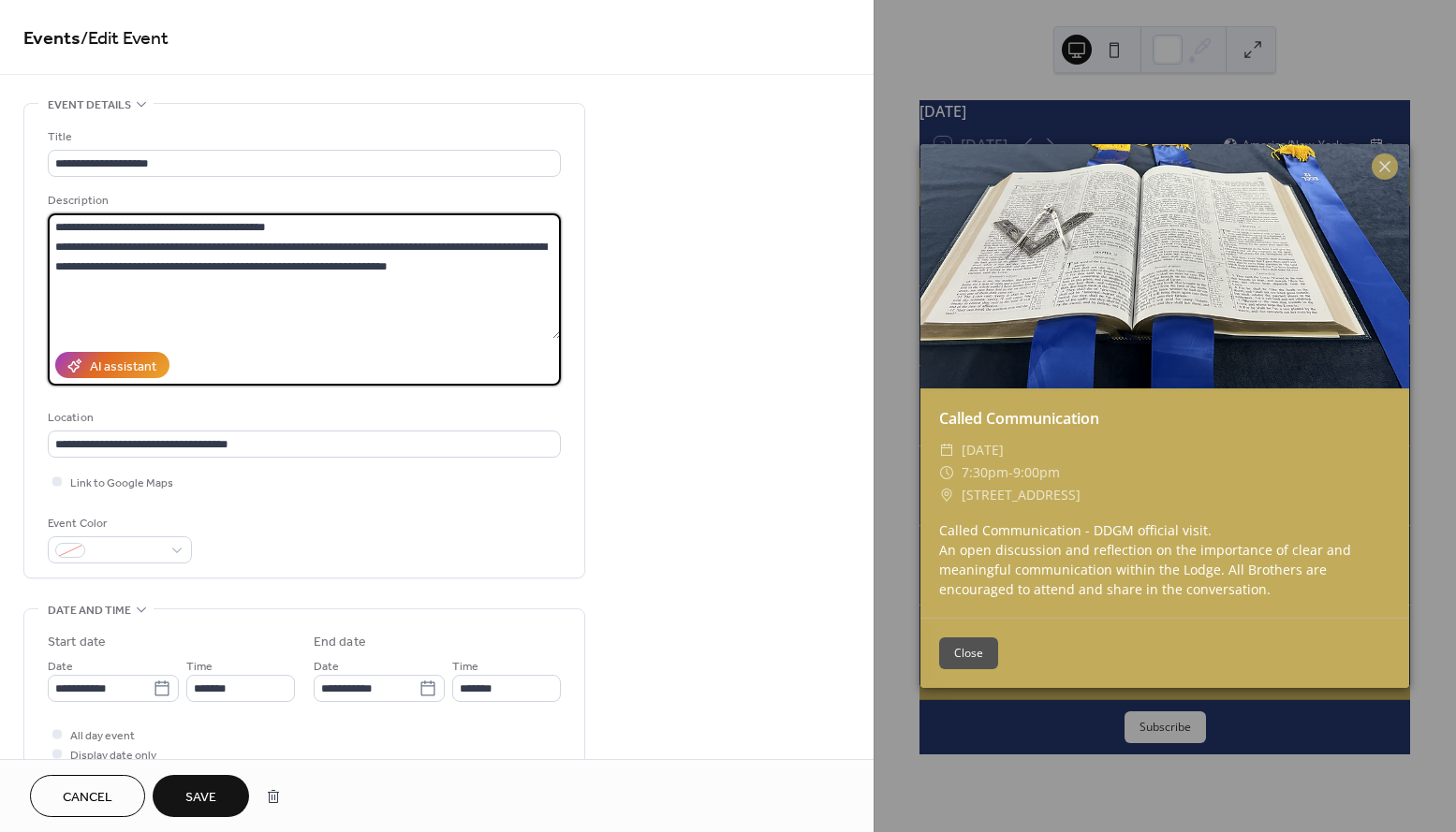 paste on "**********" 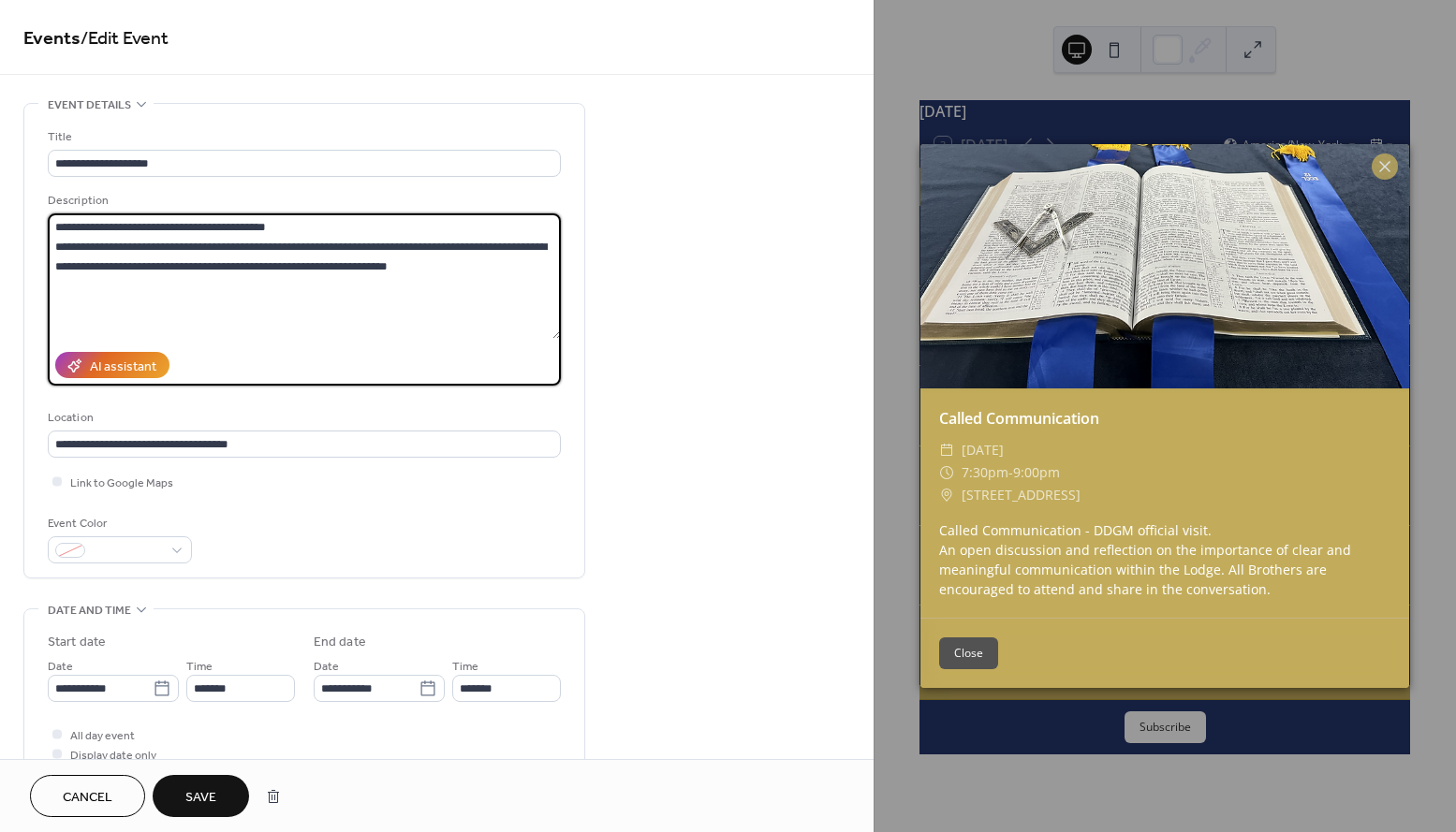 drag, startPoint x: 285, startPoint y: 226, endPoint x: 184, endPoint y: 226, distance: 101 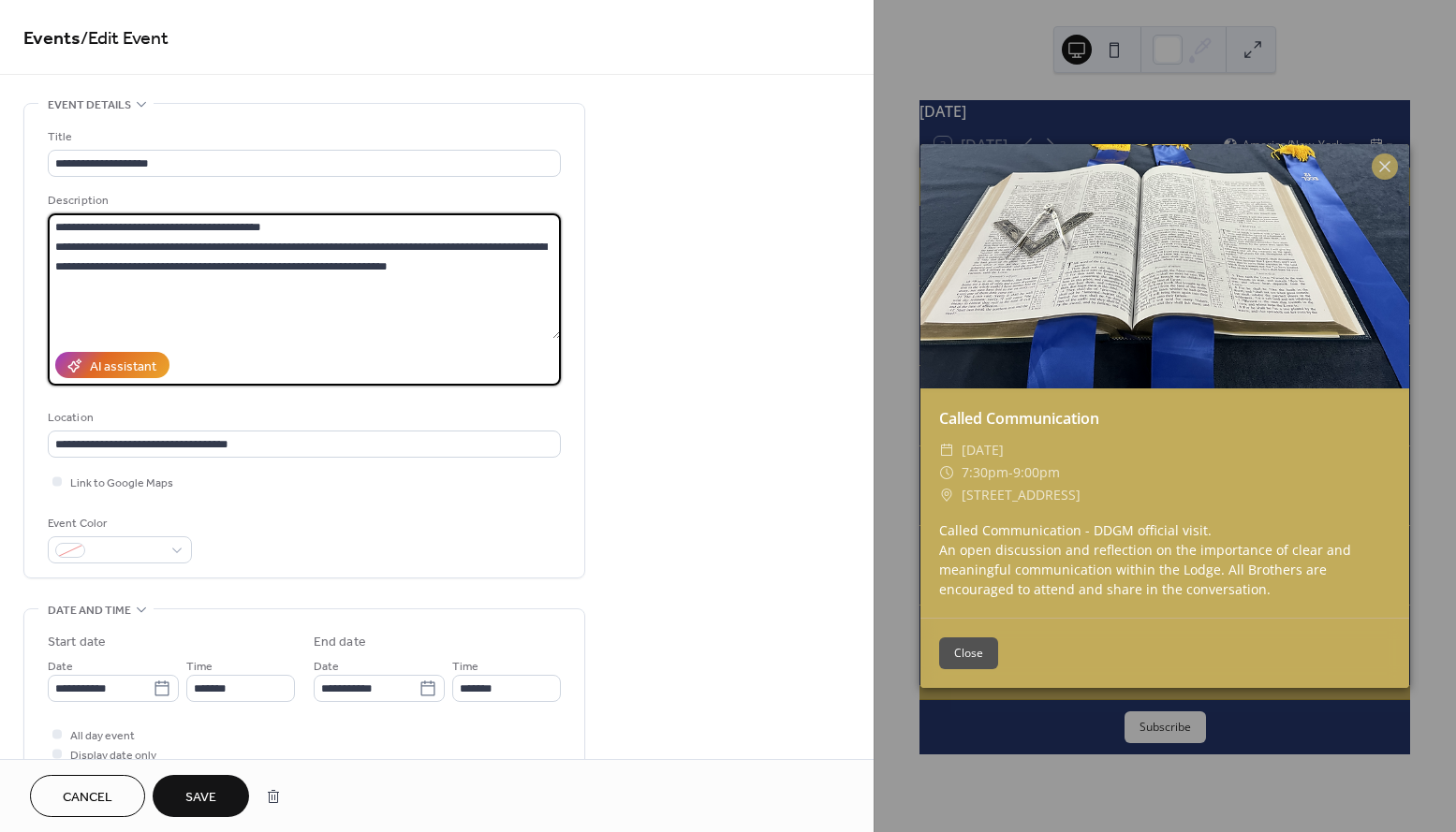 drag, startPoint x: 281, startPoint y: 229, endPoint x: 172, endPoint y: 226, distance: 109.04128 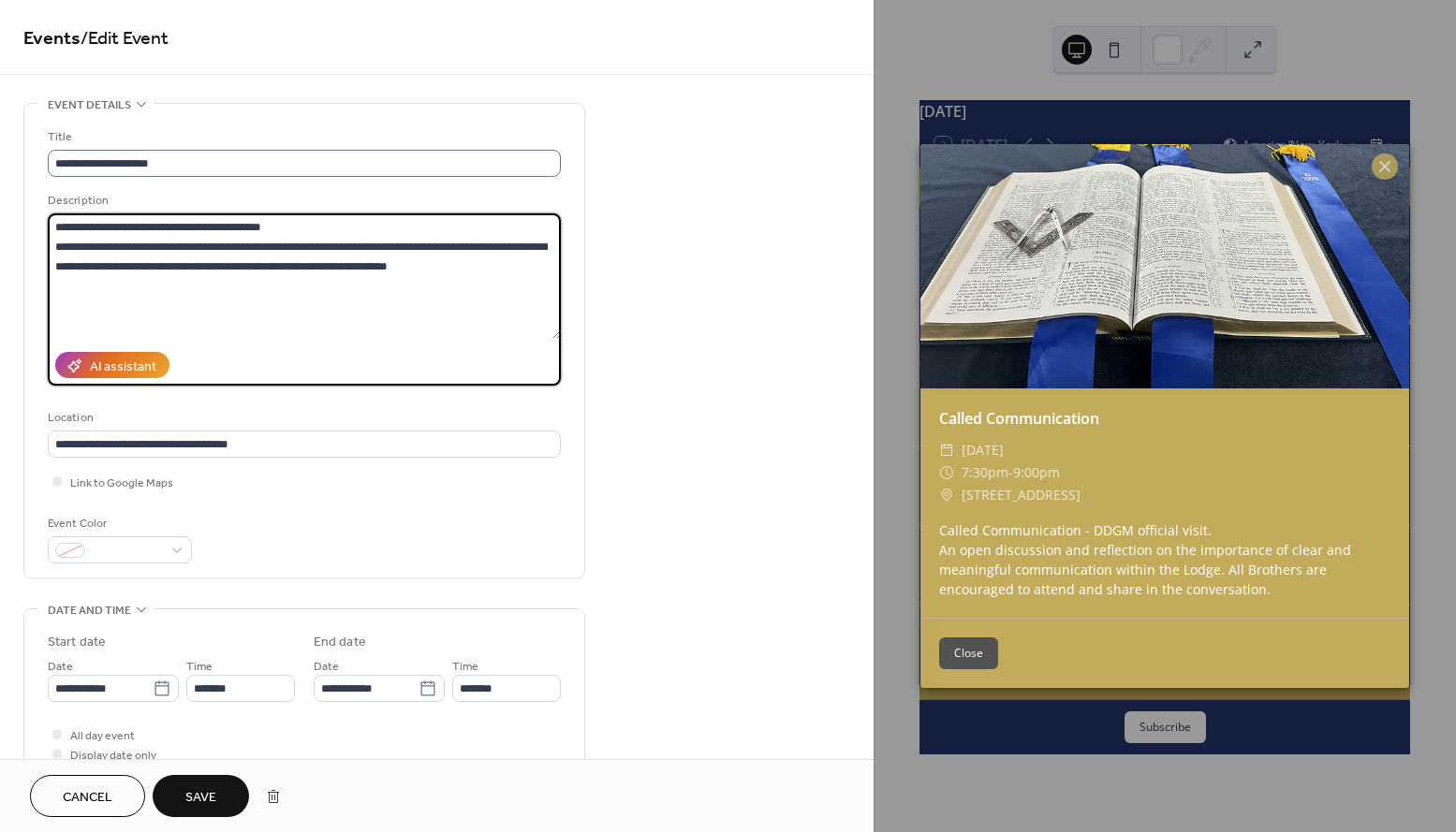 type on "**********" 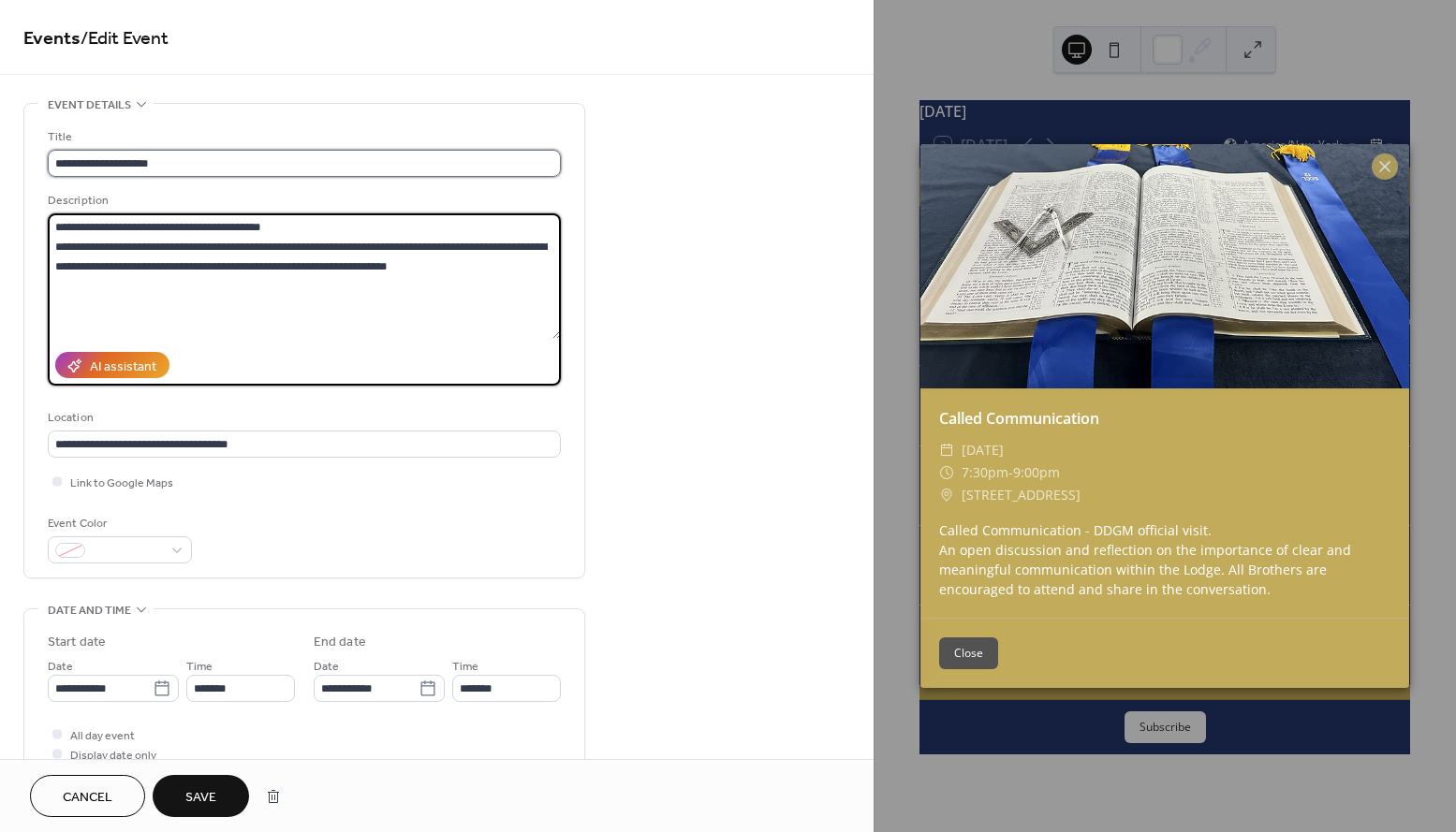 click on "**********" at bounding box center [304, 163] 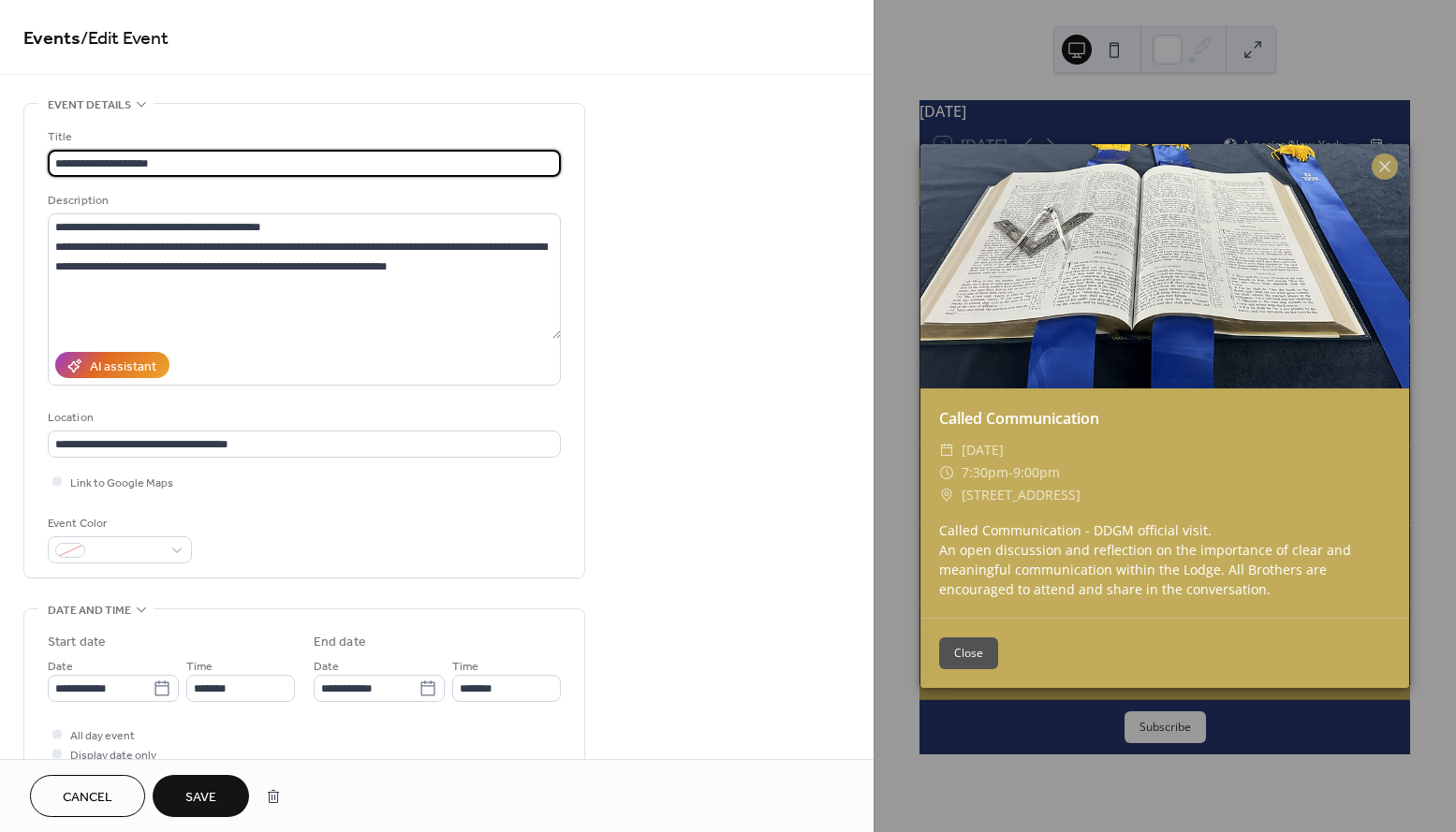 paste on "**********" 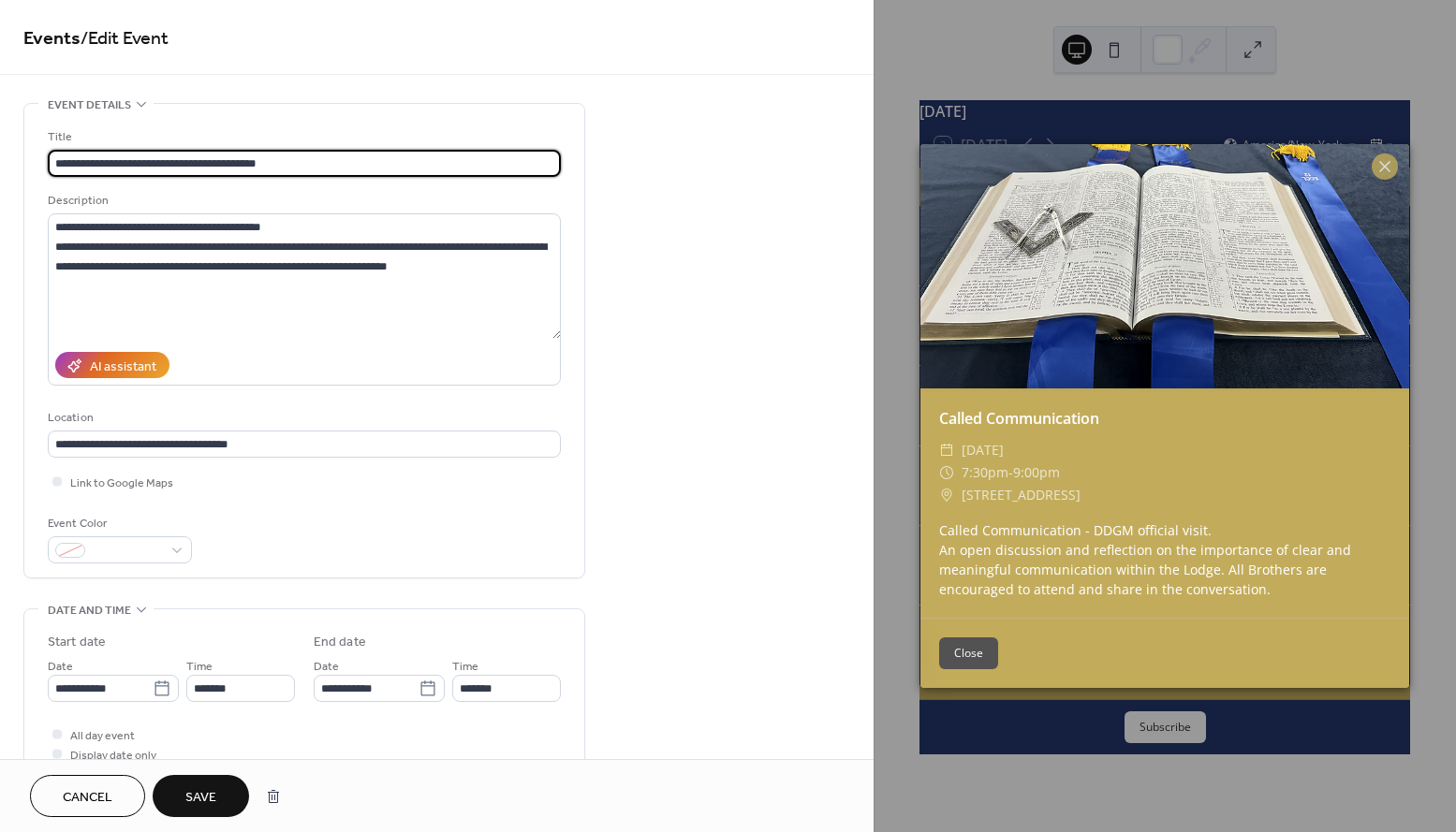 click on "**********" at bounding box center [304, 163] 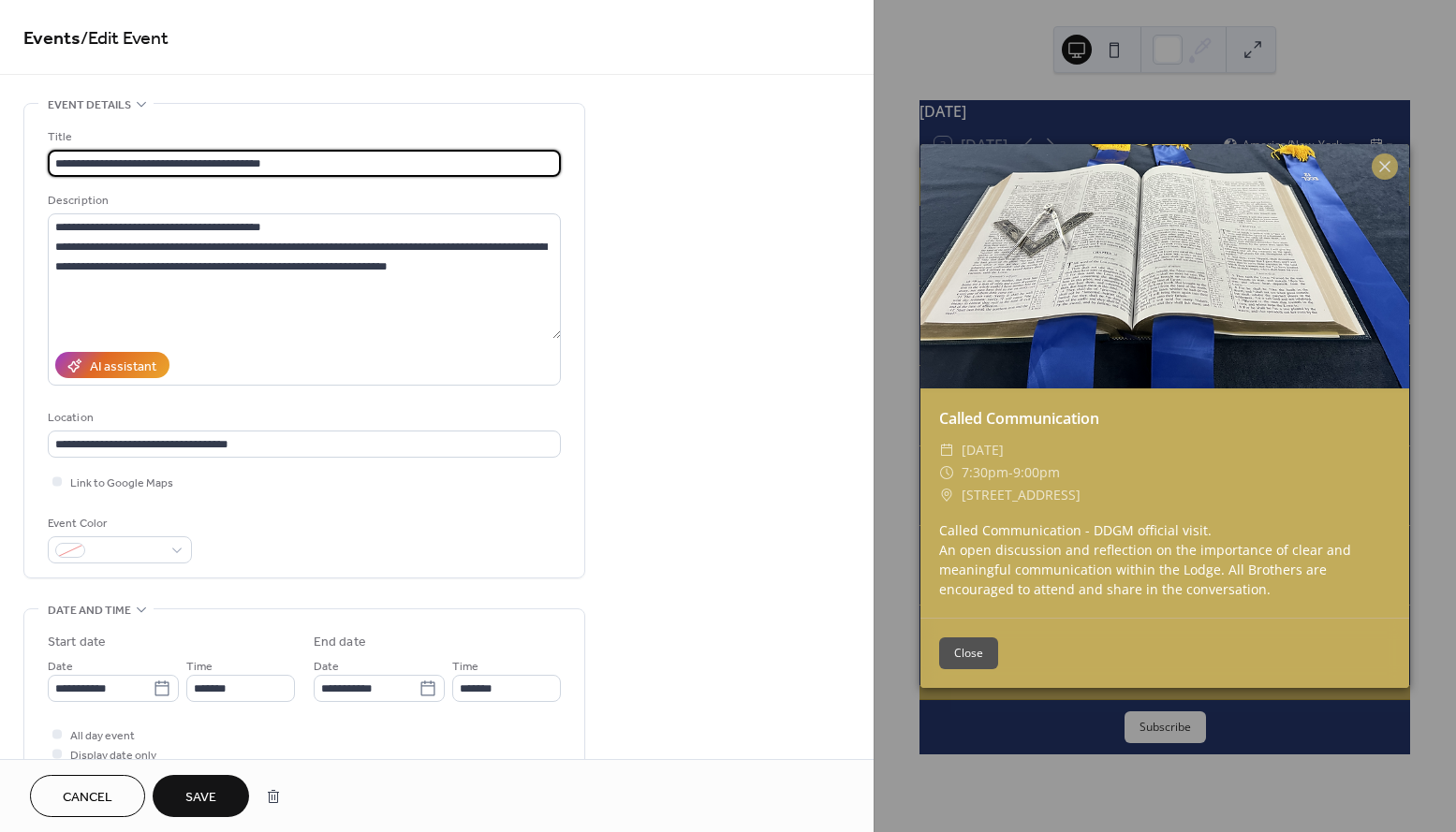 type on "**********" 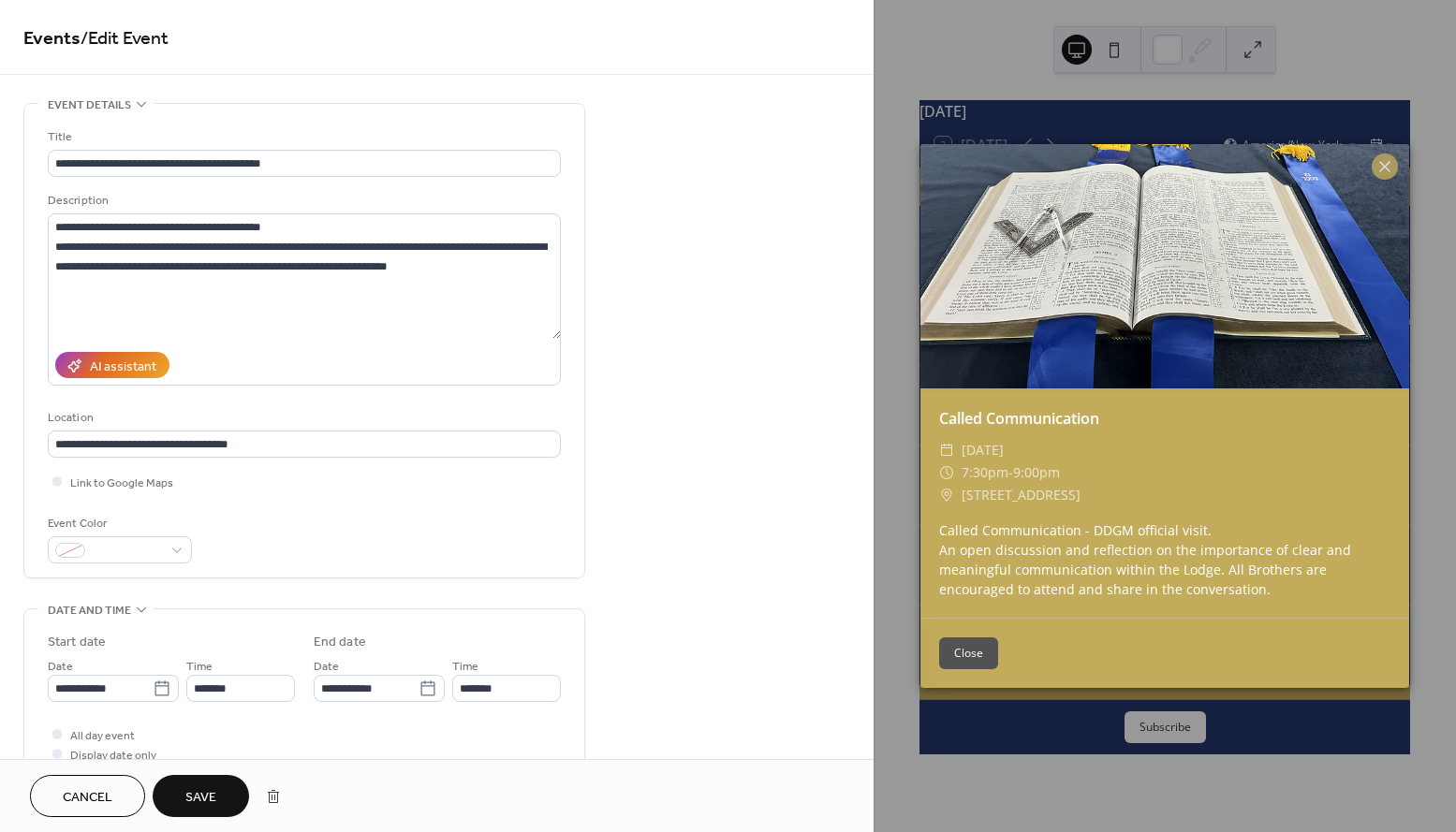 click on "Save" at bounding box center (200, 796) 